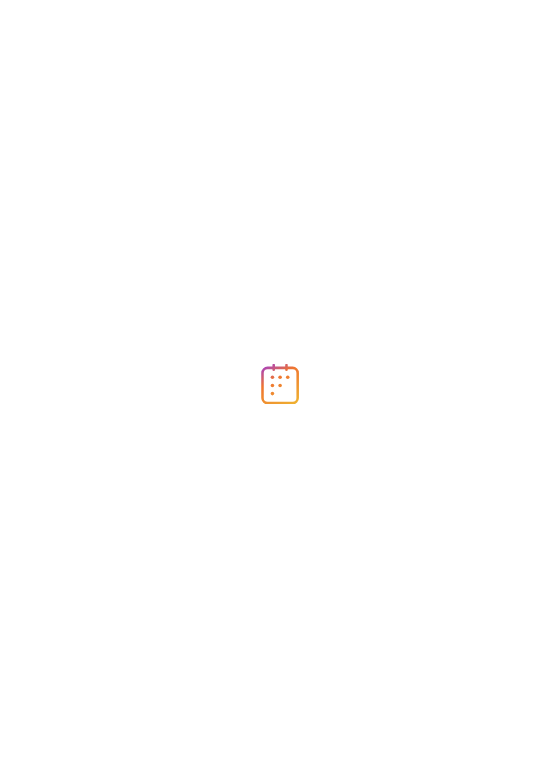 scroll, scrollTop: 0, scrollLeft: 0, axis: both 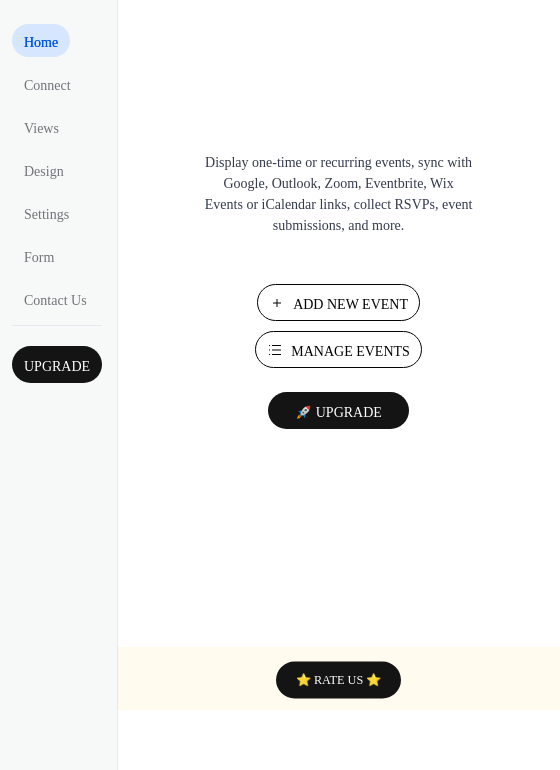 click on "Manage Events" at bounding box center (350, 351) 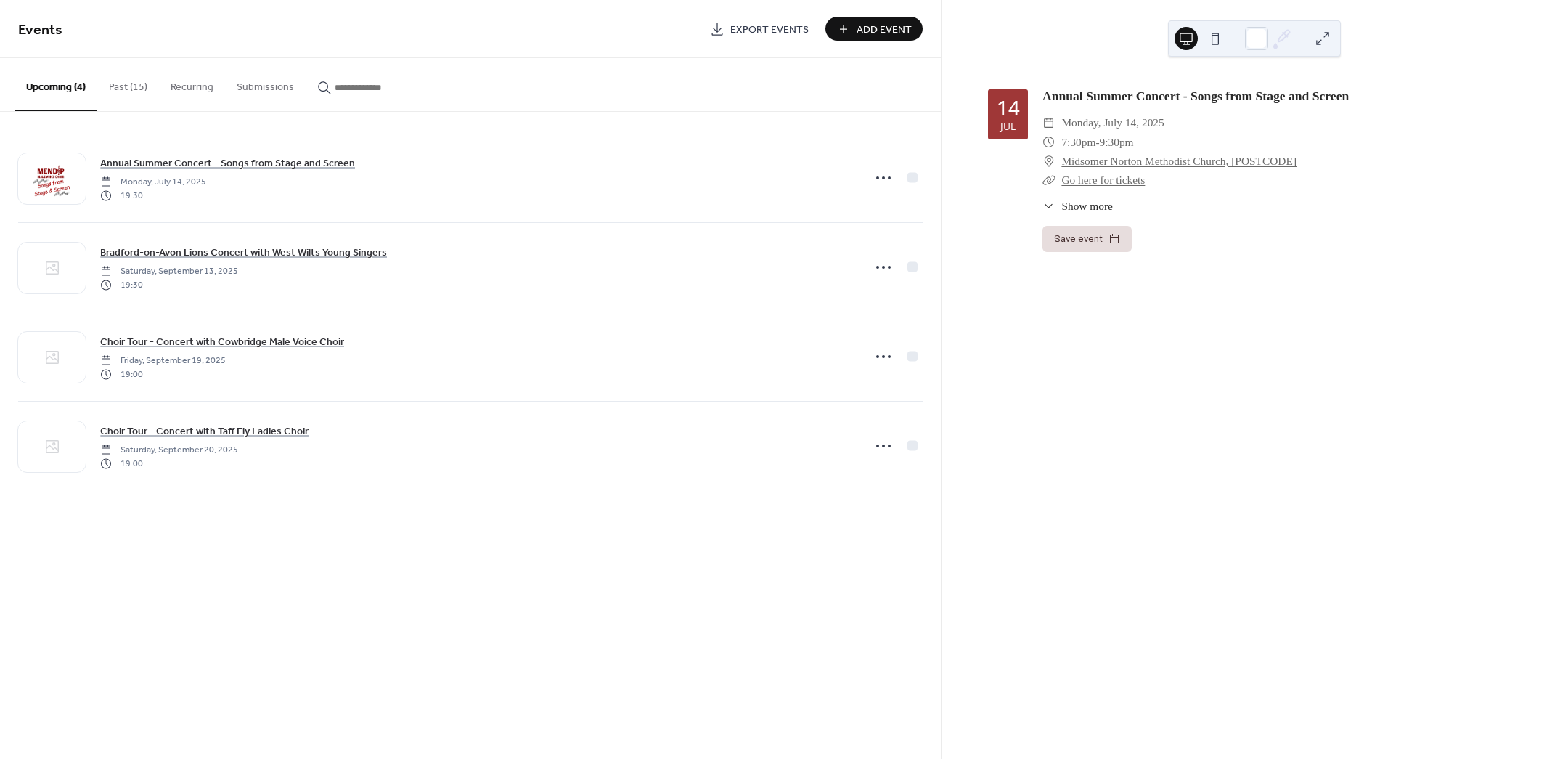 scroll, scrollTop: 0, scrollLeft: 0, axis: both 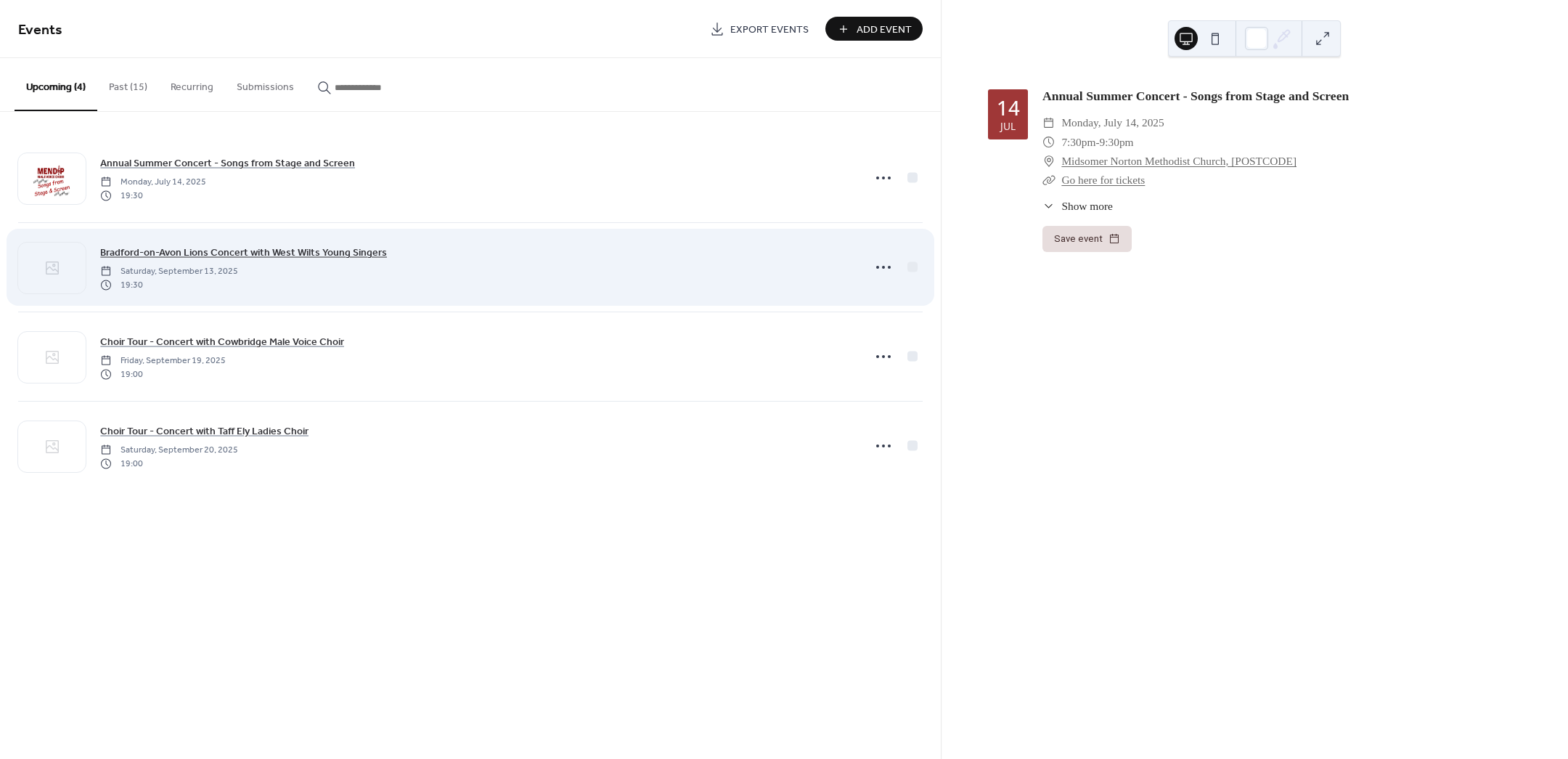 click on "Bradford-on-Avon Lions Concert with West Wilts Young Singers" at bounding box center [243, 253] 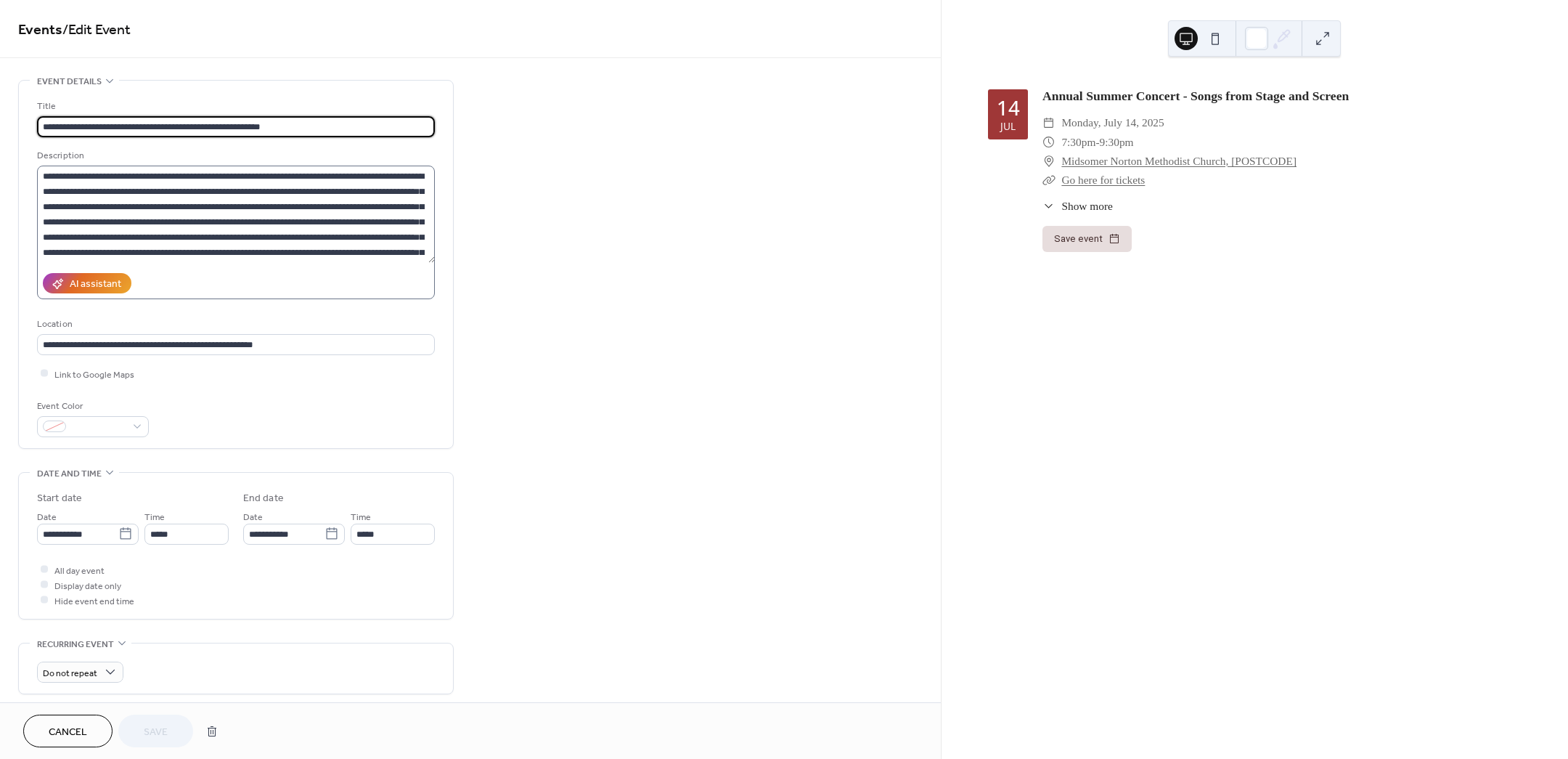 scroll, scrollTop: 60, scrollLeft: 0, axis: vertical 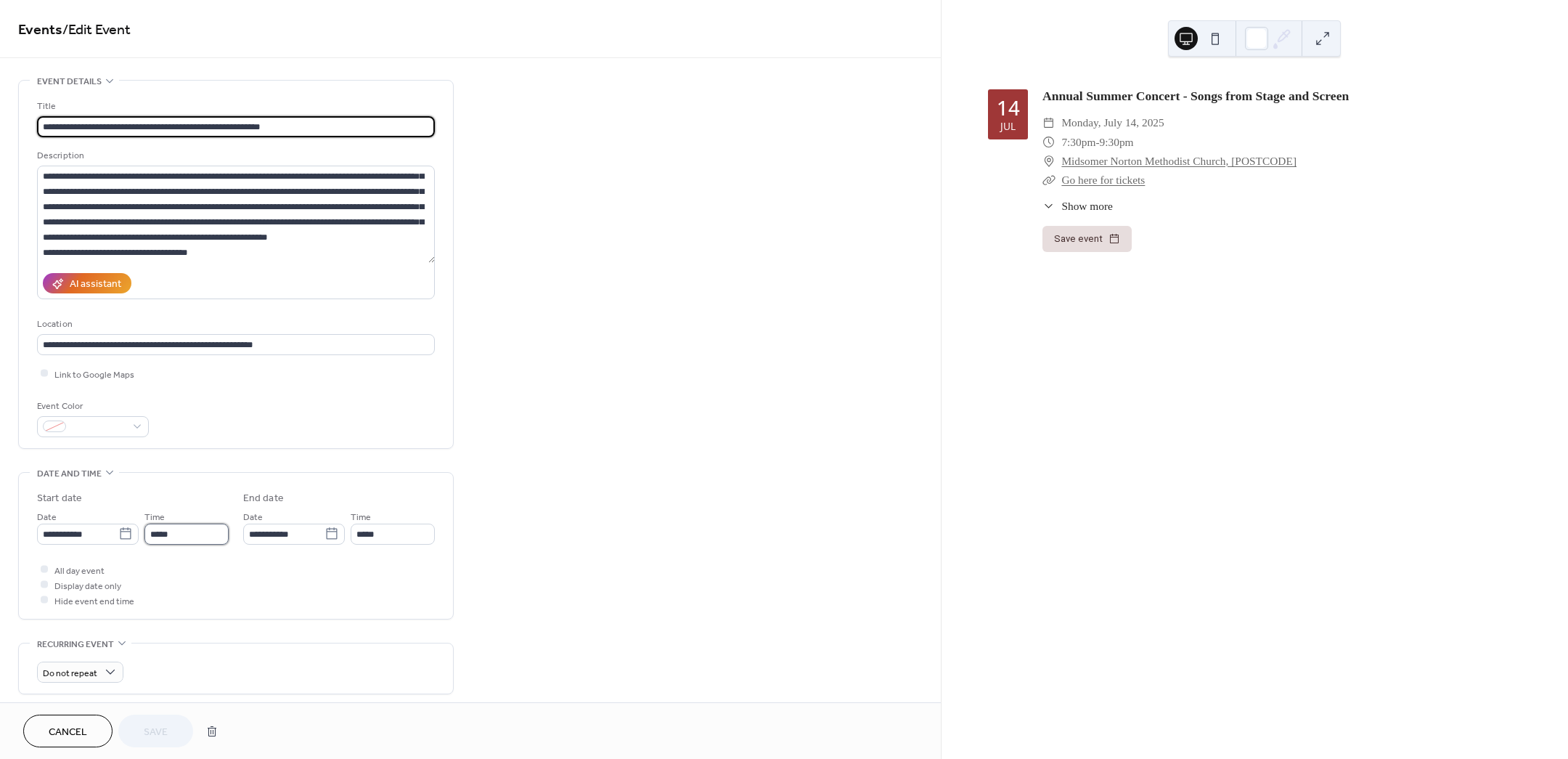 click on "*****" at bounding box center [187, 534] 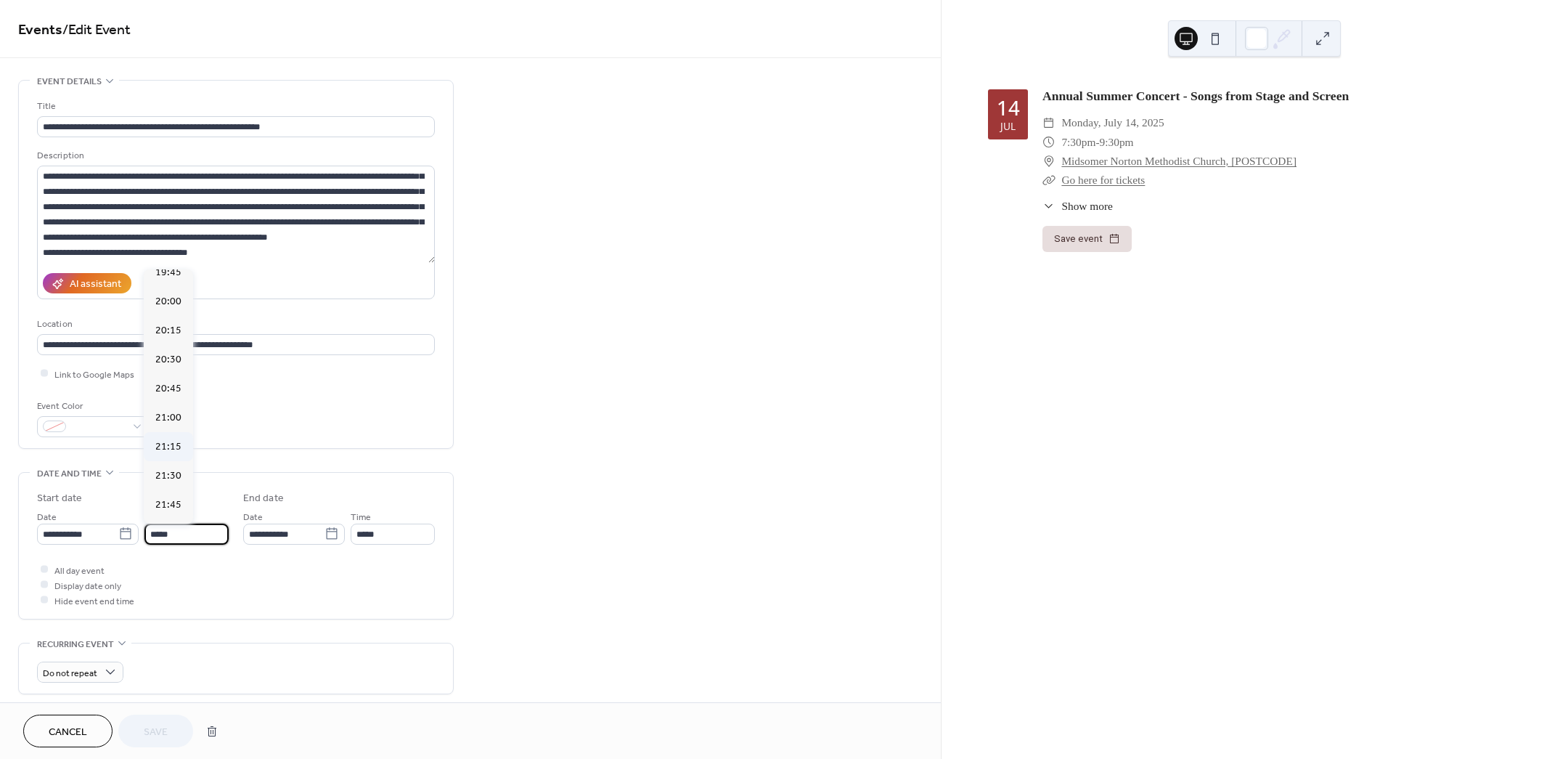 scroll, scrollTop: 2216, scrollLeft: 0, axis: vertical 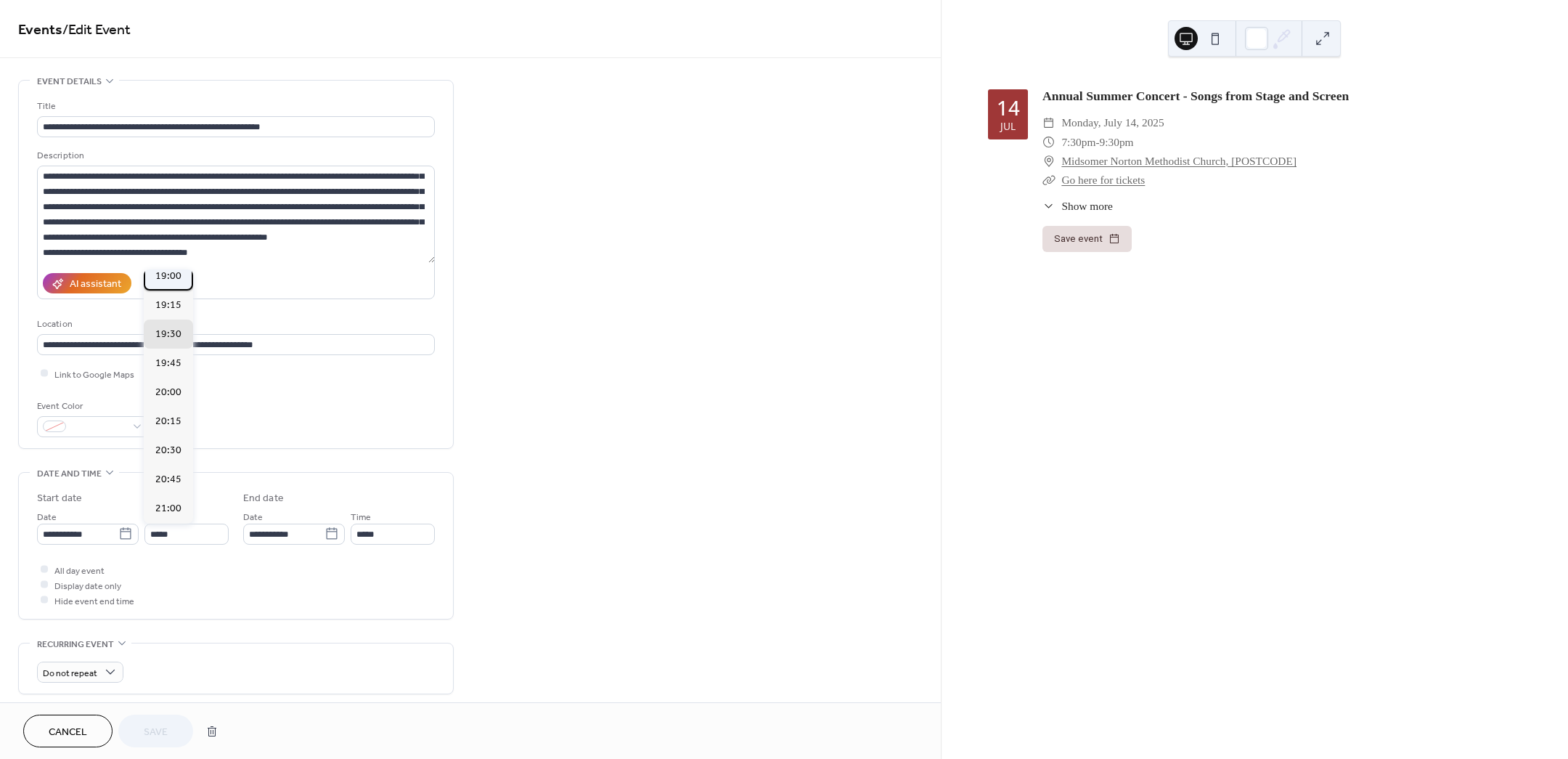 click on "19:00" at bounding box center [168, 276] 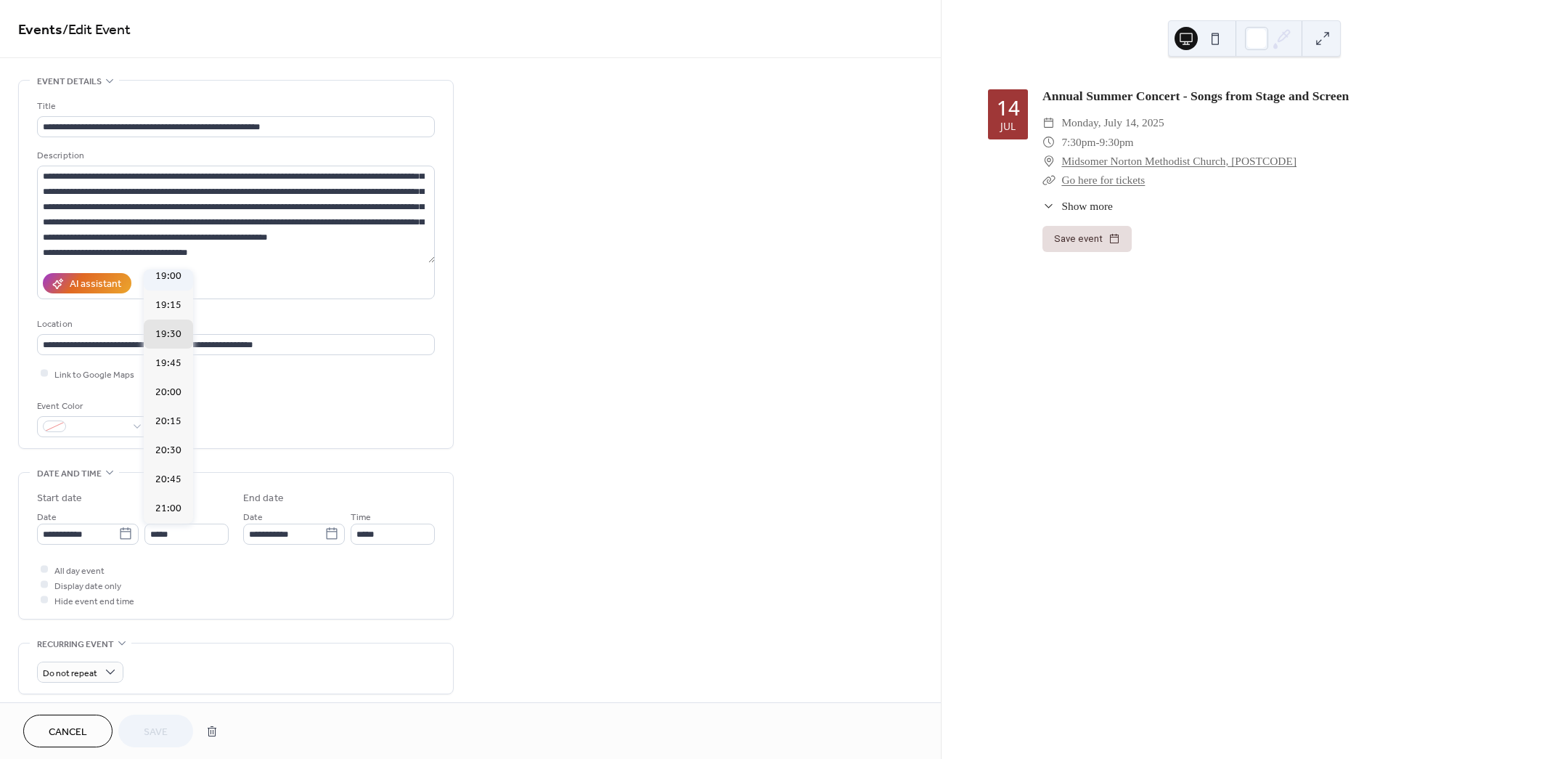 type on "*****" 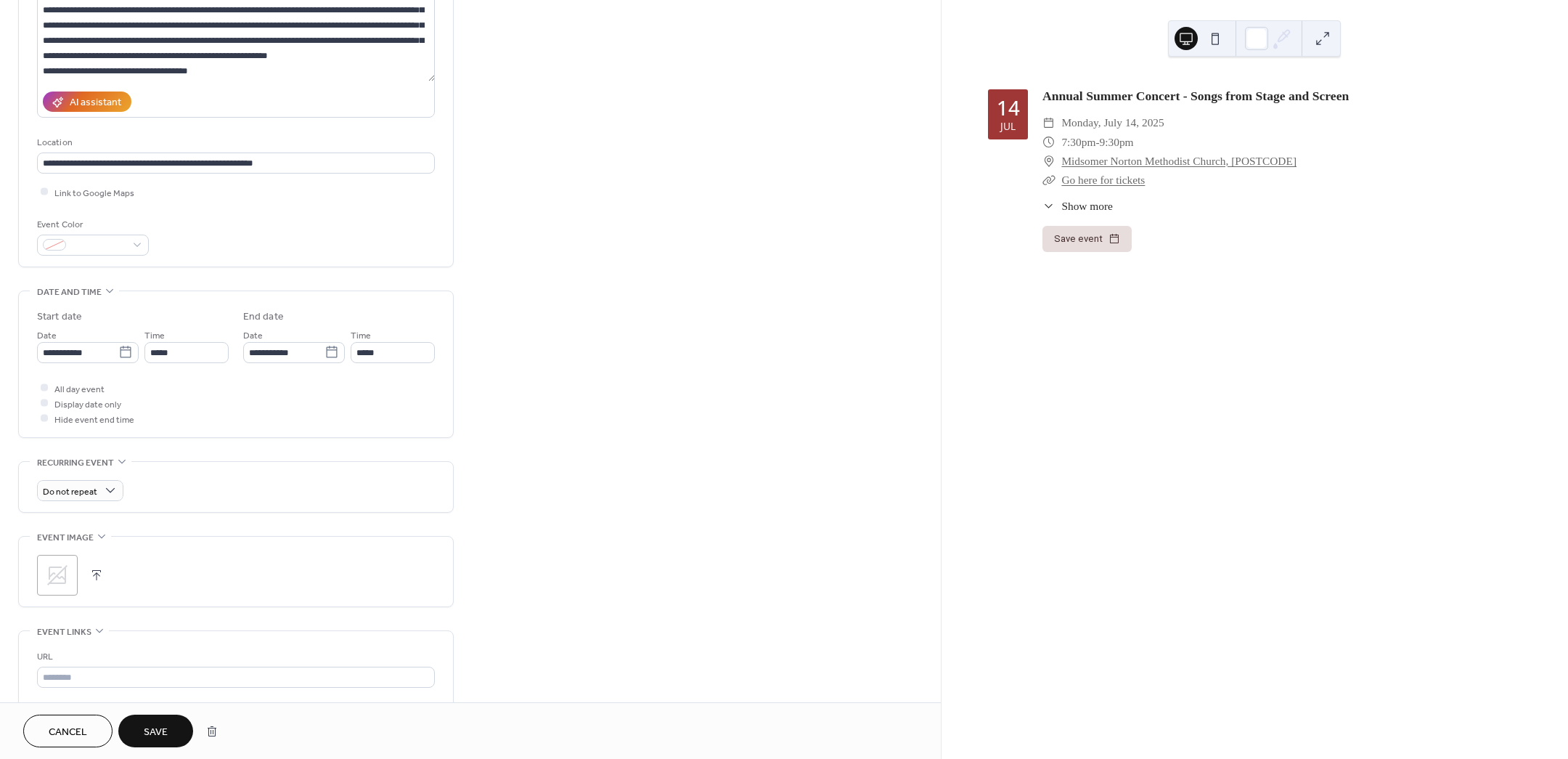 scroll, scrollTop: 0, scrollLeft: 0, axis: both 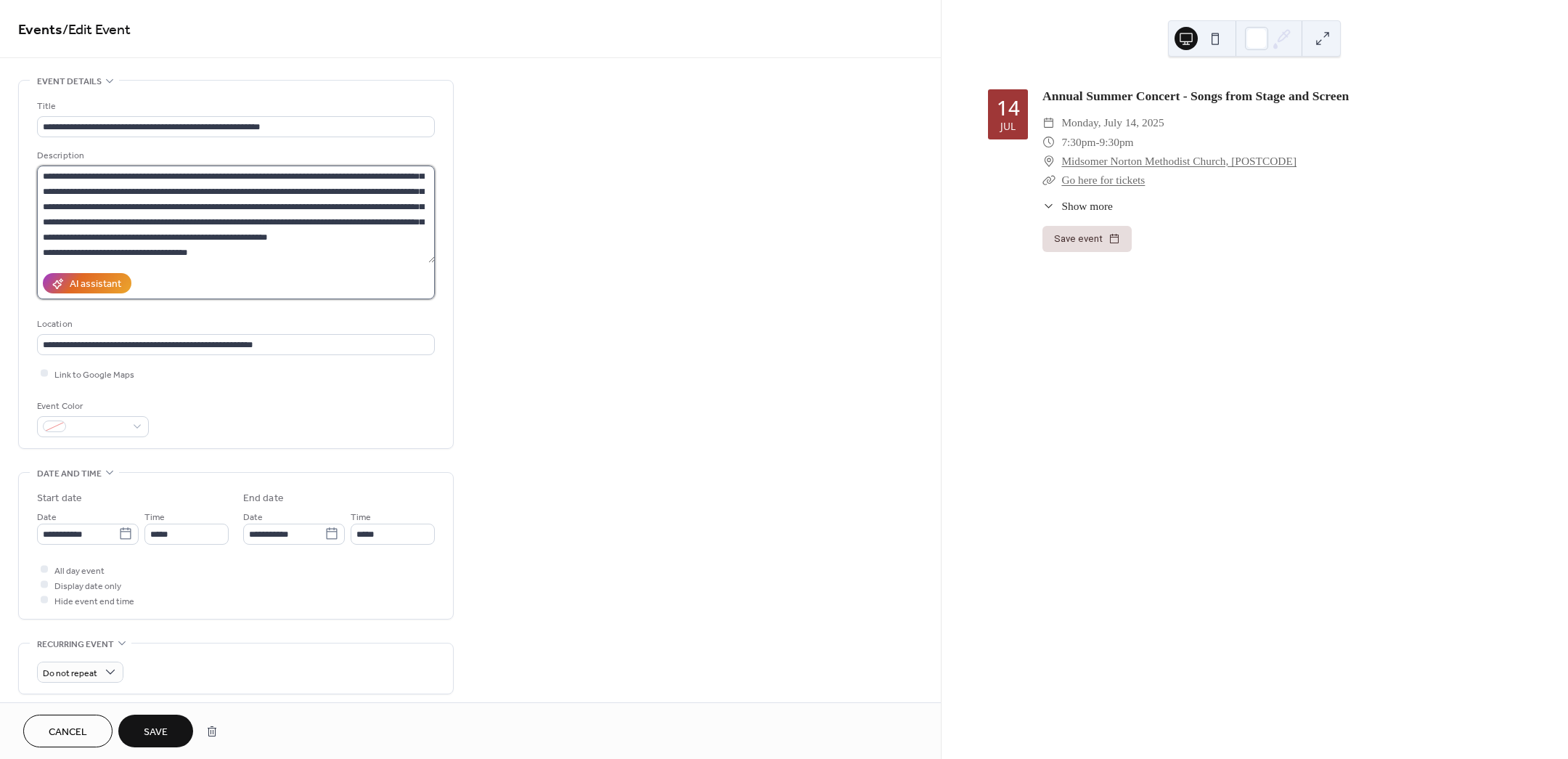 click on "**********" at bounding box center [236, 214] 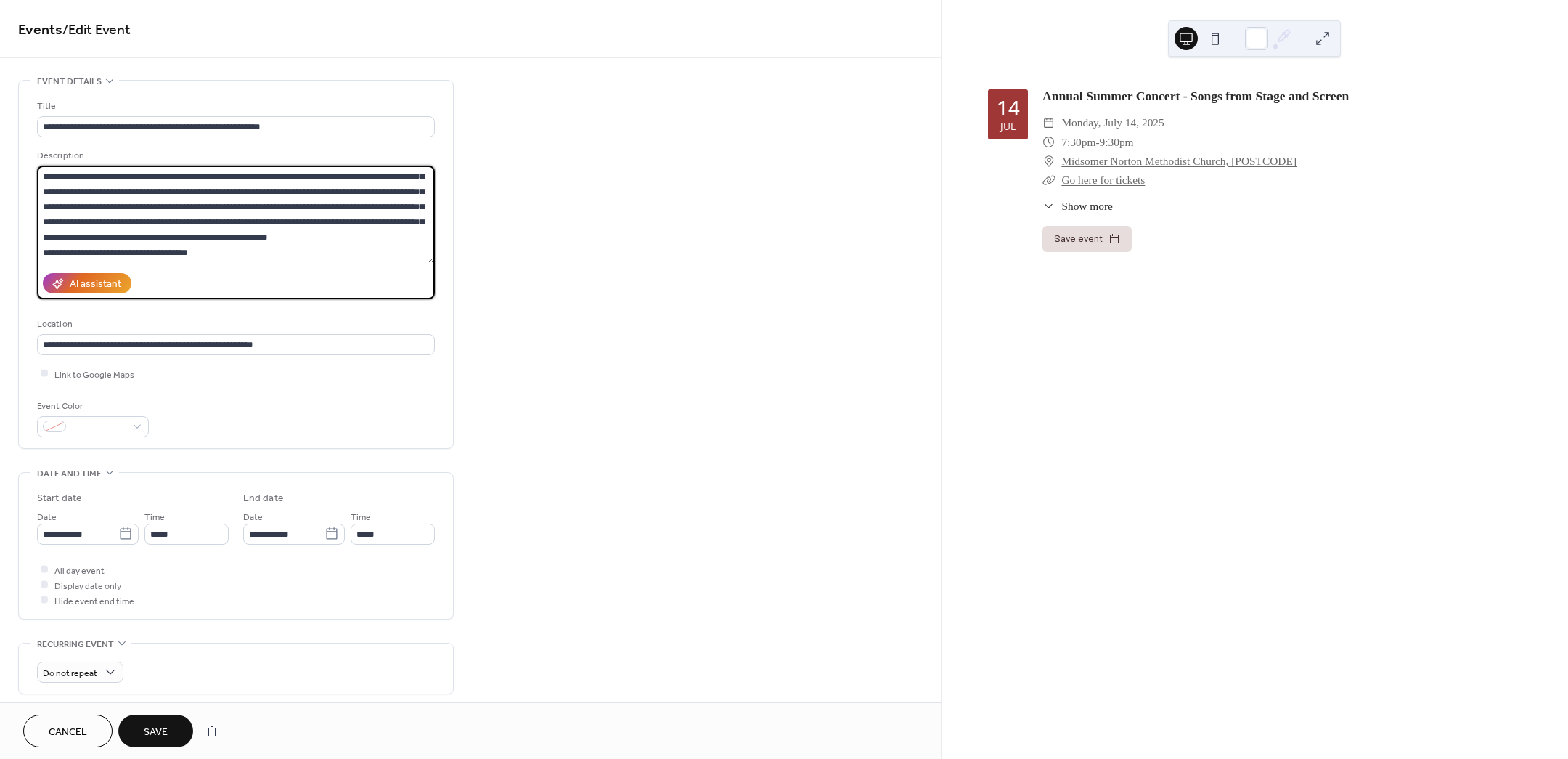 drag, startPoint x: 221, startPoint y: 249, endPoint x: 38, endPoint y: 261, distance: 183.39302 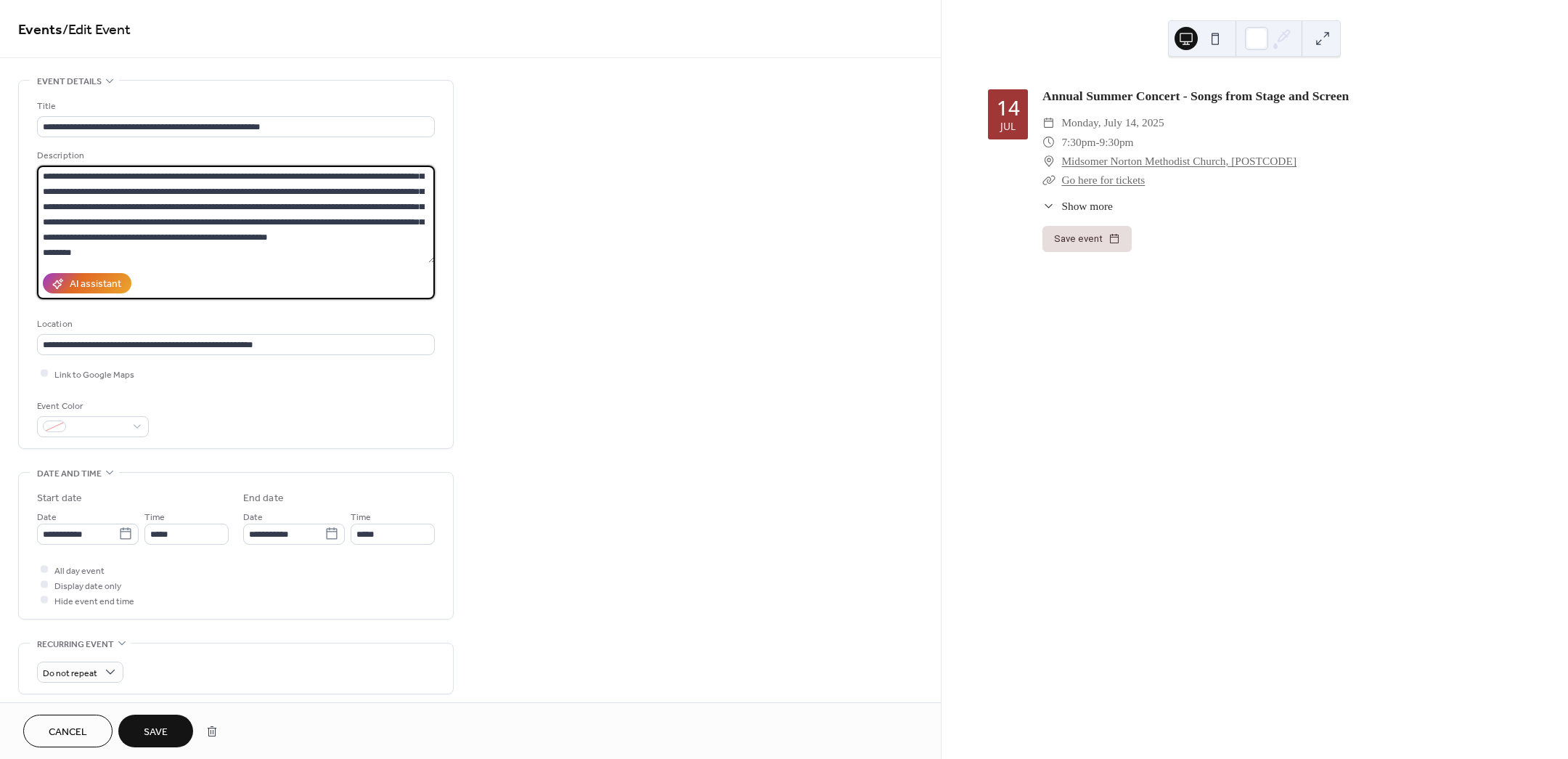 scroll, scrollTop: 73, scrollLeft: 0, axis: vertical 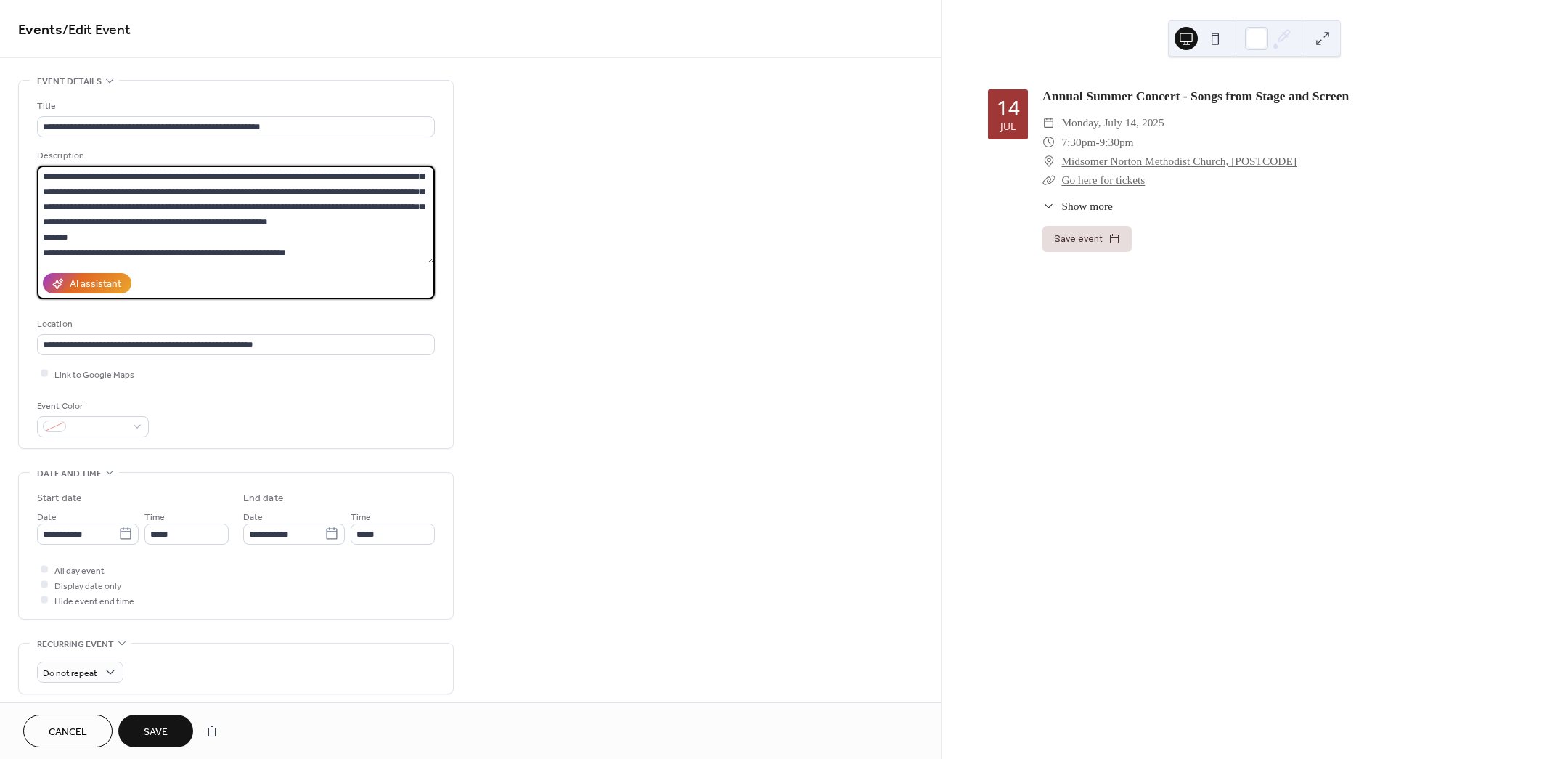 paste on "**********" 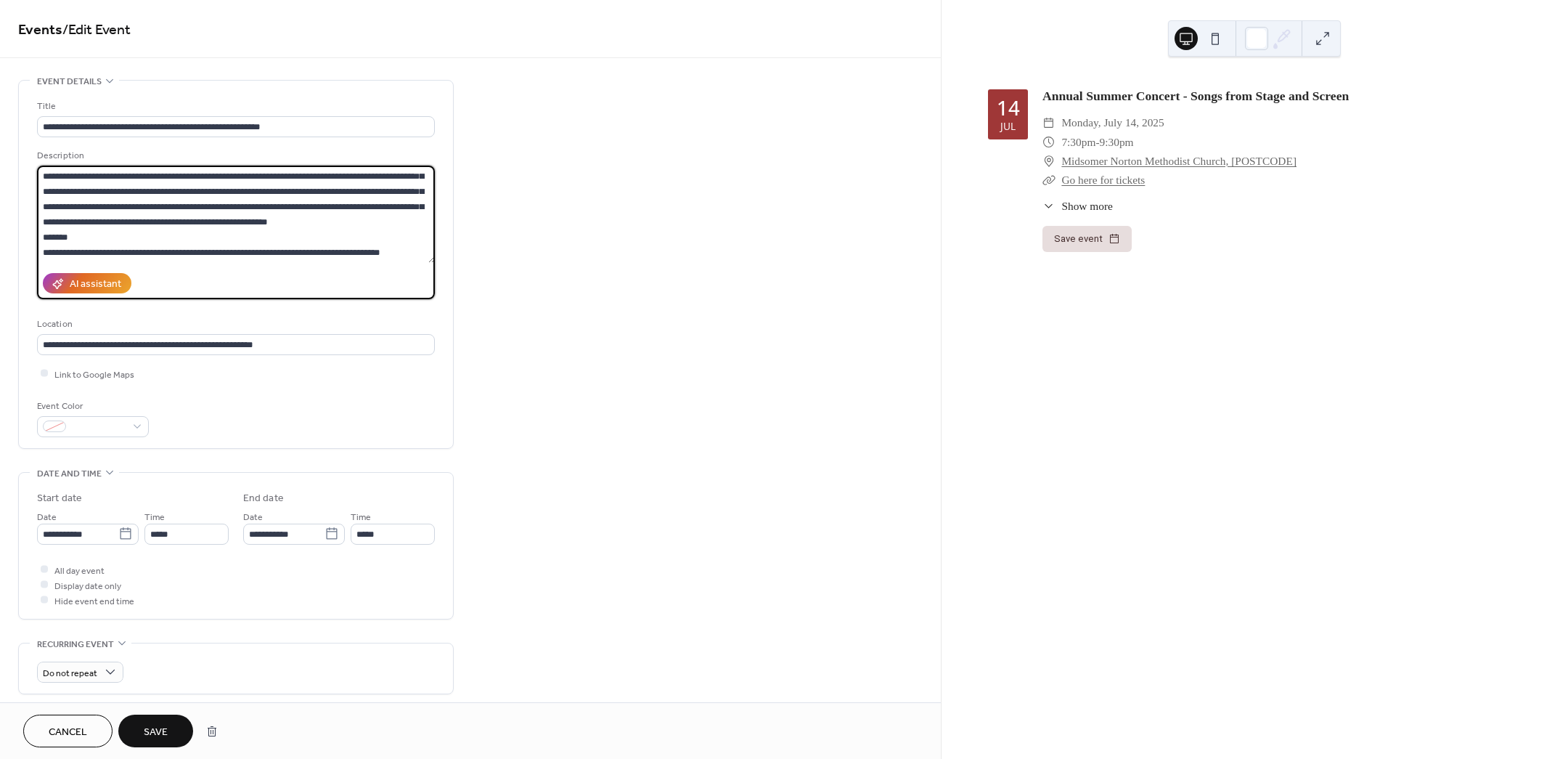 scroll, scrollTop: 0, scrollLeft: 0, axis: both 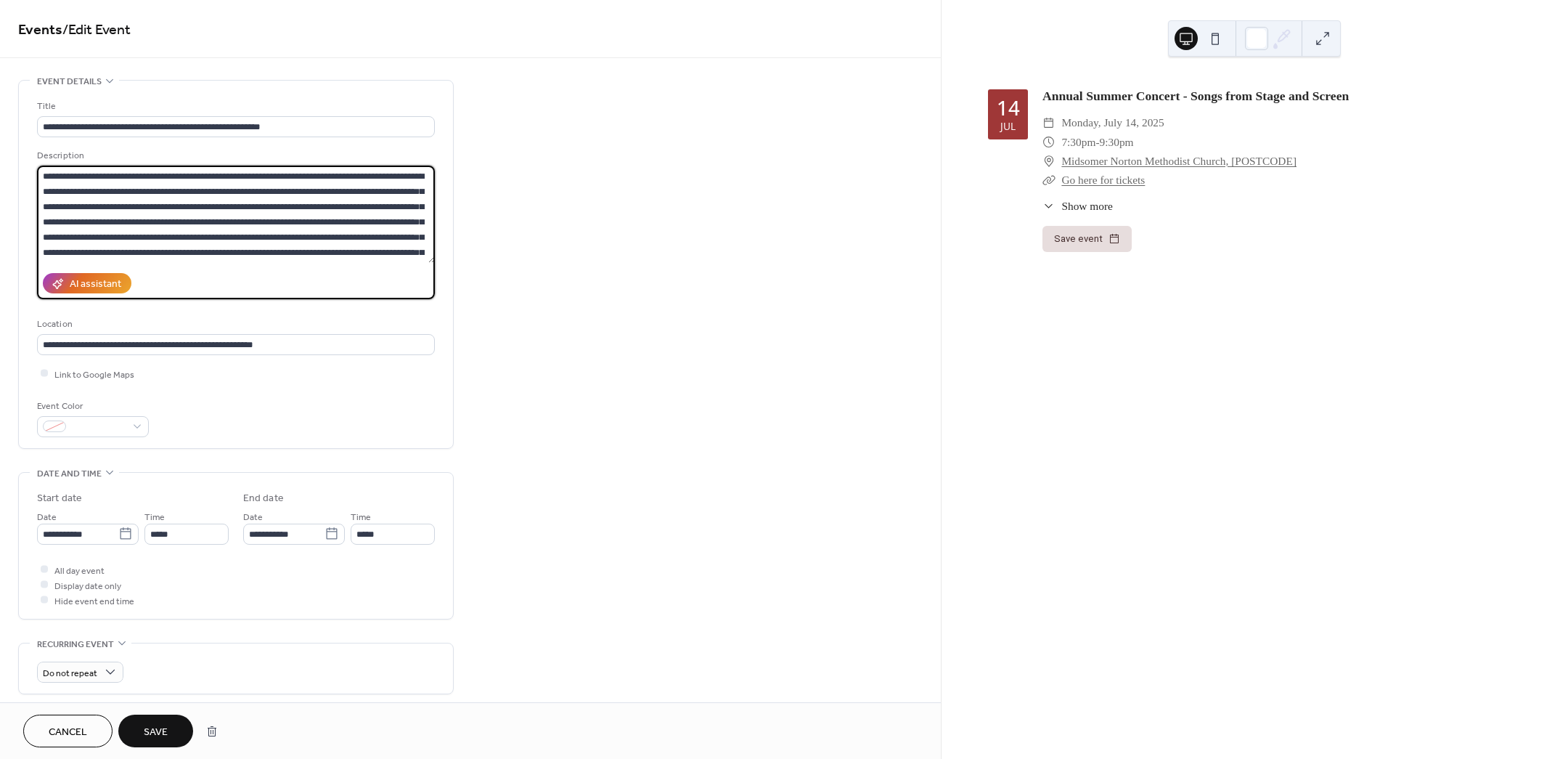 drag, startPoint x: 422, startPoint y: 252, endPoint x: -17, endPoint y: 127, distance: 456.44934 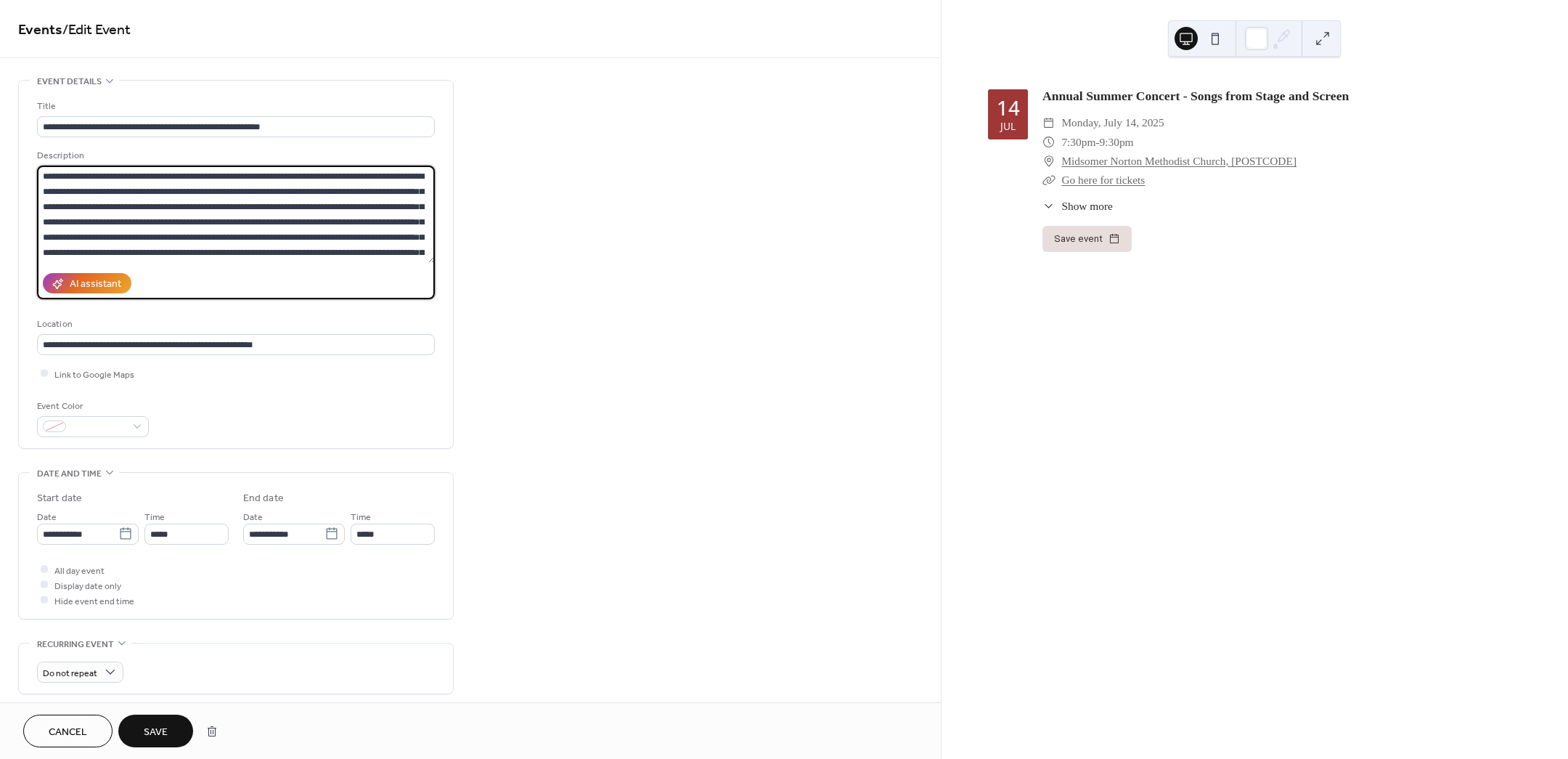 click on "**********" at bounding box center (784, 379) 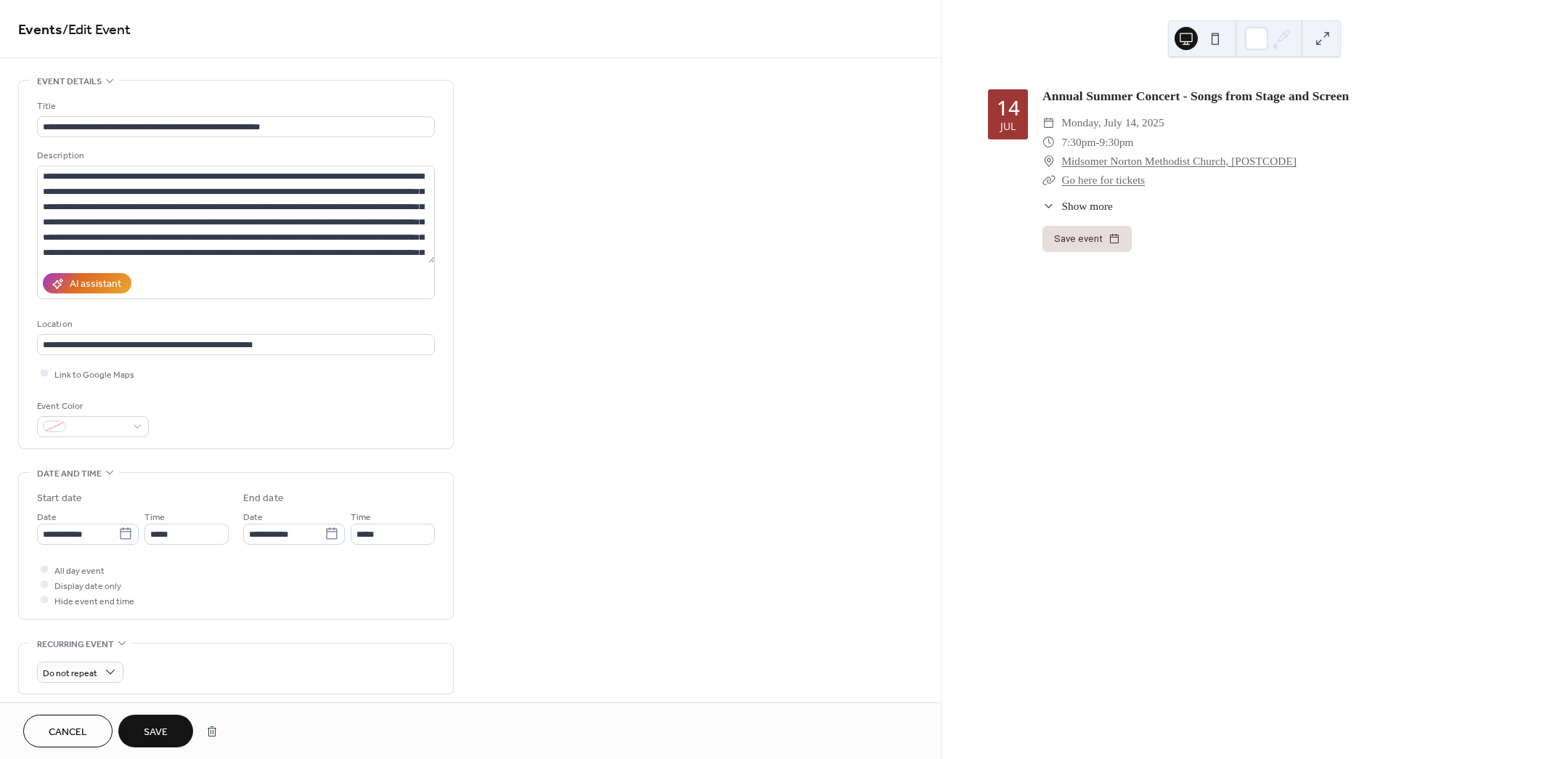 click on "Save" at bounding box center (155, 732) 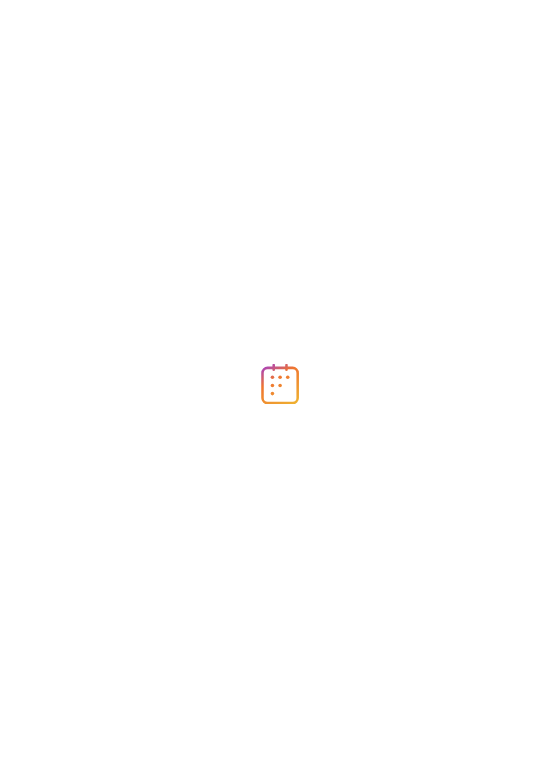 scroll, scrollTop: 0, scrollLeft: 0, axis: both 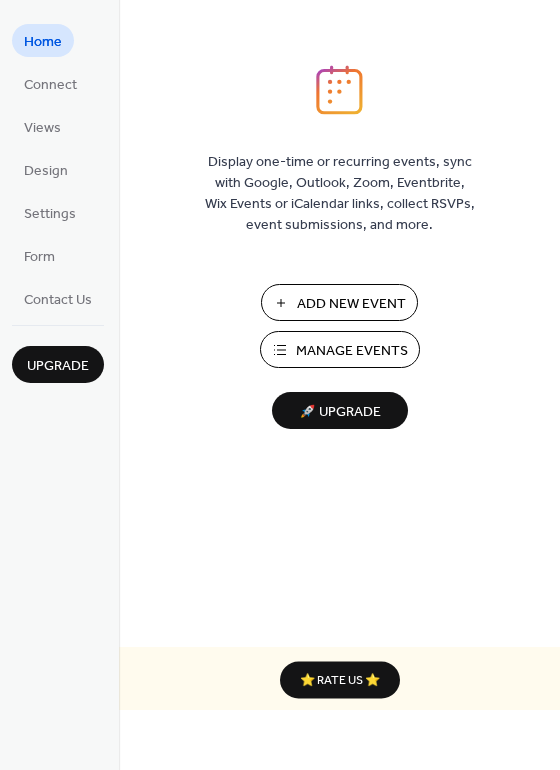 click on "Manage Events" at bounding box center [352, 351] 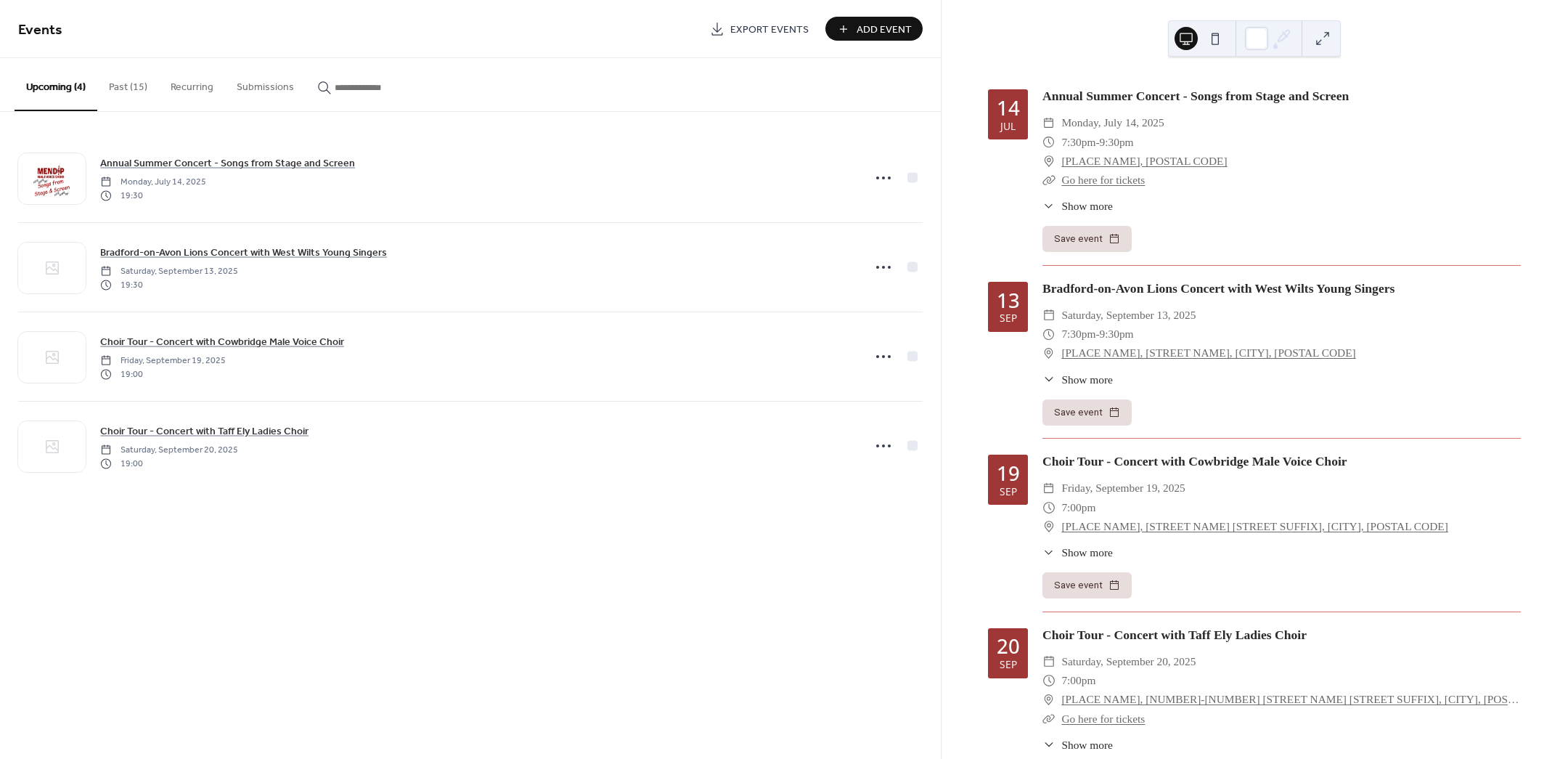 scroll, scrollTop: 0, scrollLeft: 0, axis: both 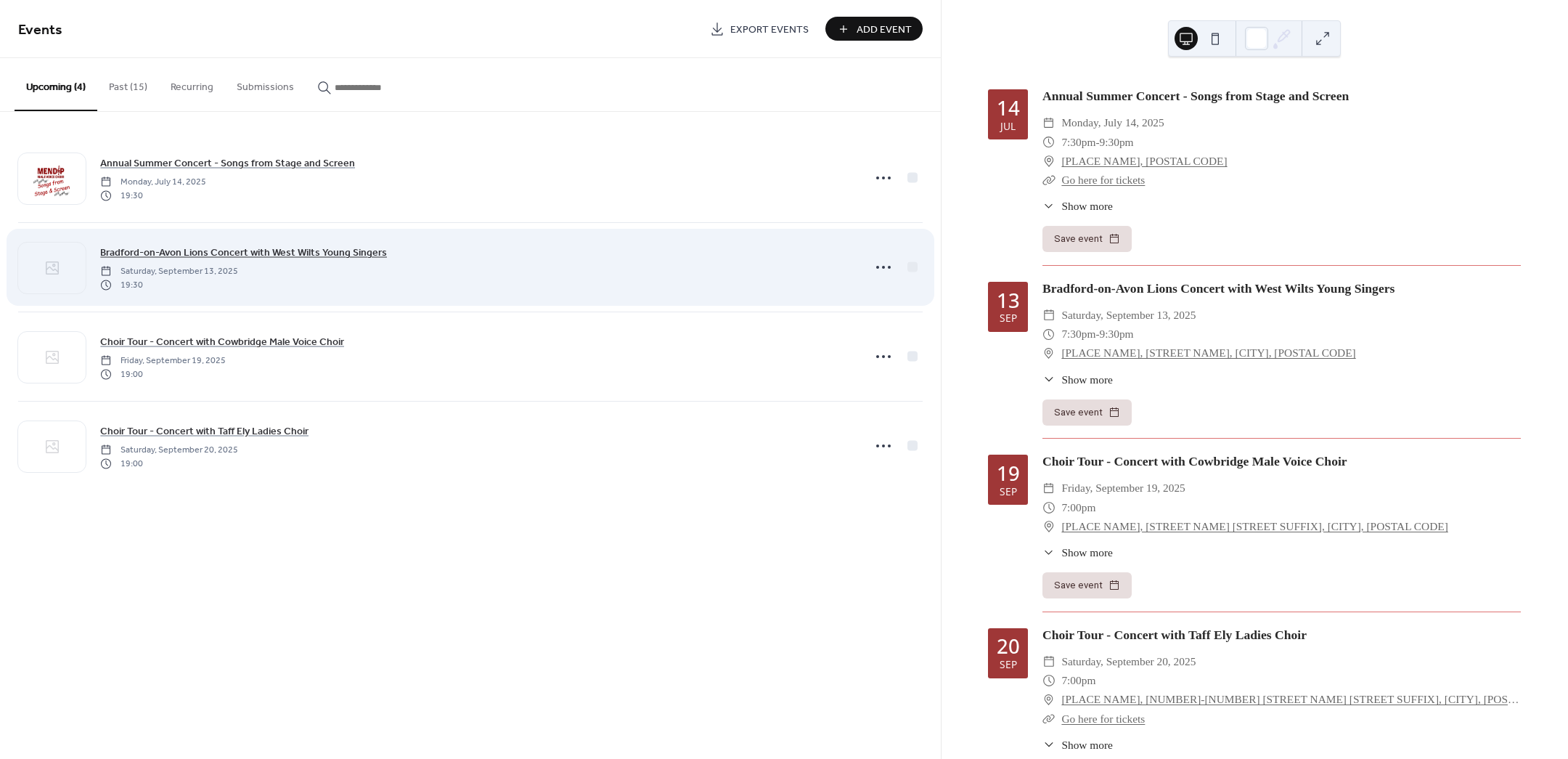 click on "Bradford-on-Avon Lions Concert with West Wilts Young Singers" at bounding box center [243, 253] 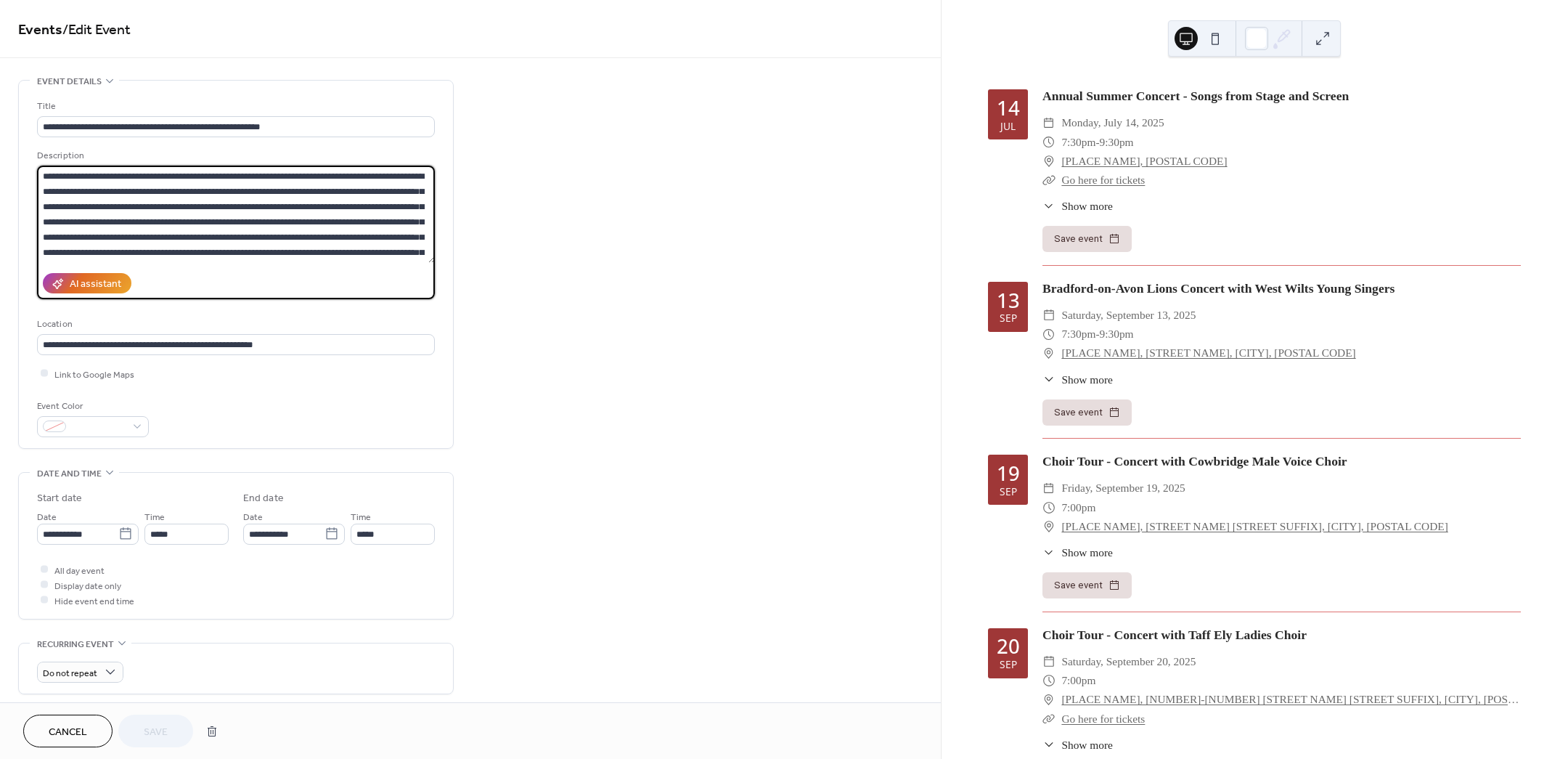 click on "**********" at bounding box center [236, 214] 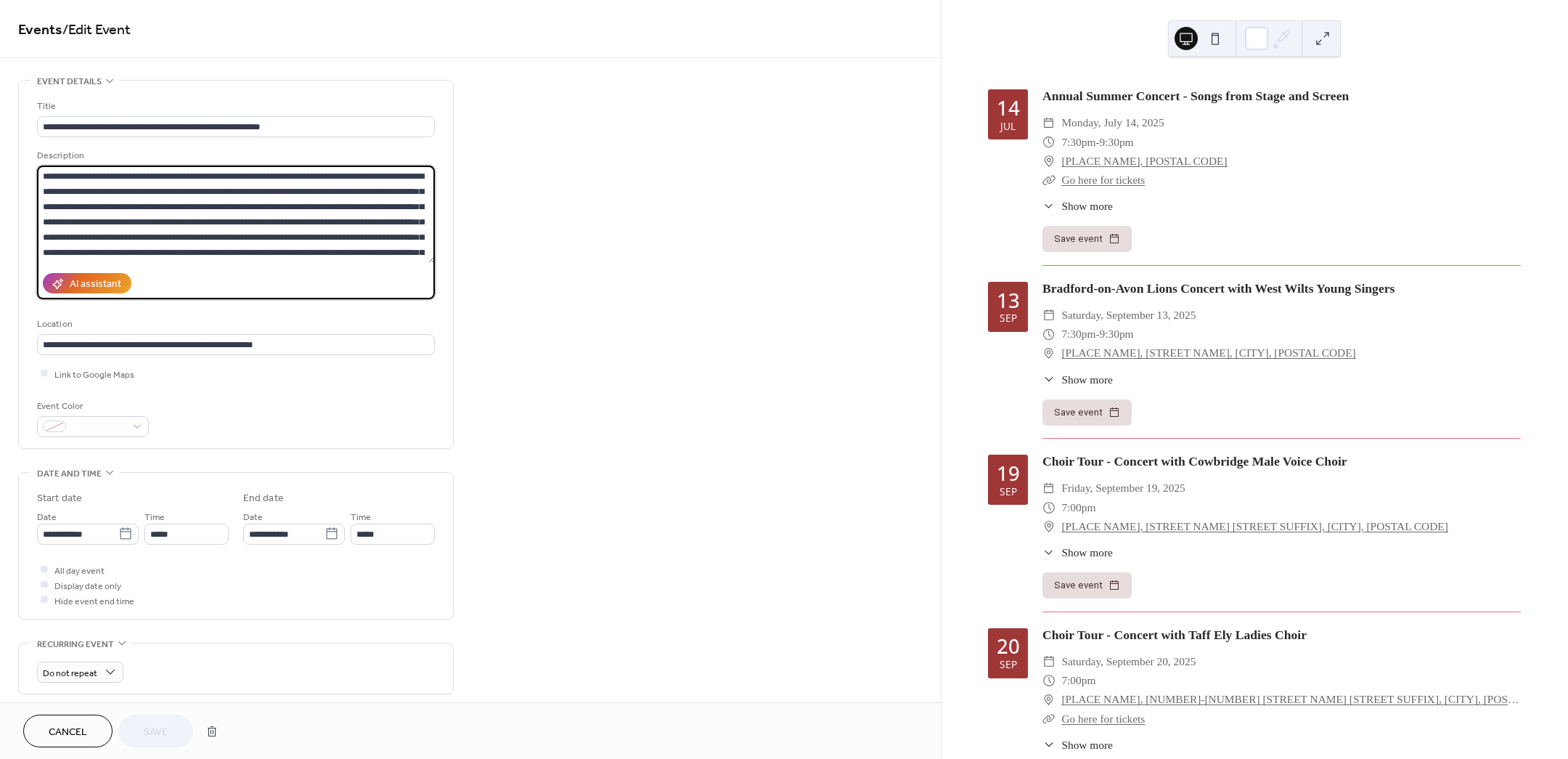 paste on "**********" 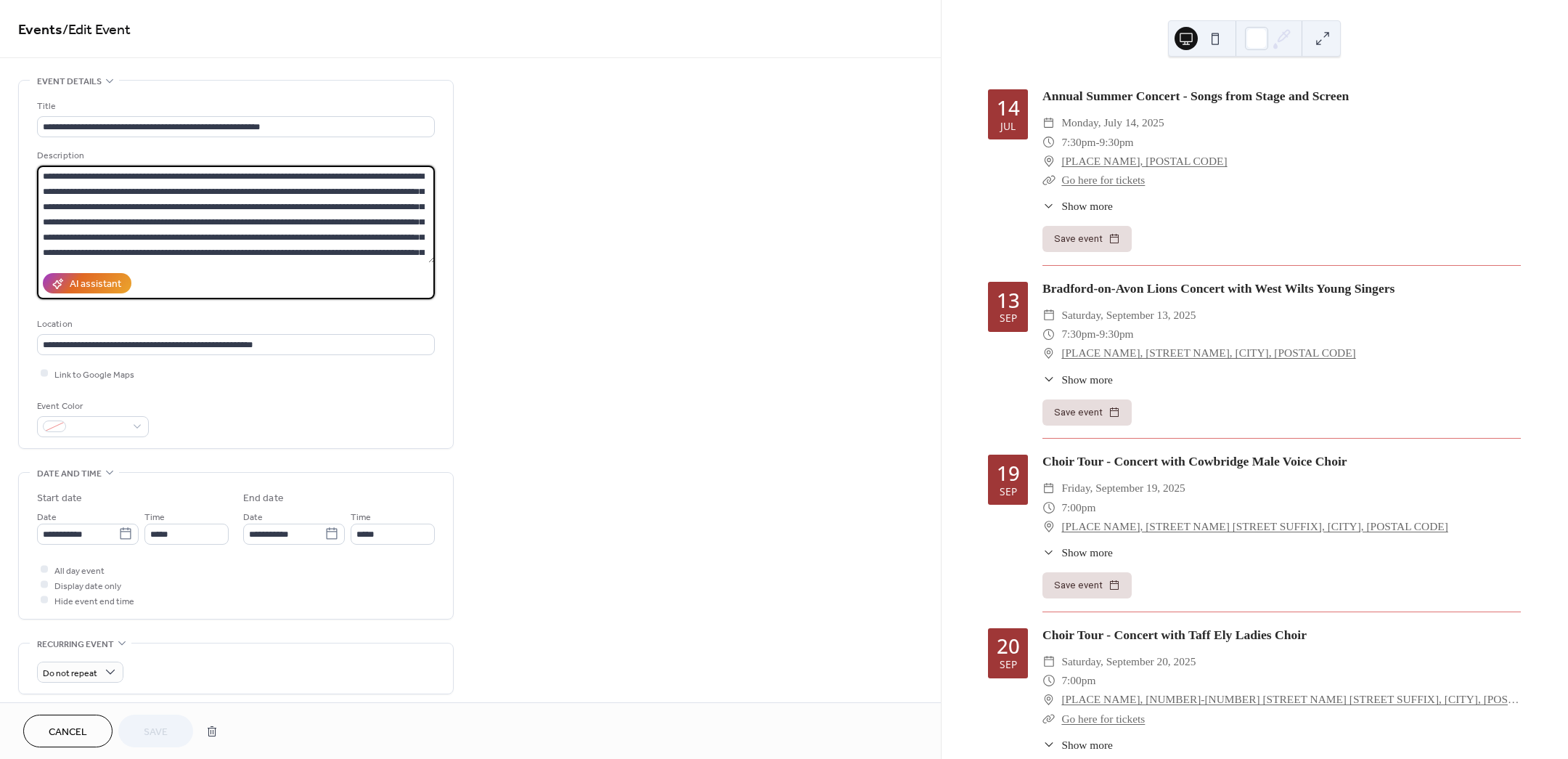 scroll, scrollTop: 73, scrollLeft: 0, axis: vertical 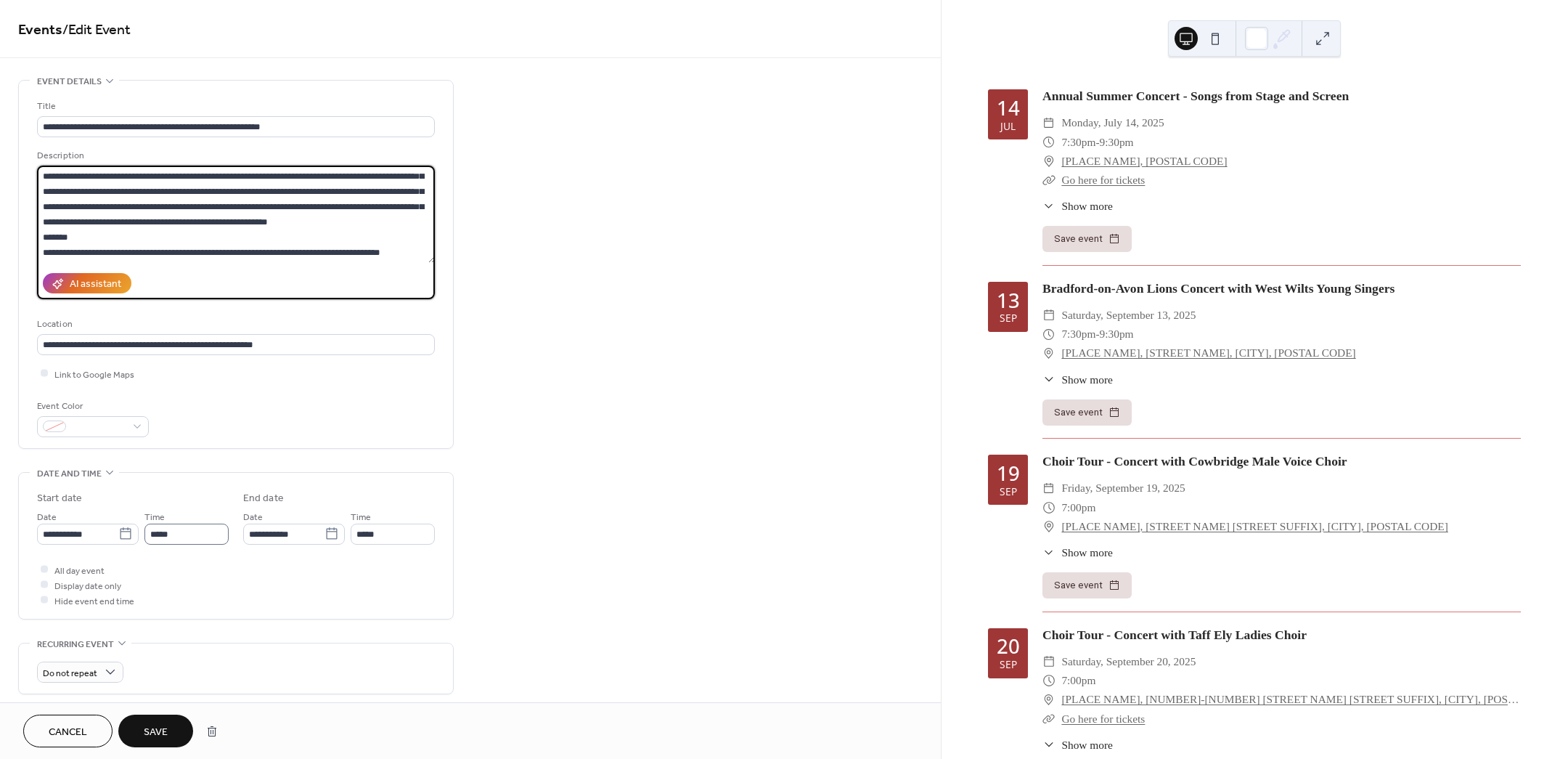 type on "**********" 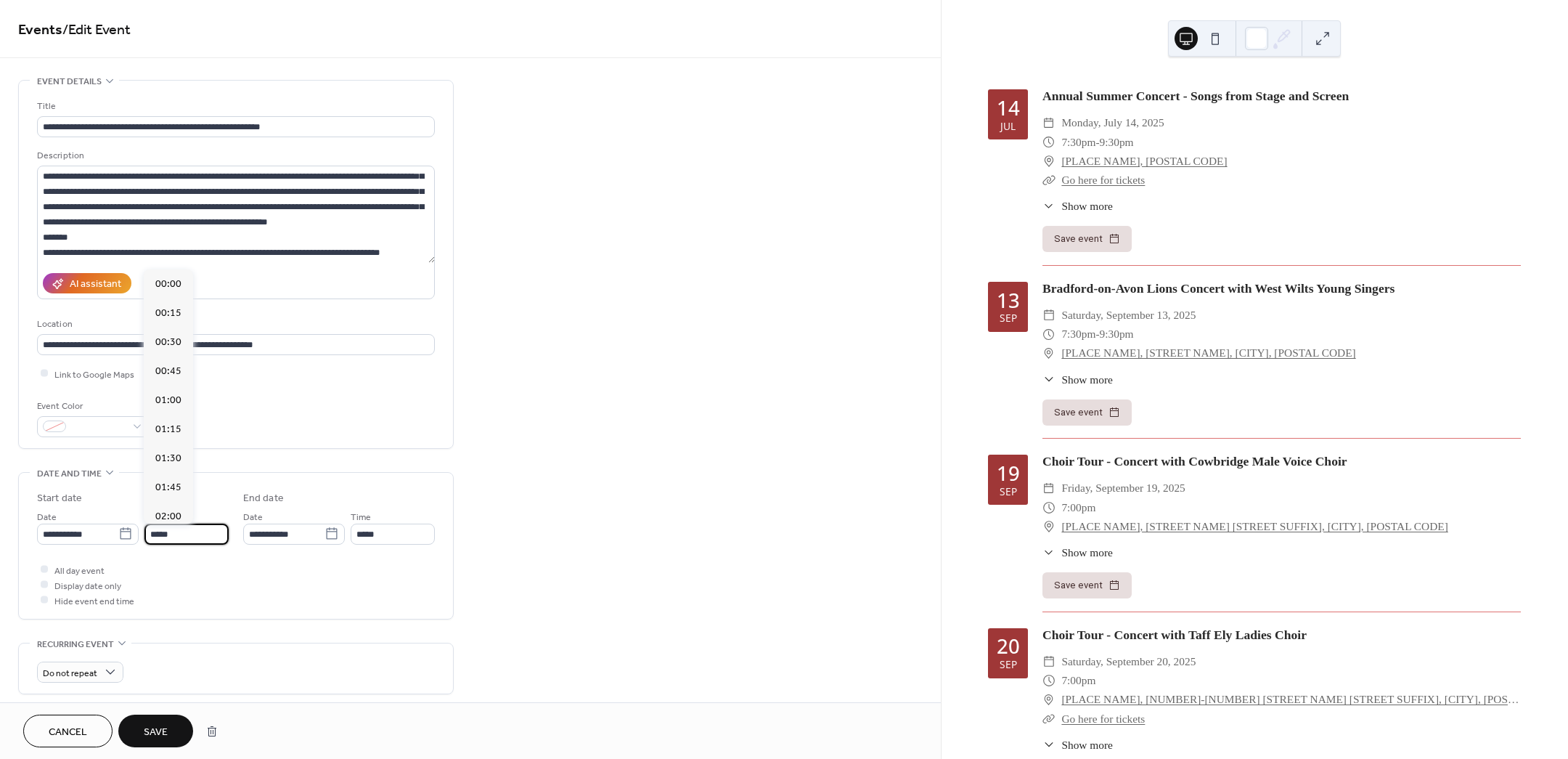 click on "*****" at bounding box center [187, 534] 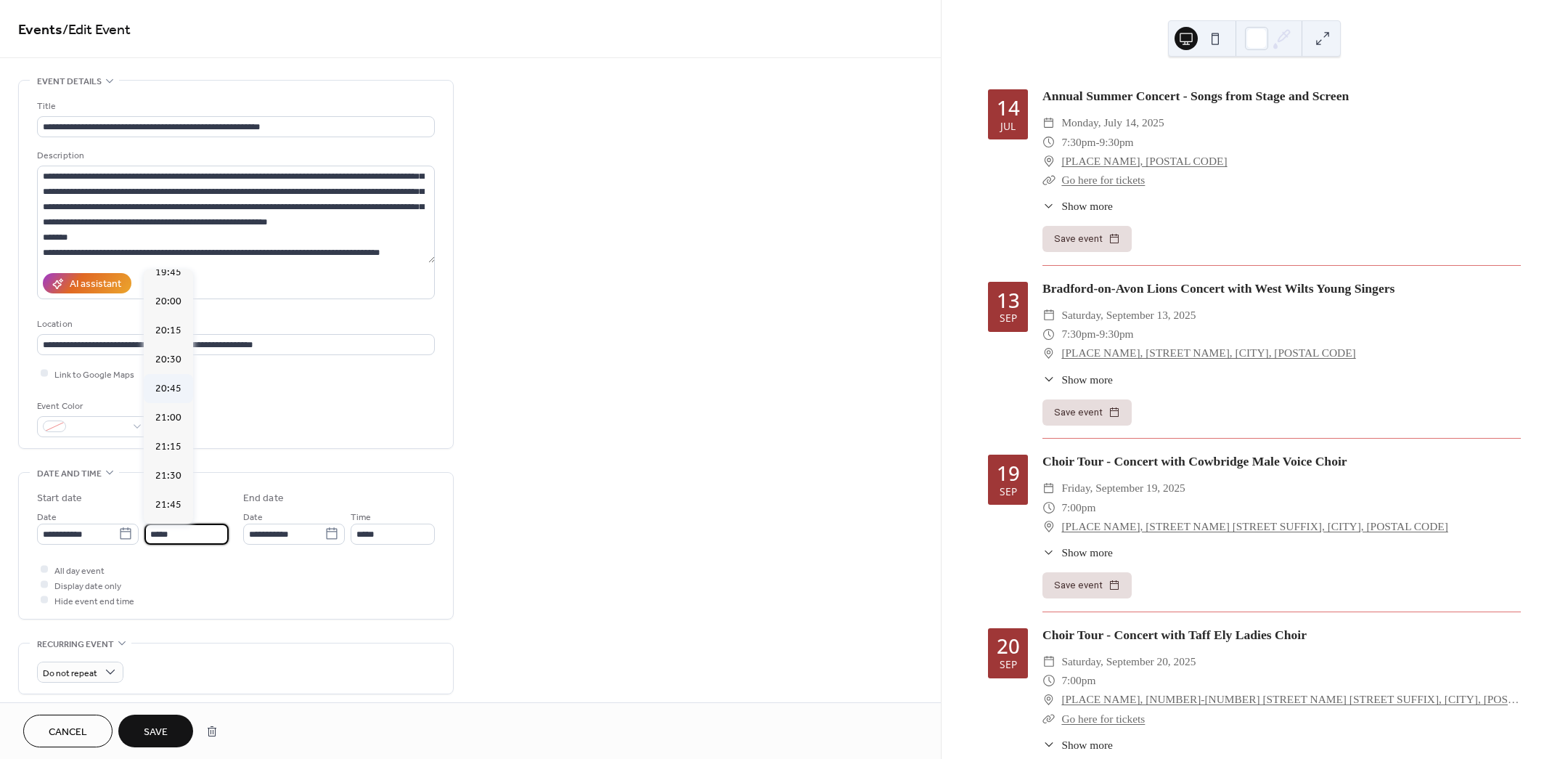 scroll, scrollTop: 2125, scrollLeft: 0, axis: vertical 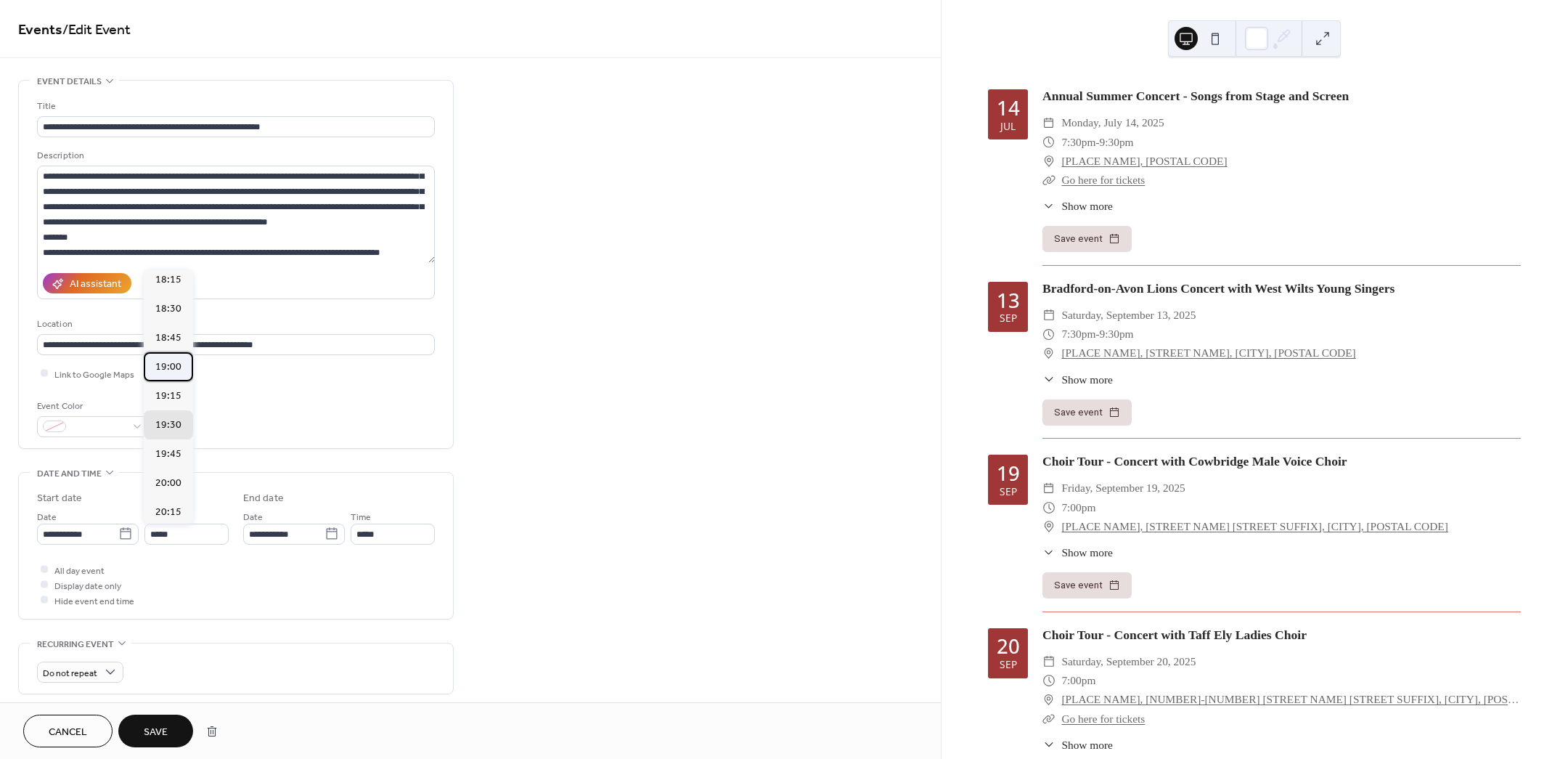 click on "19:00" at bounding box center (168, 367) 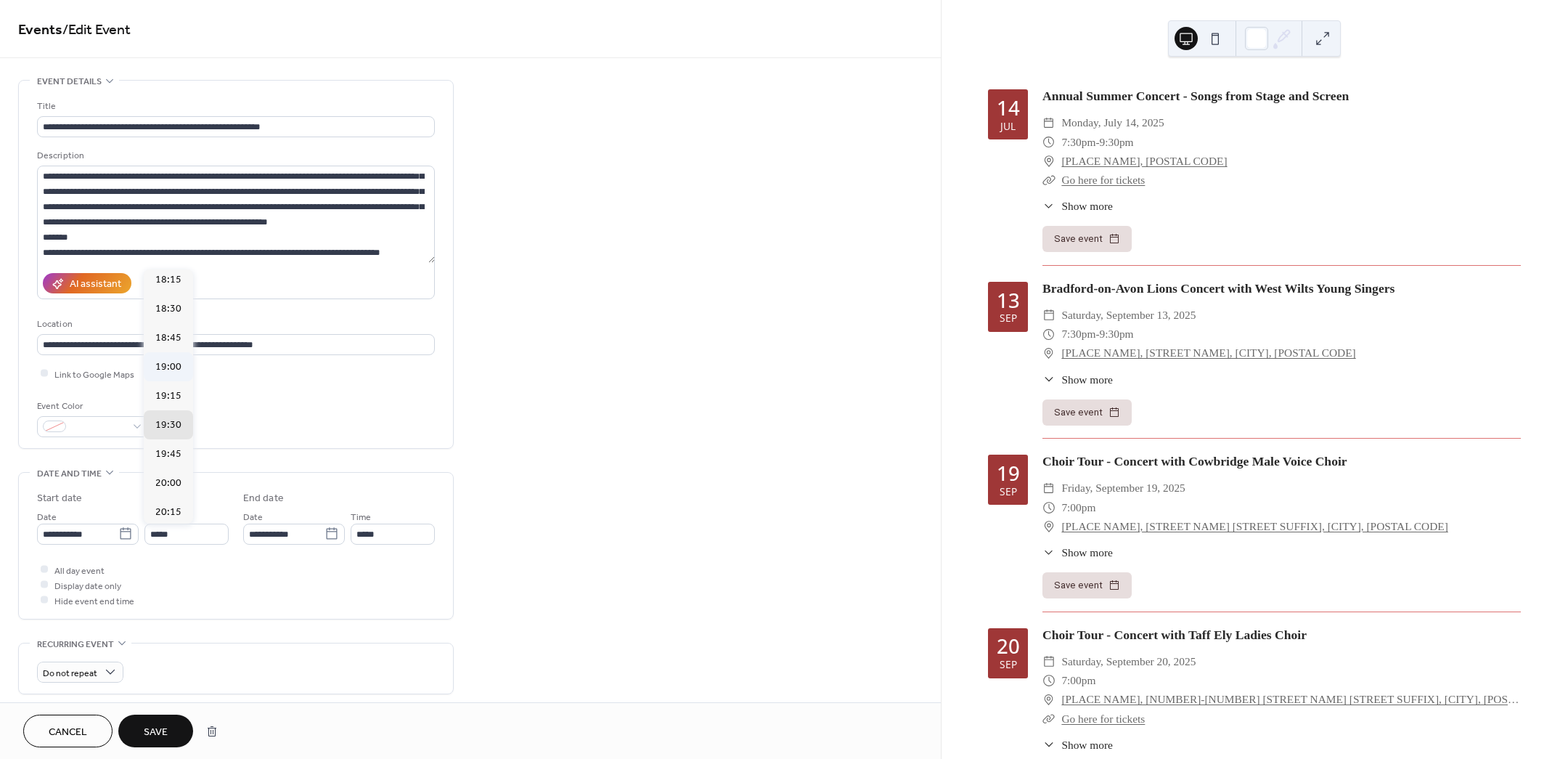 type on "*****" 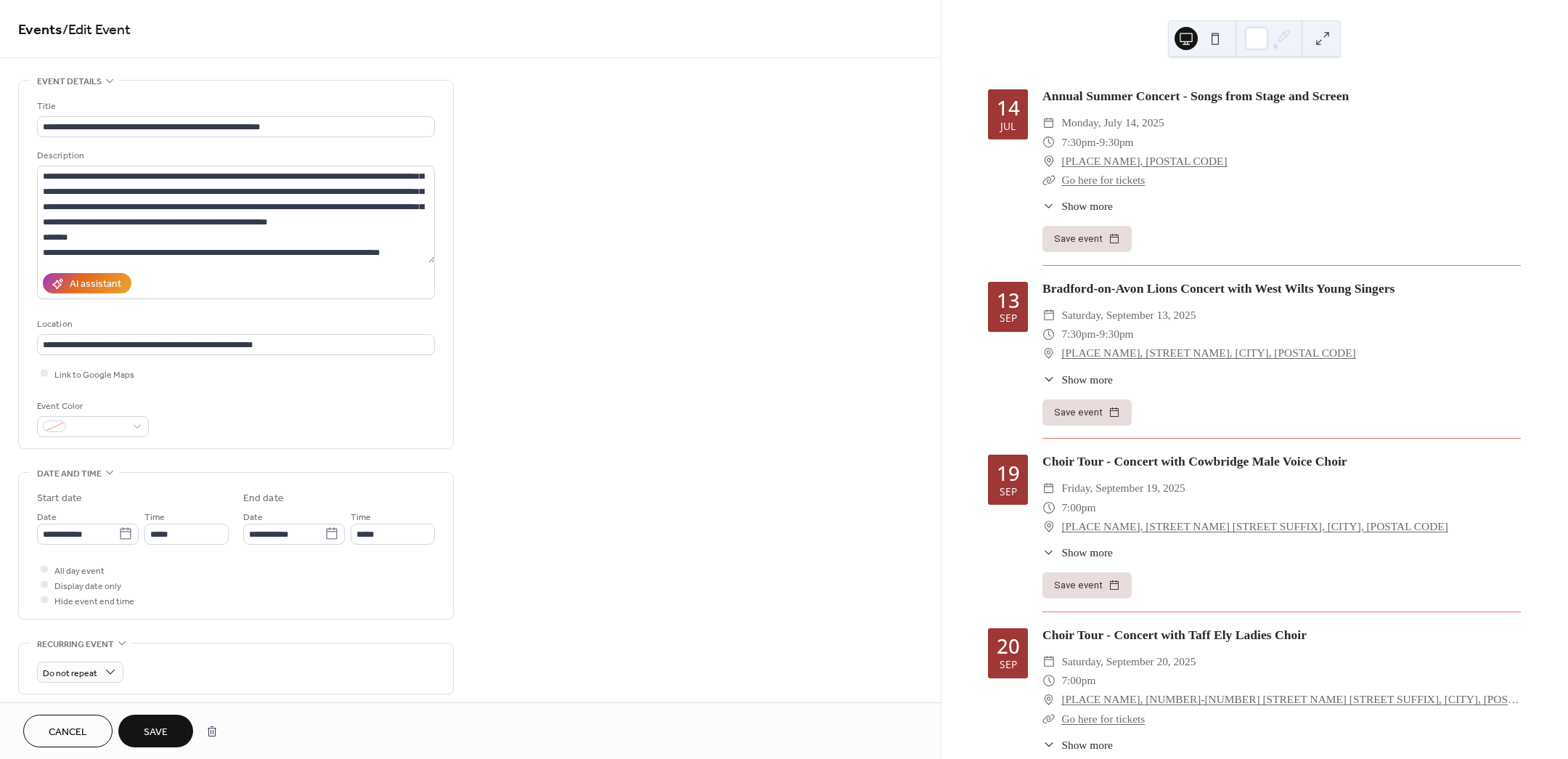 click on "Save" at bounding box center (155, 731) 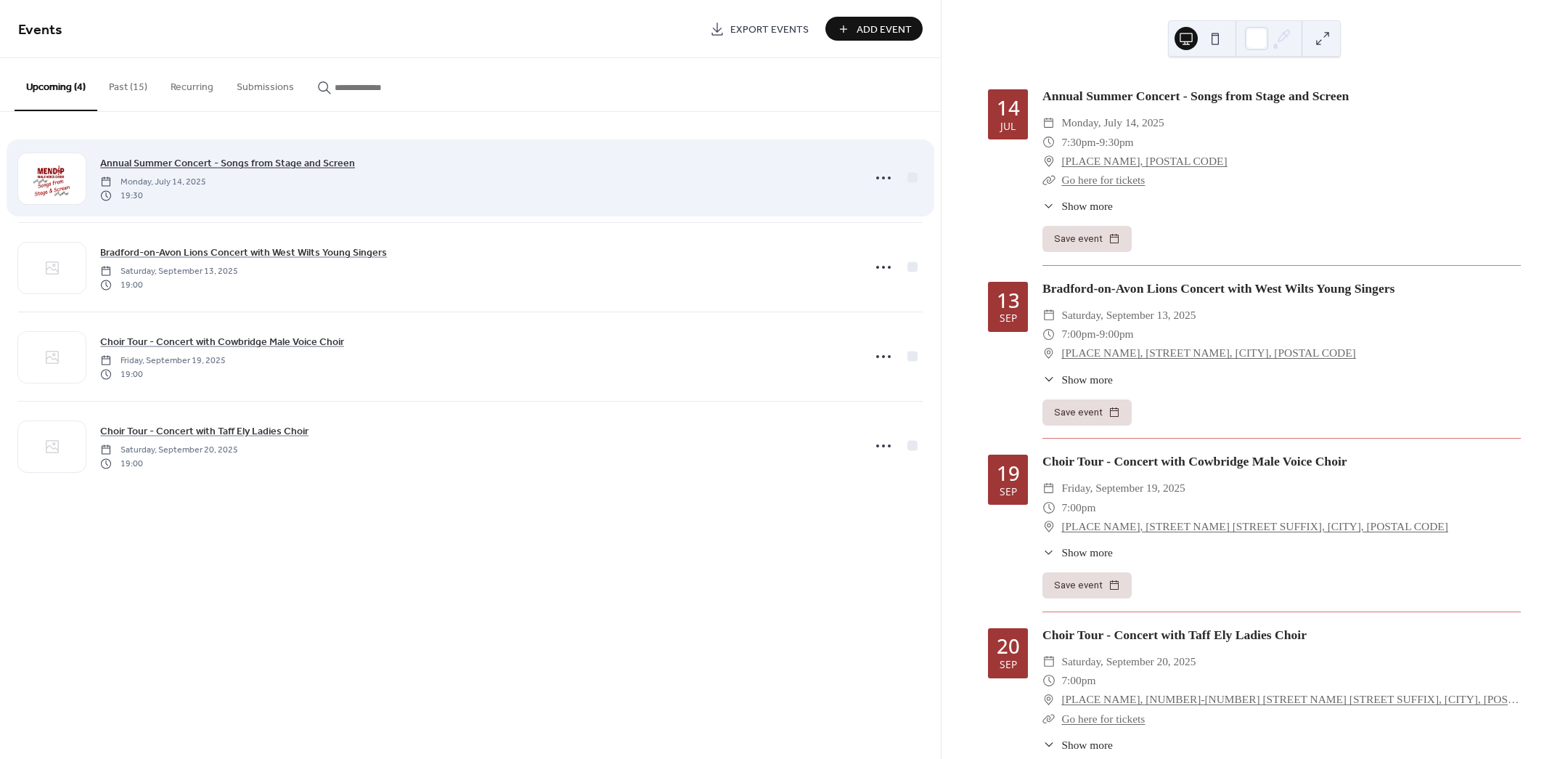 click on "Annual Summer Concert - Songs from Stage and Screen" at bounding box center [227, 163] 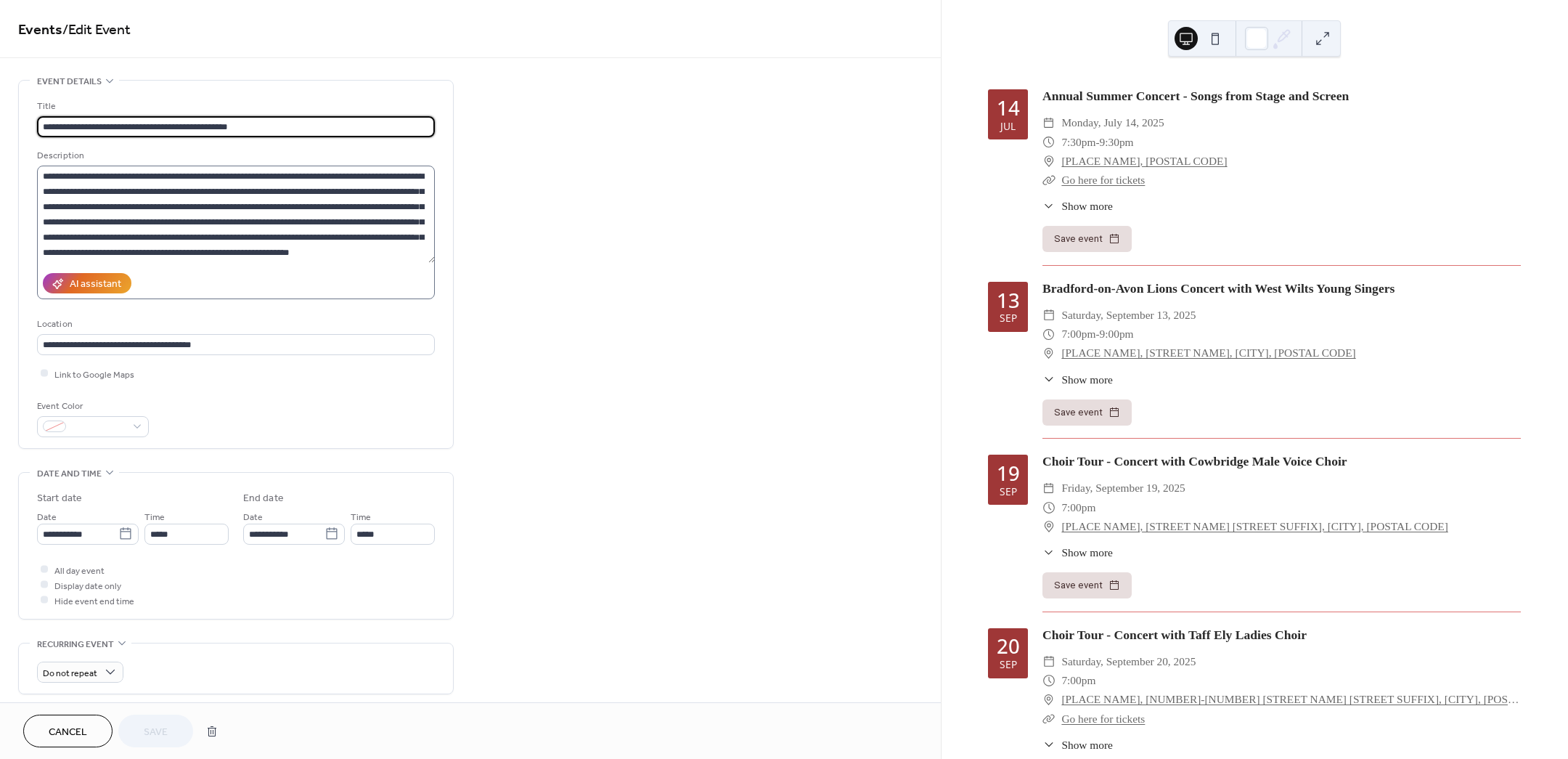 scroll, scrollTop: 30, scrollLeft: 0, axis: vertical 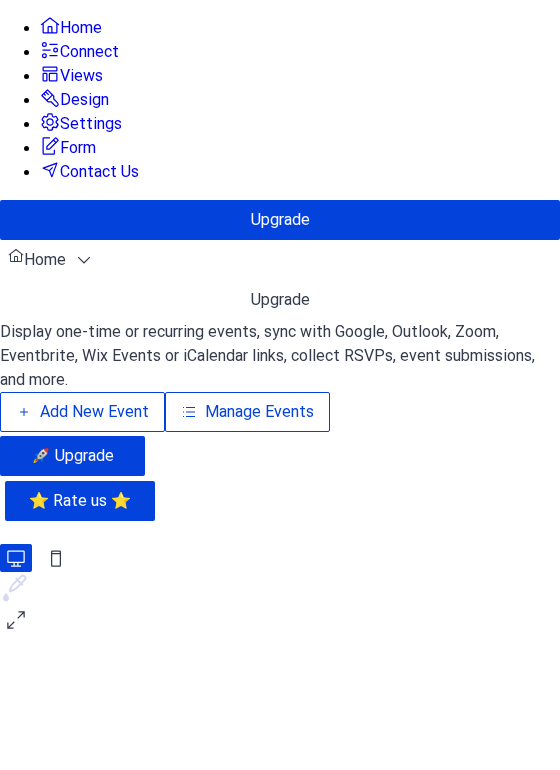 click on "Manage Events" at bounding box center [259, 412] 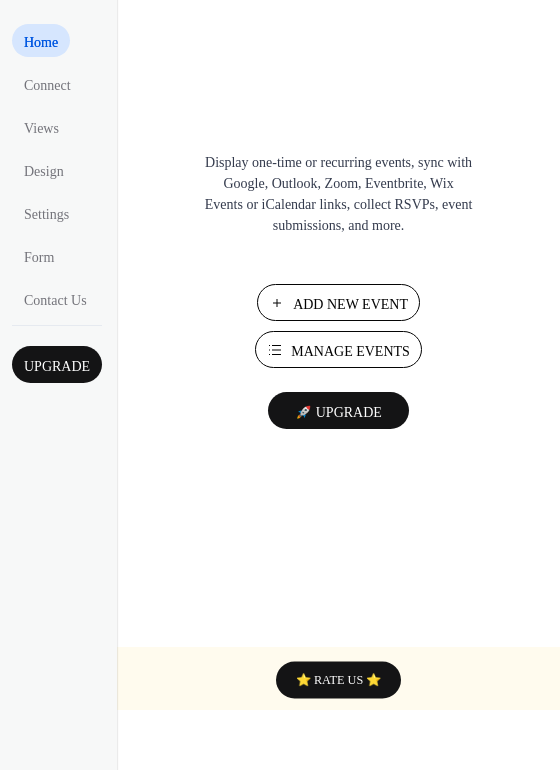type 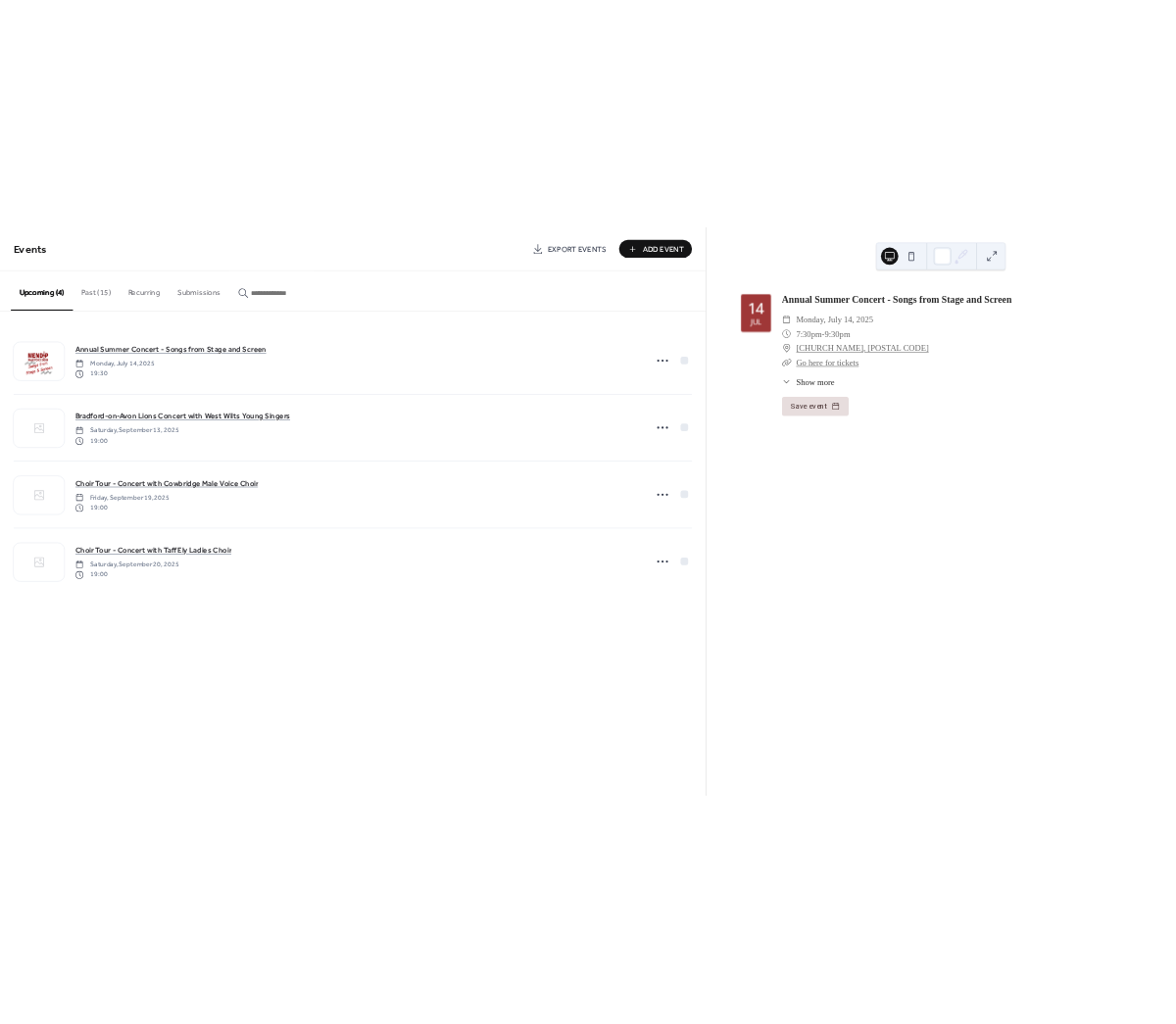 scroll, scrollTop: 0, scrollLeft: 0, axis: both 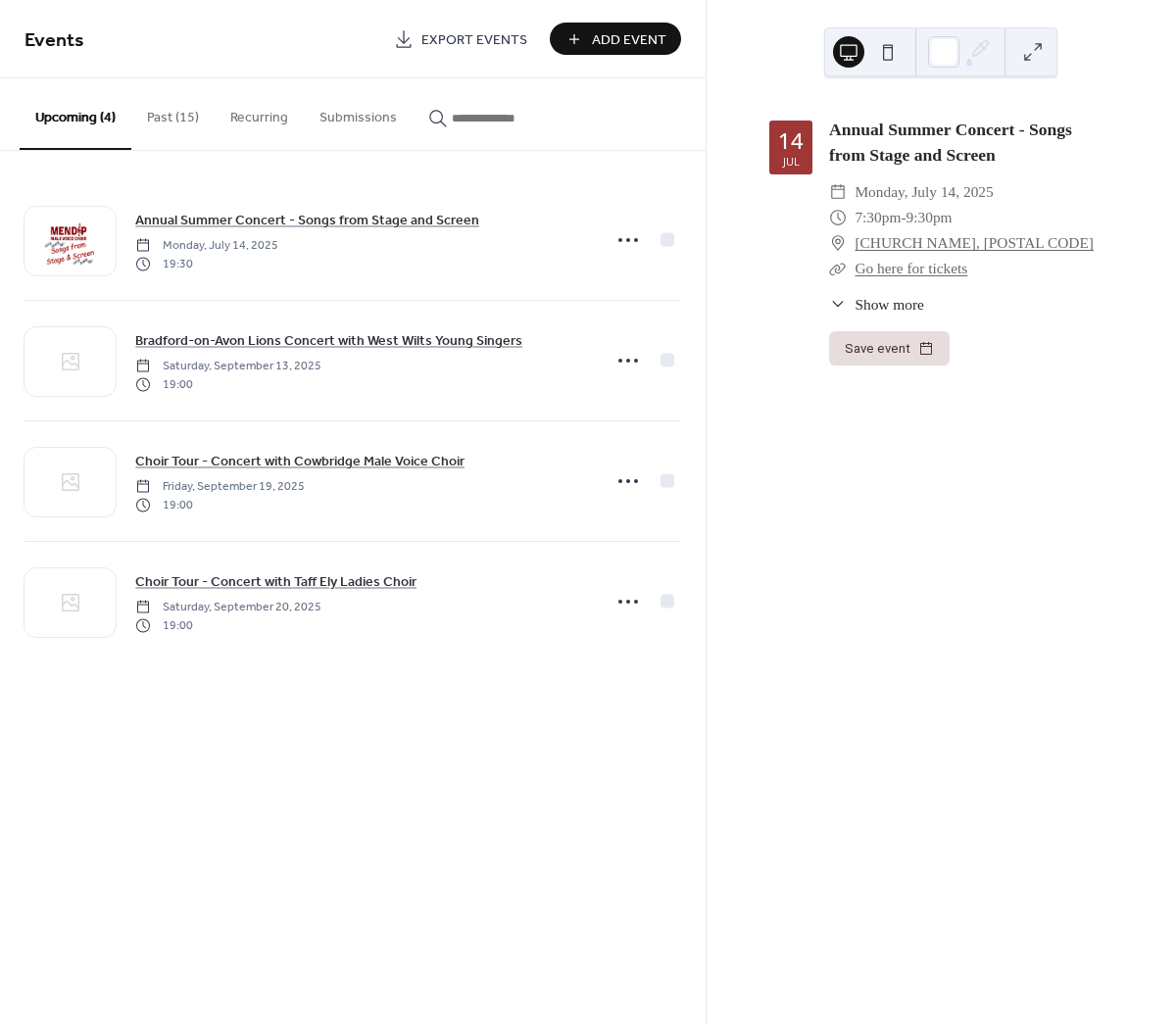 click on "Add Event" at bounding box center [629, 40] 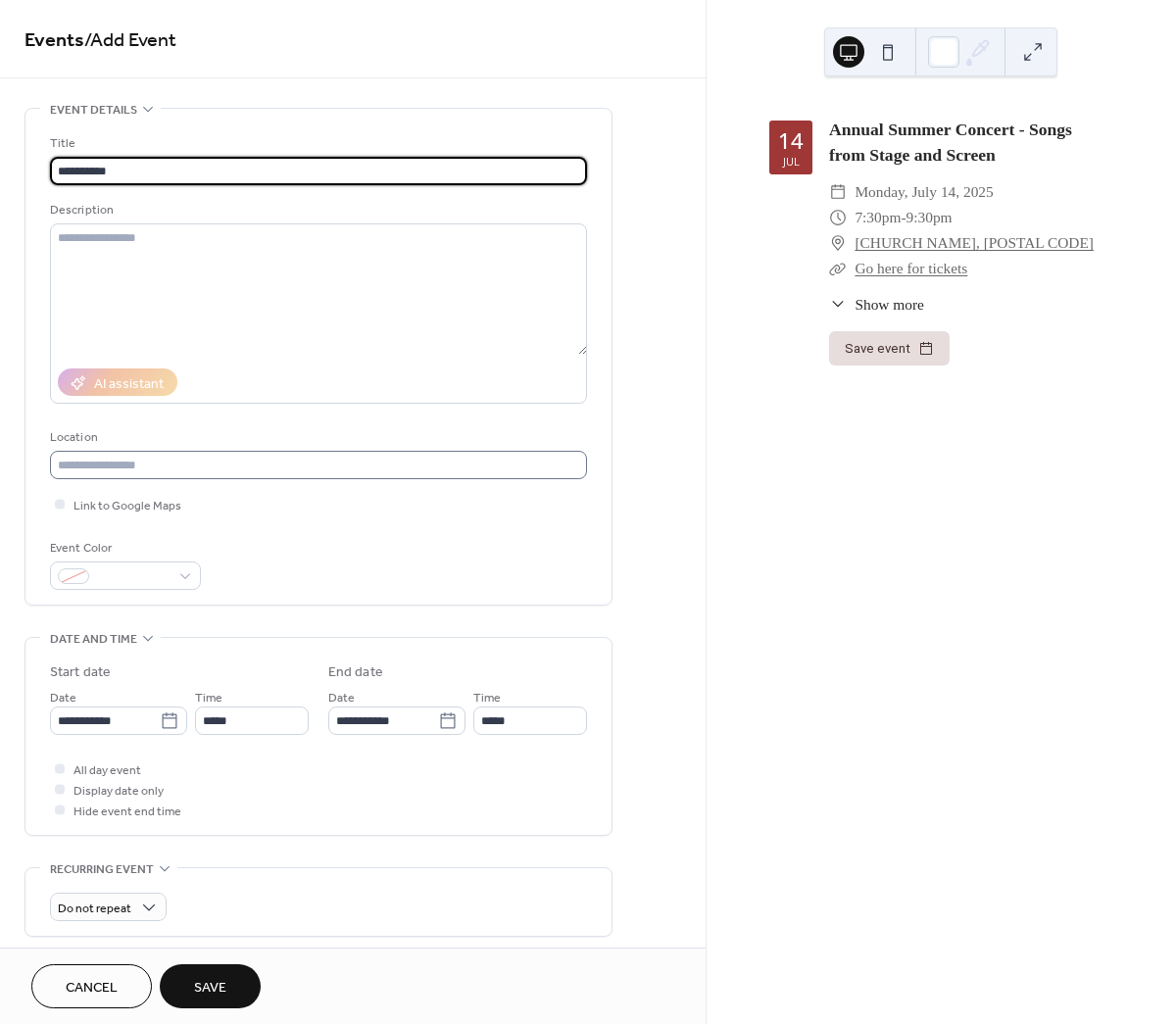 type on "**********" 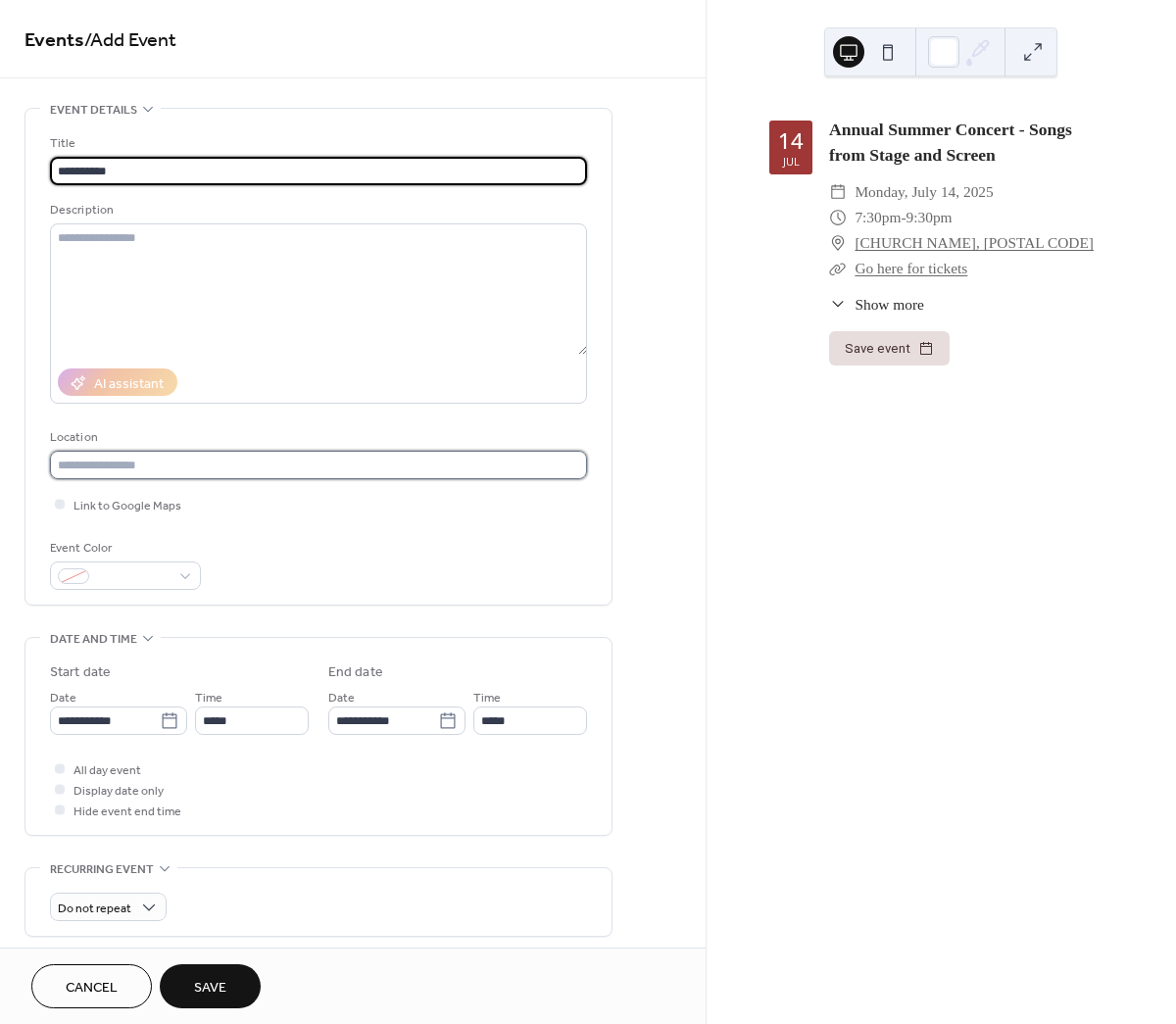 click at bounding box center (318, 464) 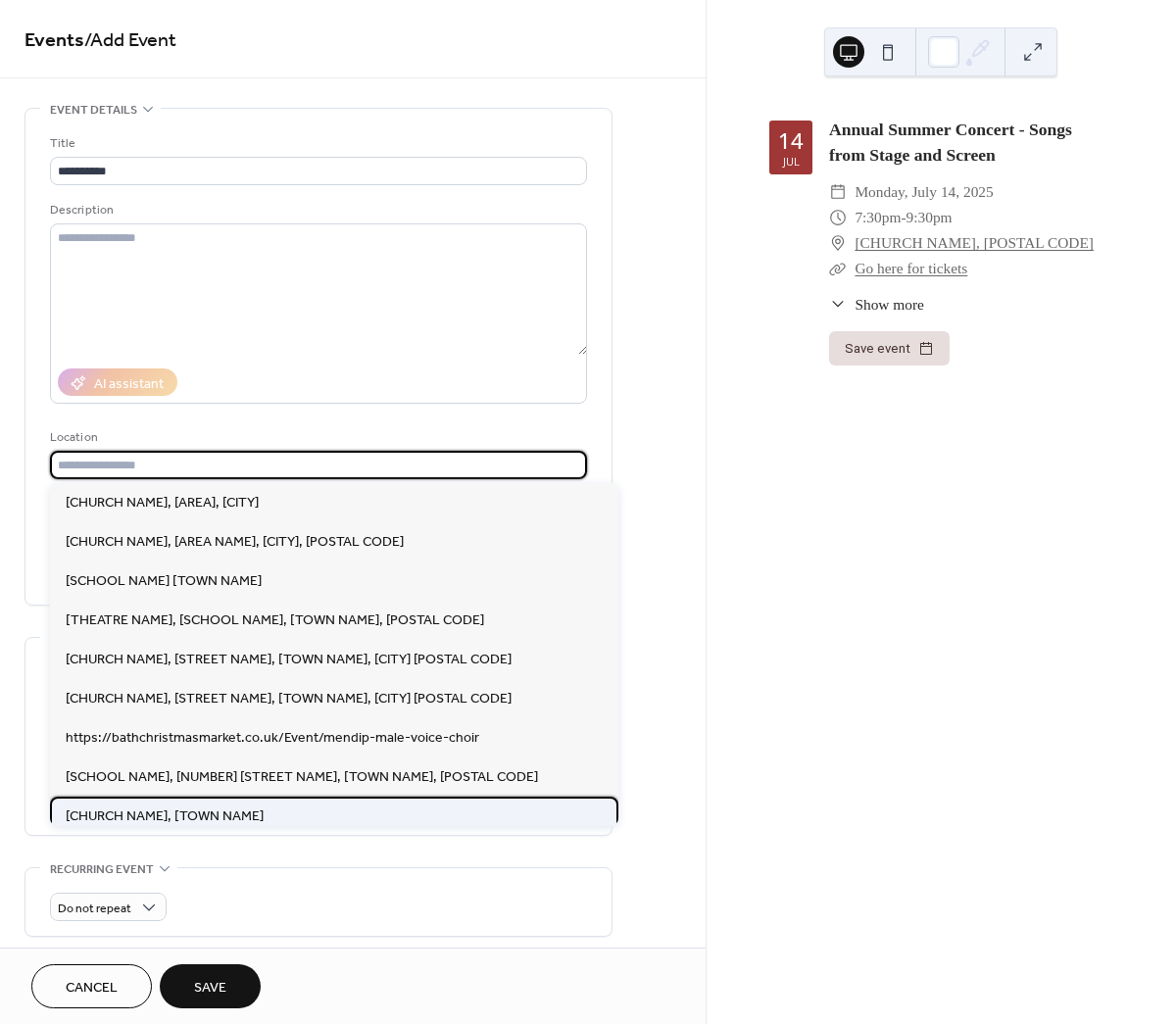 click on "[CHURCH NAME], [TOWN NAME]" at bounding box center [165, 816] 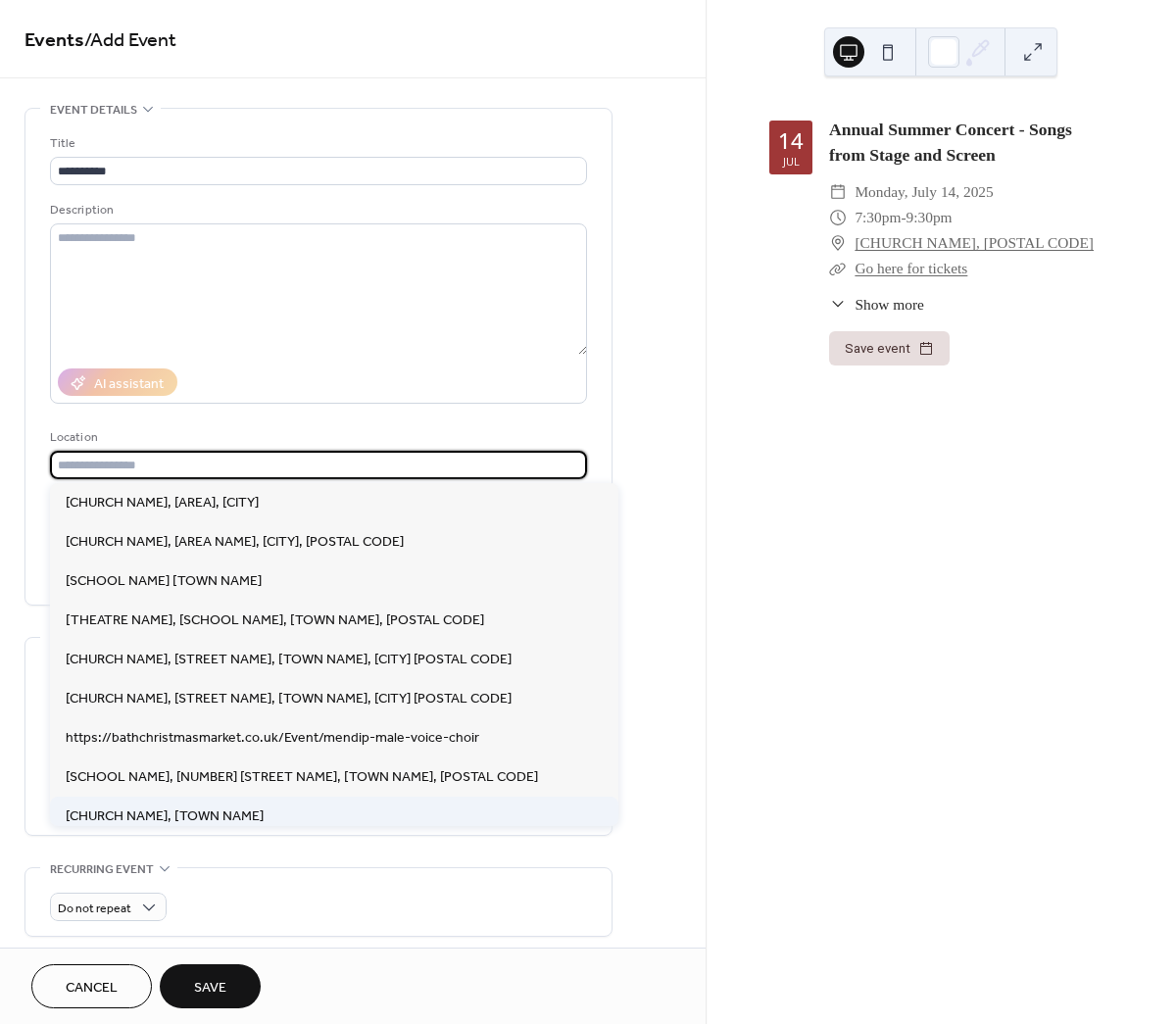 type on "**********" 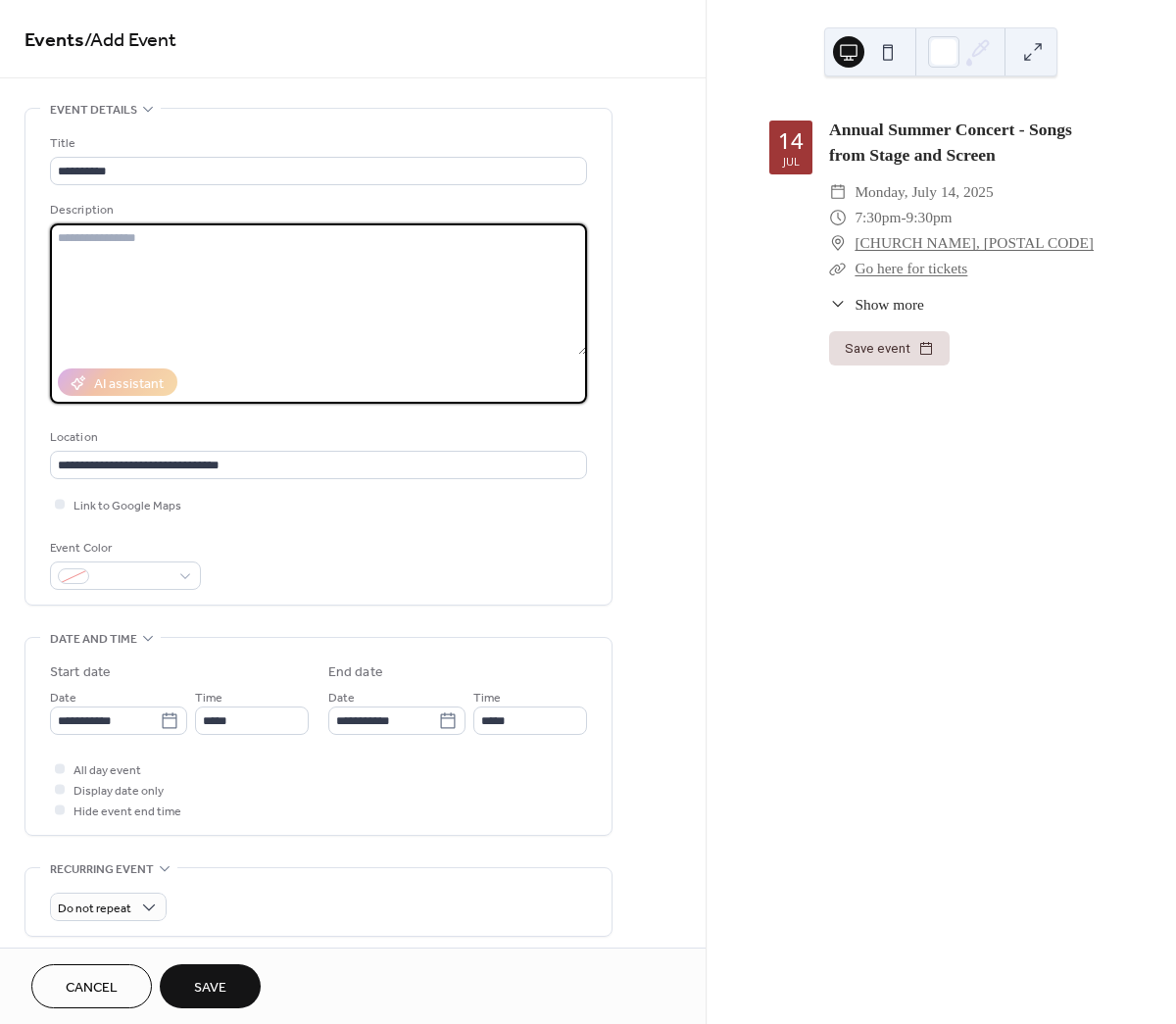 click at bounding box center [318, 289] 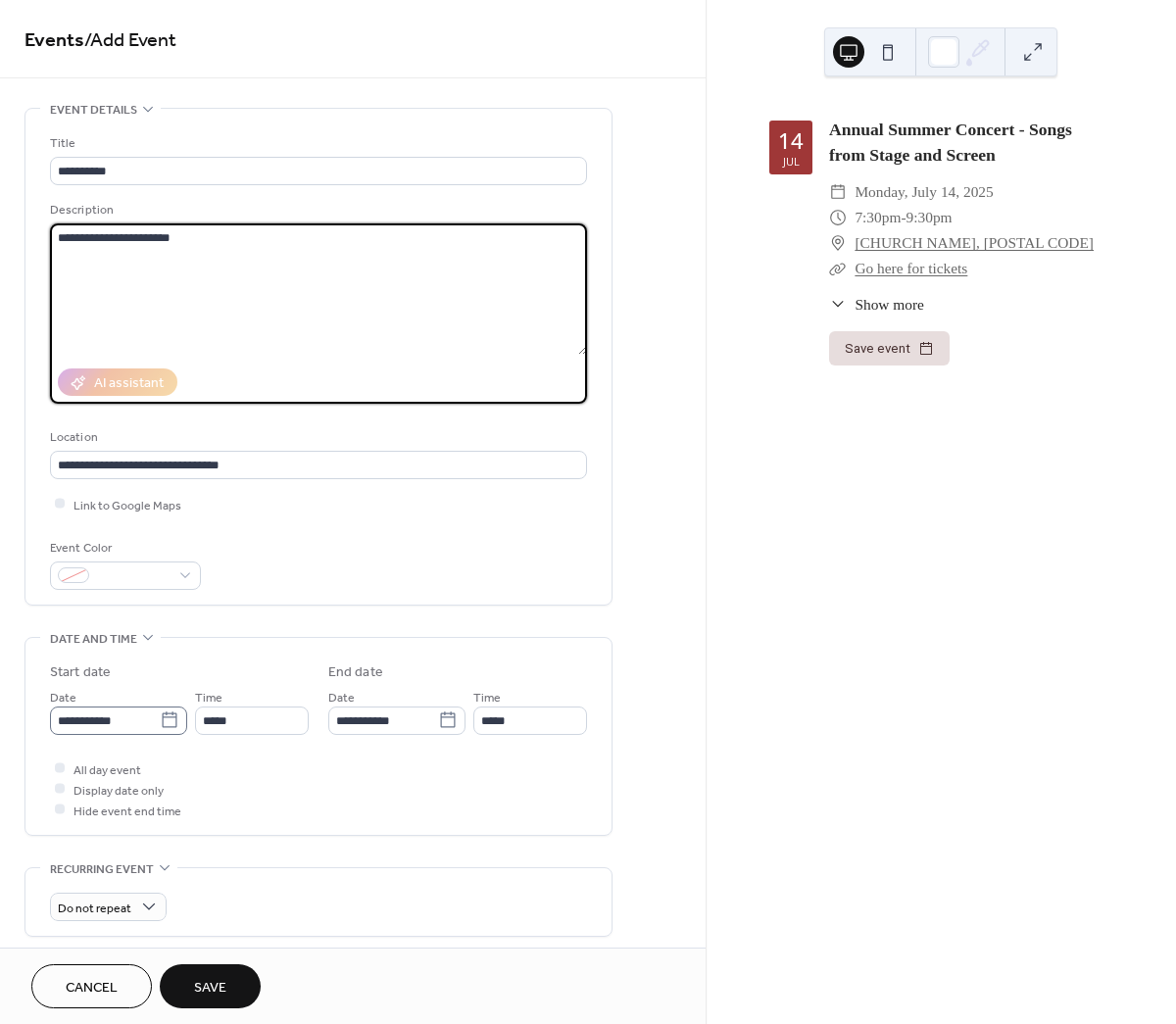 type on "**********" 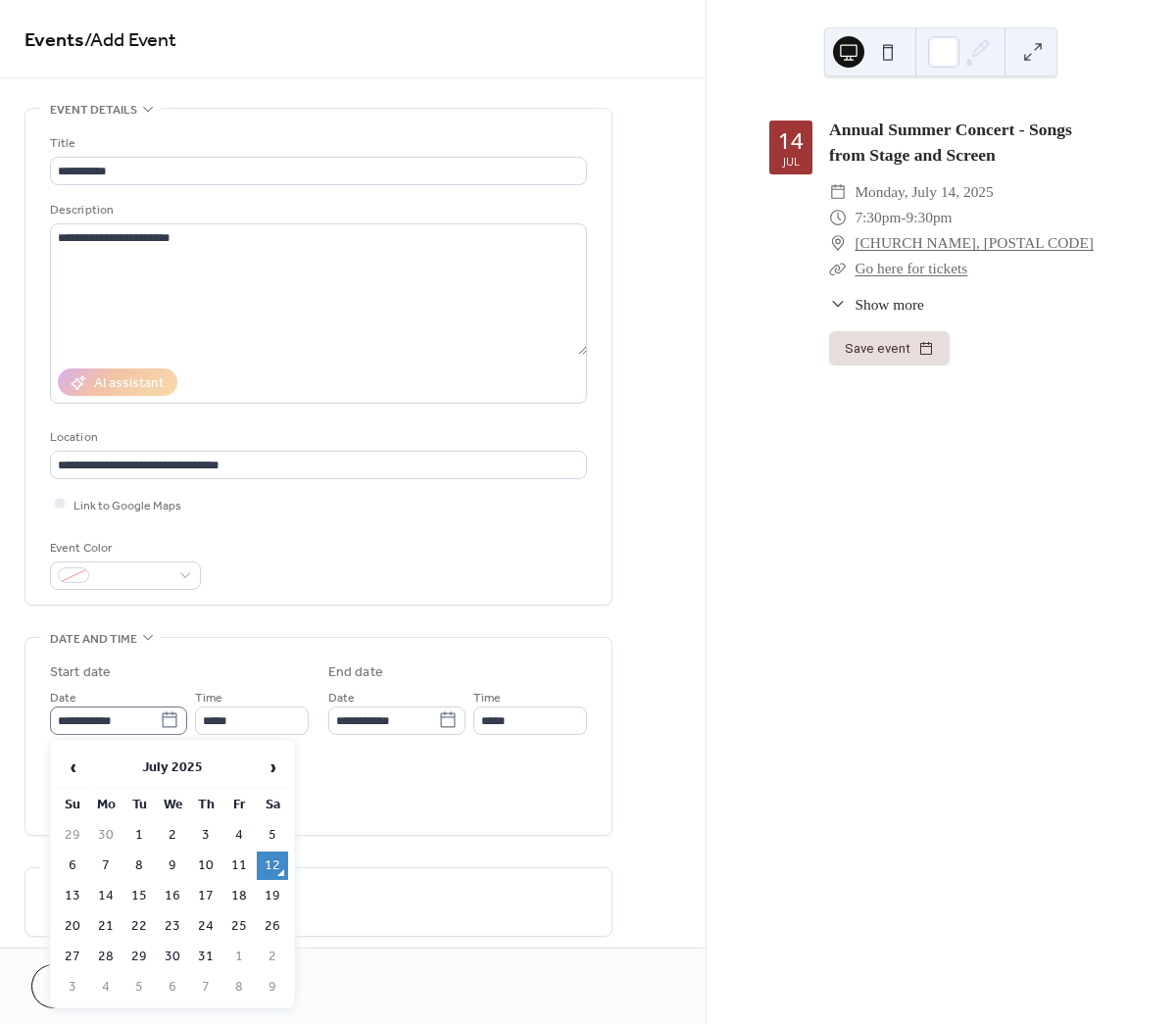 click 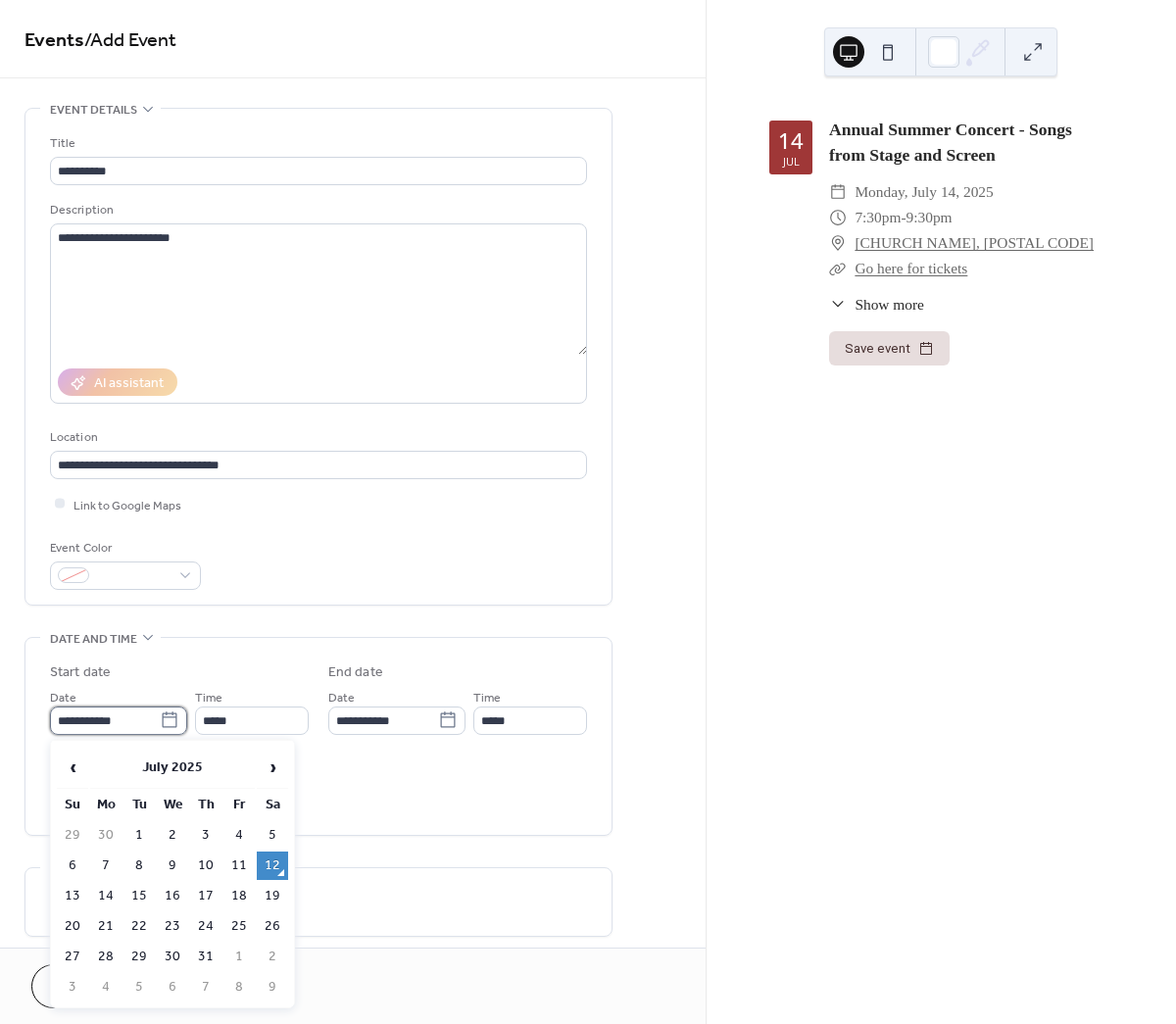 click on "**********" at bounding box center [105, 720] 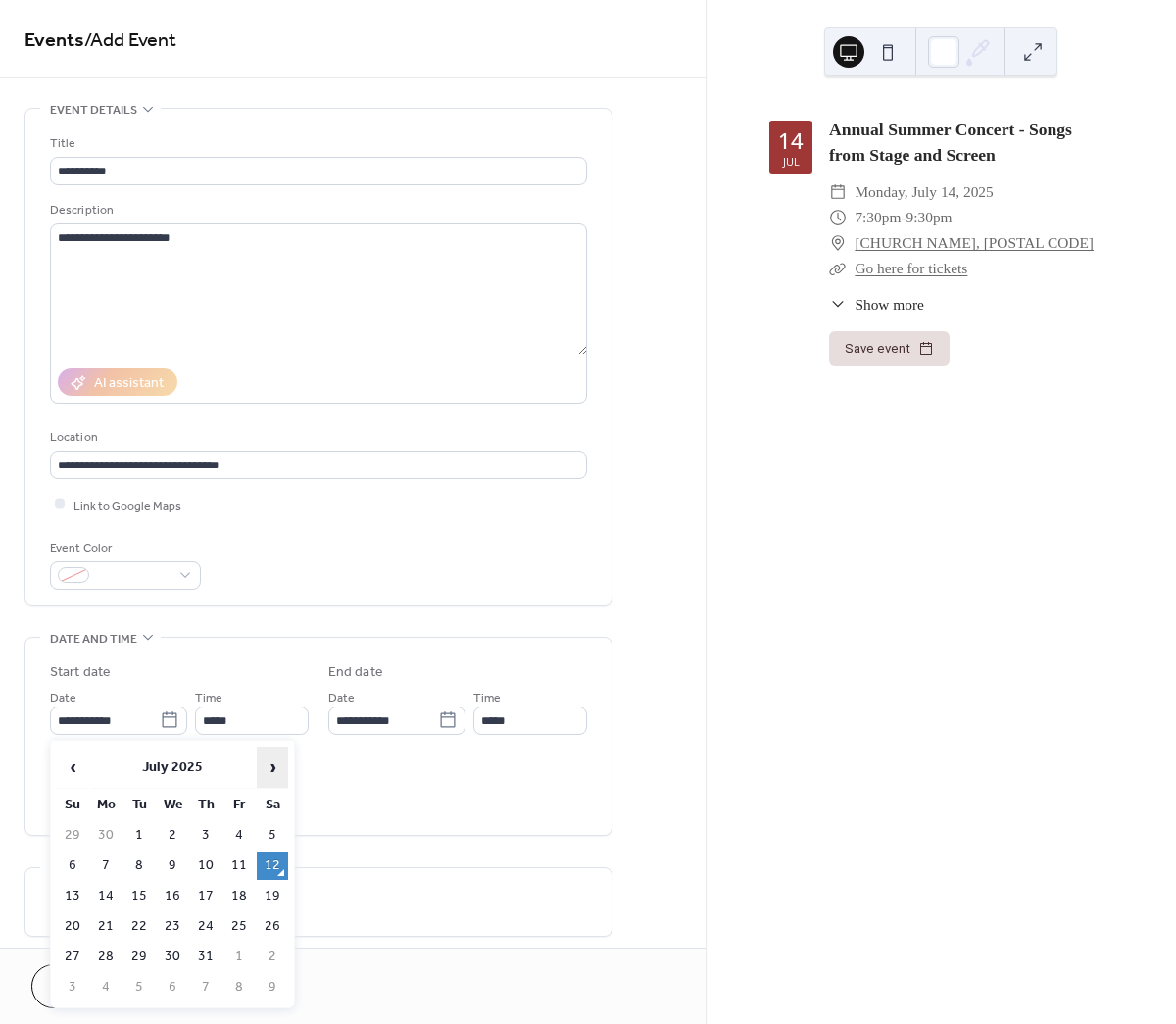 click on "›" at bounding box center (272, 767) 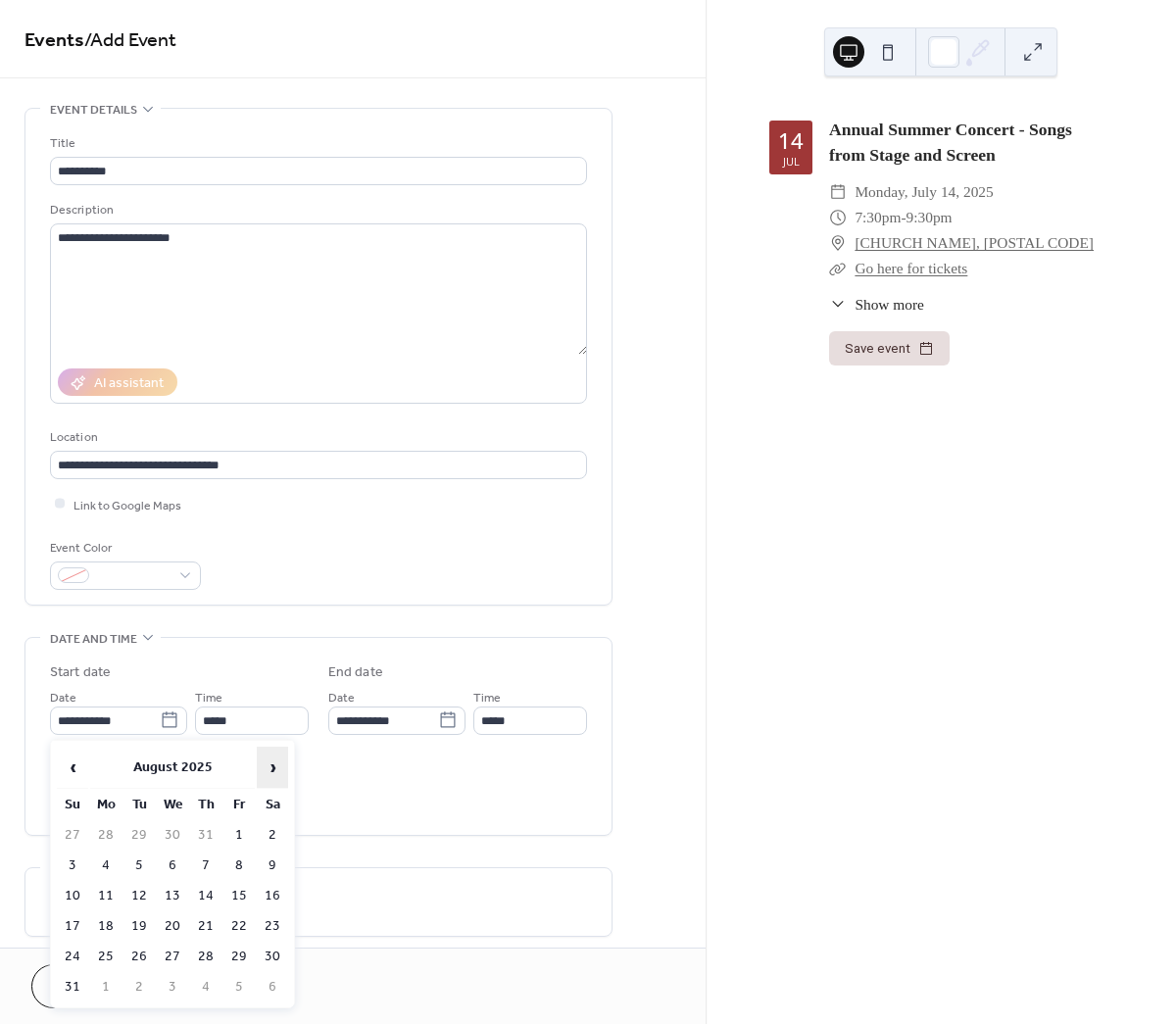 click on "›" at bounding box center [272, 767] 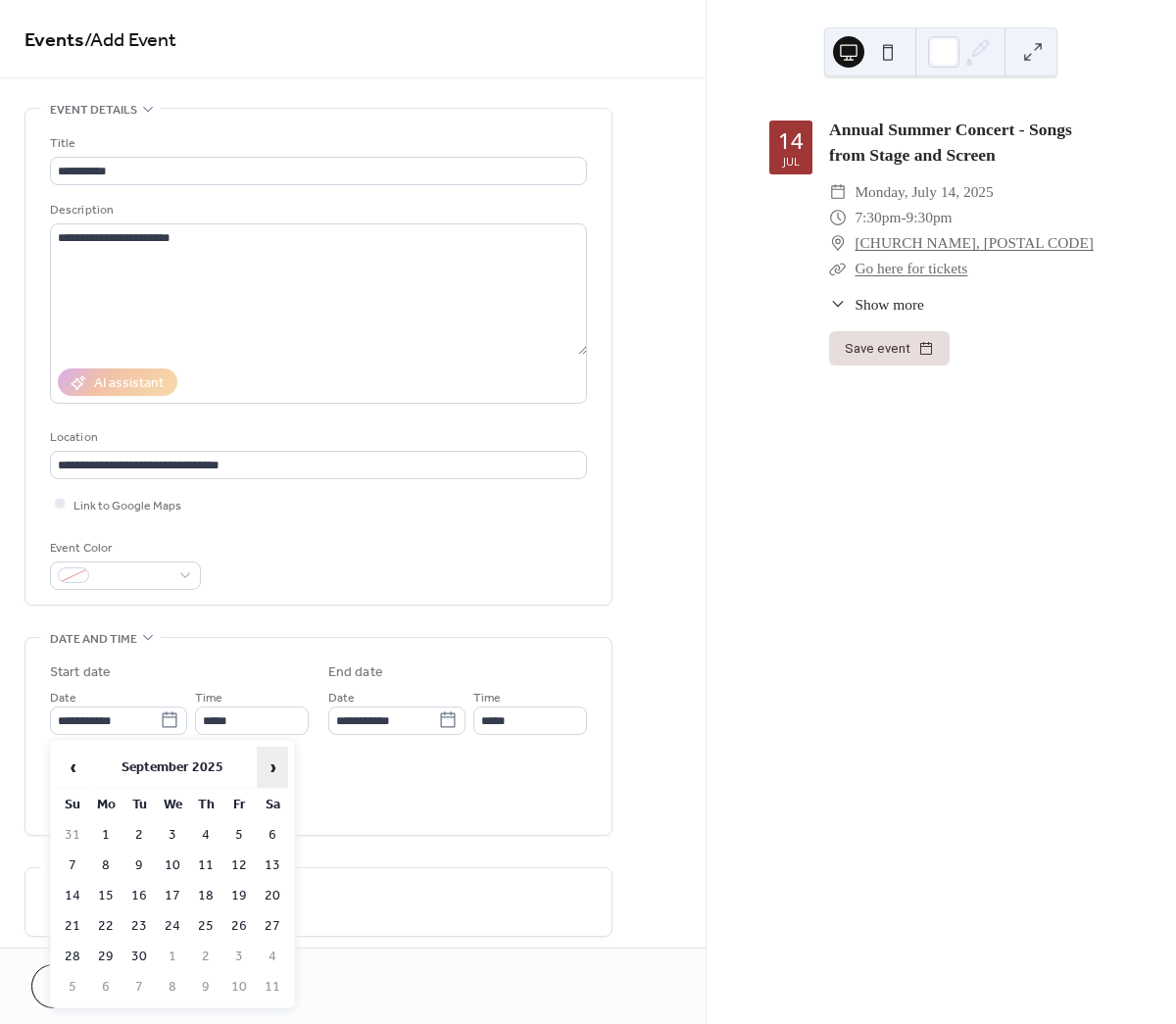 click on "›" at bounding box center (272, 767) 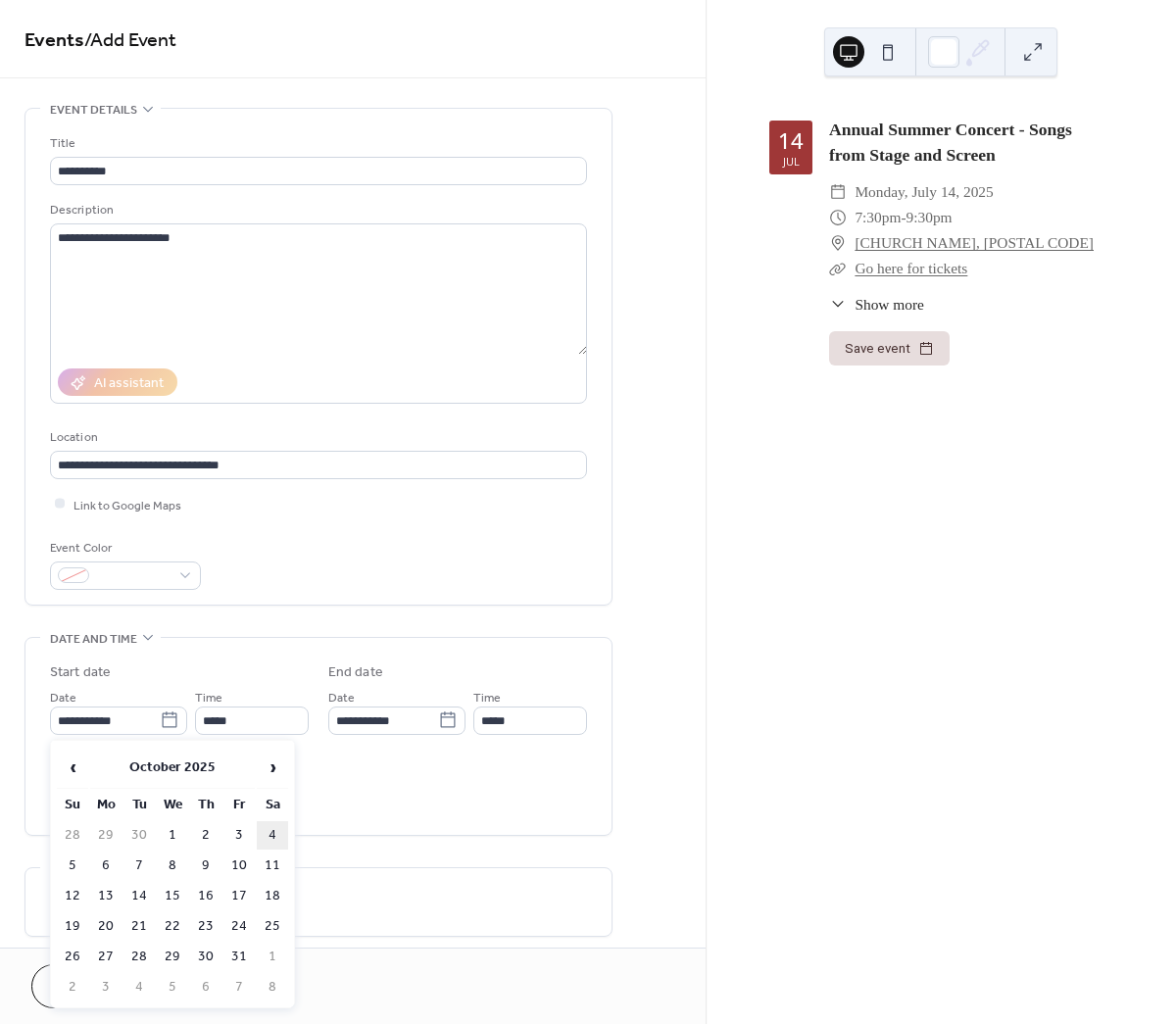 click on "4" at bounding box center [272, 835] 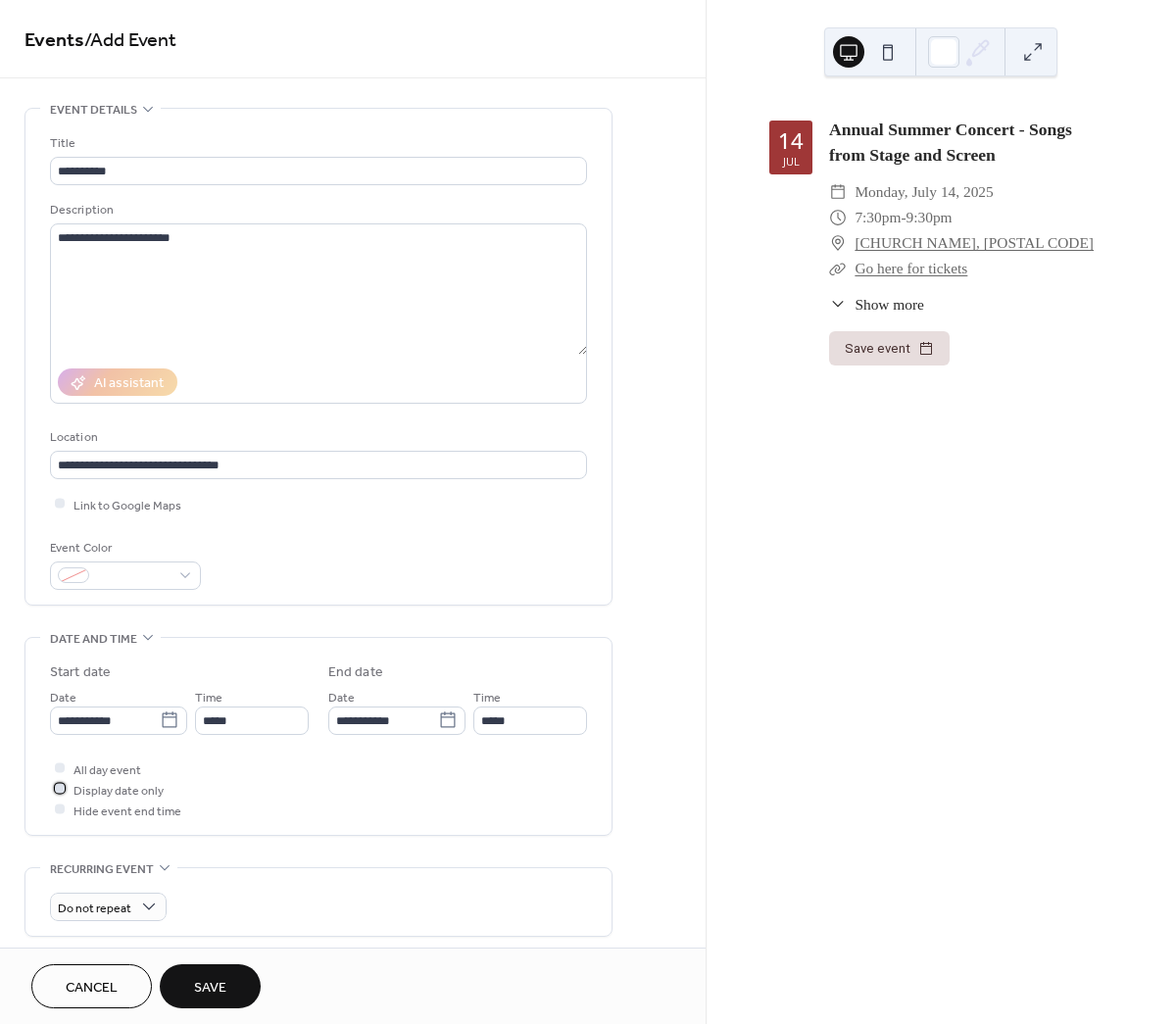 click at bounding box center [60, 789] 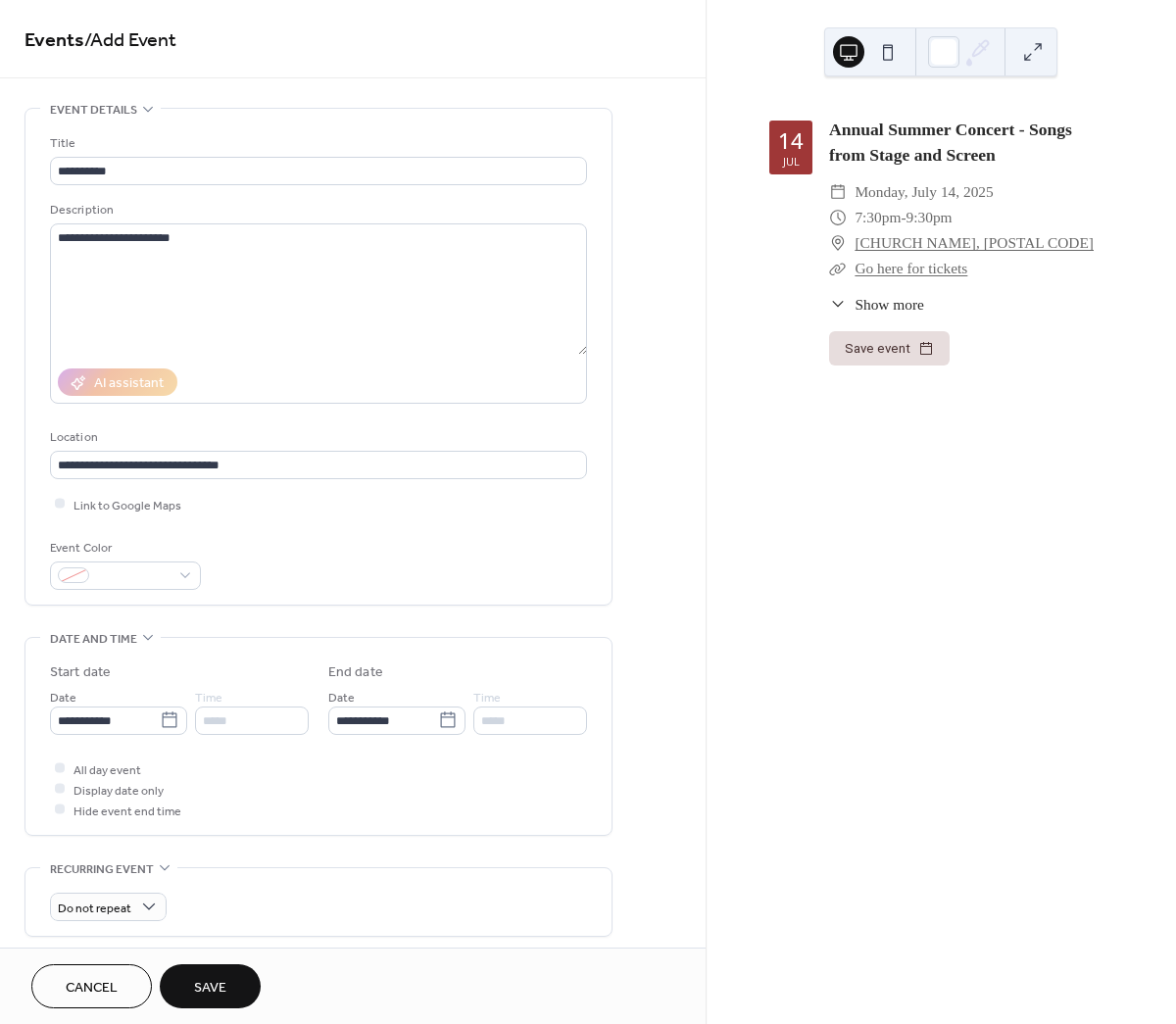 click on "Save" at bounding box center [210, 988] 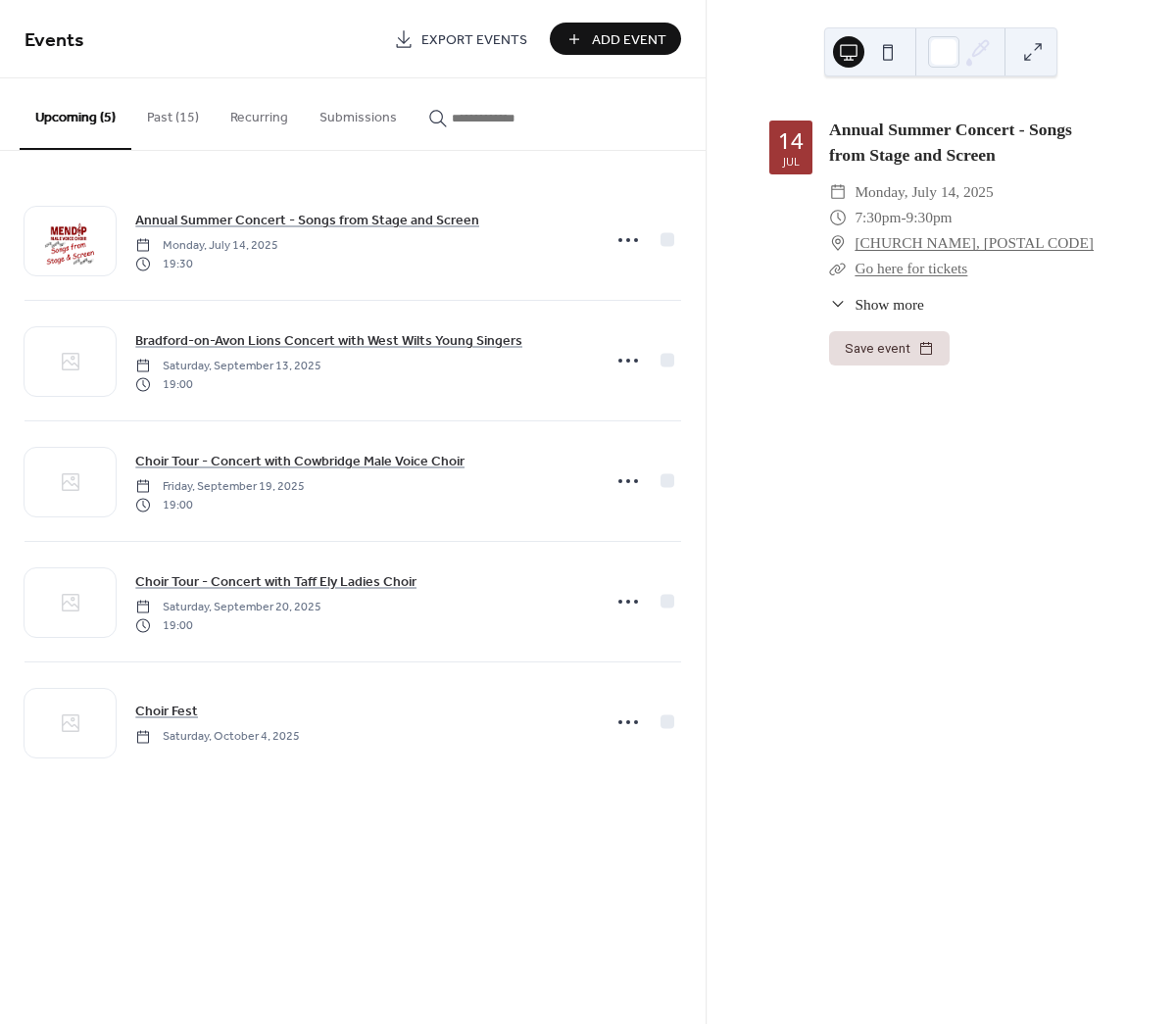 click on "Add Event" at bounding box center (629, 40) 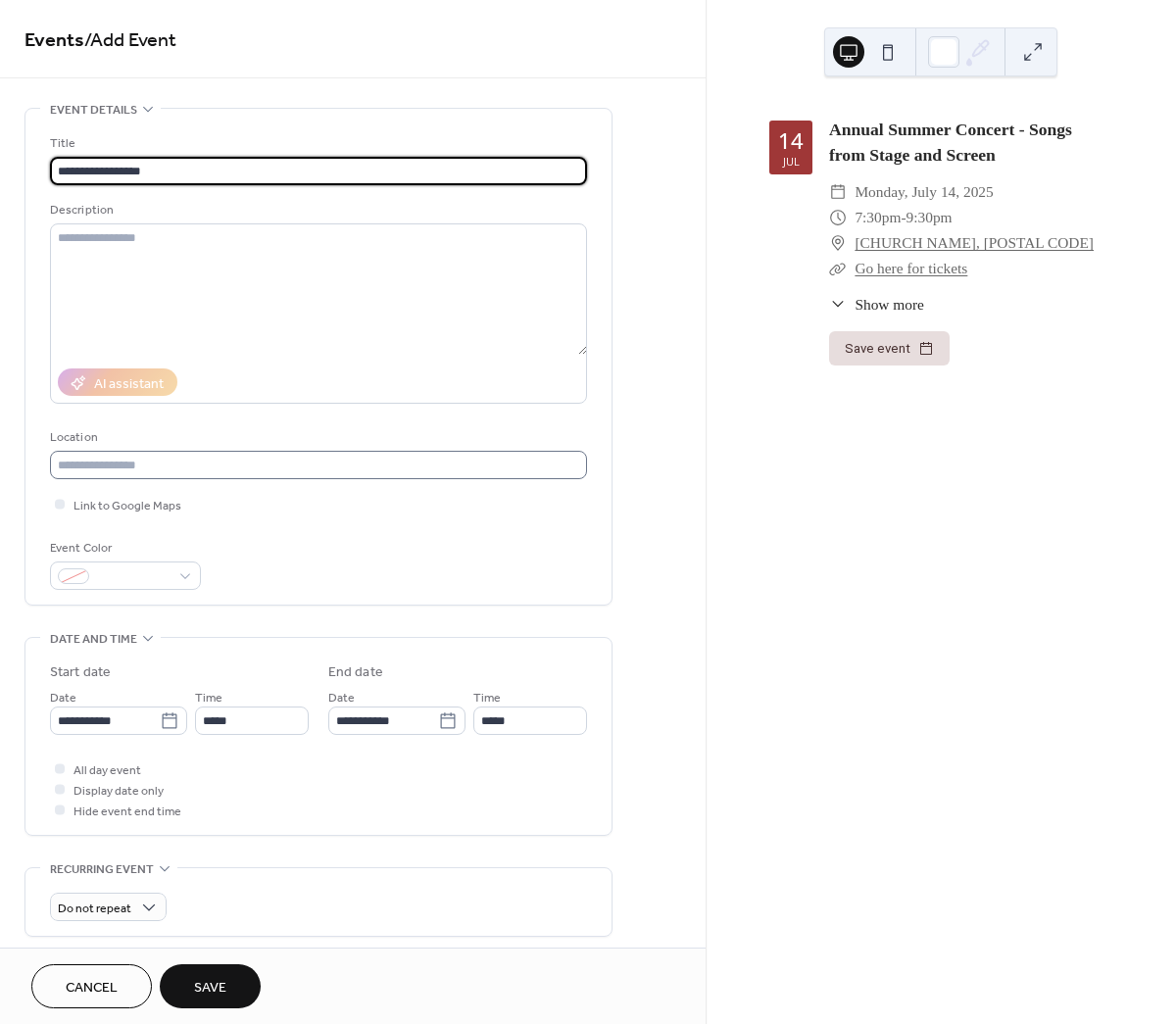 type on "**********" 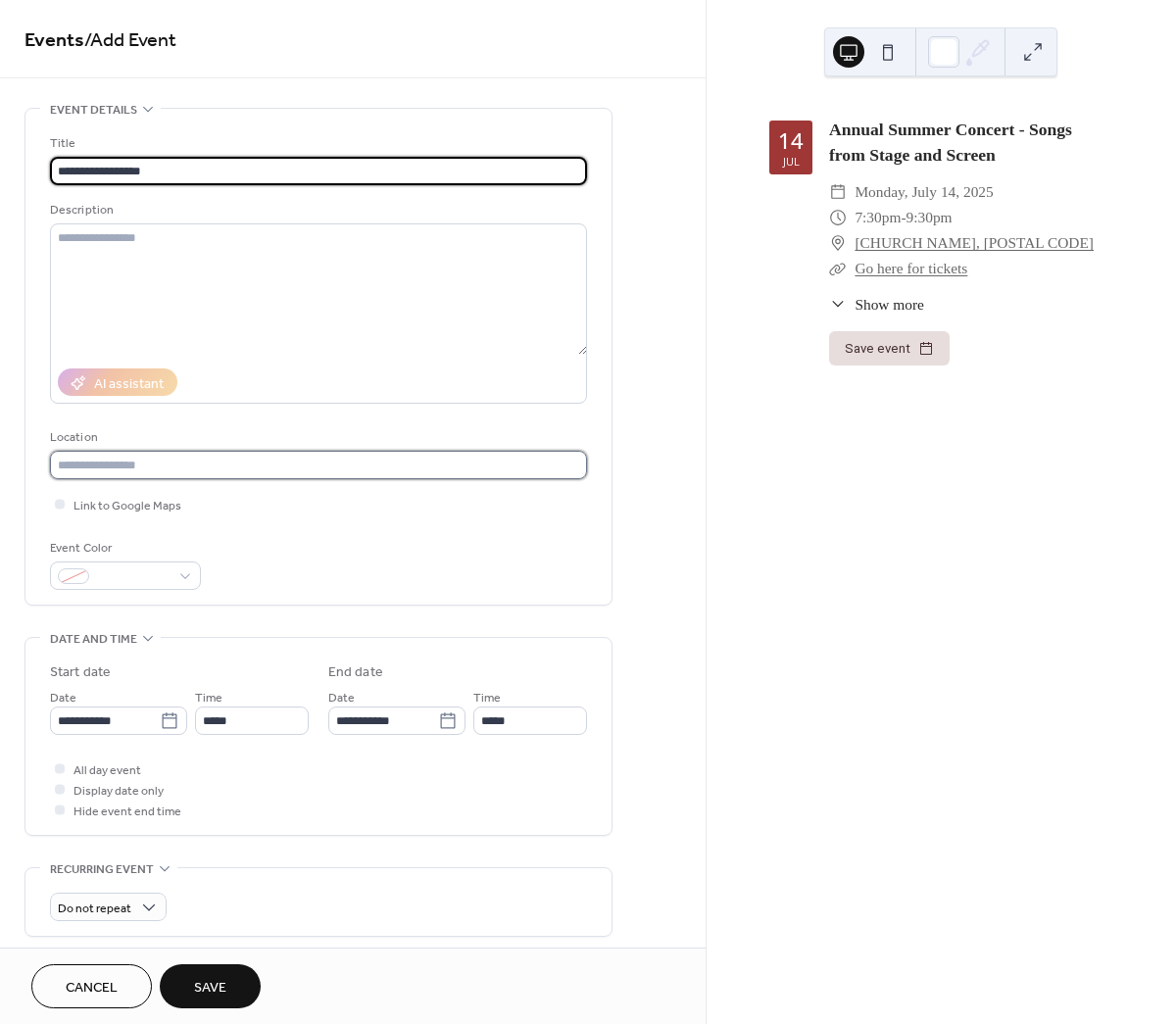 click at bounding box center (318, 464) 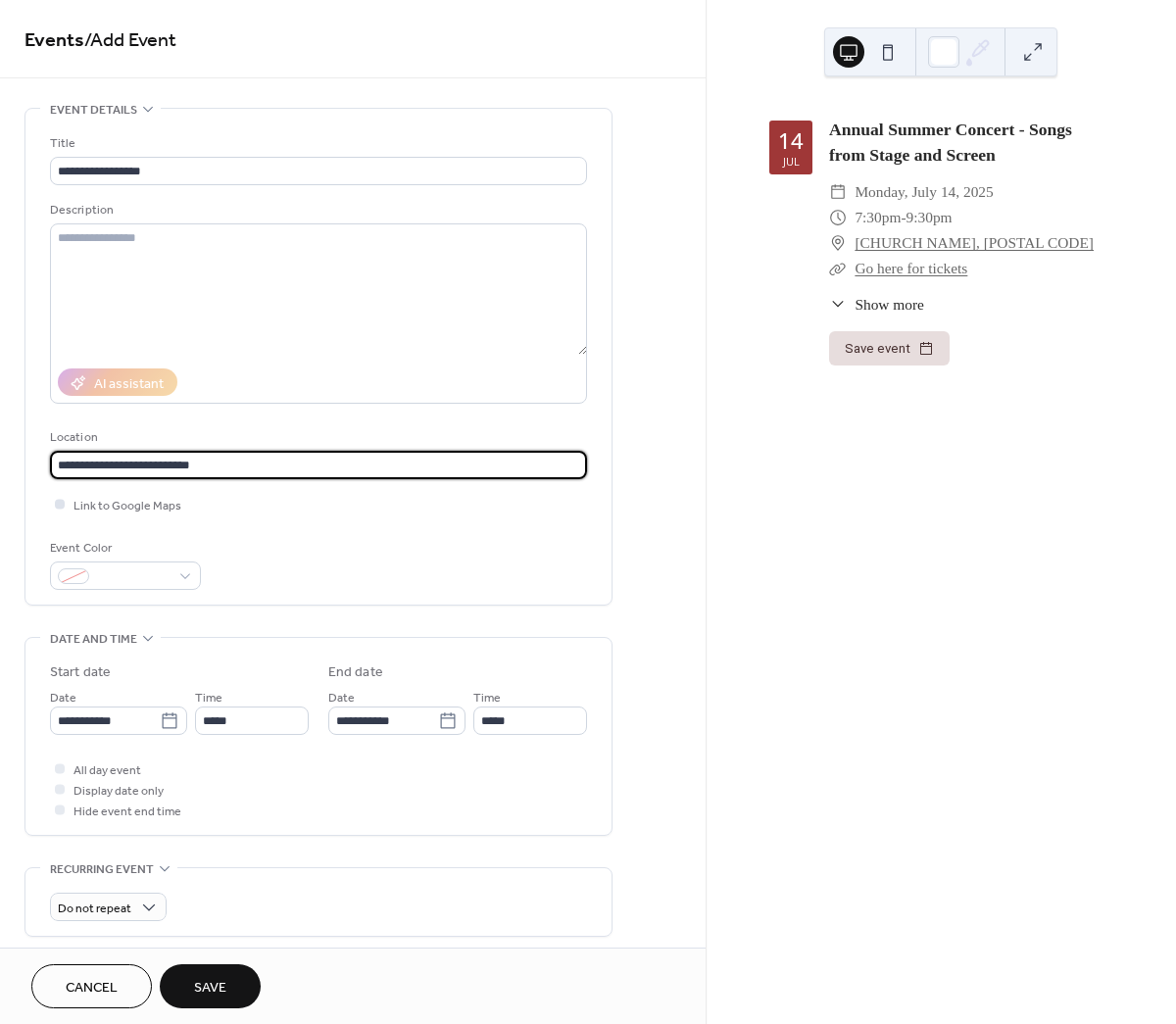 type on "**********" 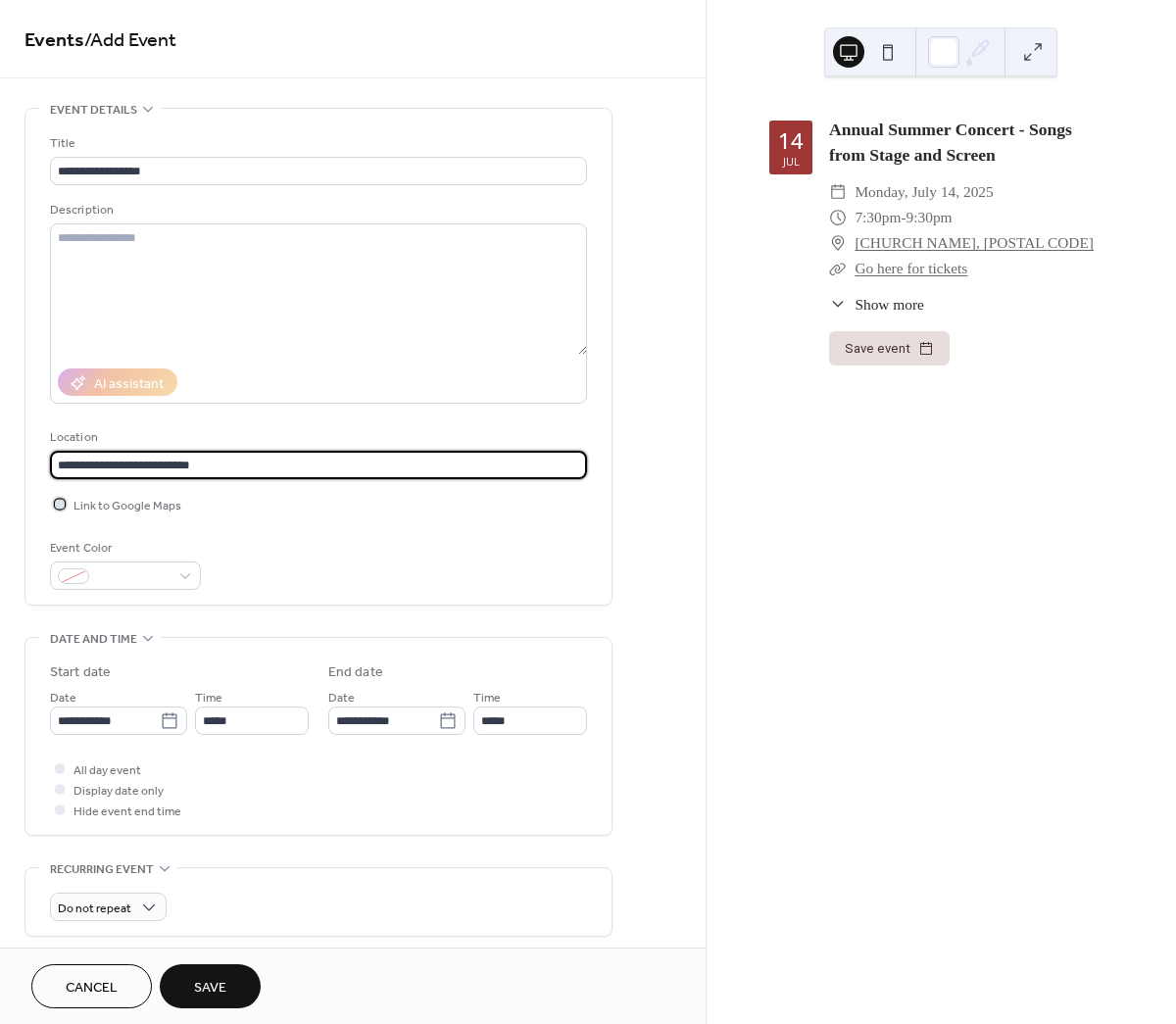 click at bounding box center [60, 504] 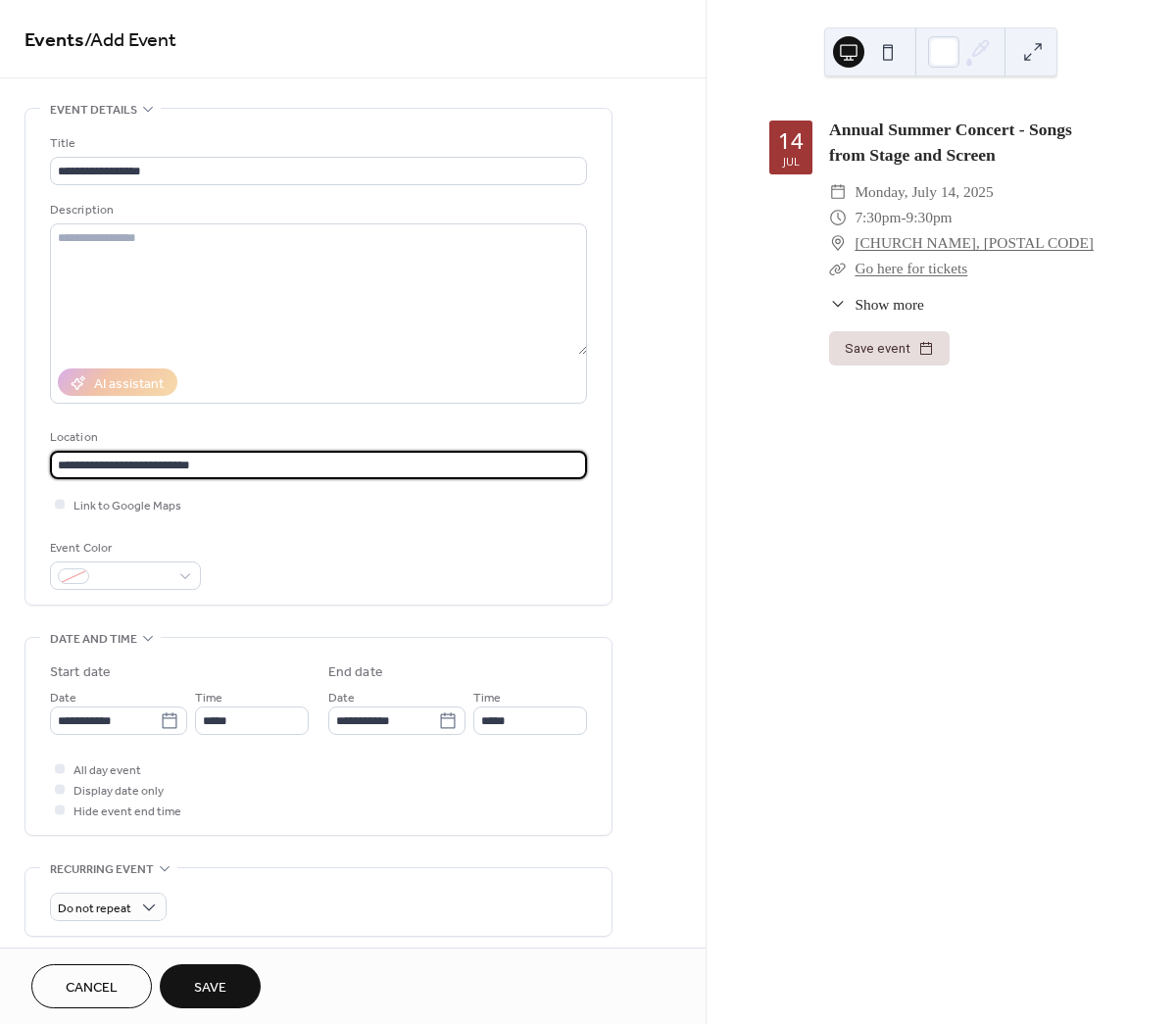 click on "**********" at bounding box center [318, 464] 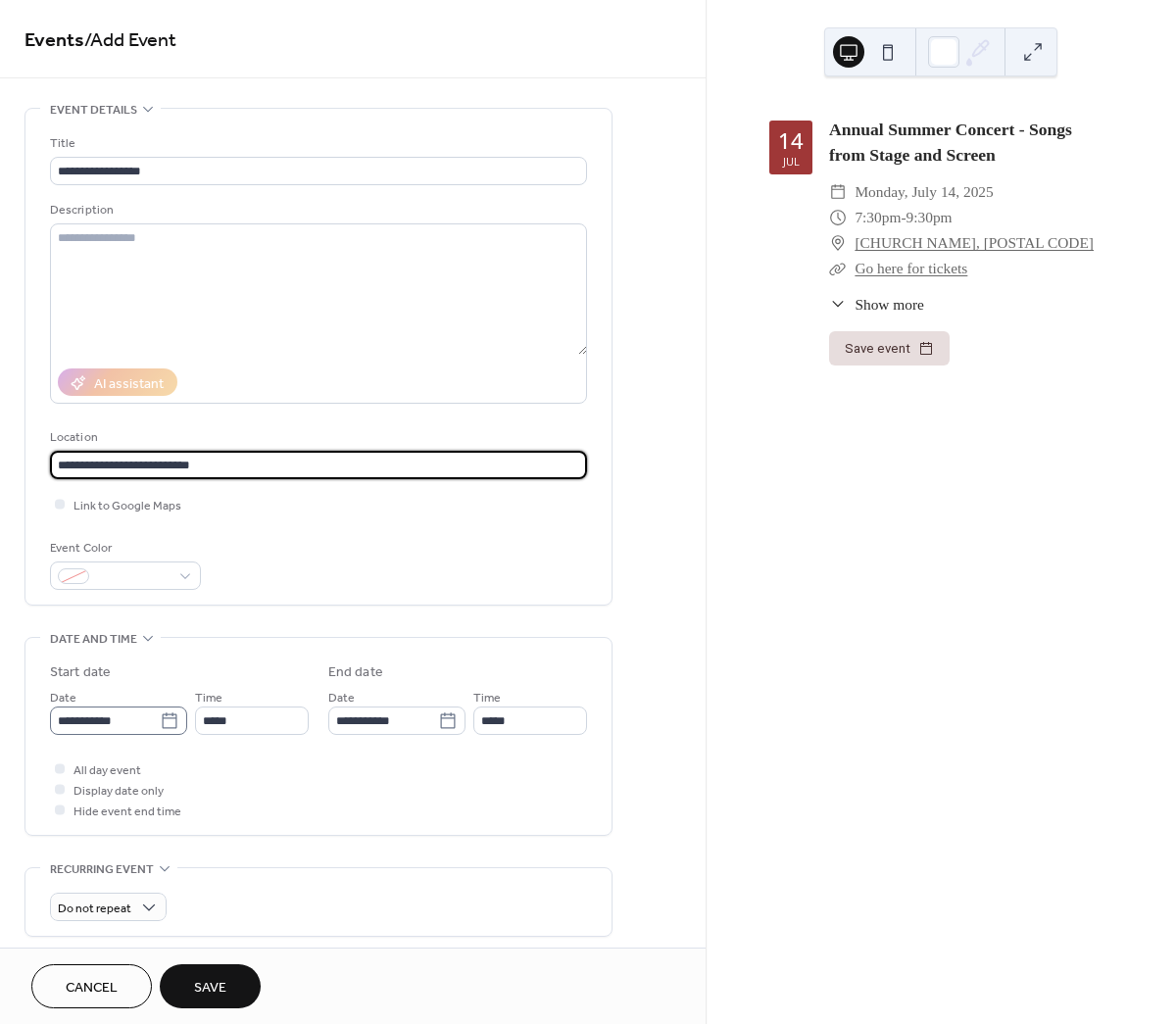 type 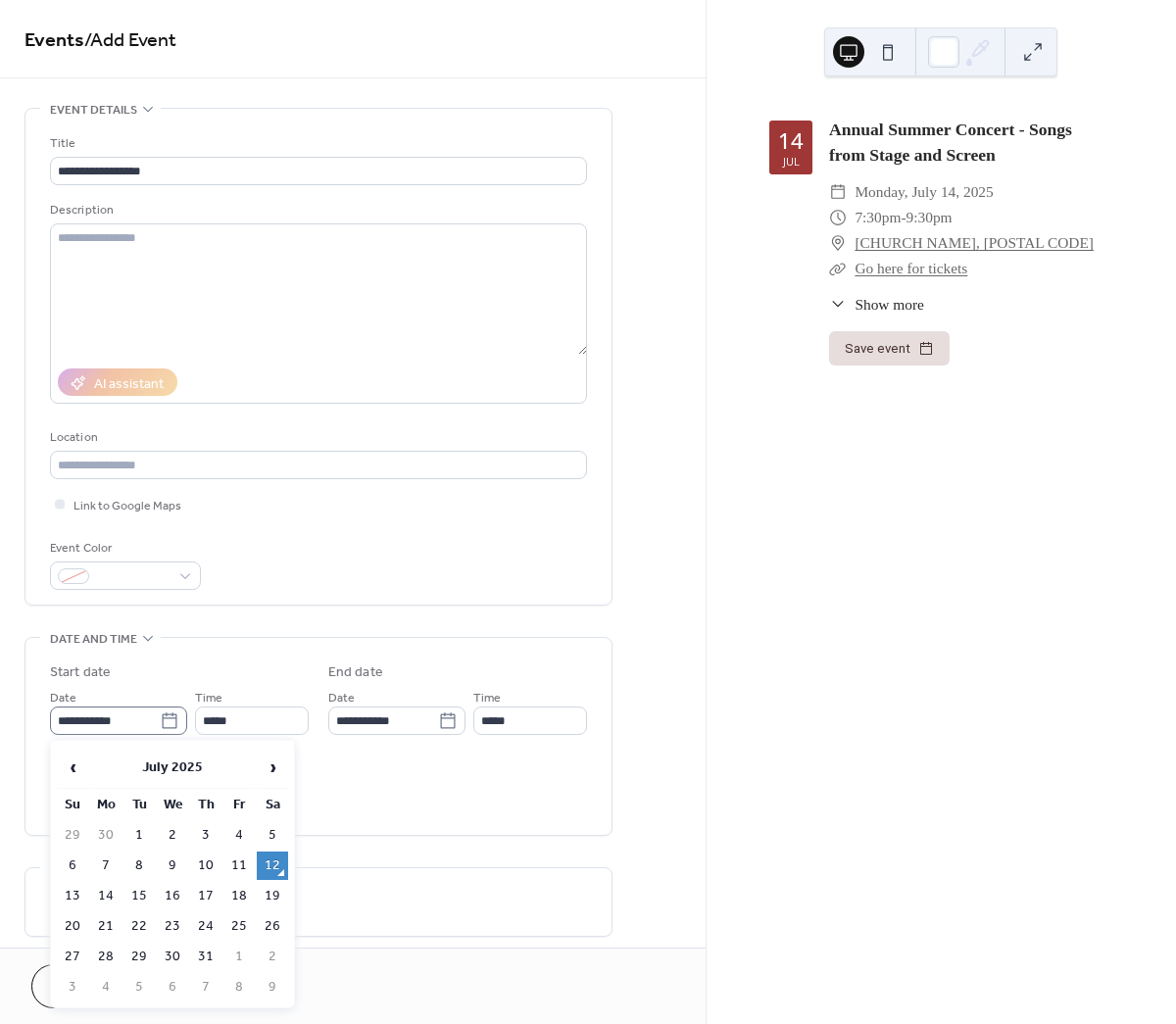 click 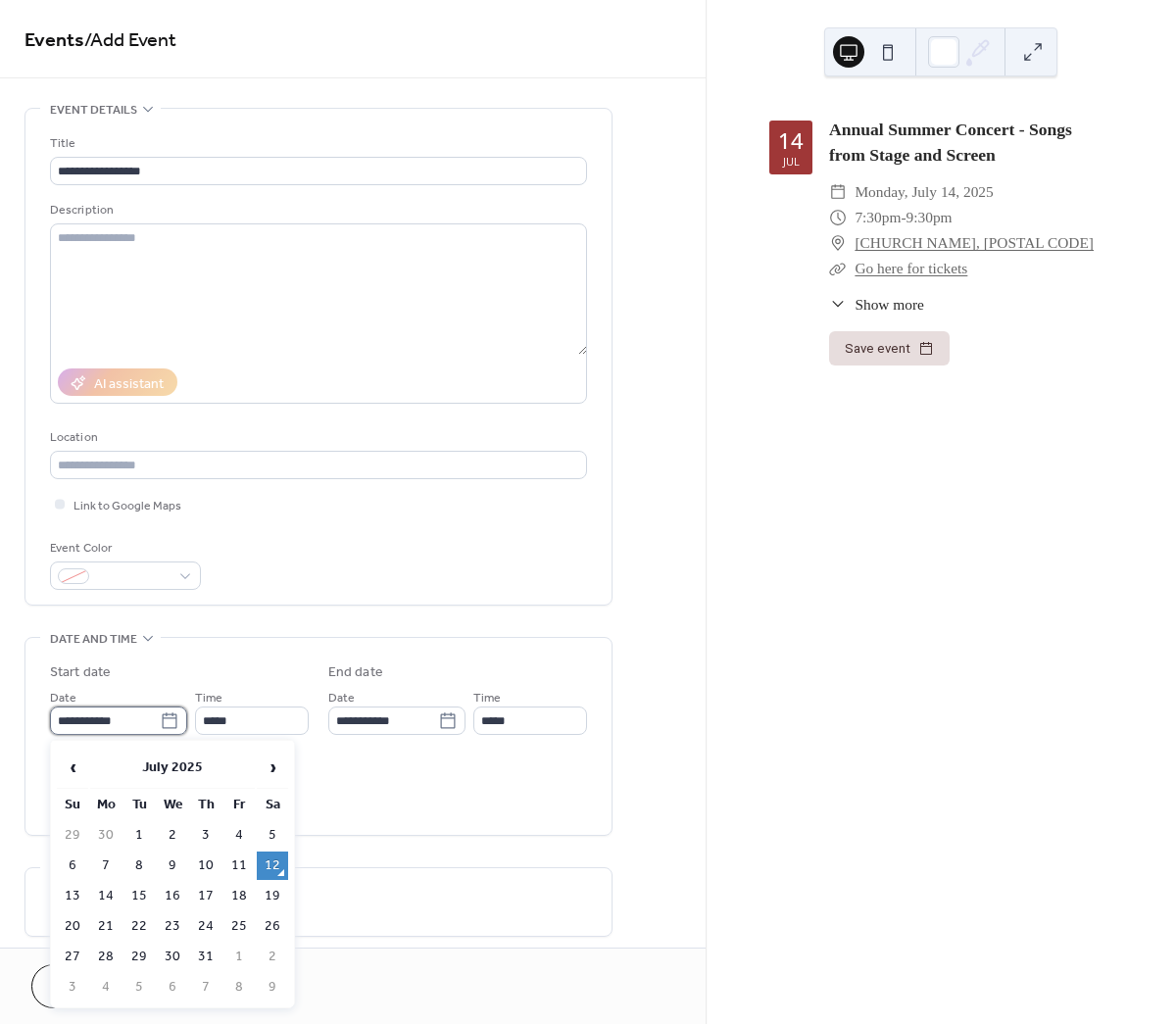 click on "**********" at bounding box center [105, 720] 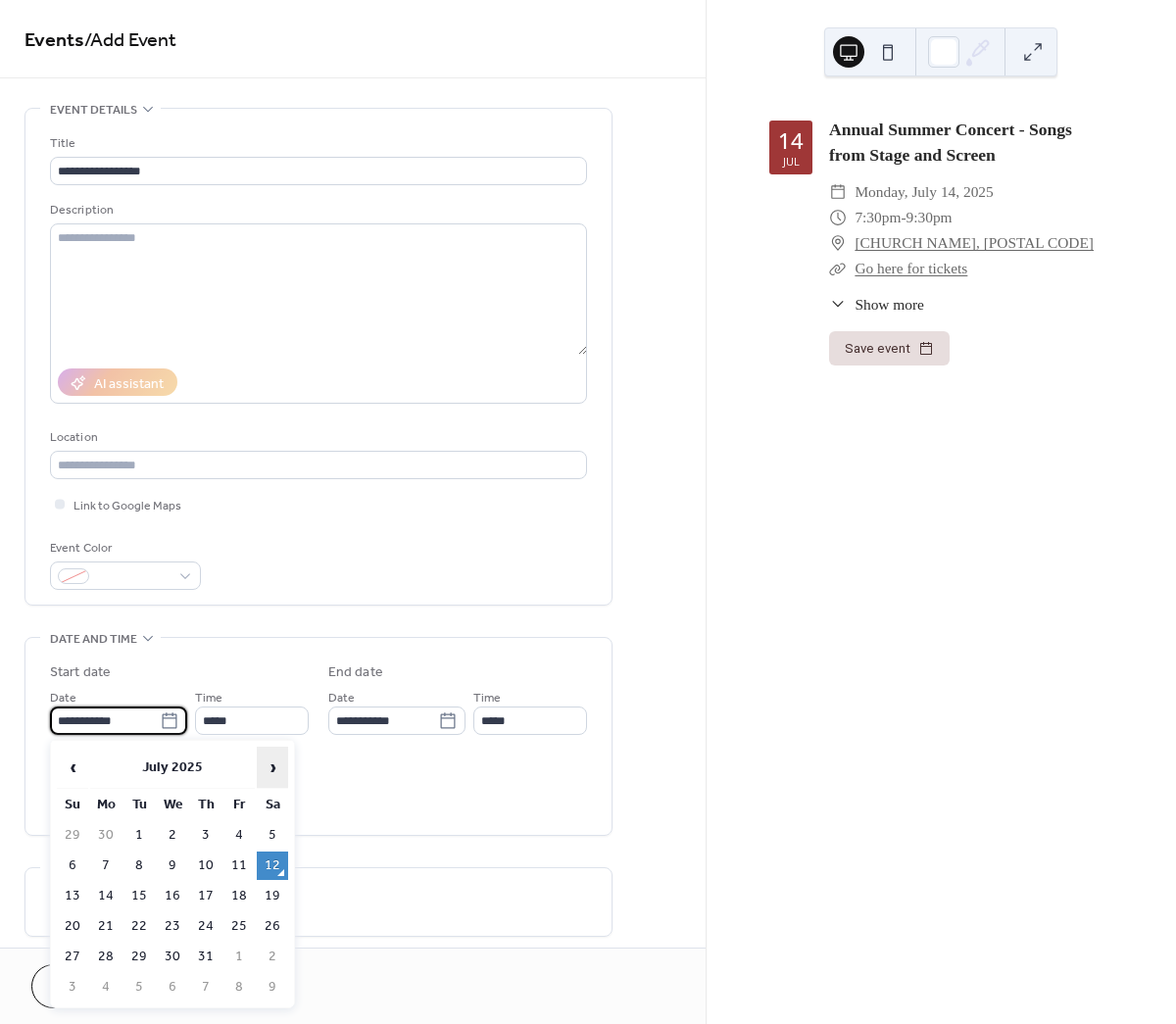 click on "›" at bounding box center [272, 767] 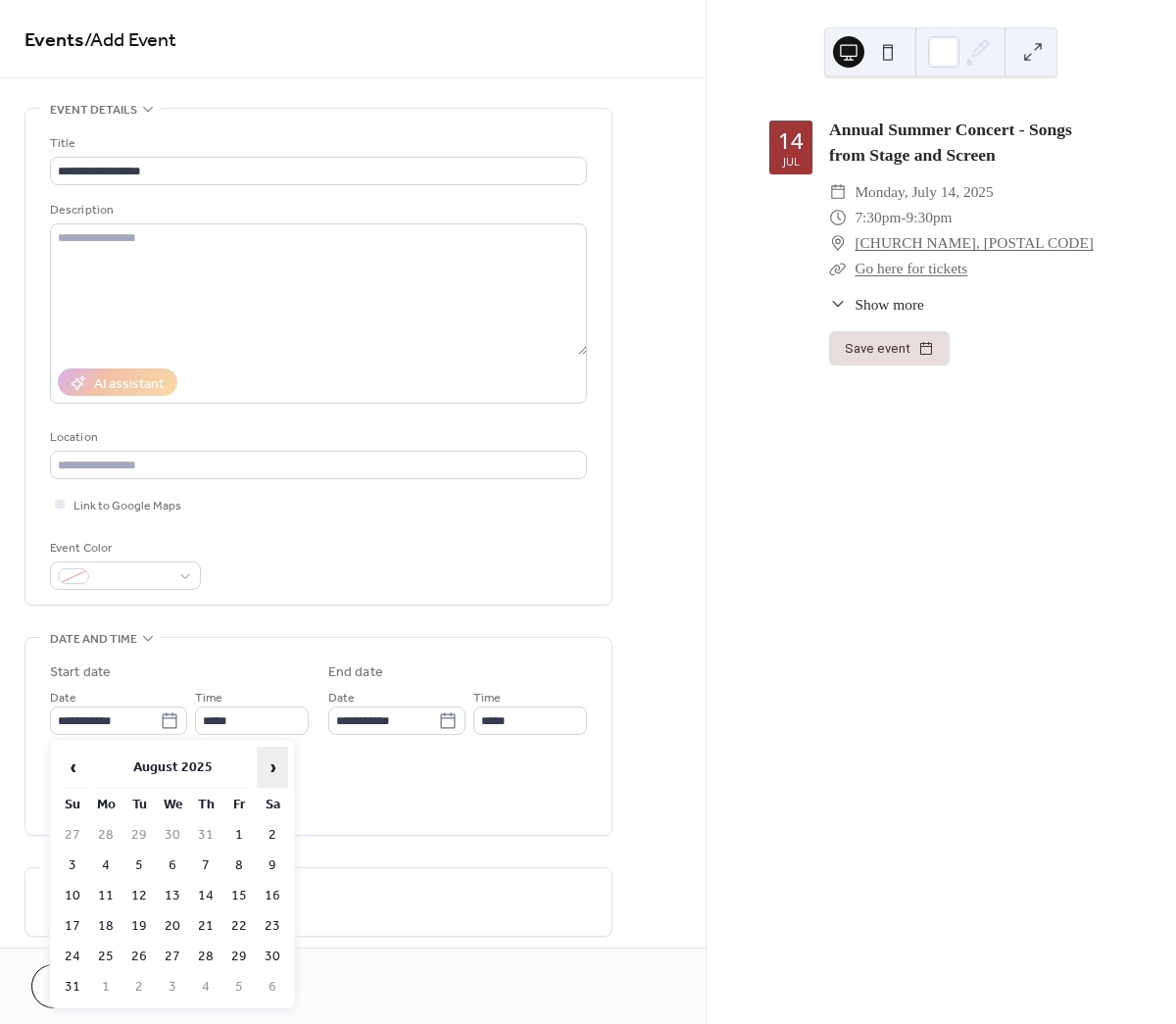 click on "›" at bounding box center [272, 767] 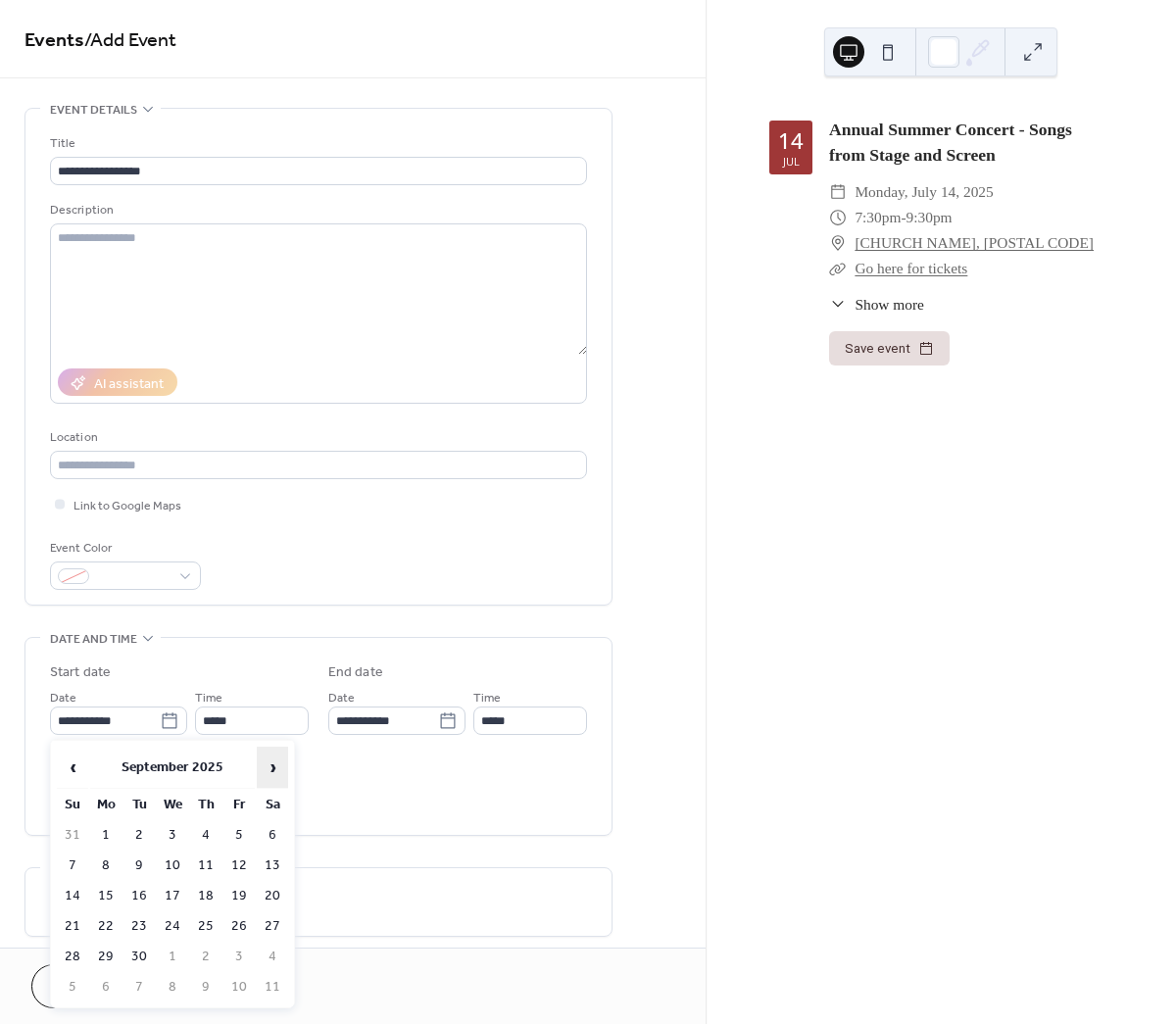 click on "›" at bounding box center (272, 767) 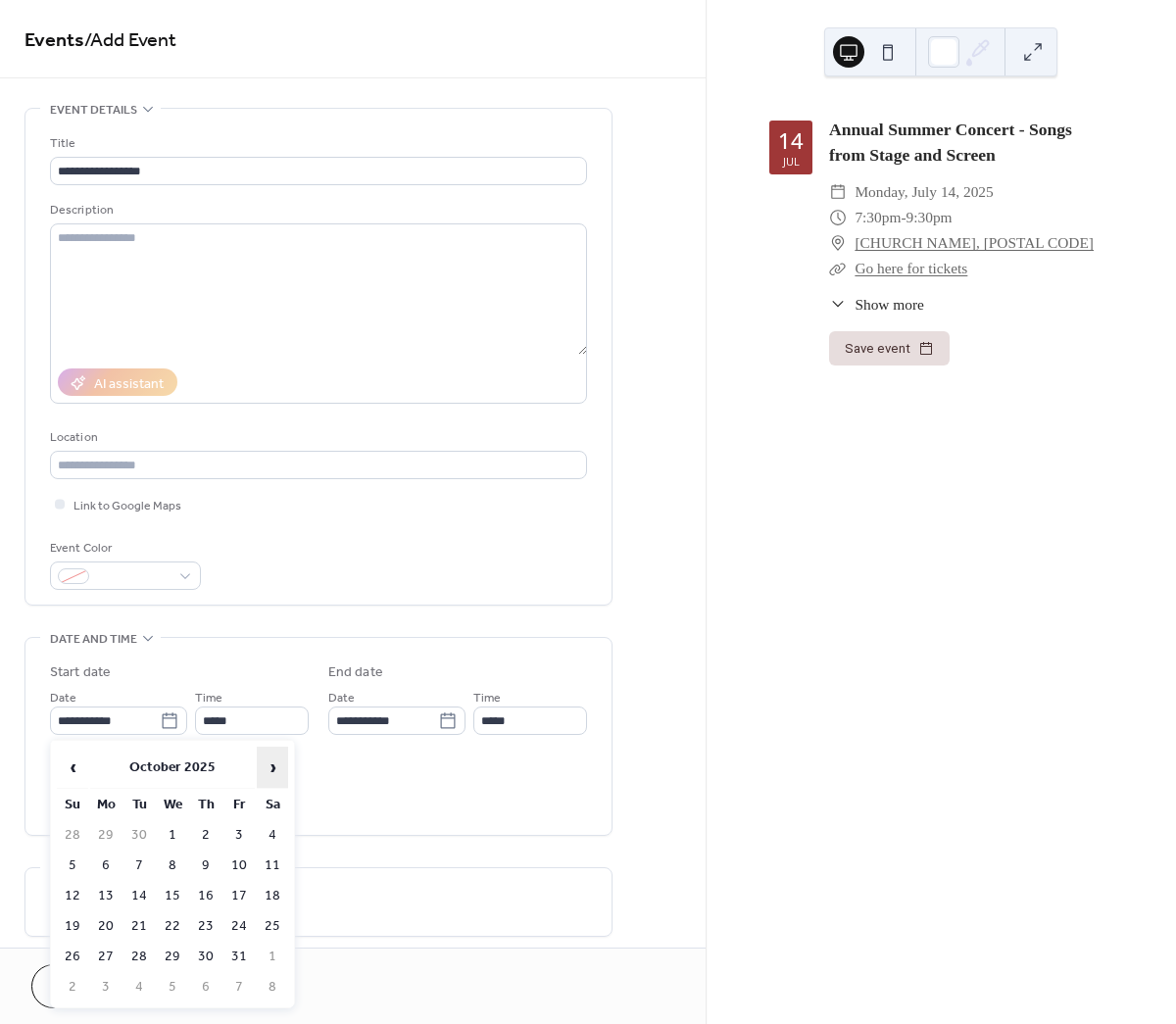 click on "›" at bounding box center (272, 767) 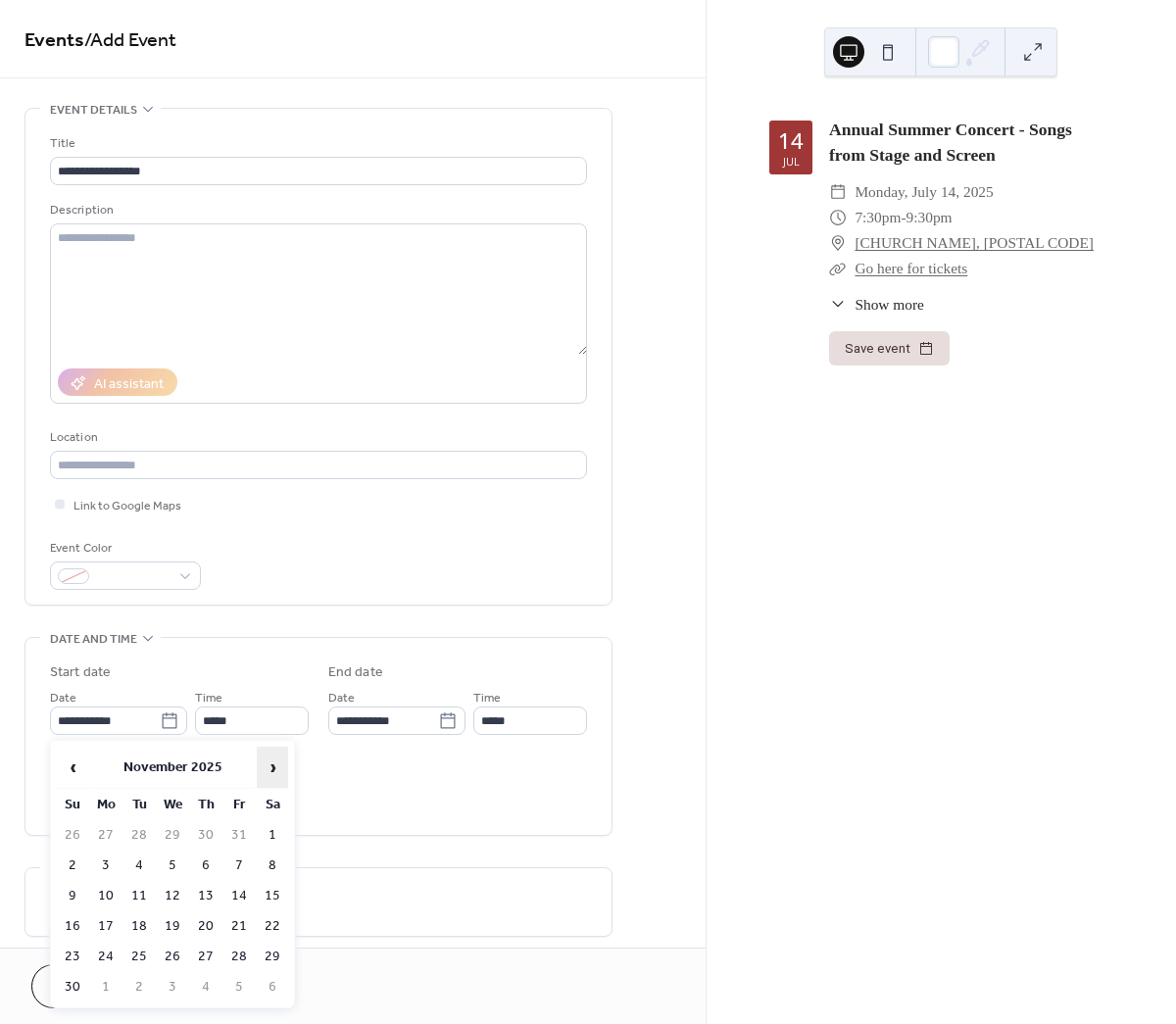click on "›" at bounding box center [272, 767] 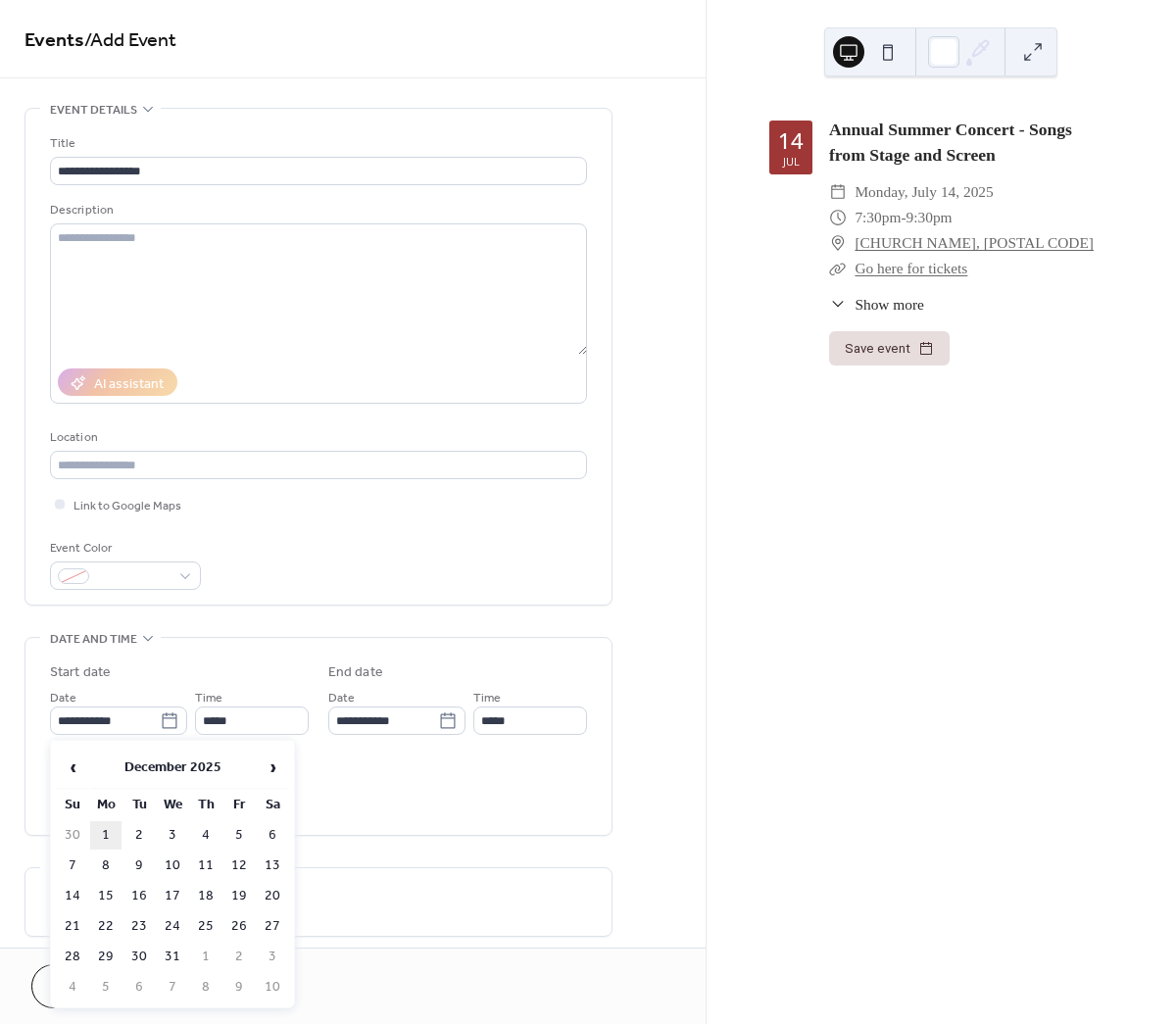 click on "1" at bounding box center (106, 835) 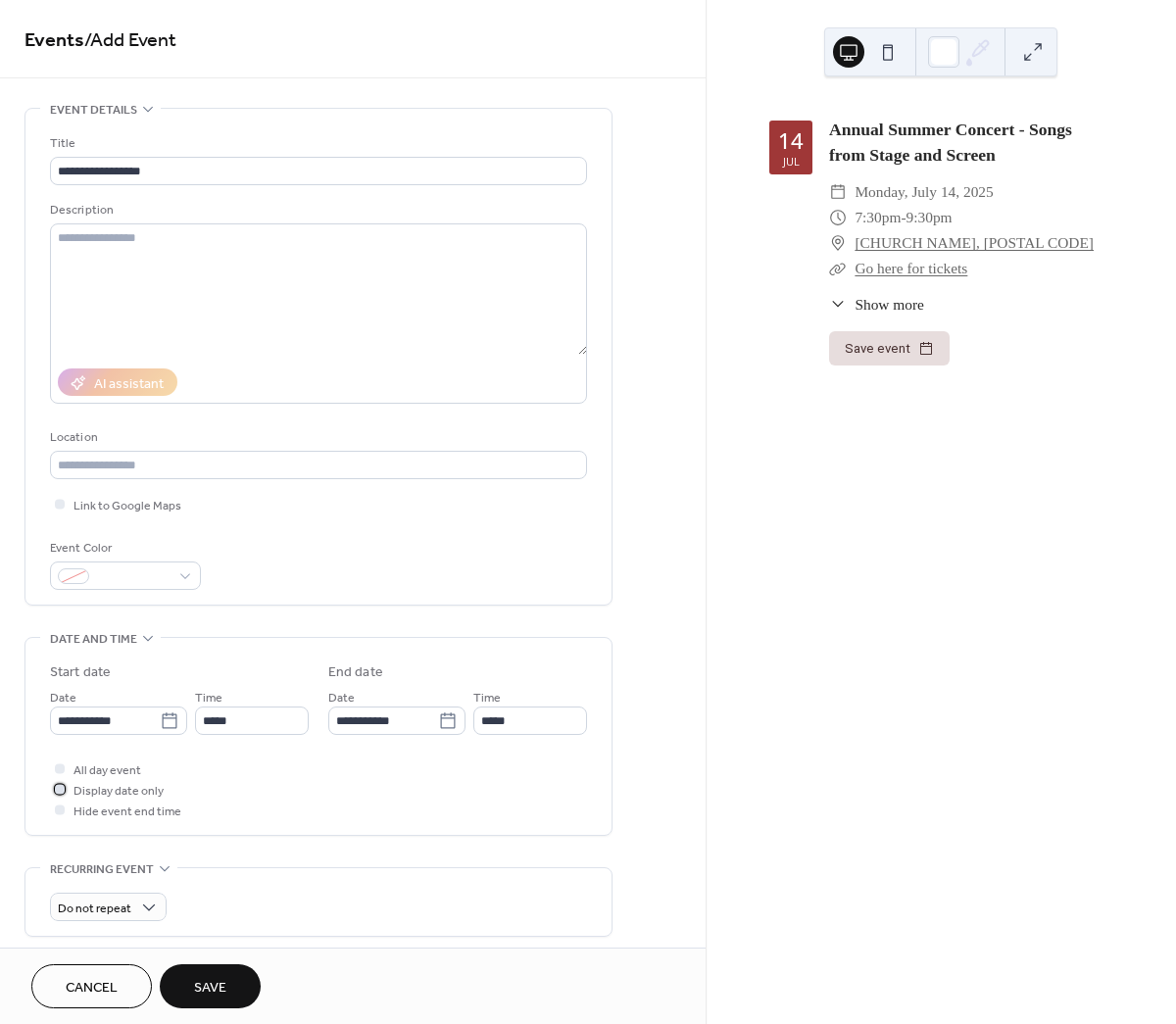 click at bounding box center [60, 789] 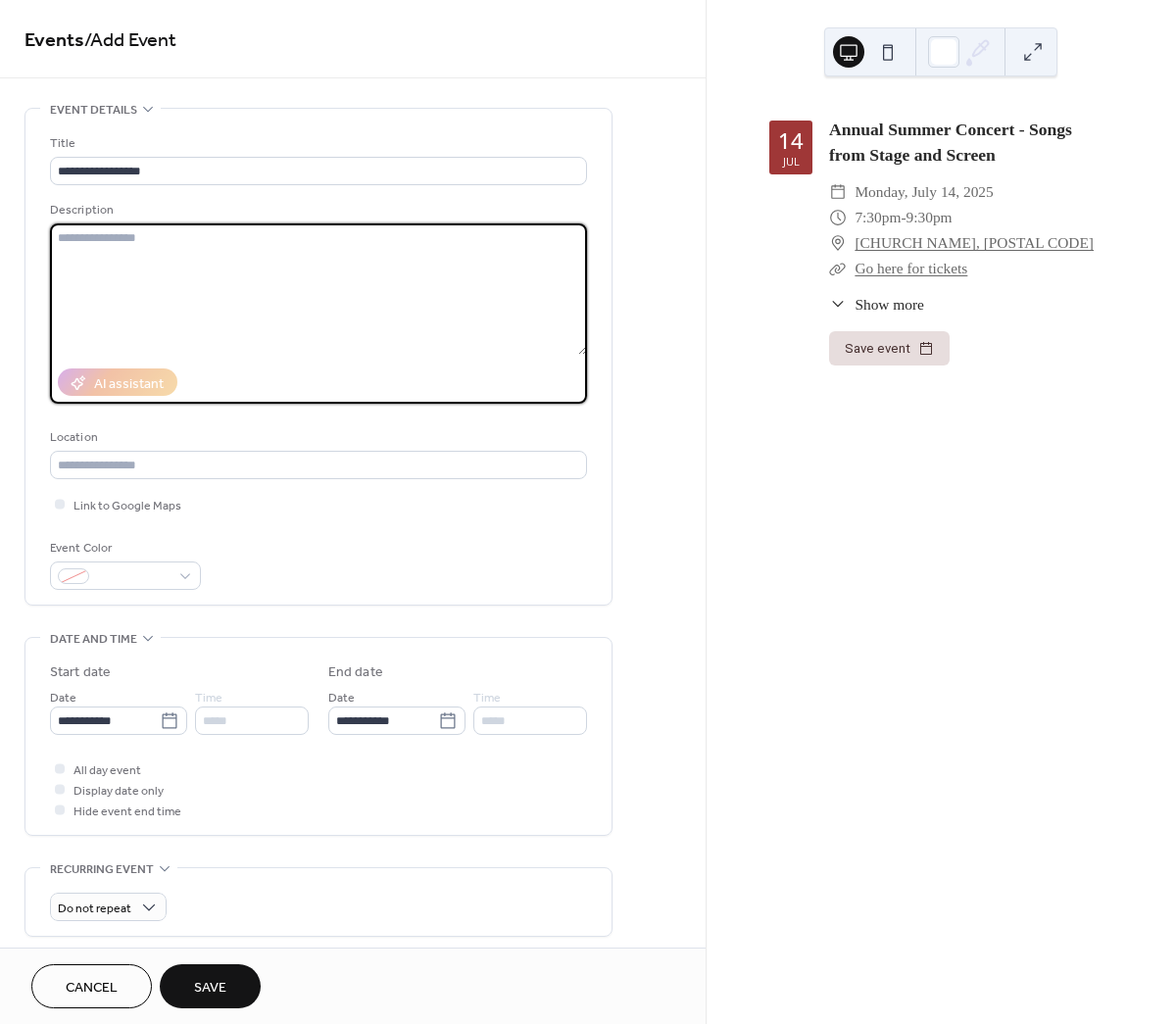 click at bounding box center [318, 289] 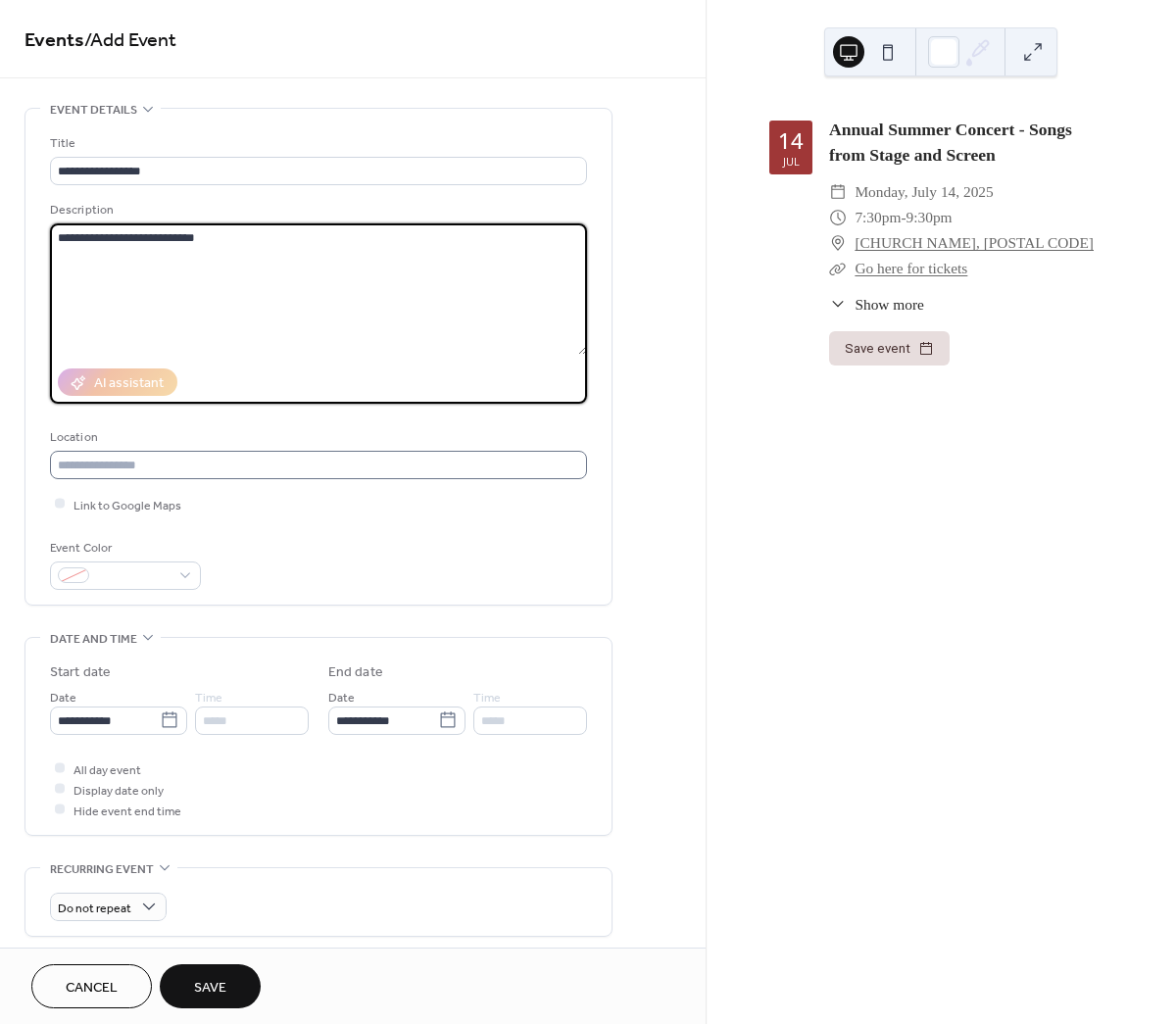 type on "**********" 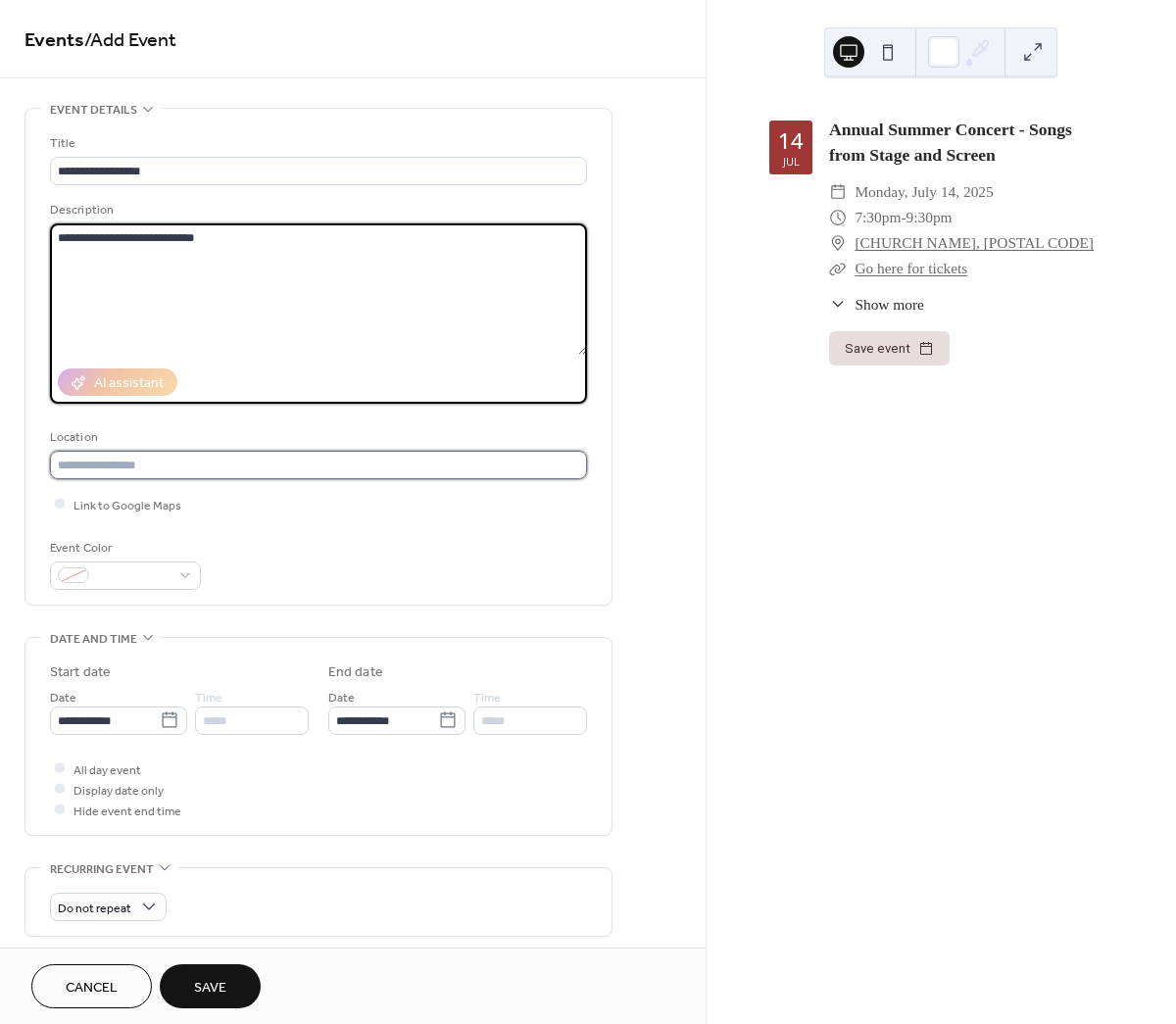 click at bounding box center [318, 464] 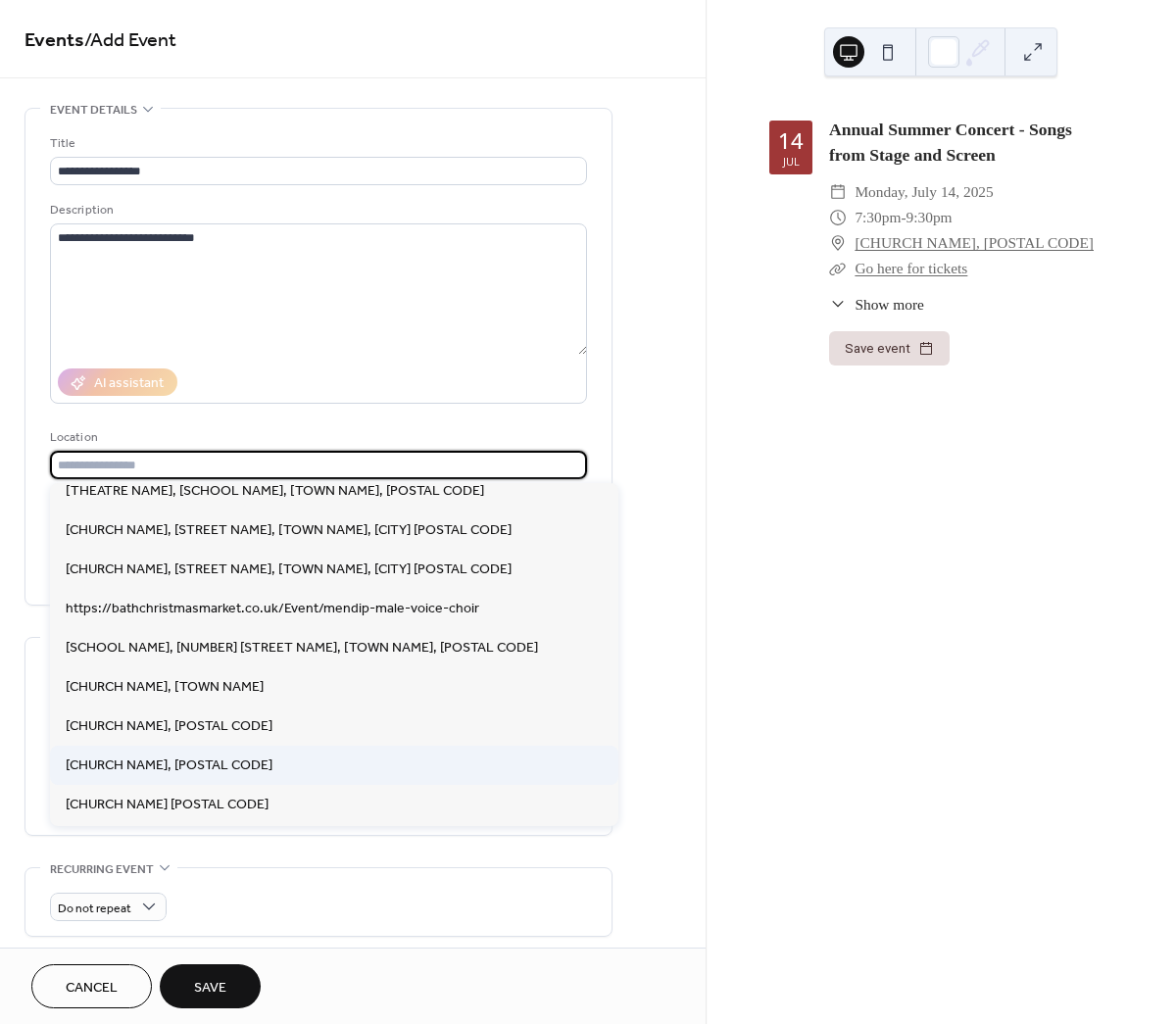 scroll, scrollTop: 0, scrollLeft: 0, axis: both 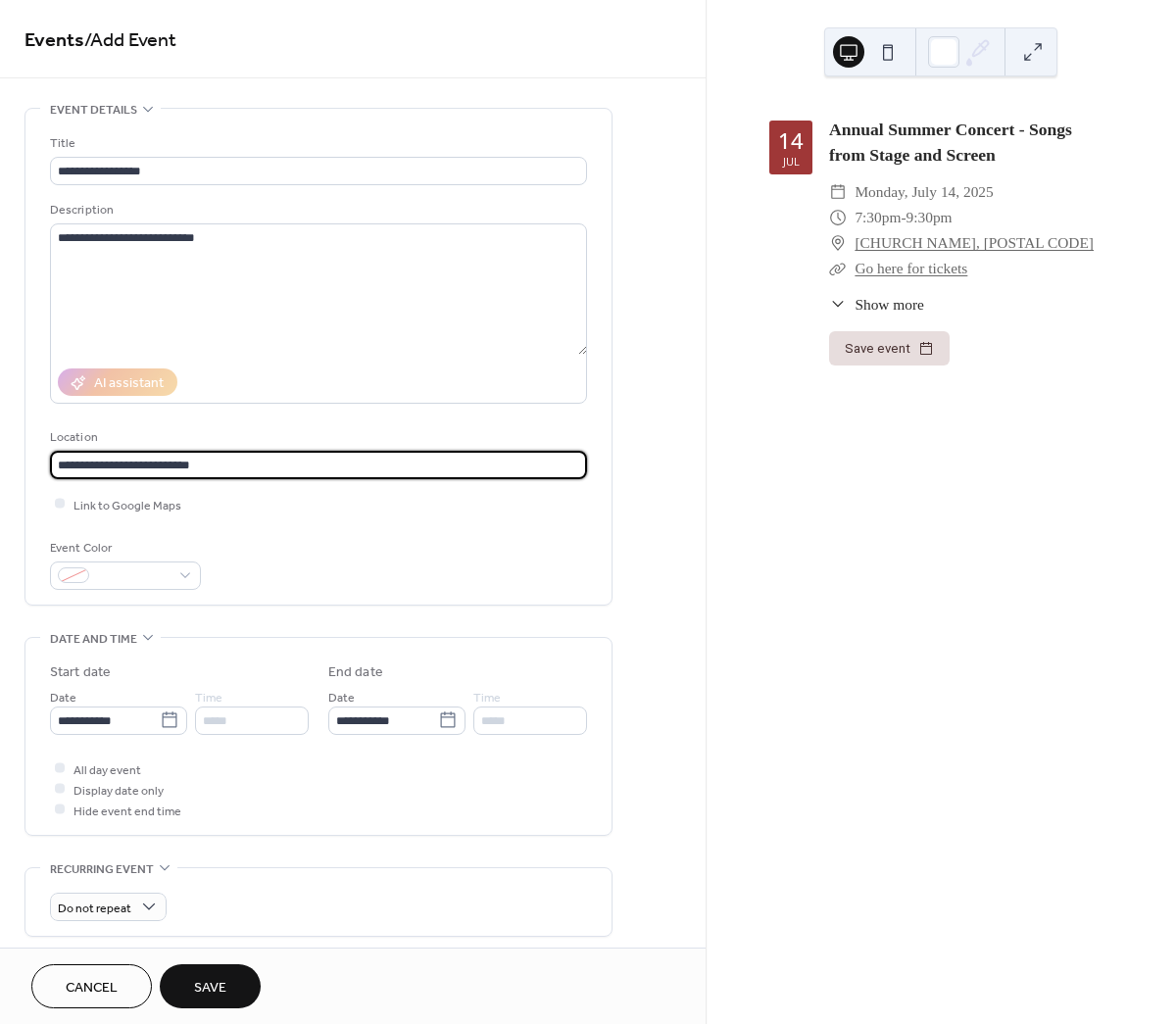 type on "**********" 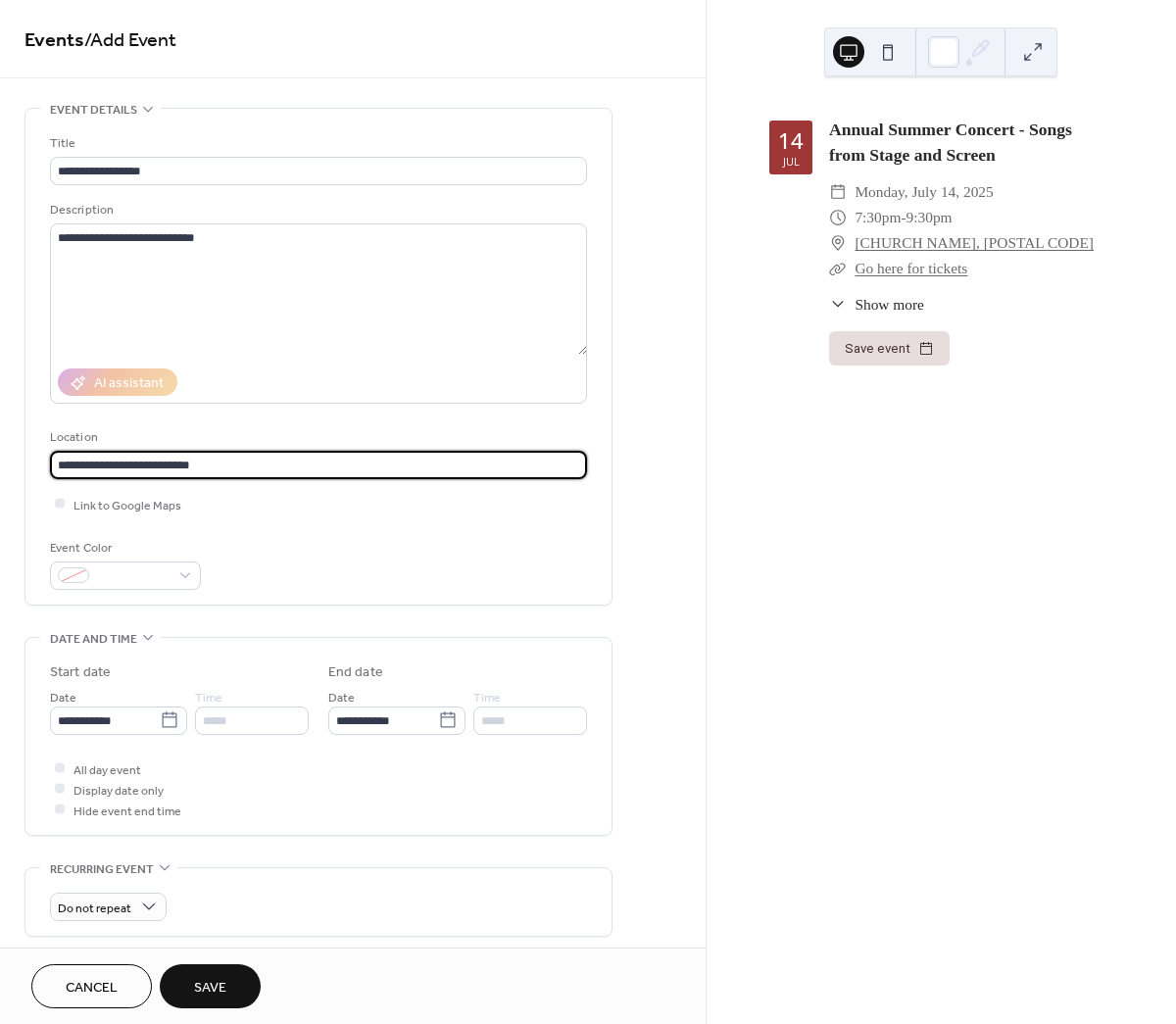type 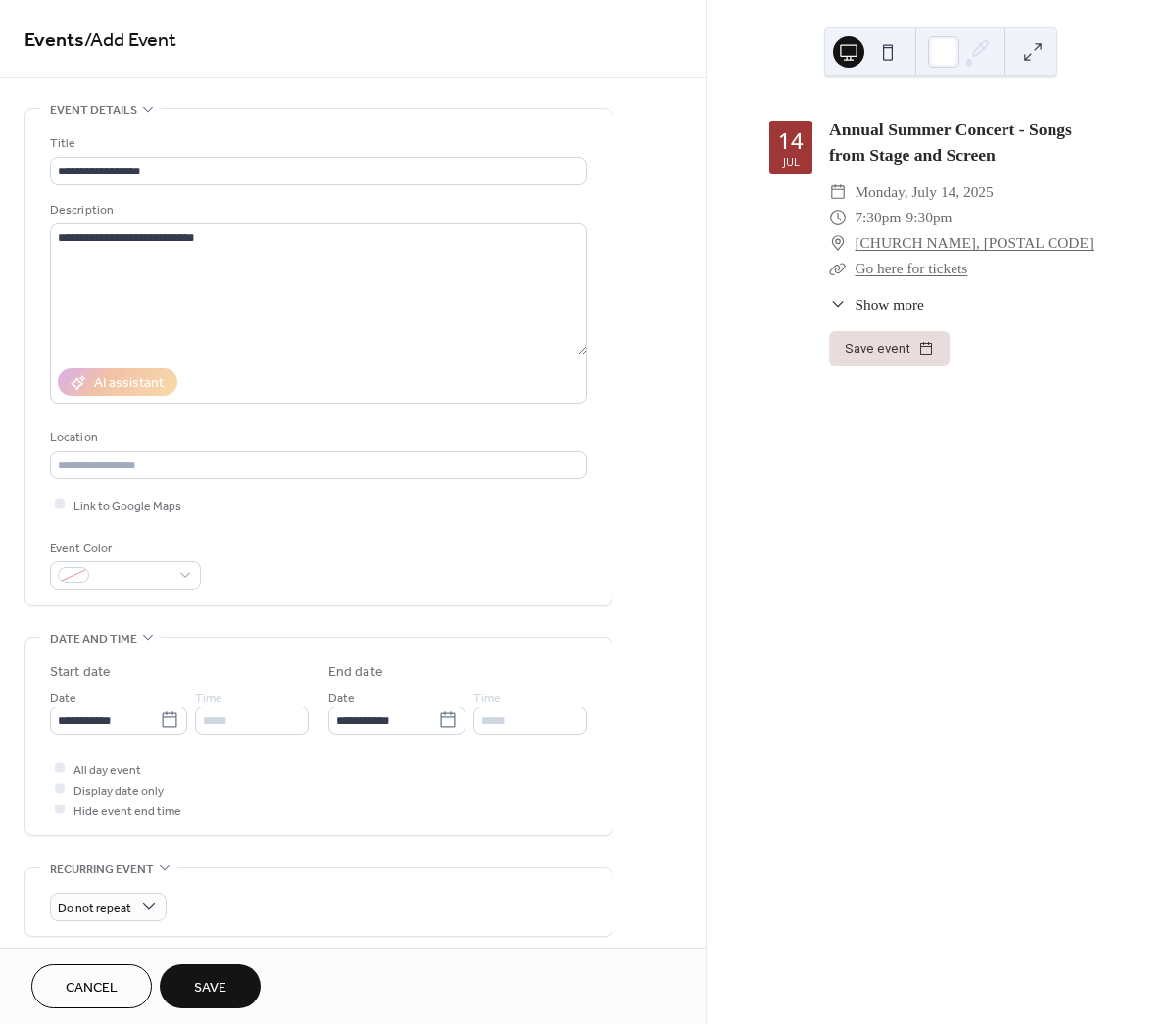 click on "Save" at bounding box center (210, 988) 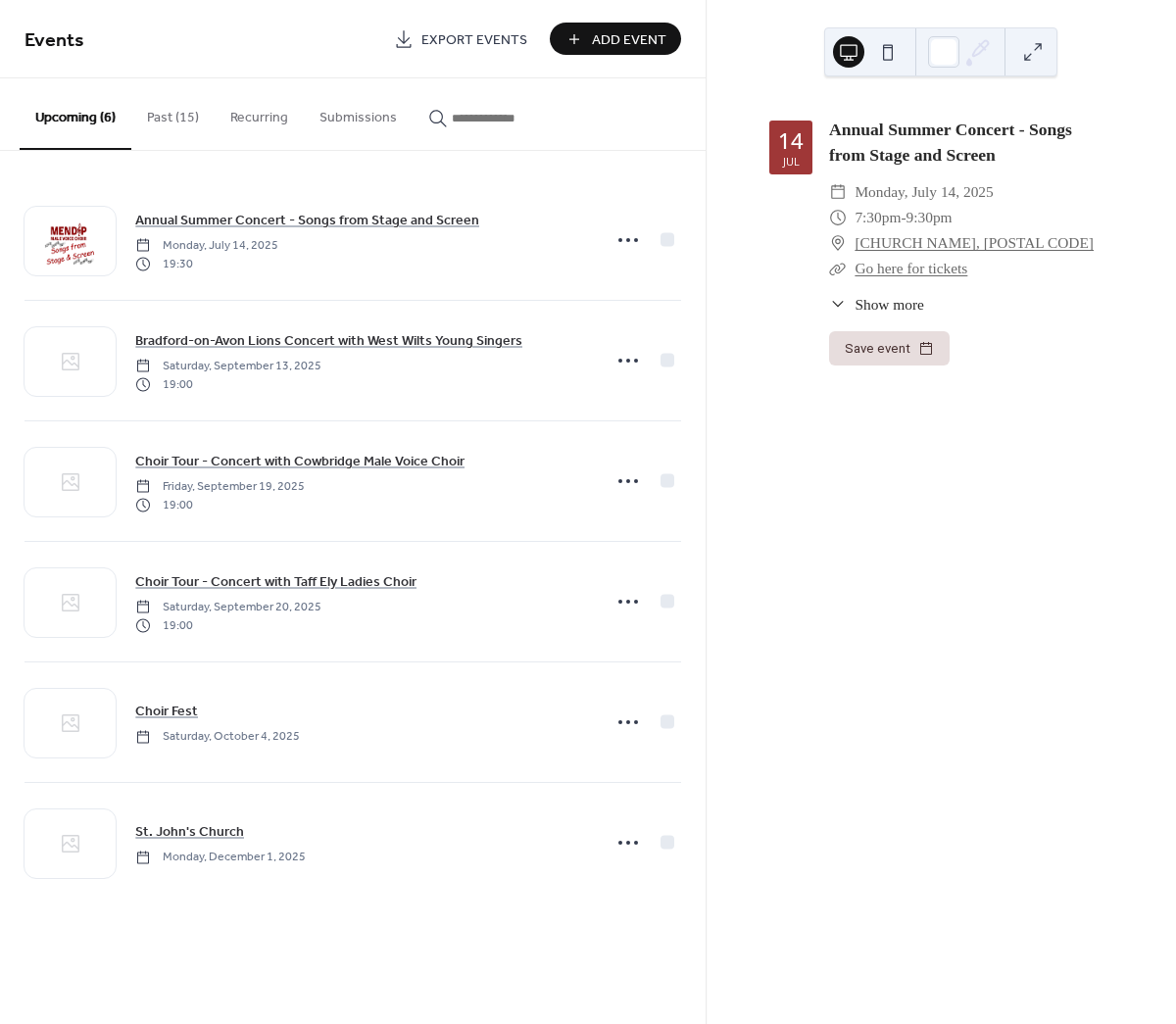 click on "Add Event" at bounding box center [629, 40] 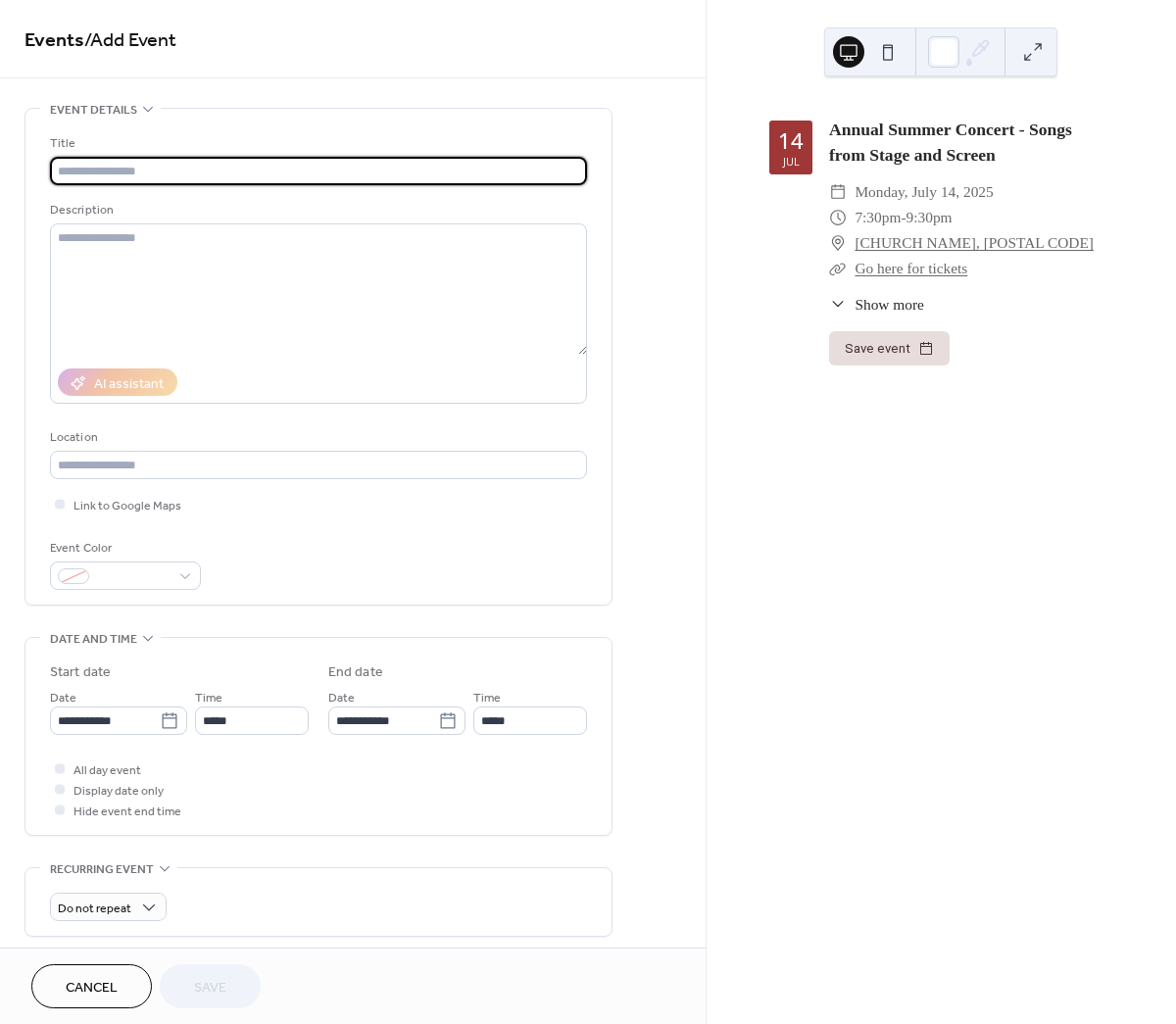 click at bounding box center [318, 171] 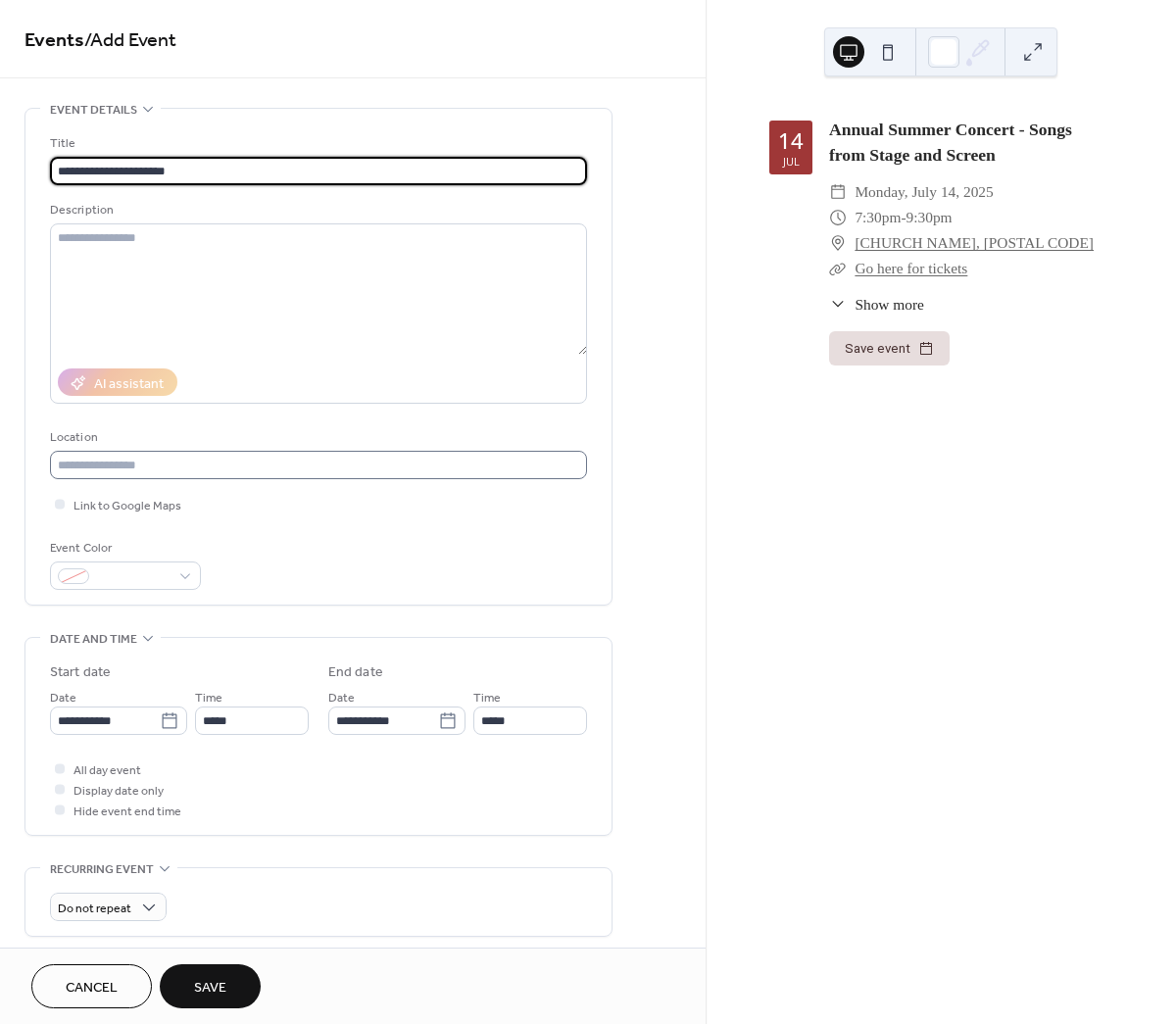 type on "**********" 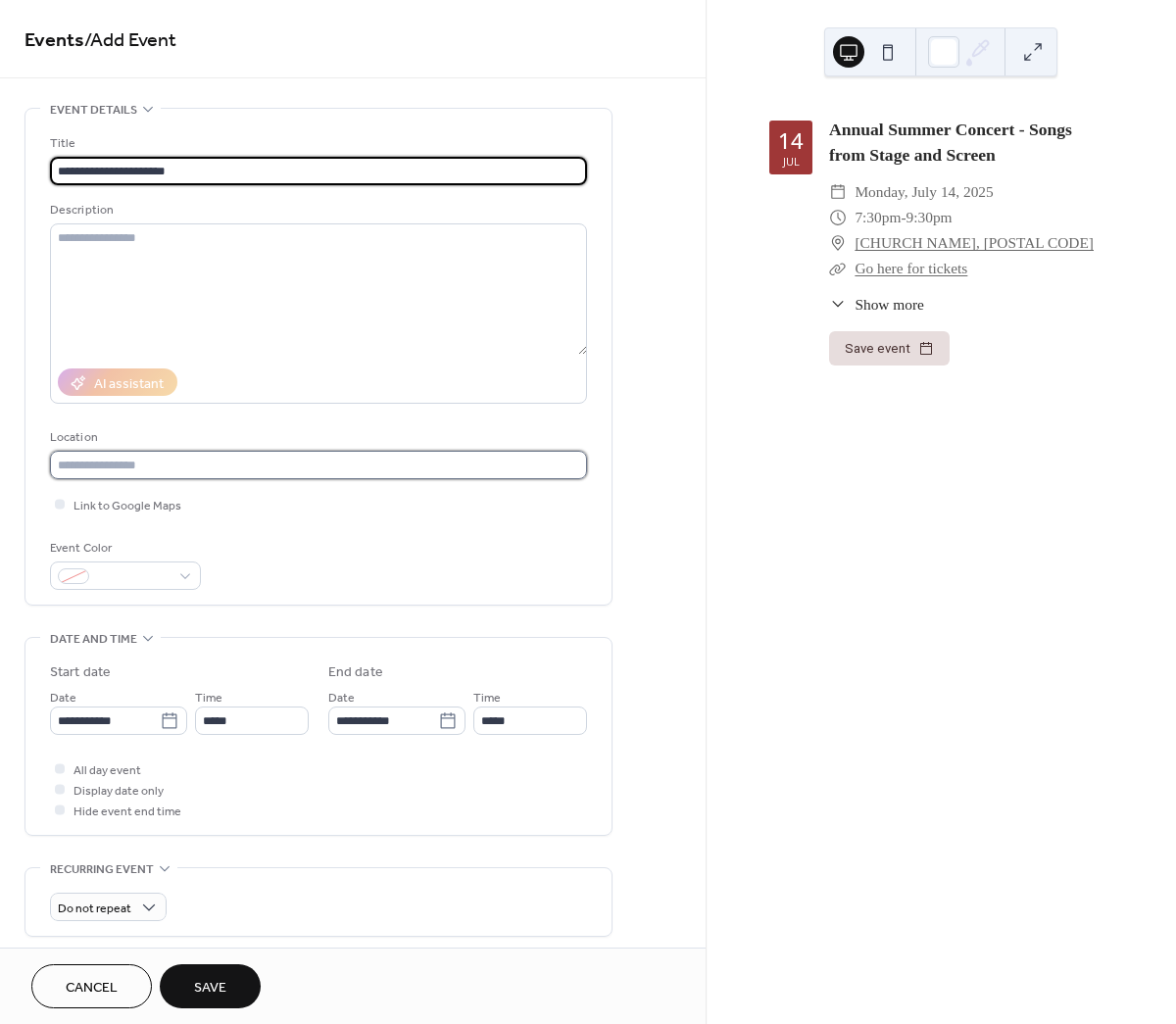 click at bounding box center (318, 464) 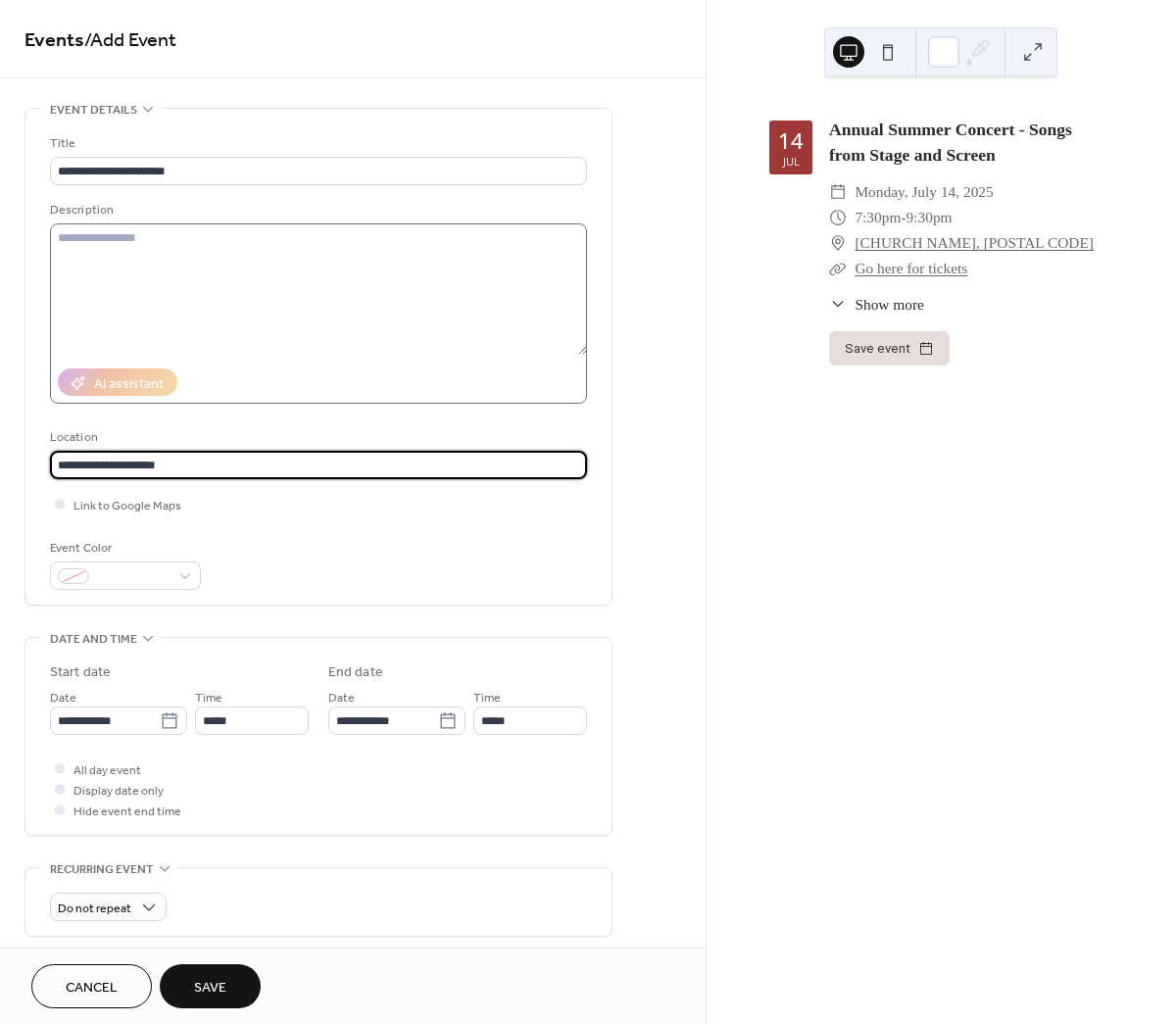 type on "**********" 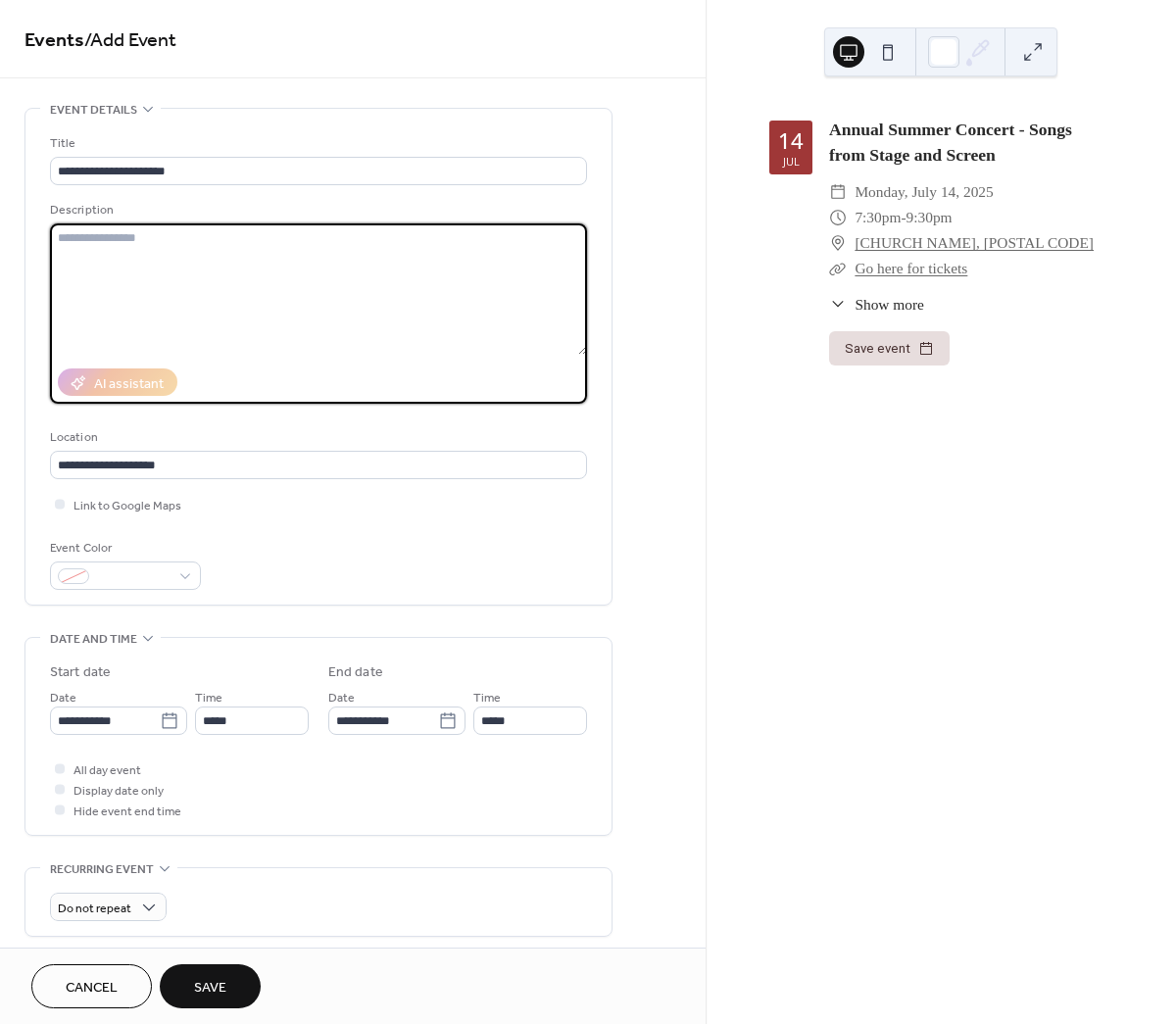 click at bounding box center [318, 289] 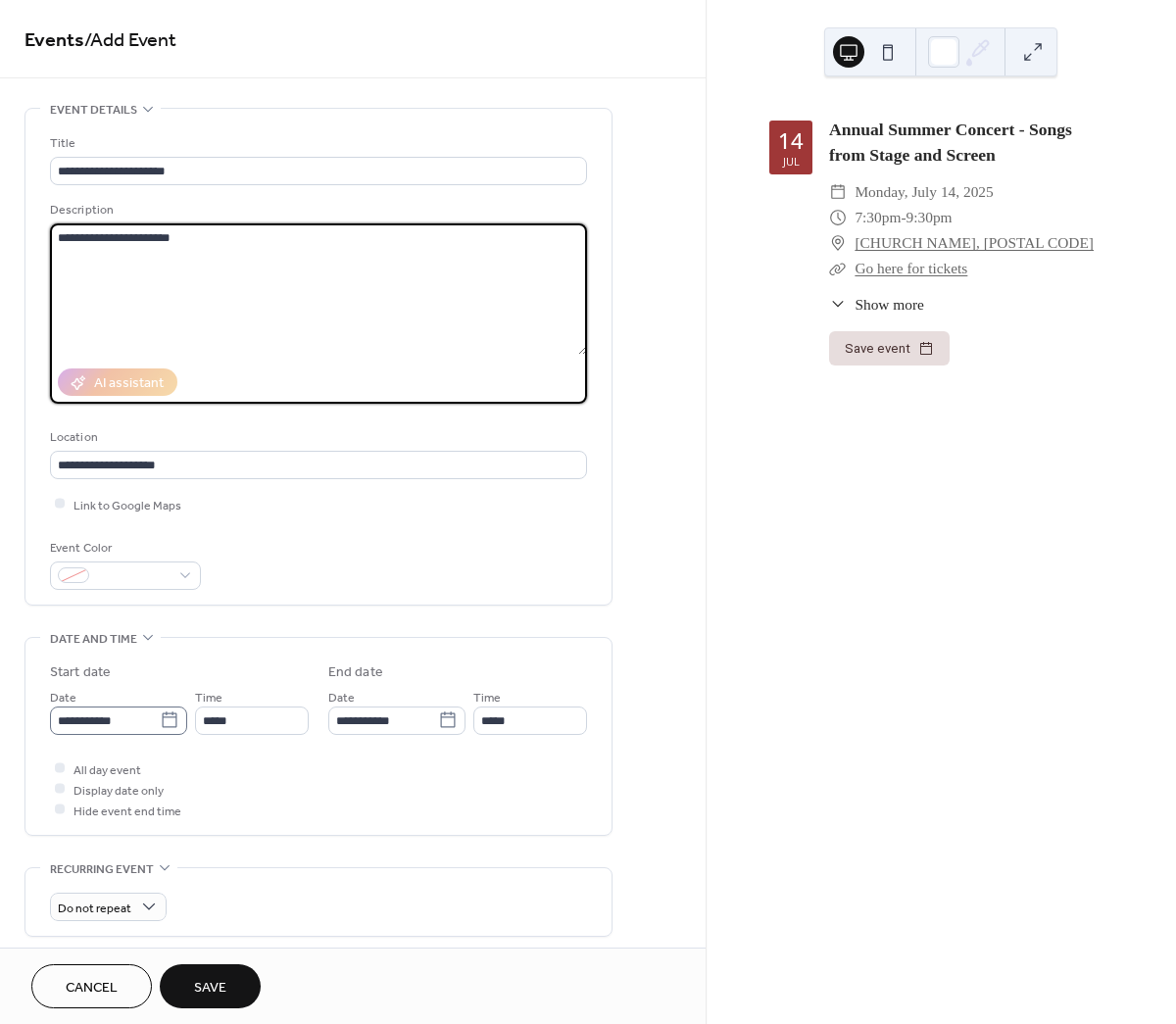 type on "**********" 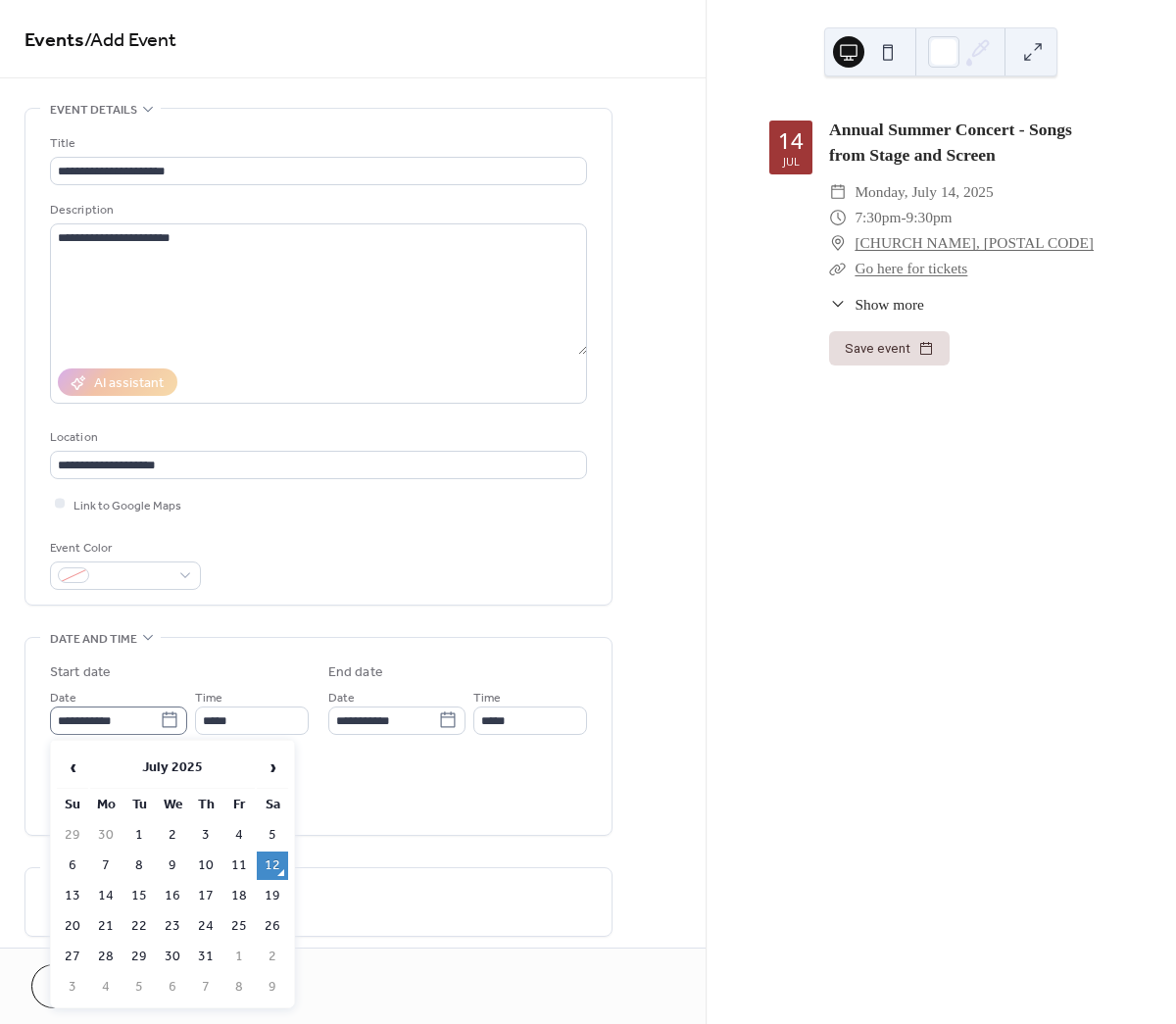 click 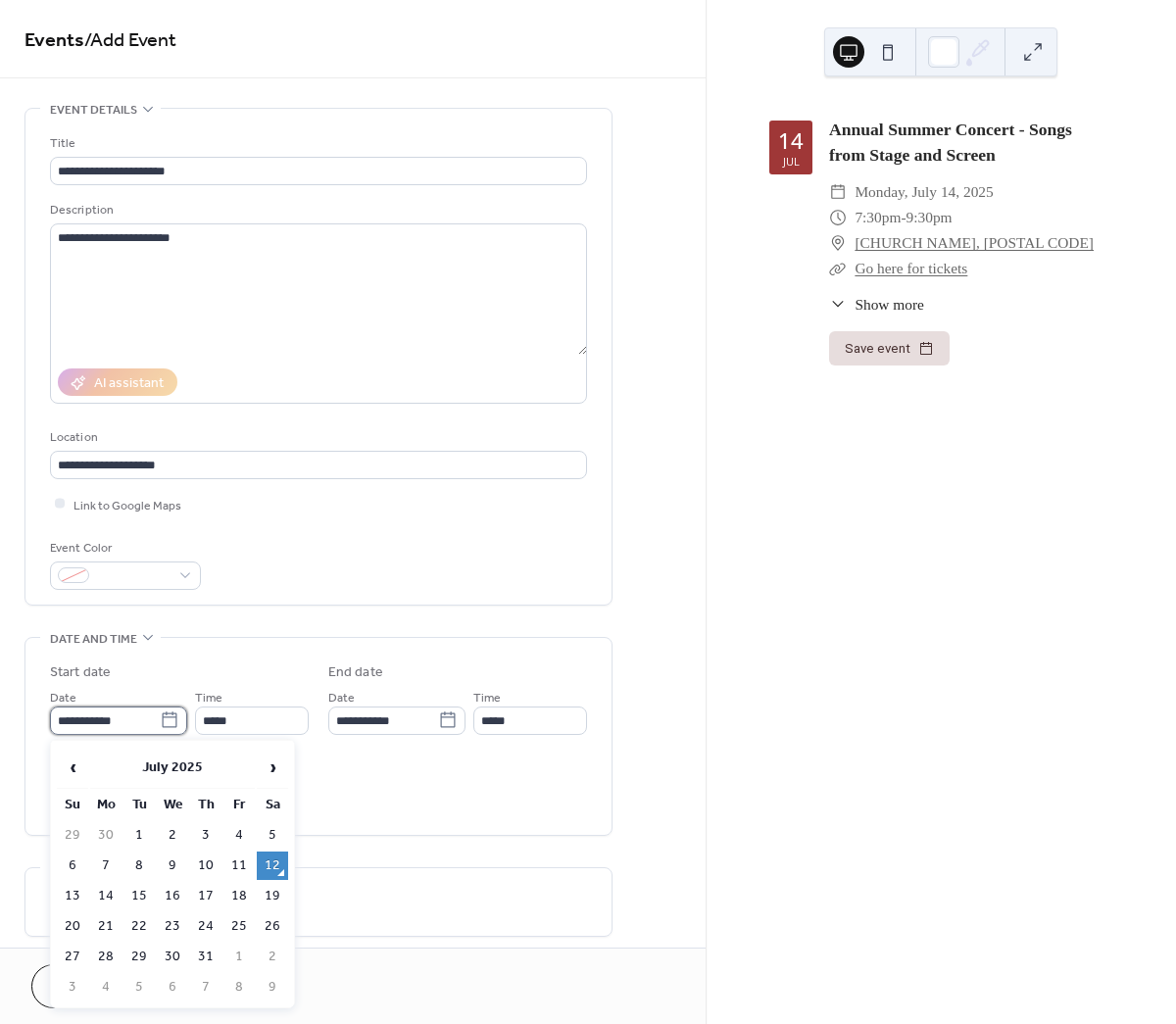 click on "**********" at bounding box center [105, 720] 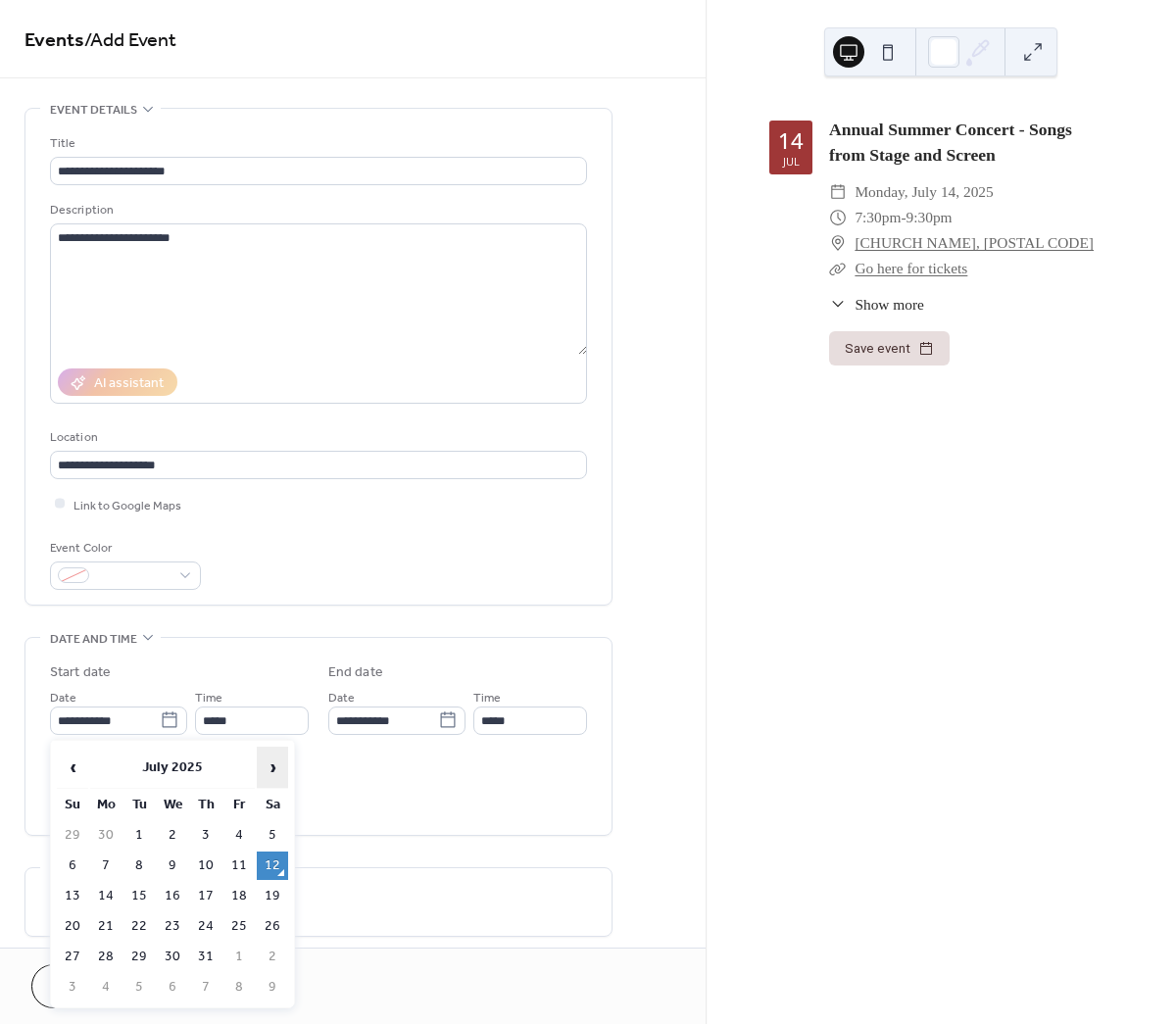 click on "›" at bounding box center (272, 767) 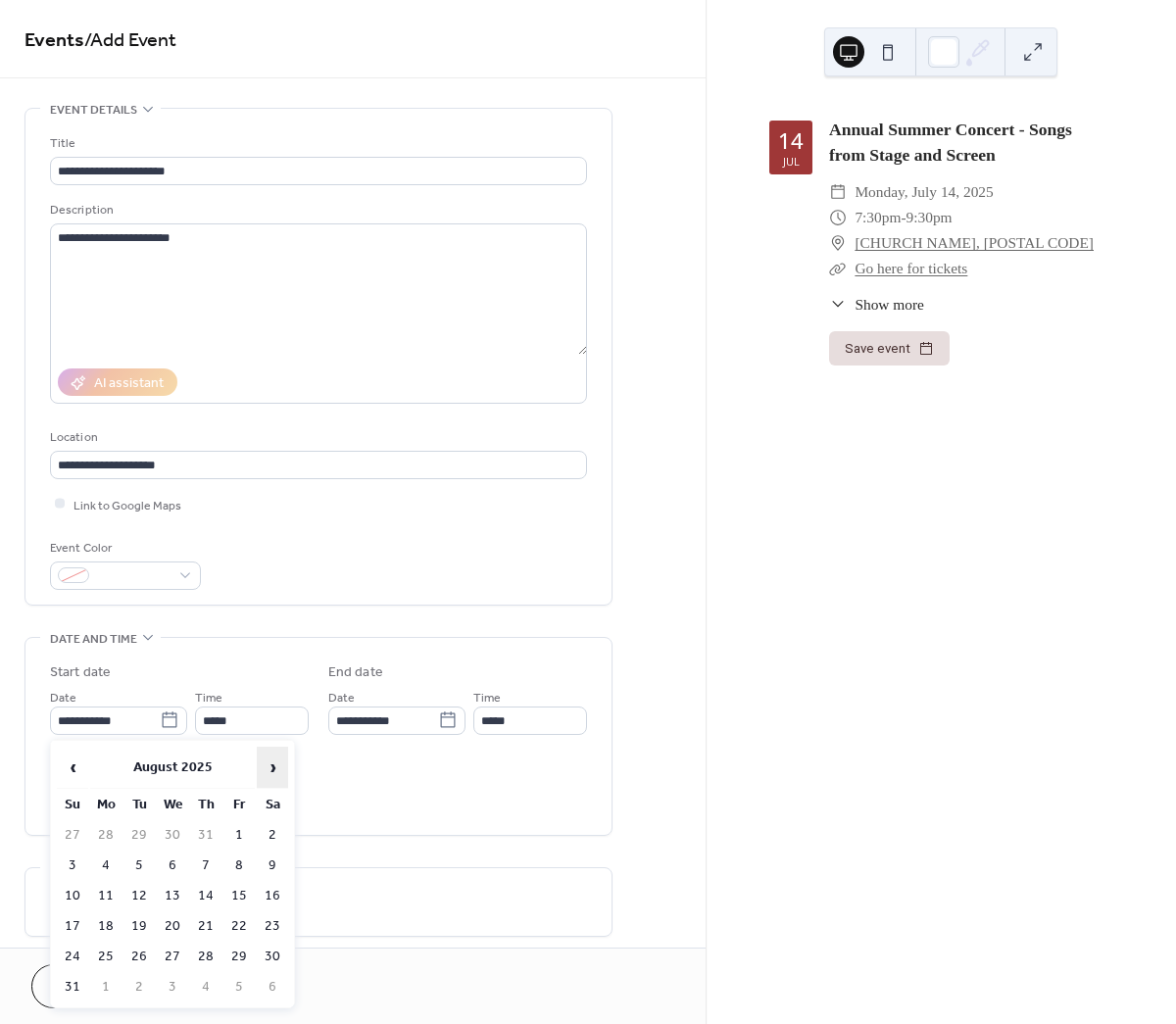 click on "›" at bounding box center [272, 767] 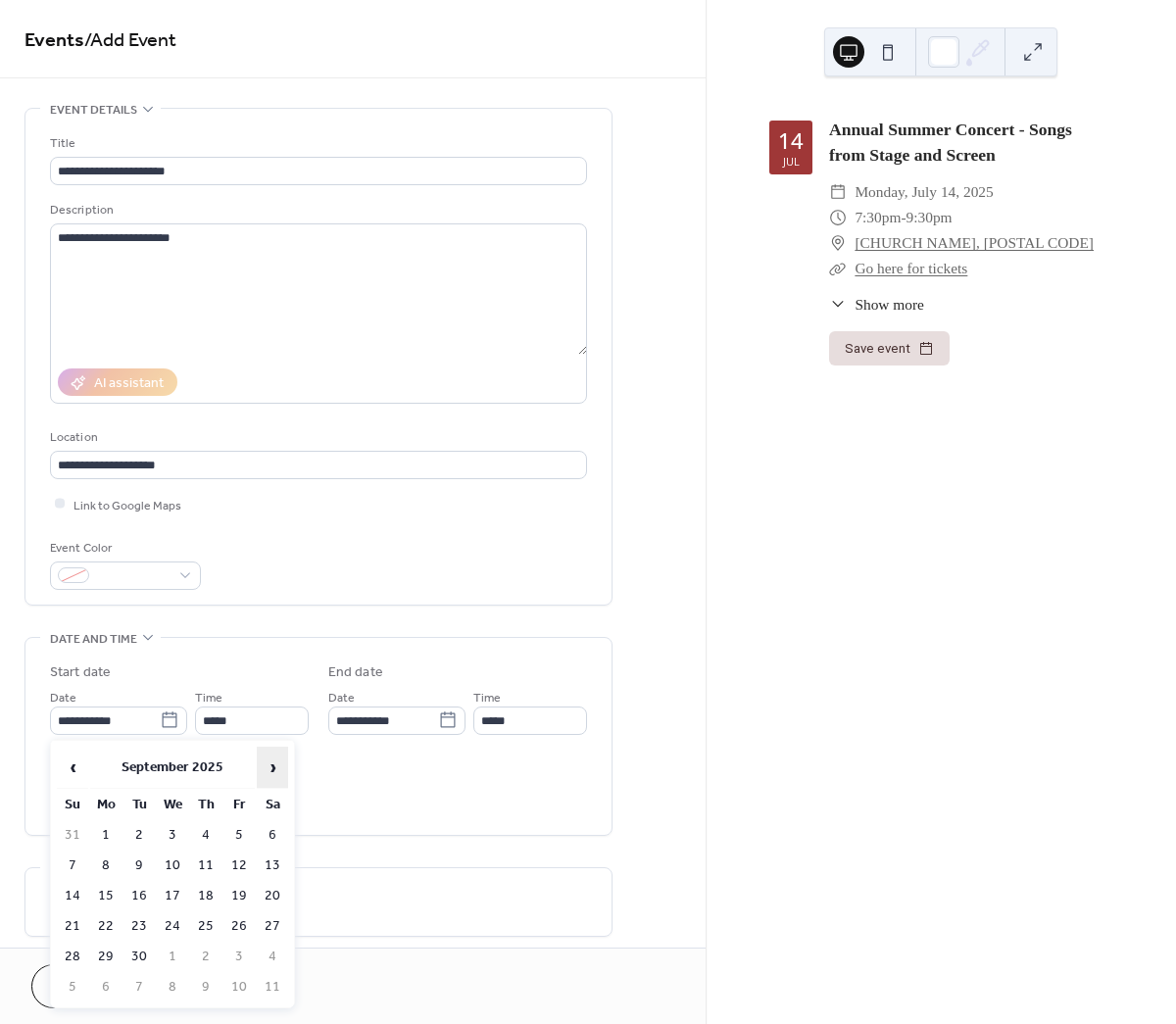 click on "›" at bounding box center (272, 767) 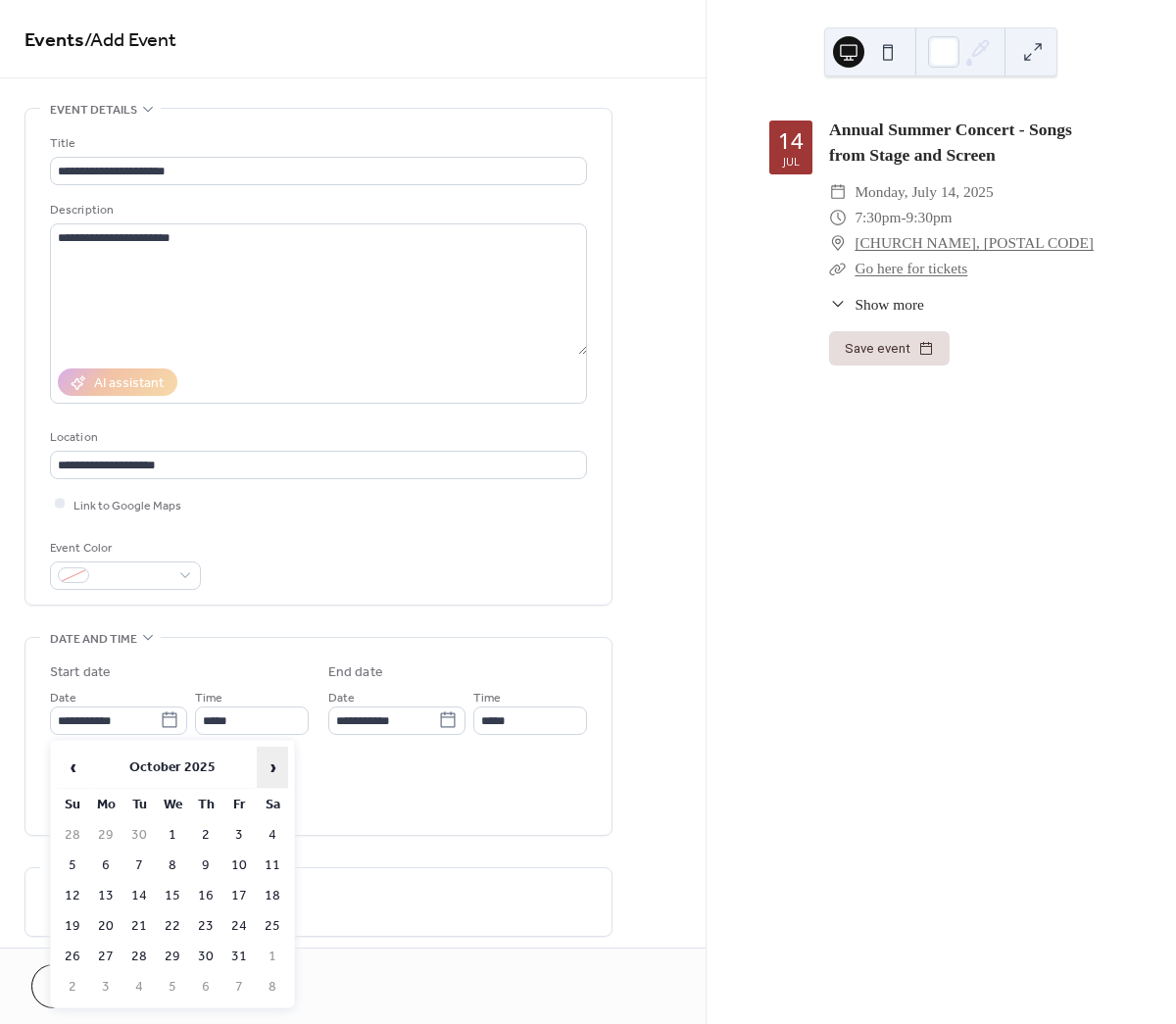 click on "›" at bounding box center (272, 767) 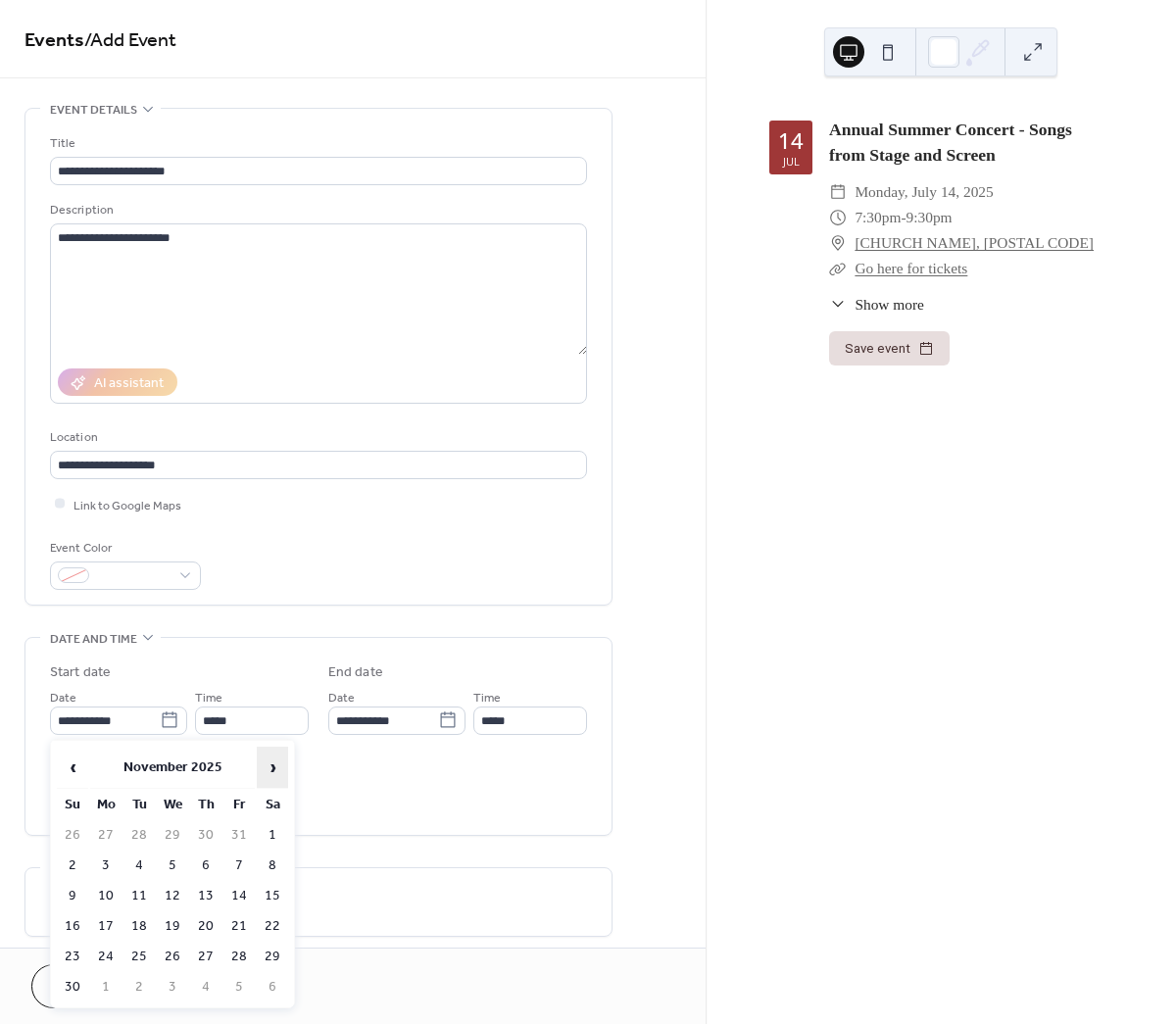 click on "›" at bounding box center (272, 767) 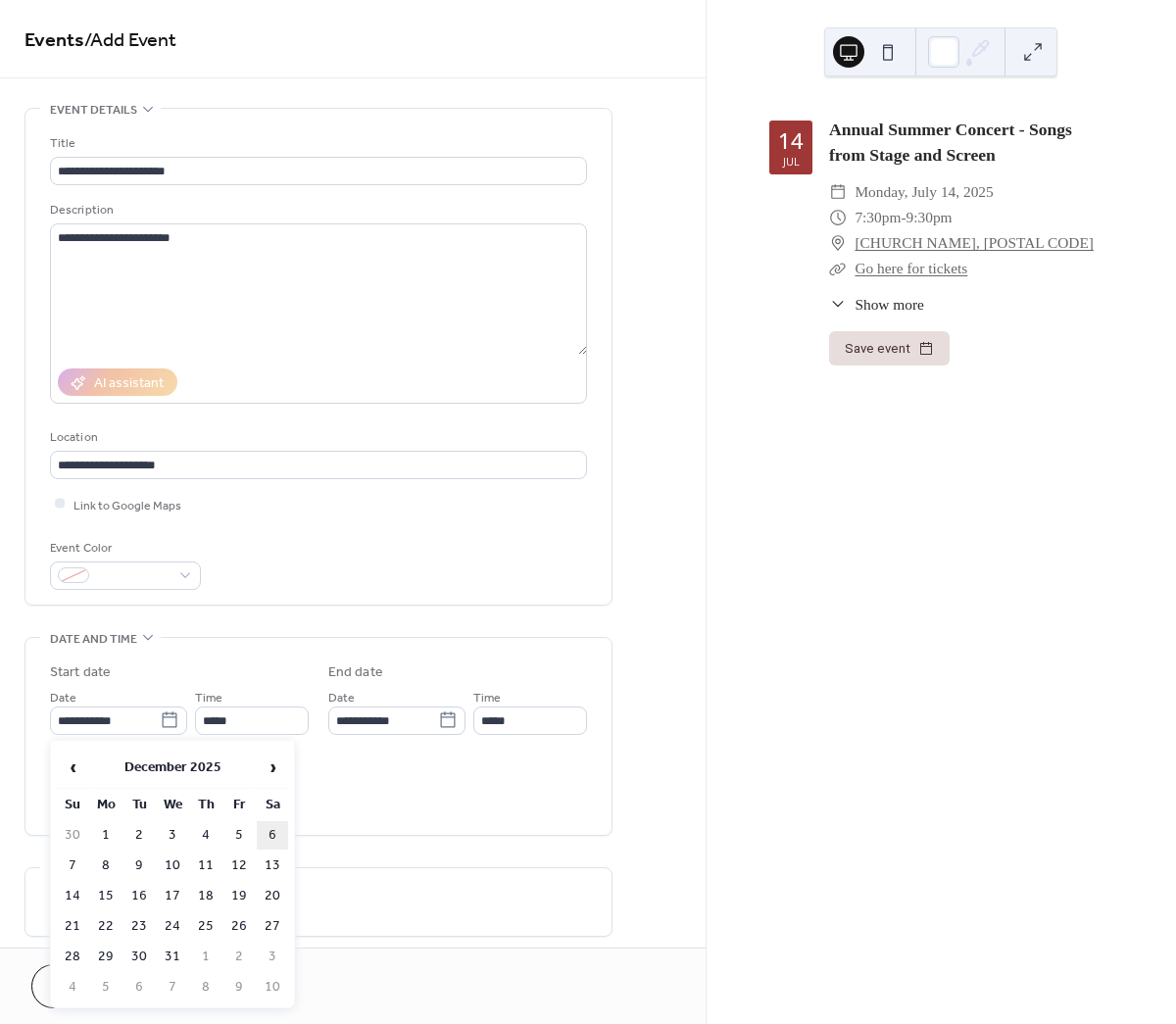 click on "6" at bounding box center [272, 835] 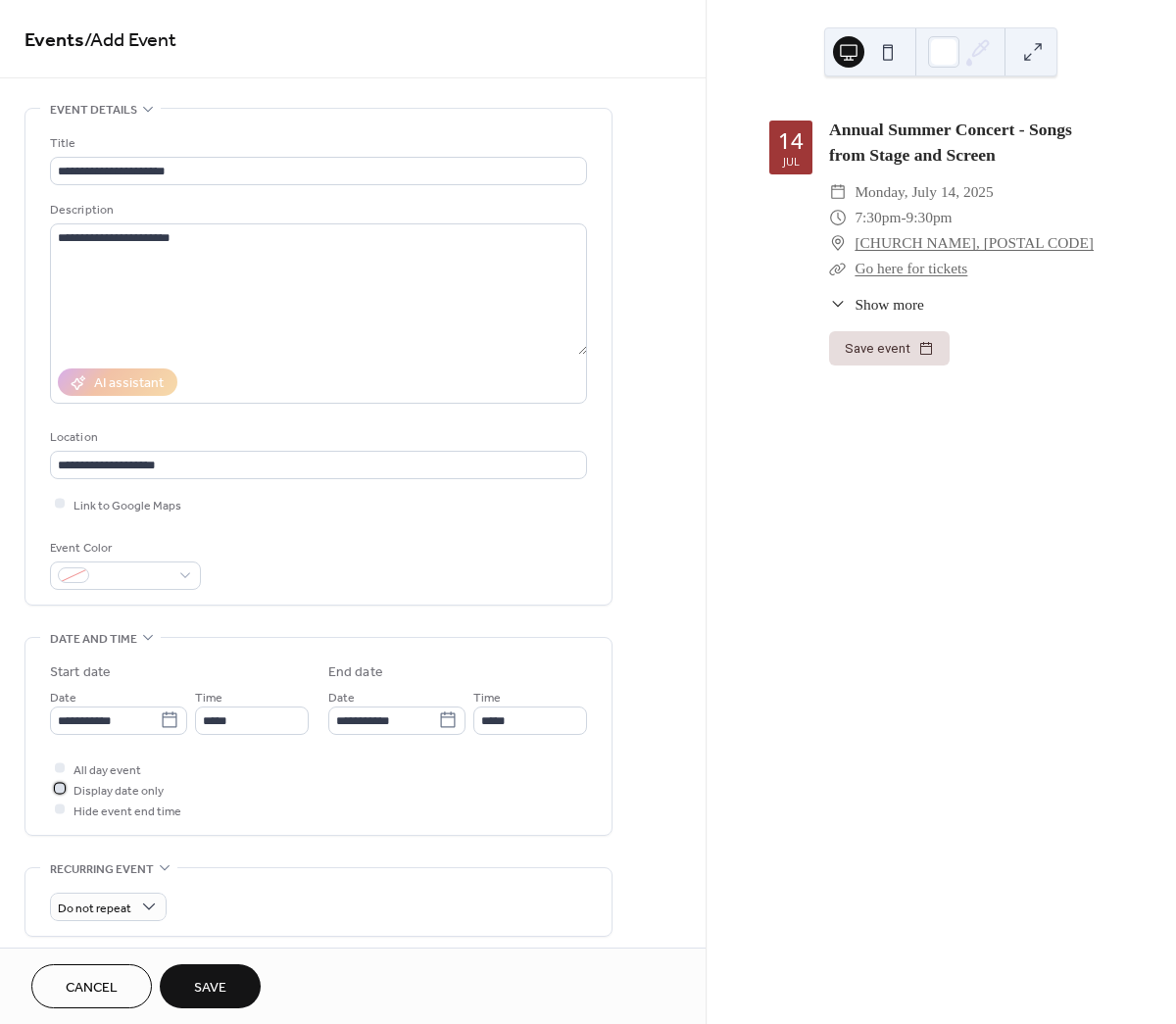 click at bounding box center [60, 789] 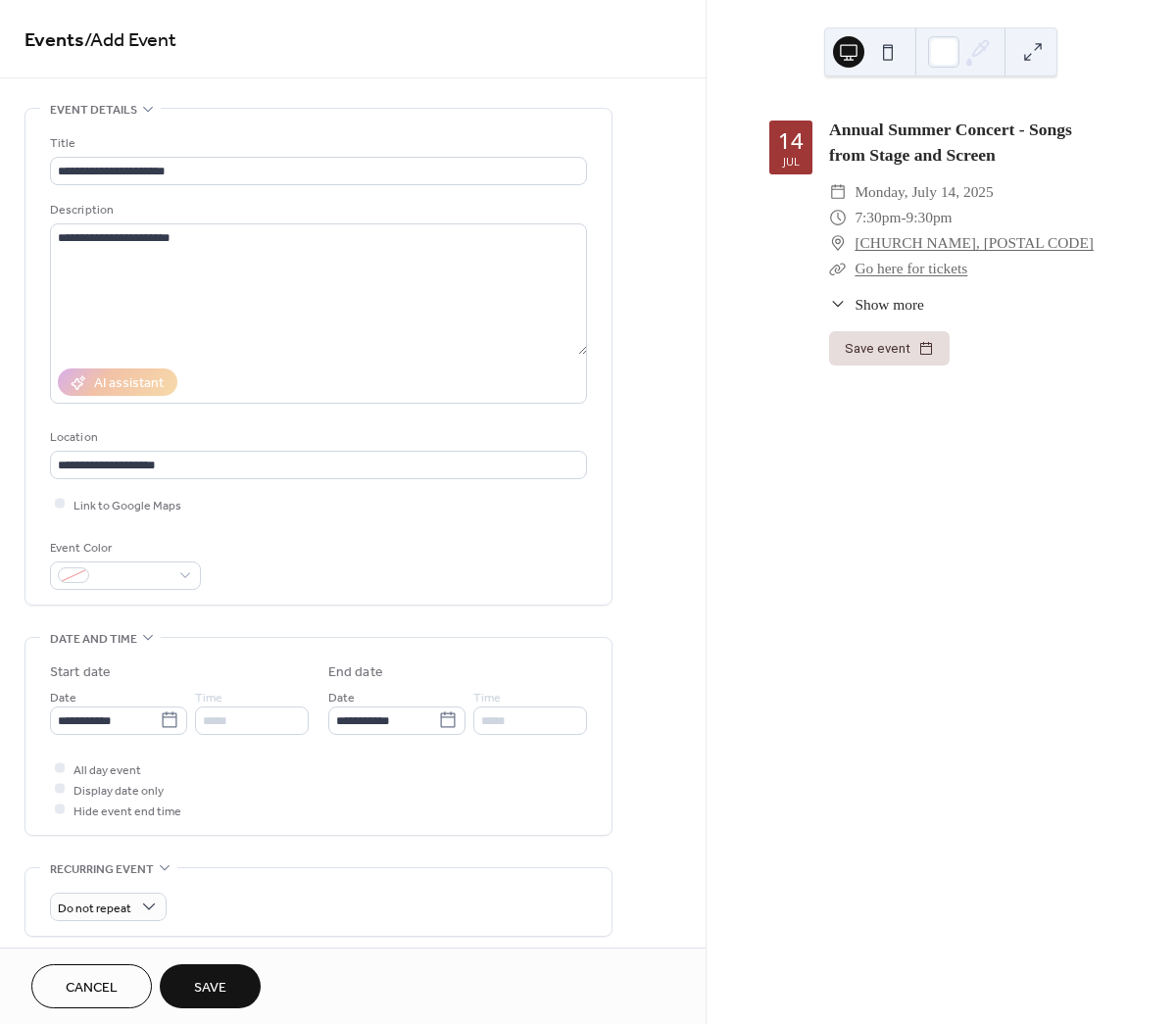 click on "Save" at bounding box center [210, 988] 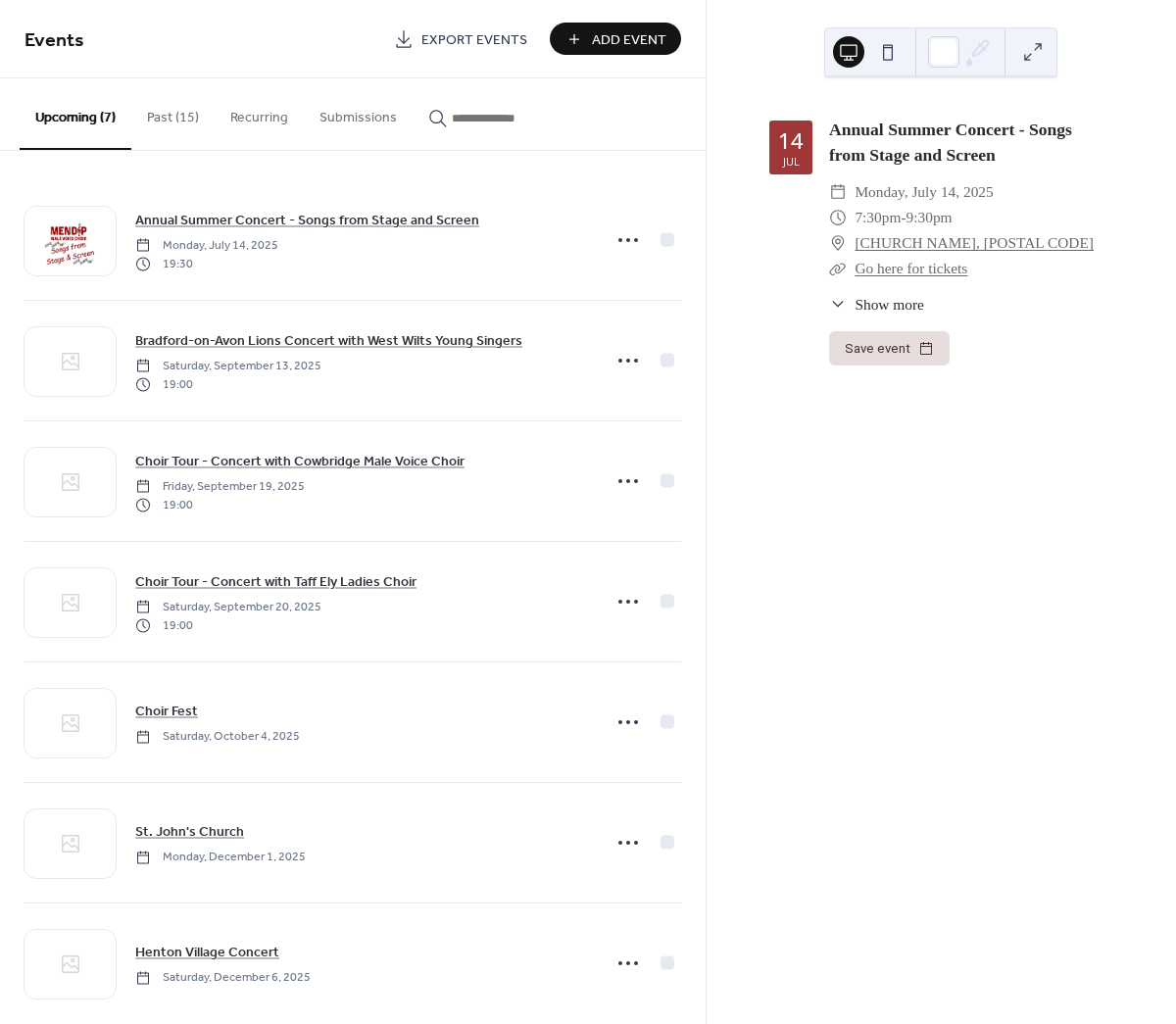 click on "Add Event" at bounding box center [629, 40] 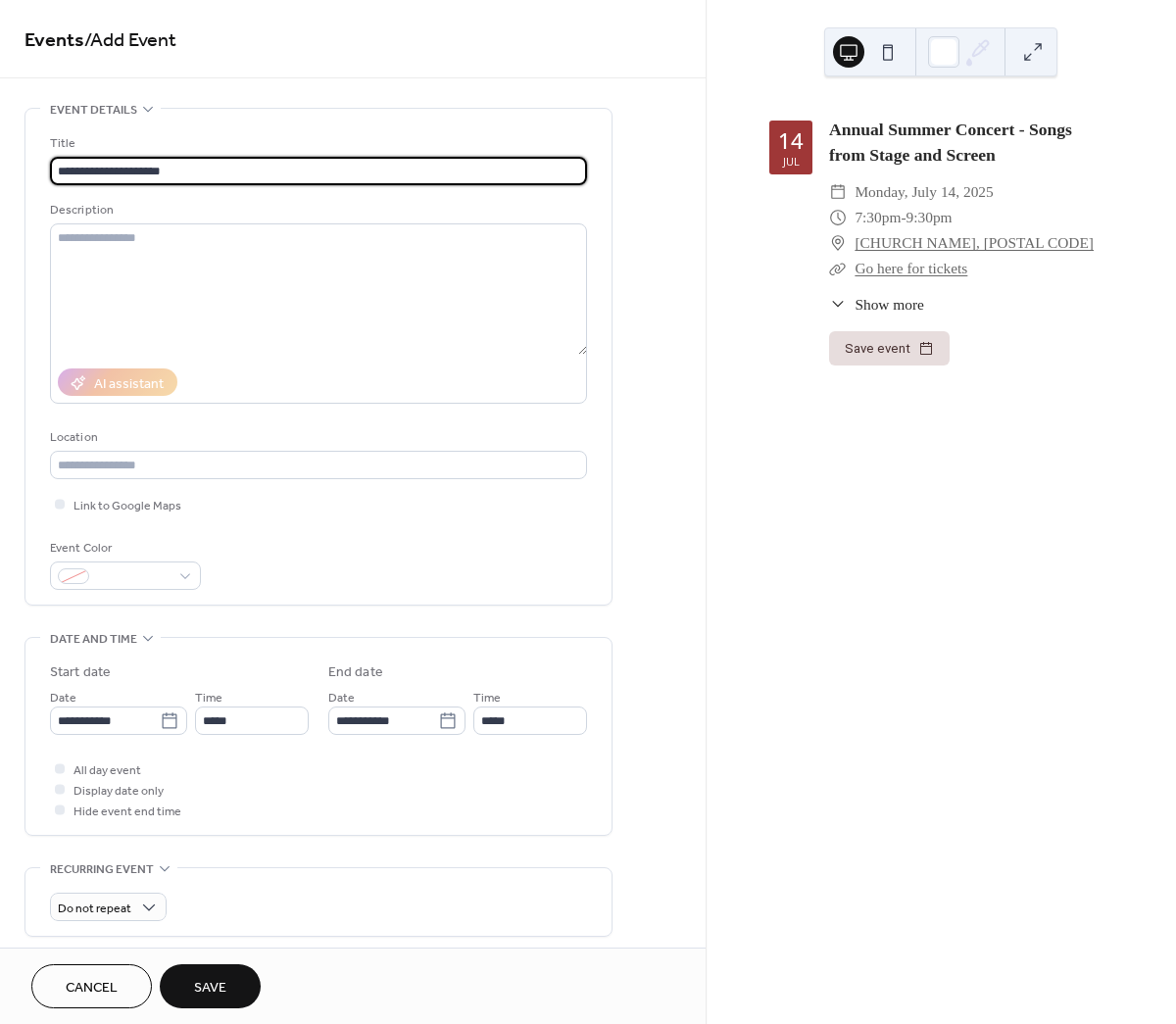 click on "**********" at bounding box center (318, 171) 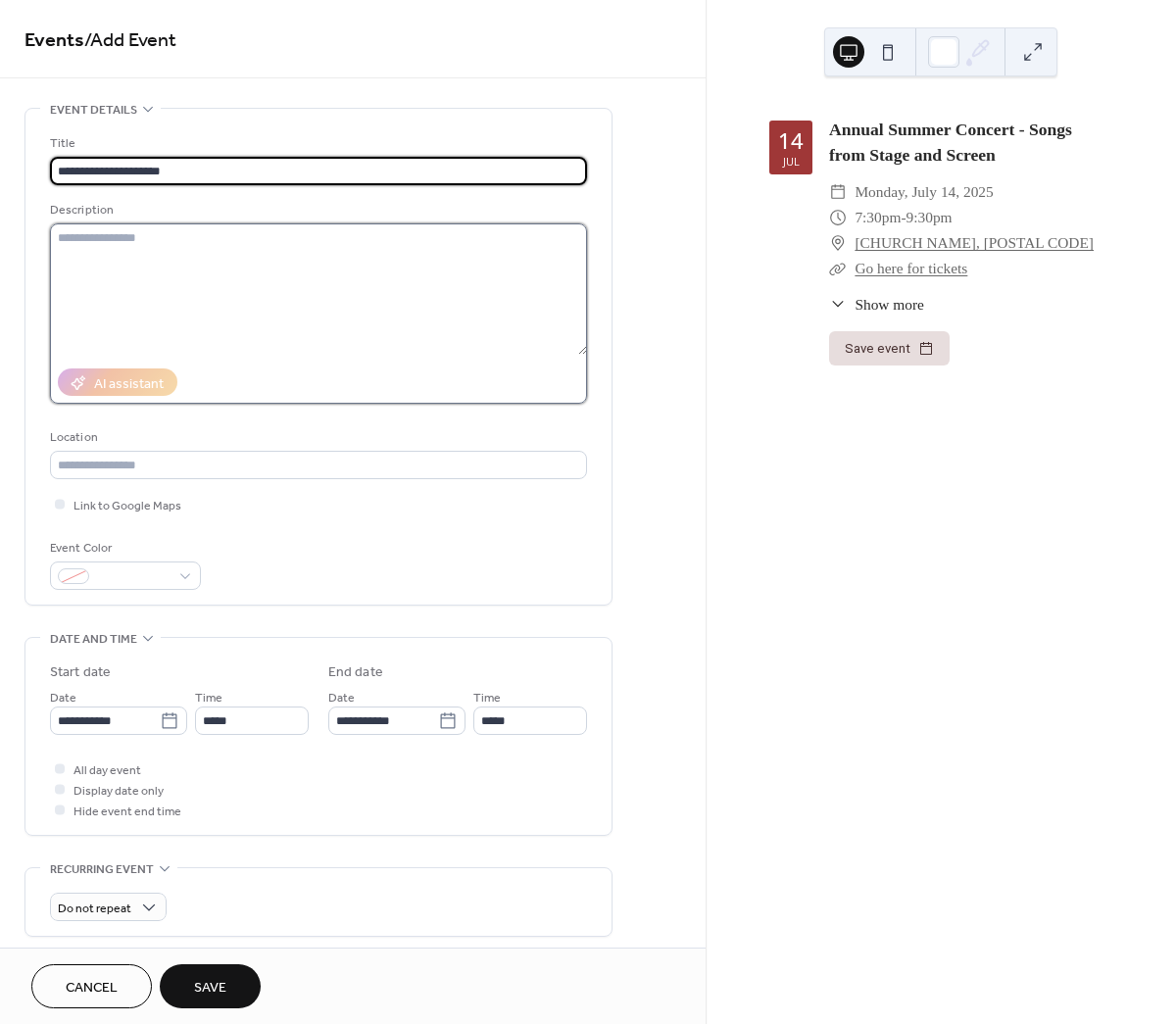 click at bounding box center (318, 289) 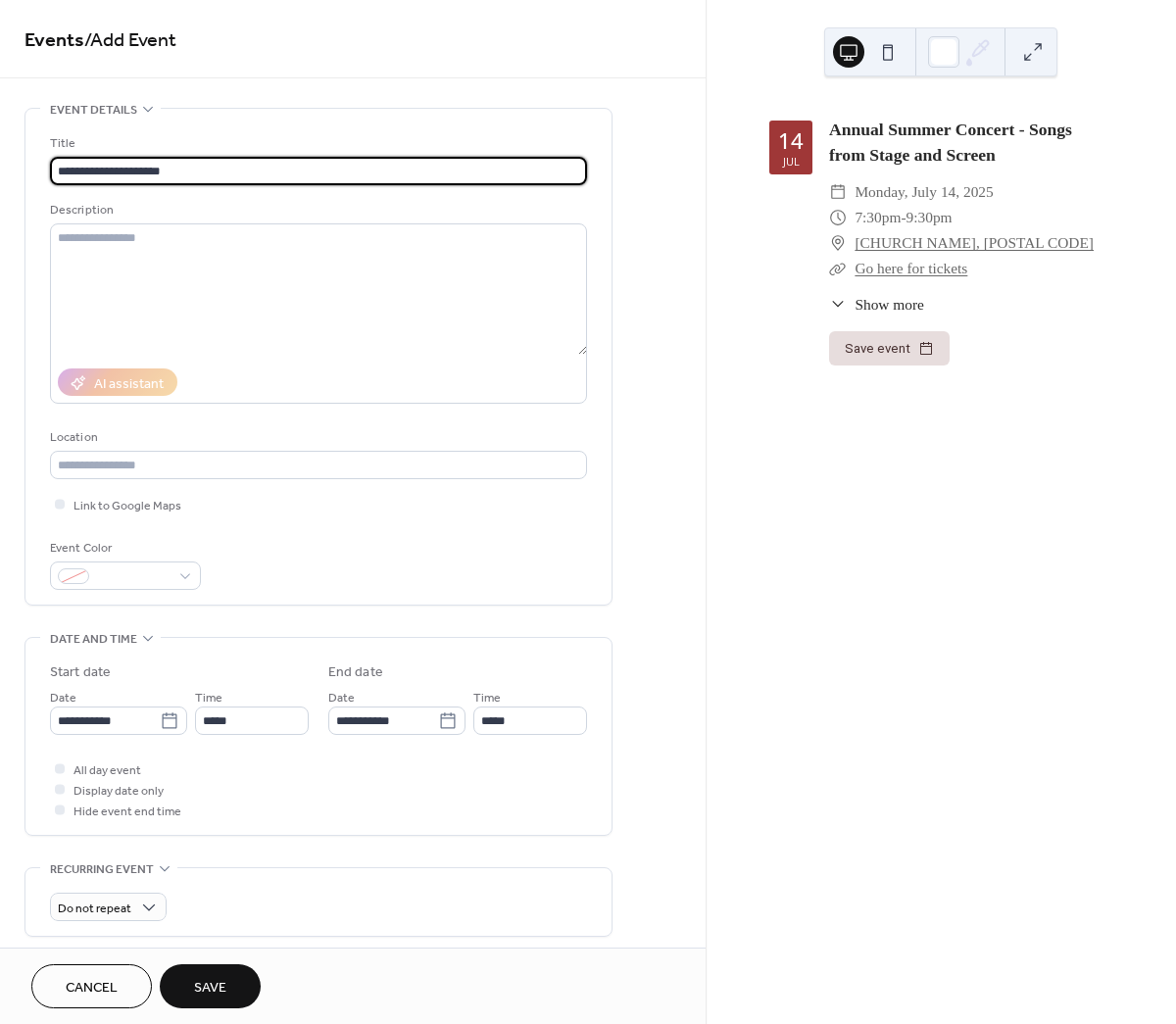 click on "**********" at bounding box center [318, 171] 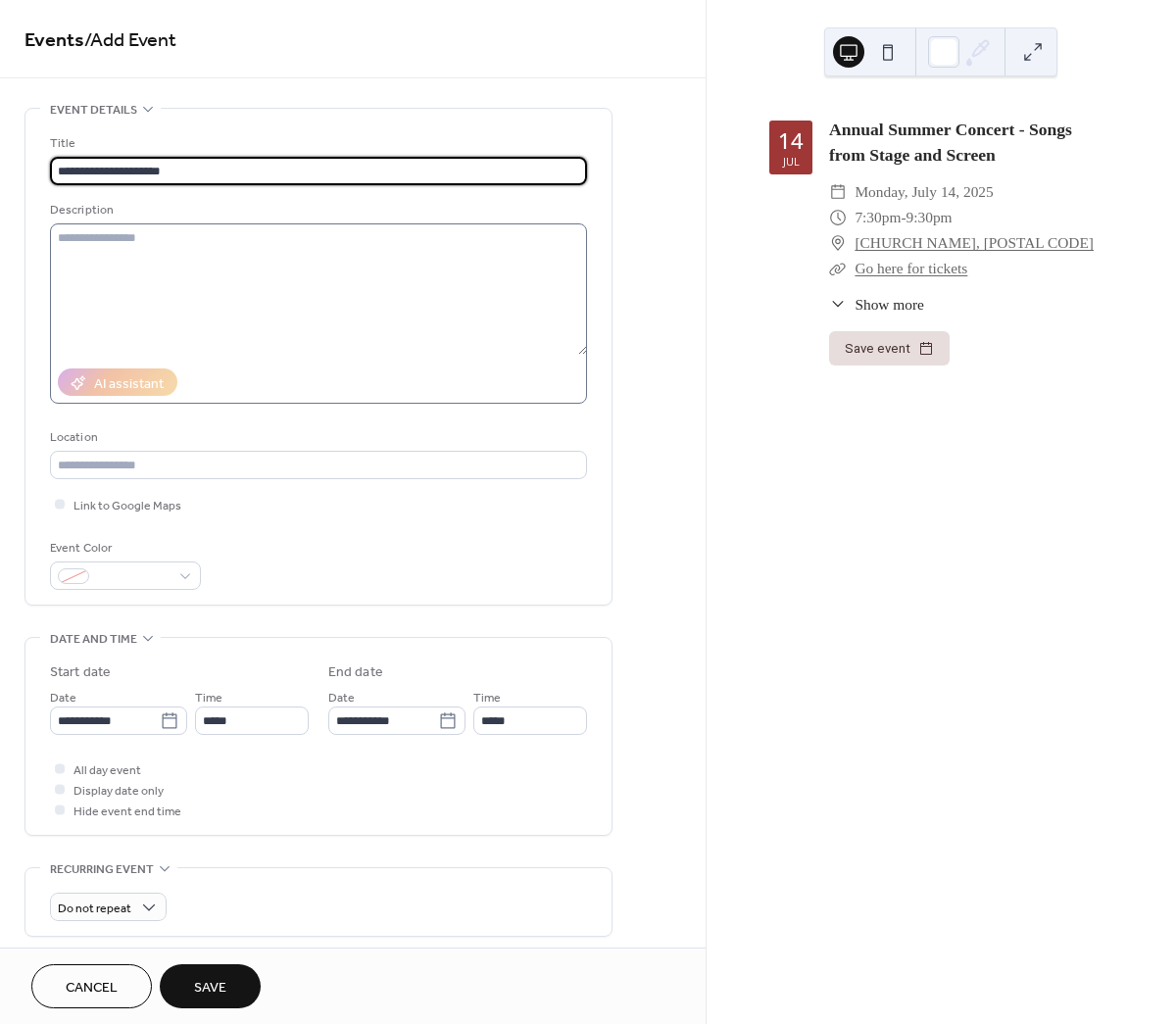 type on "**********" 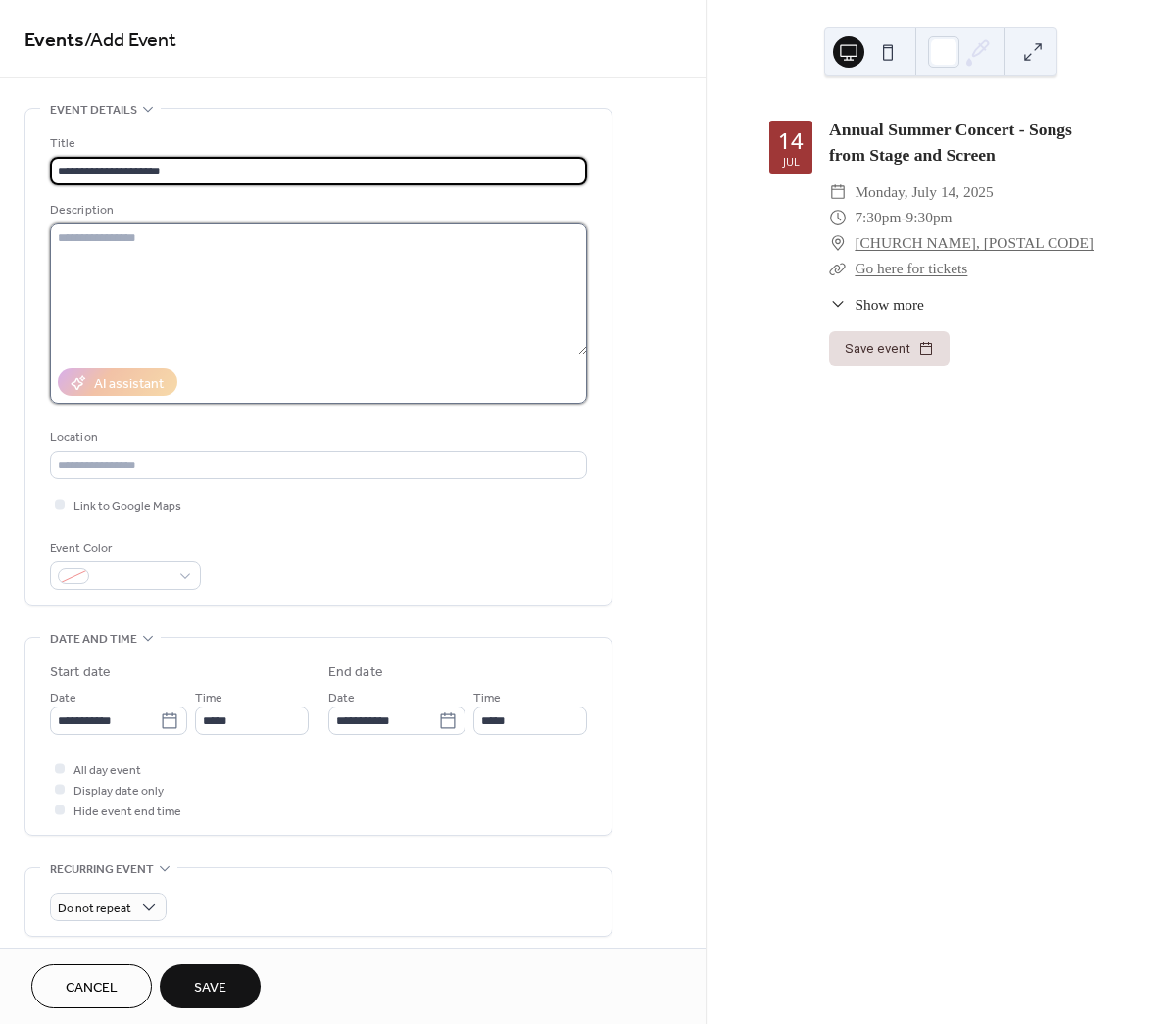 click at bounding box center (318, 289) 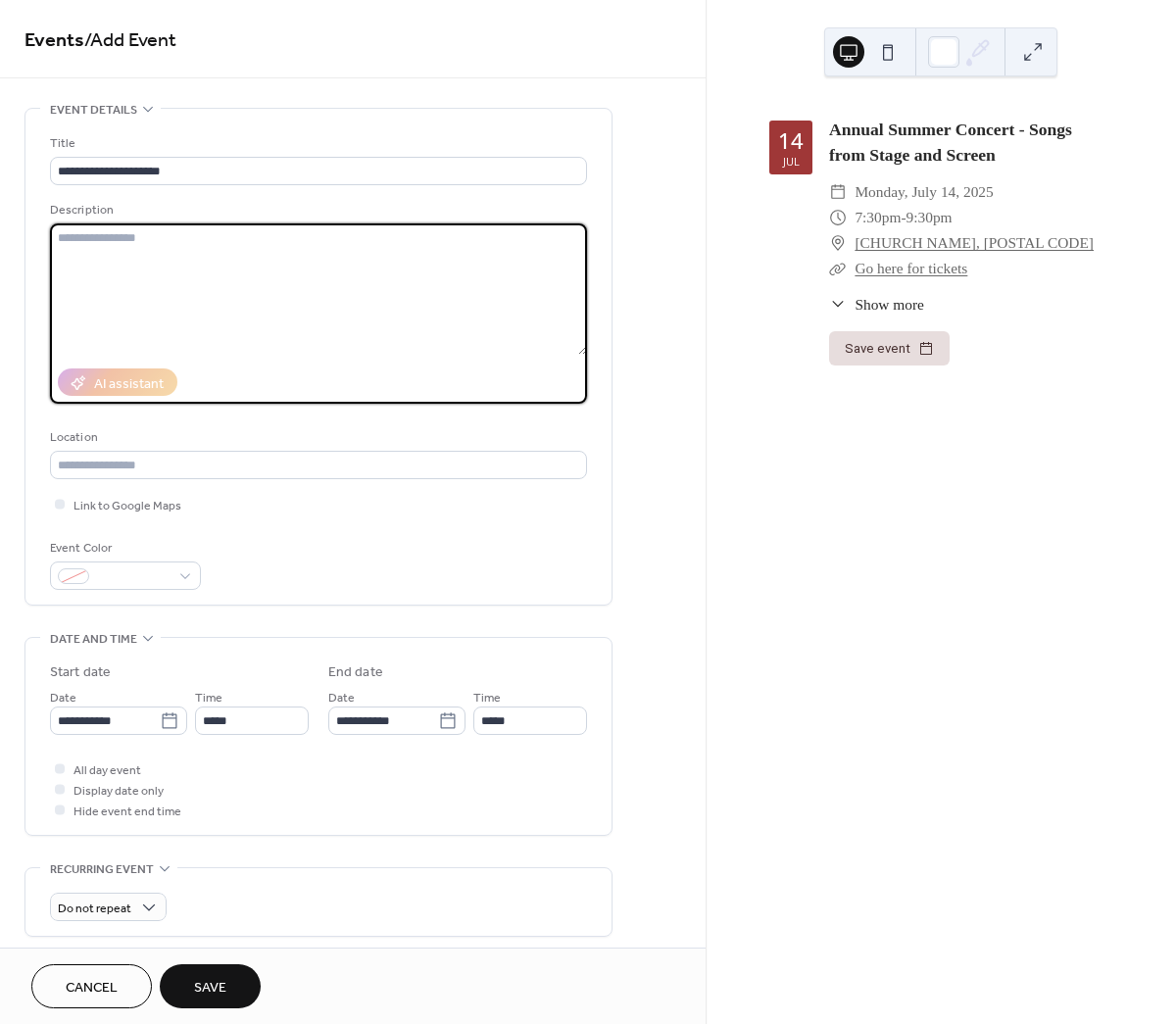 paste on "**********" 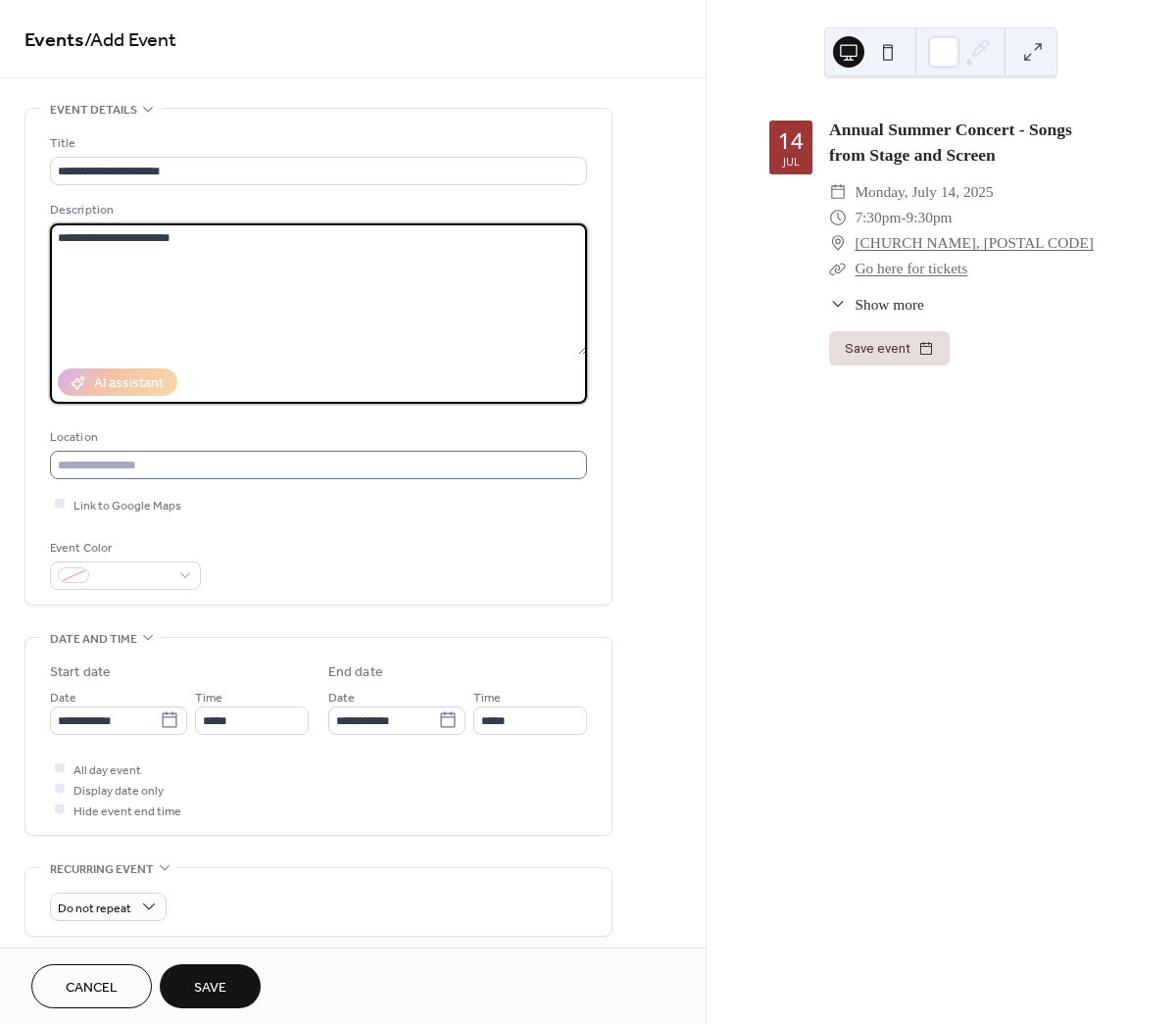 type on "**********" 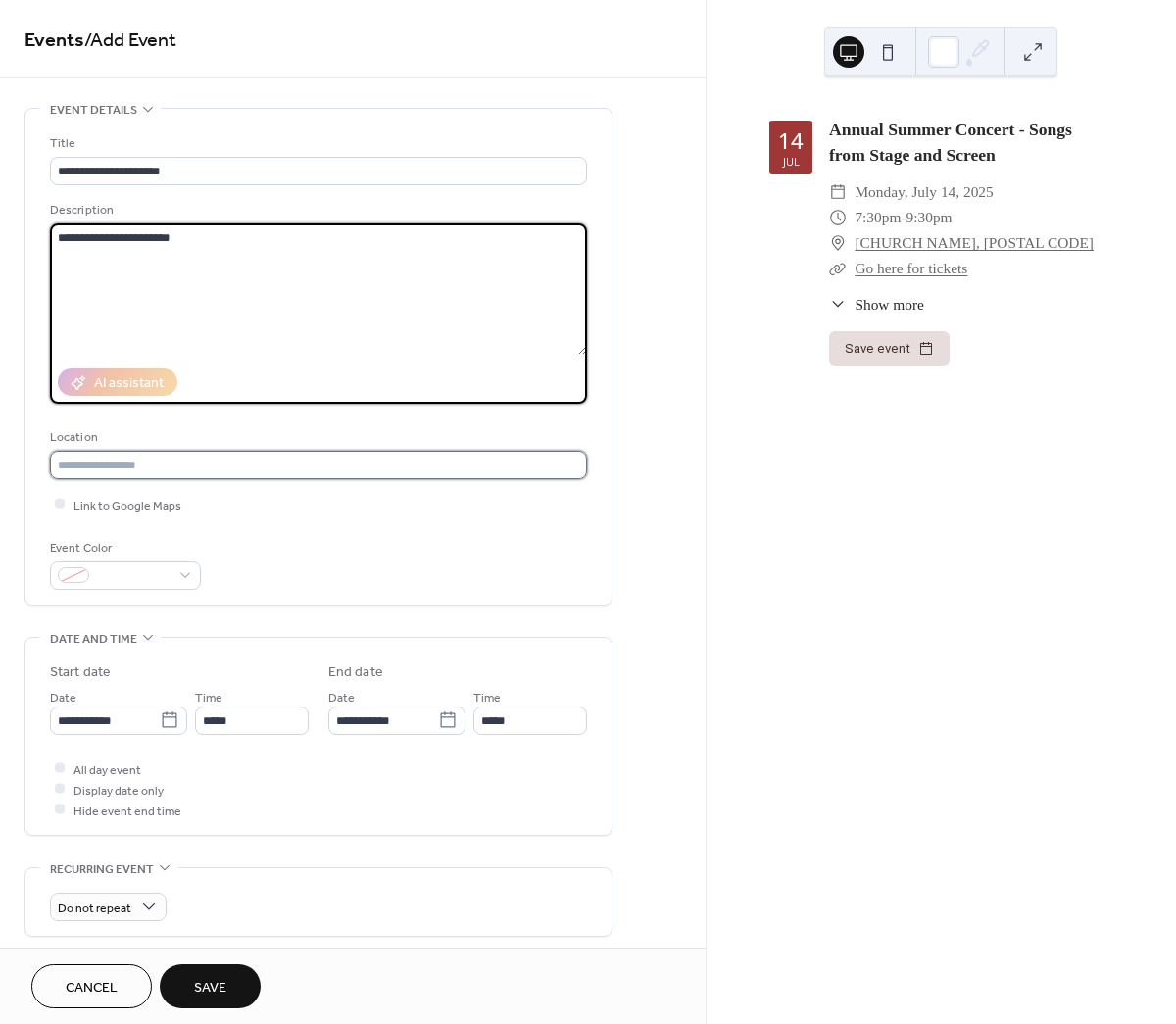 click at bounding box center (318, 464) 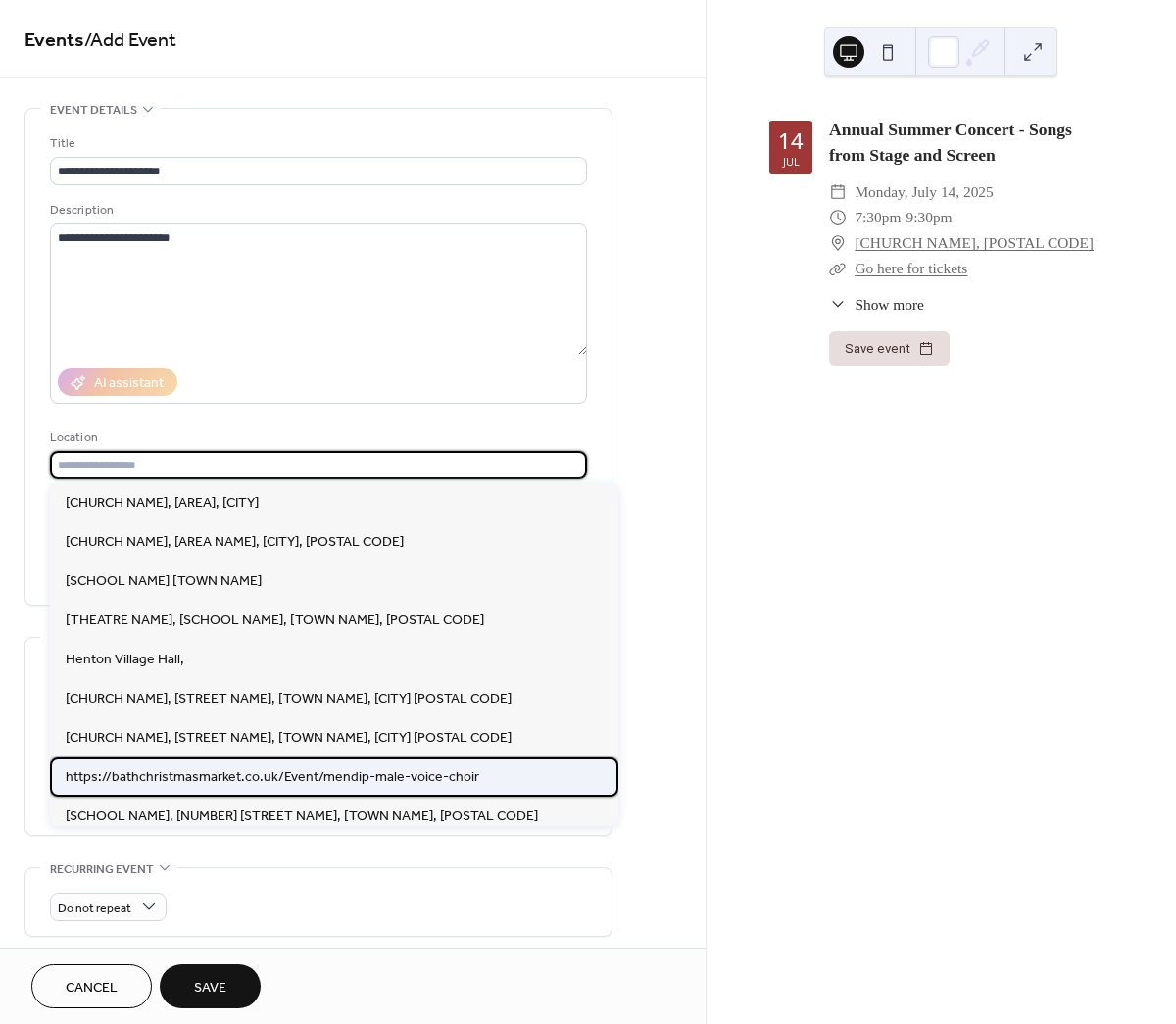 click on "https://bathchristmasmarket.co.uk/Event/mendip-male-voice-choir" at bounding box center (272, 777) 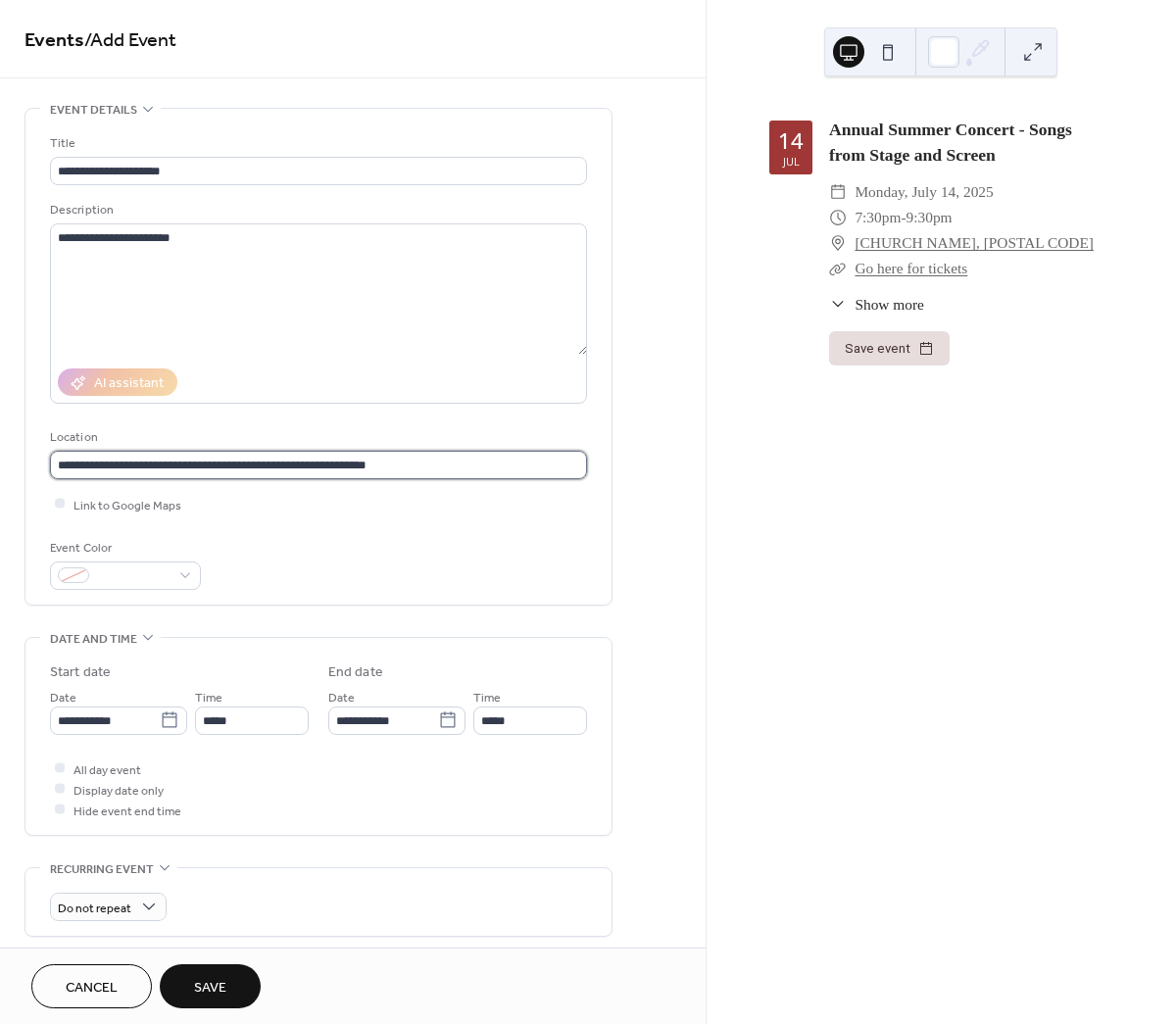 click on "**********" at bounding box center [318, 464] 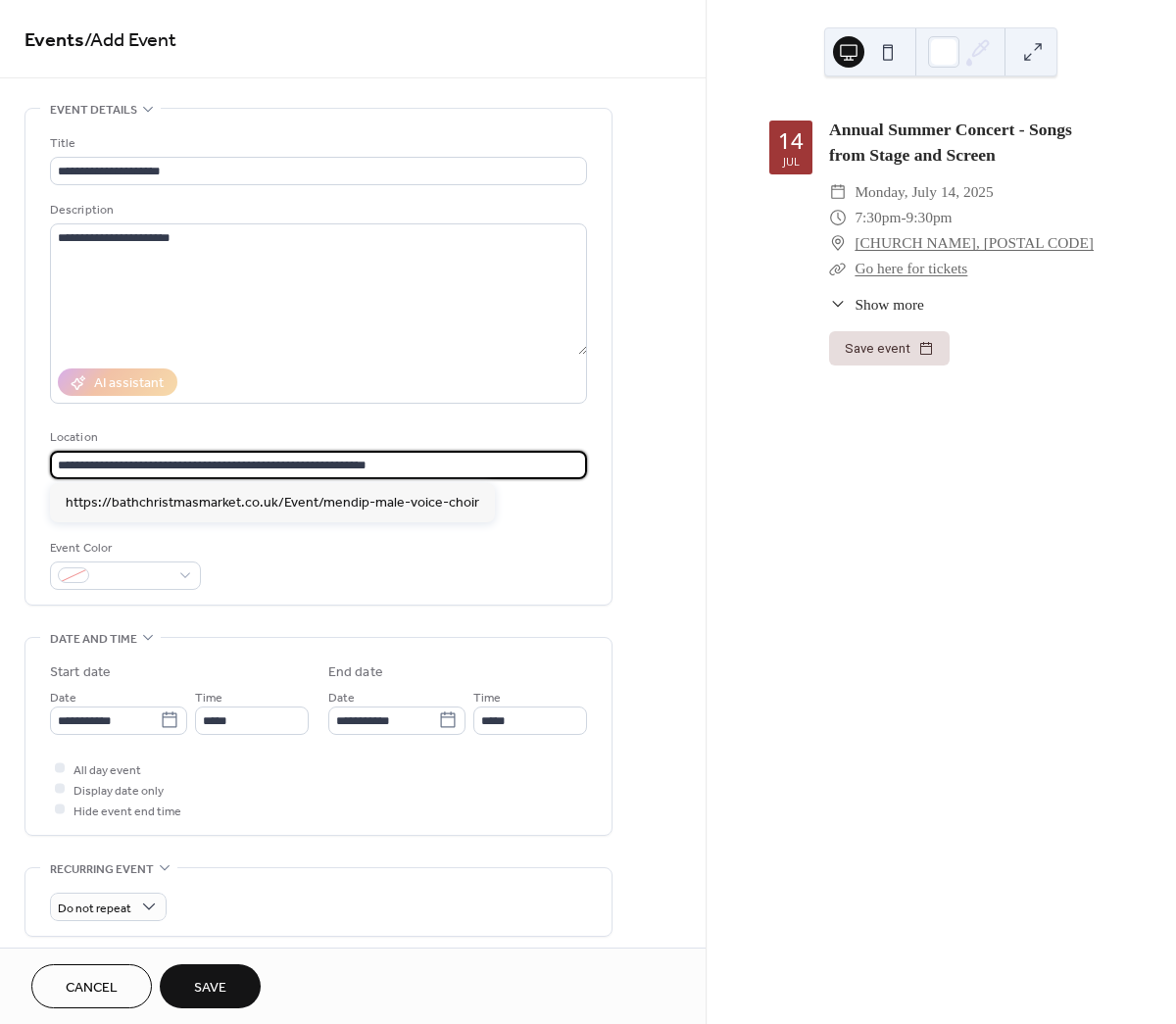 drag, startPoint x: 426, startPoint y: 456, endPoint x: -74, endPoint y: 404, distance: 502.6967 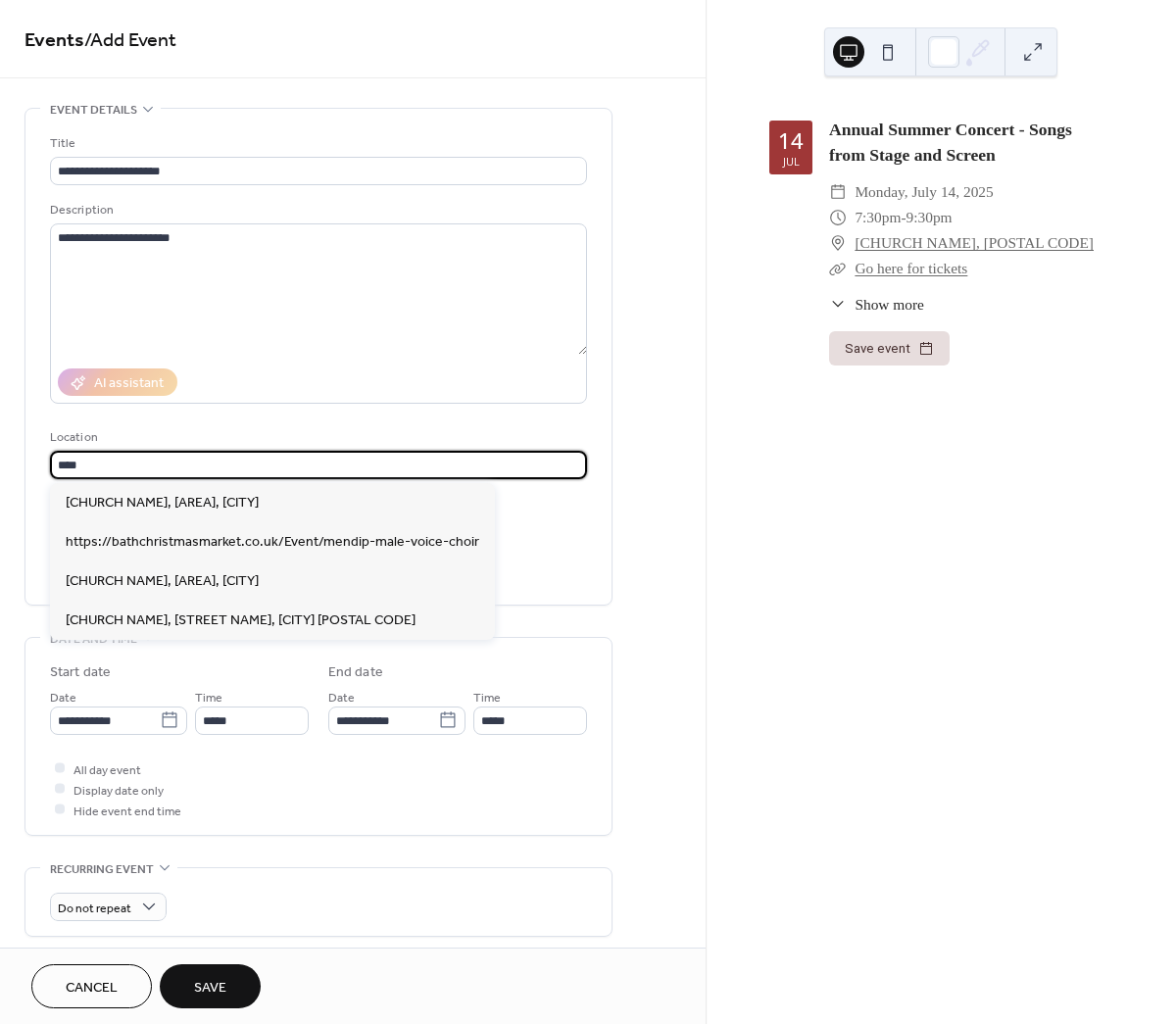type on "****" 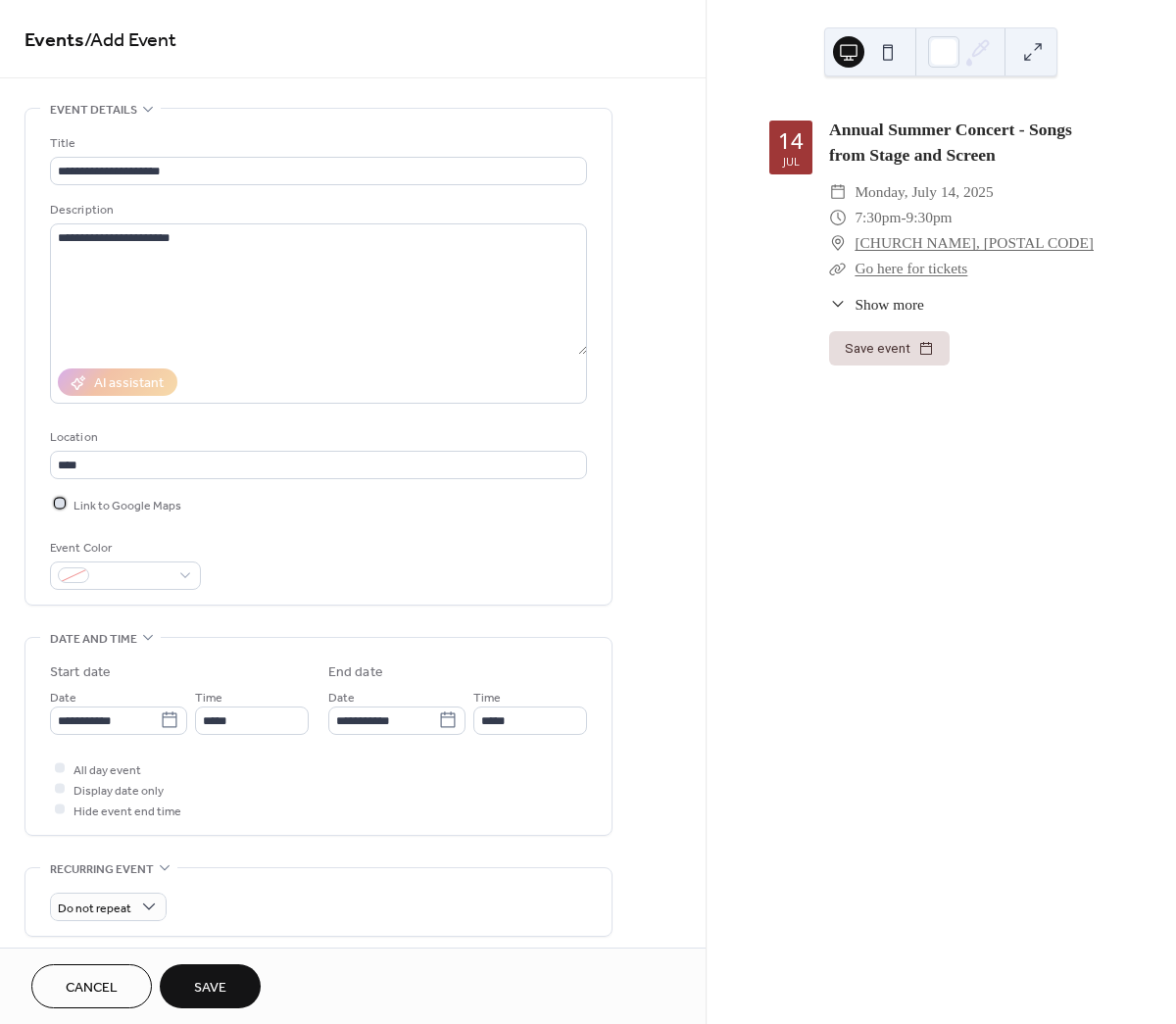 click at bounding box center (60, 504) 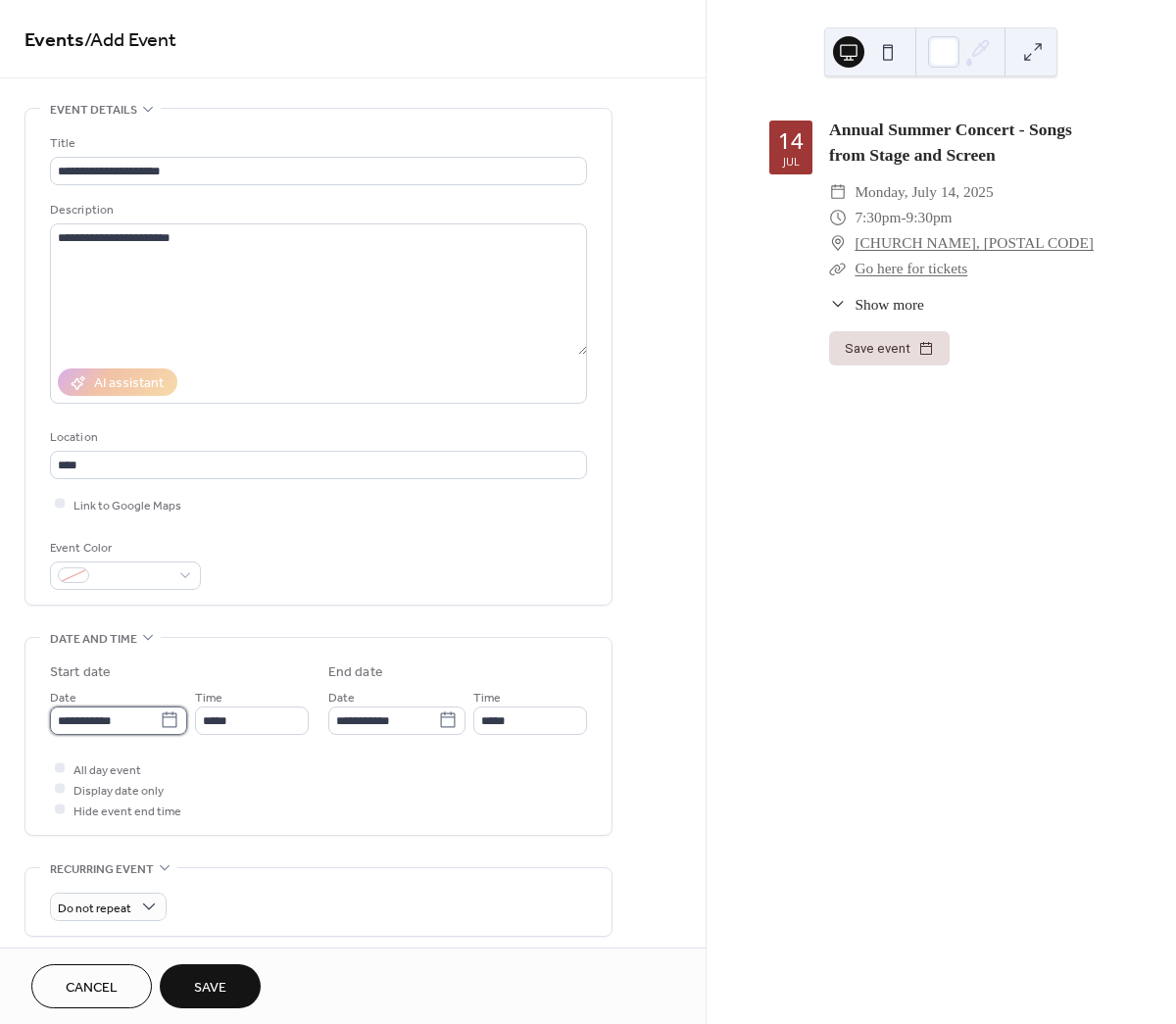 click on "**********" at bounding box center [105, 720] 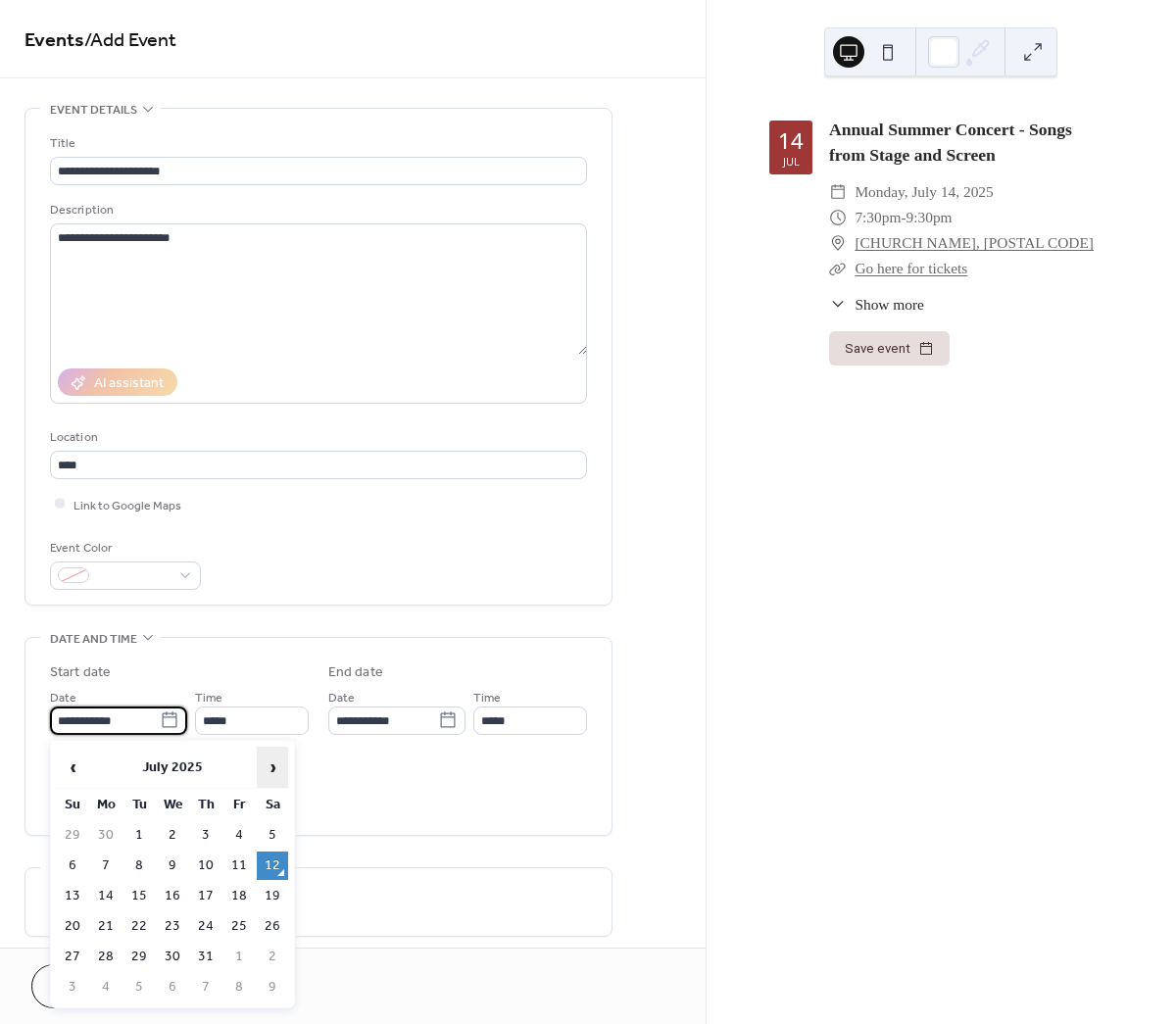 click on "›" at bounding box center (272, 767) 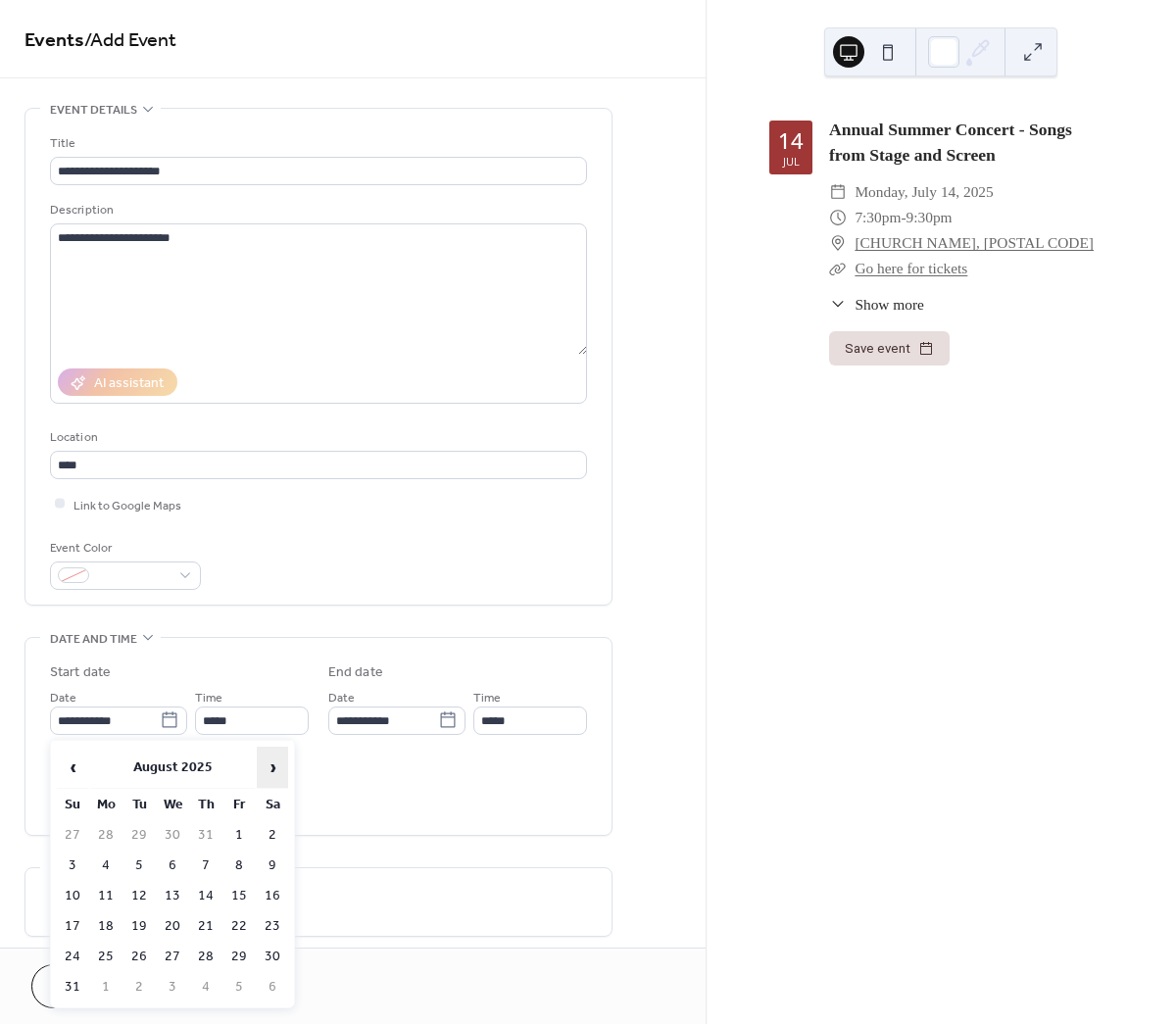 click on "›" at bounding box center [272, 767] 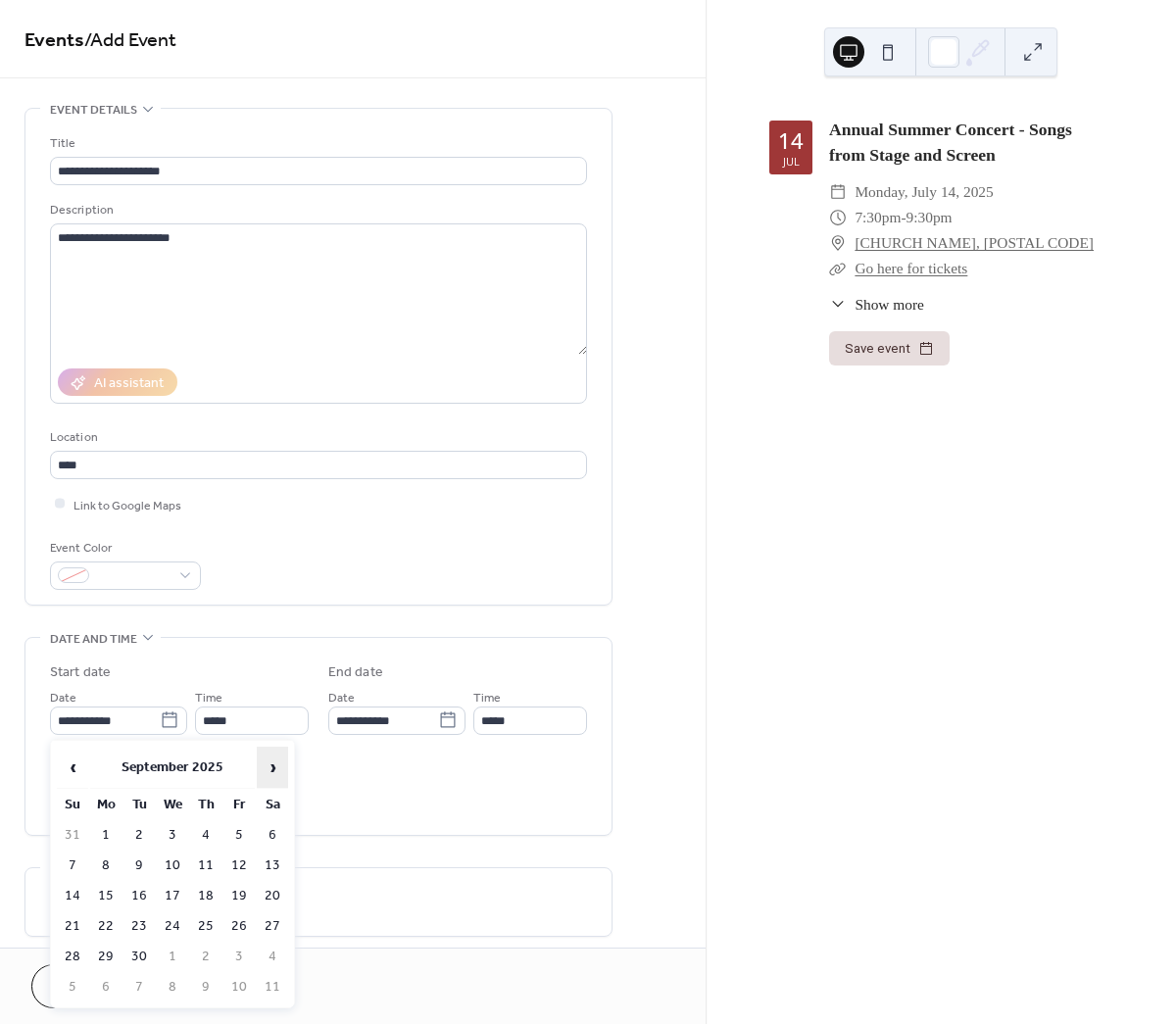 click on "›" at bounding box center (272, 767) 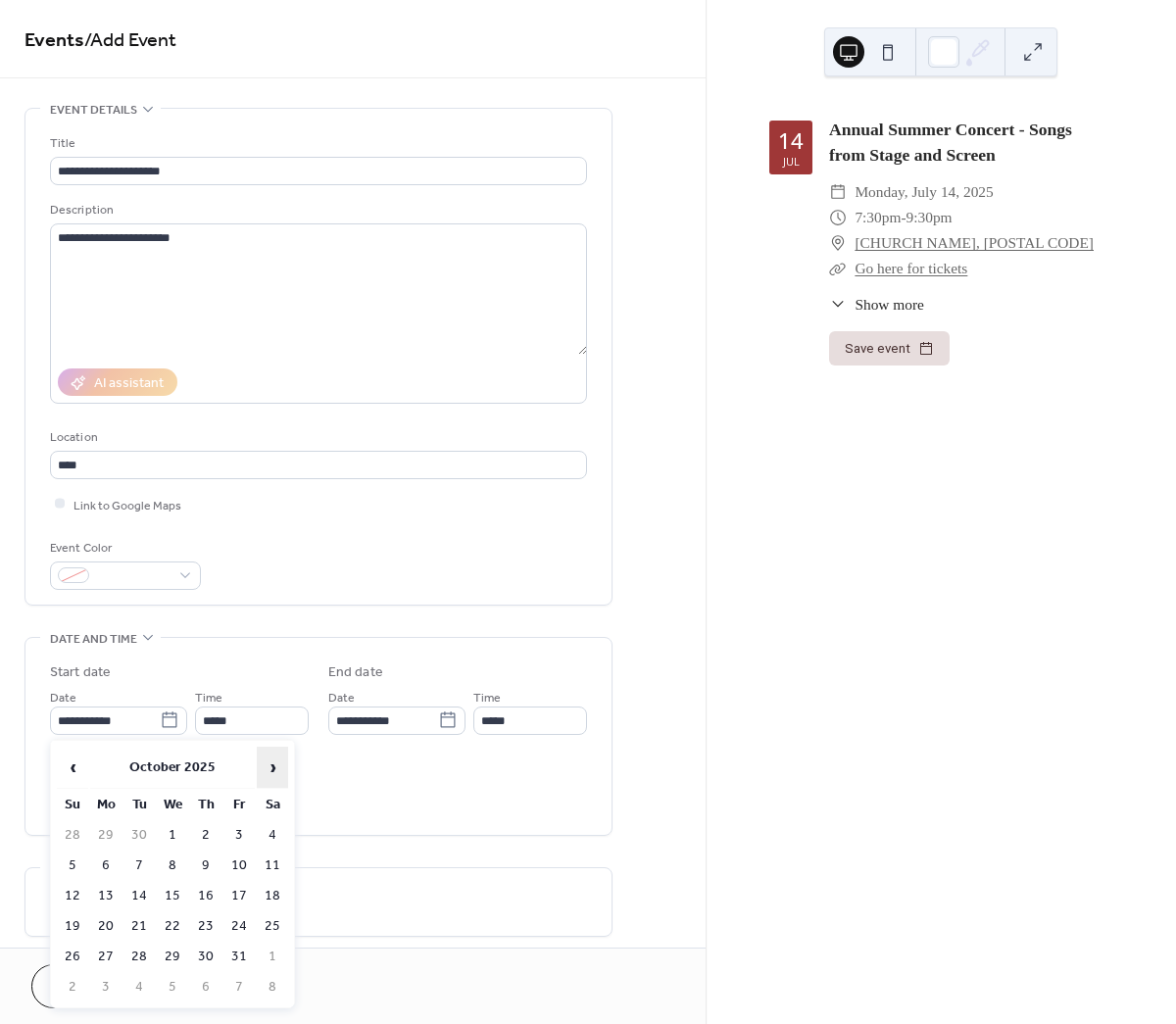 click on "›" at bounding box center (272, 767) 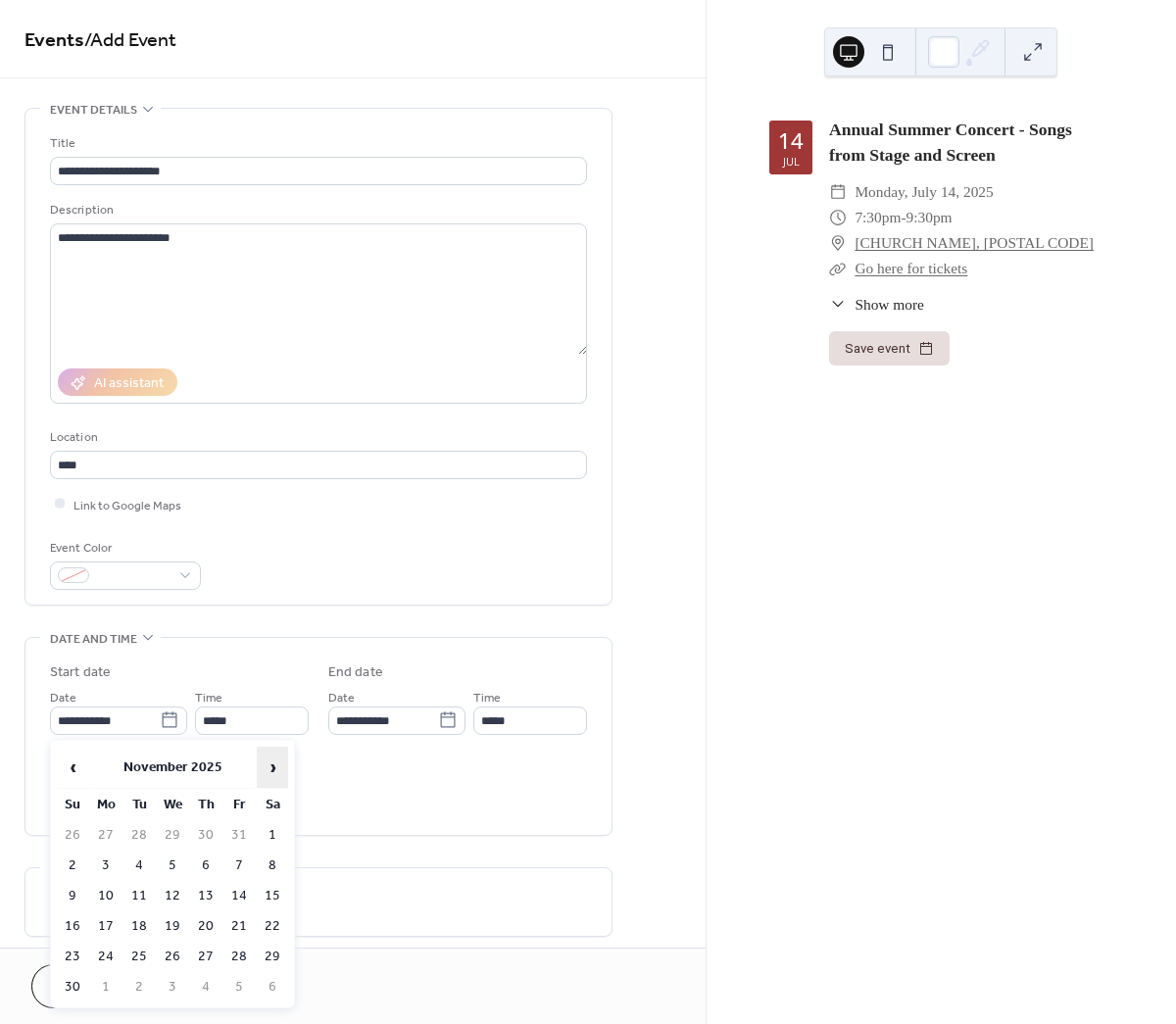 click on "›" at bounding box center (272, 767) 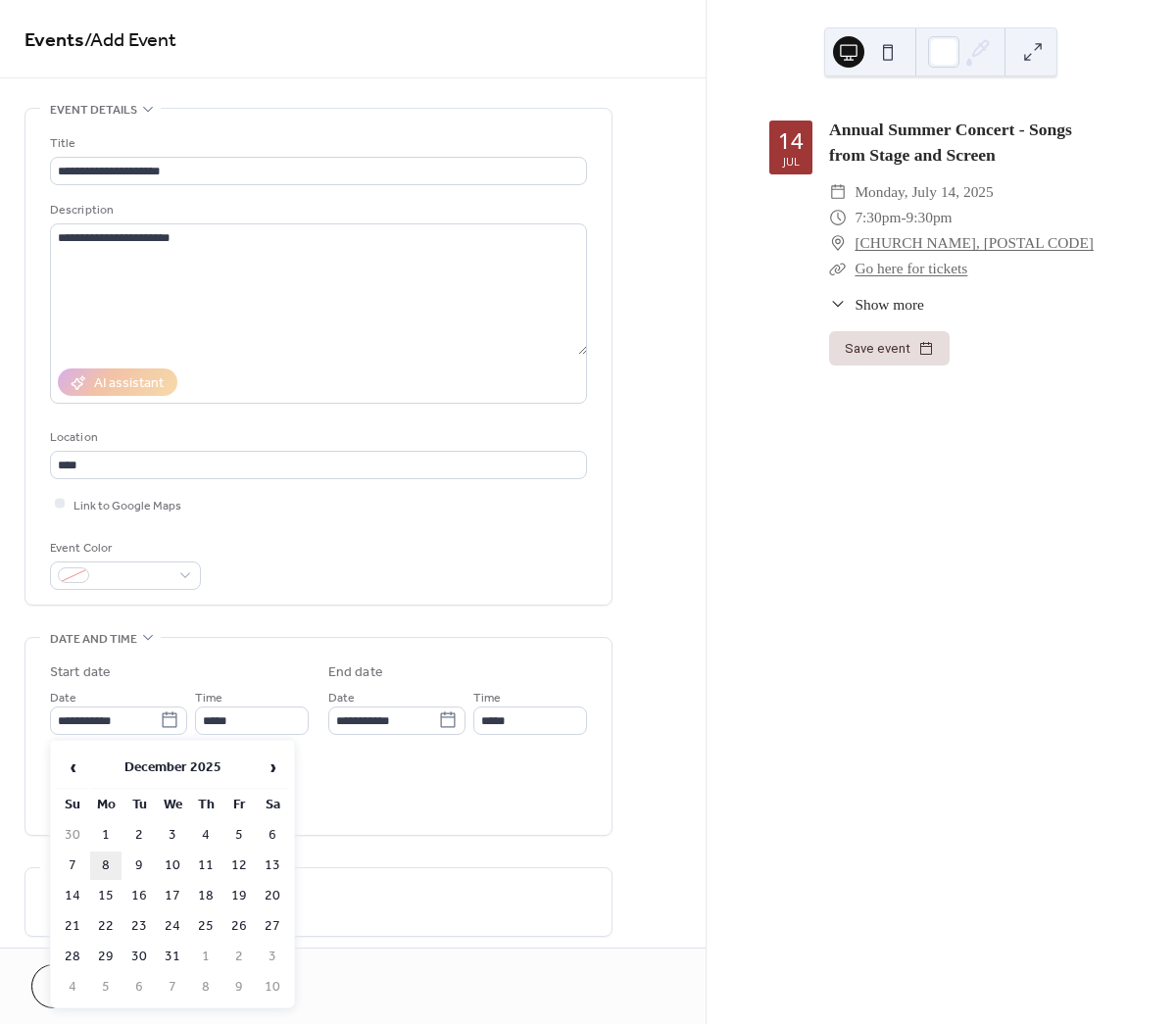 click on "8" at bounding box center [106, 865] 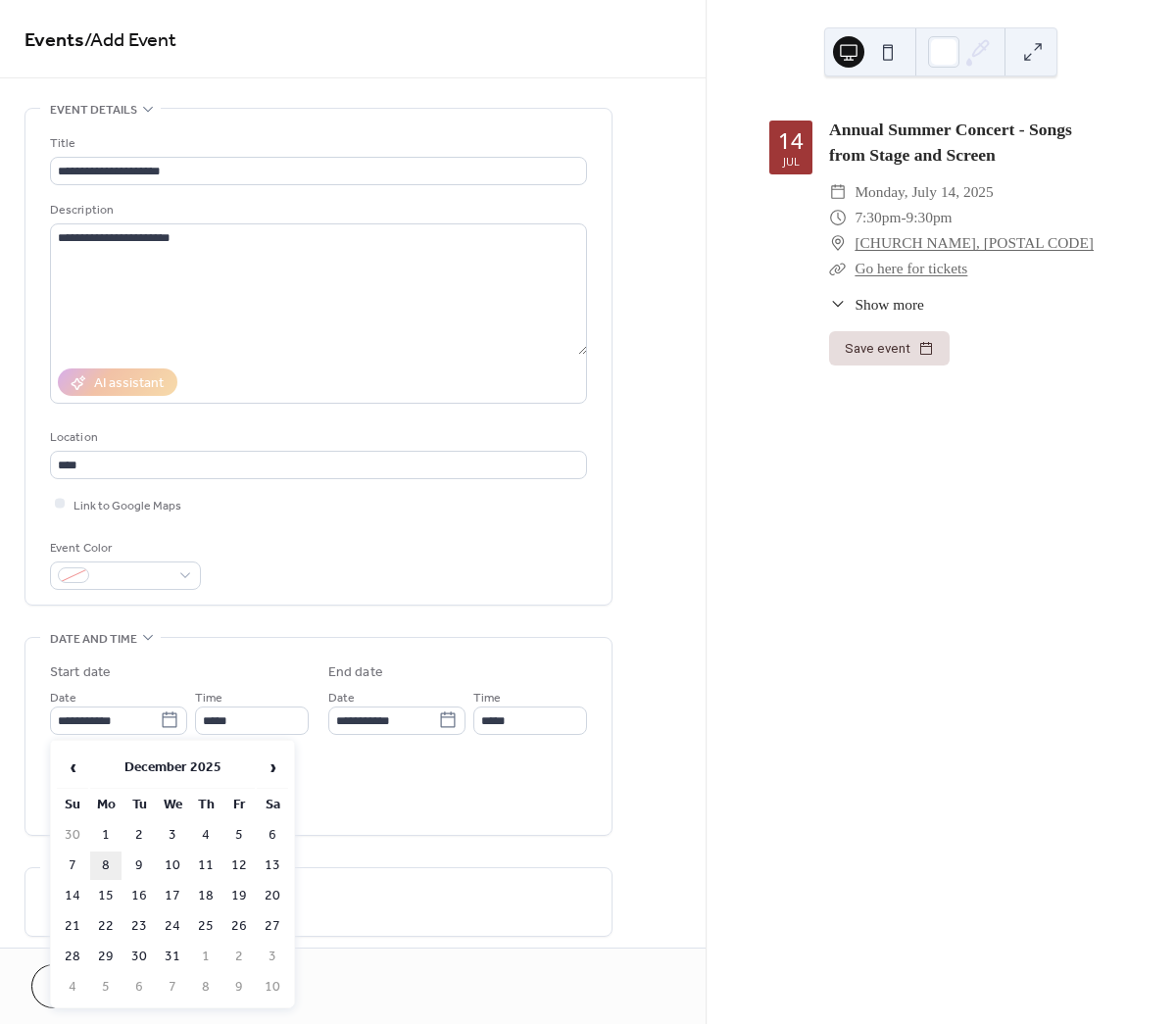 type on "**********" 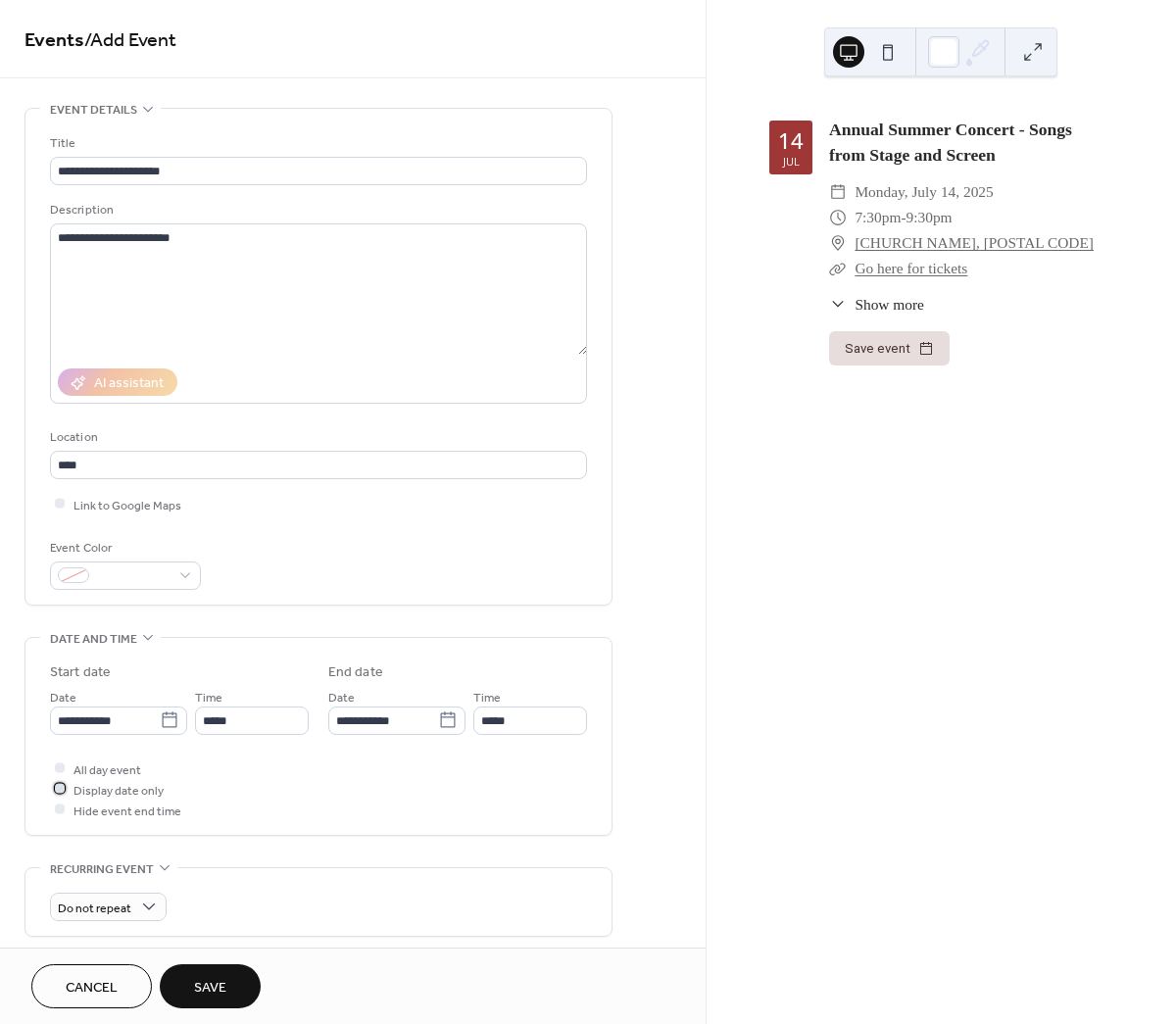 click at bounding box center (60, 789) 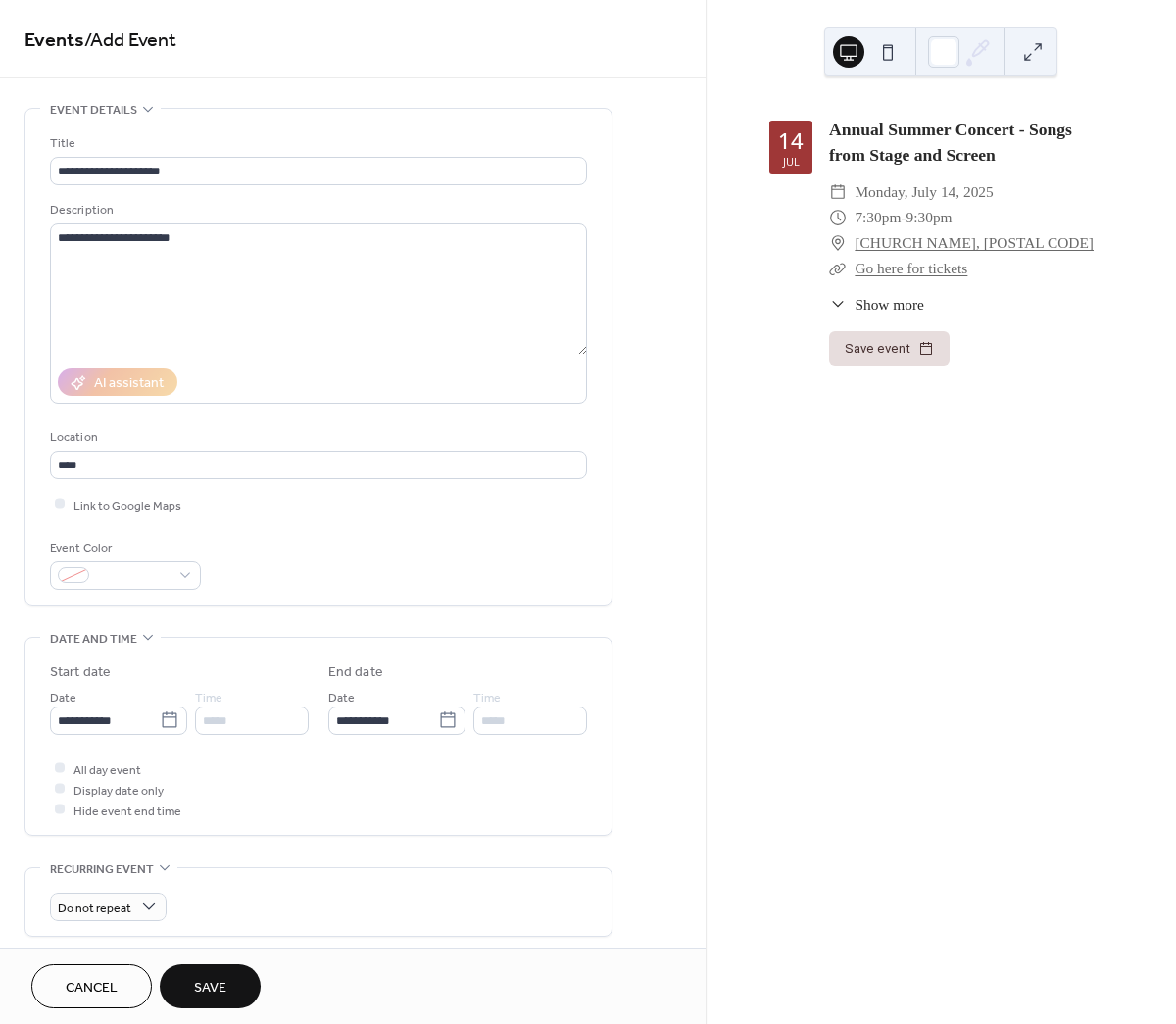 click on "Save" at bounding box center (210, 988) 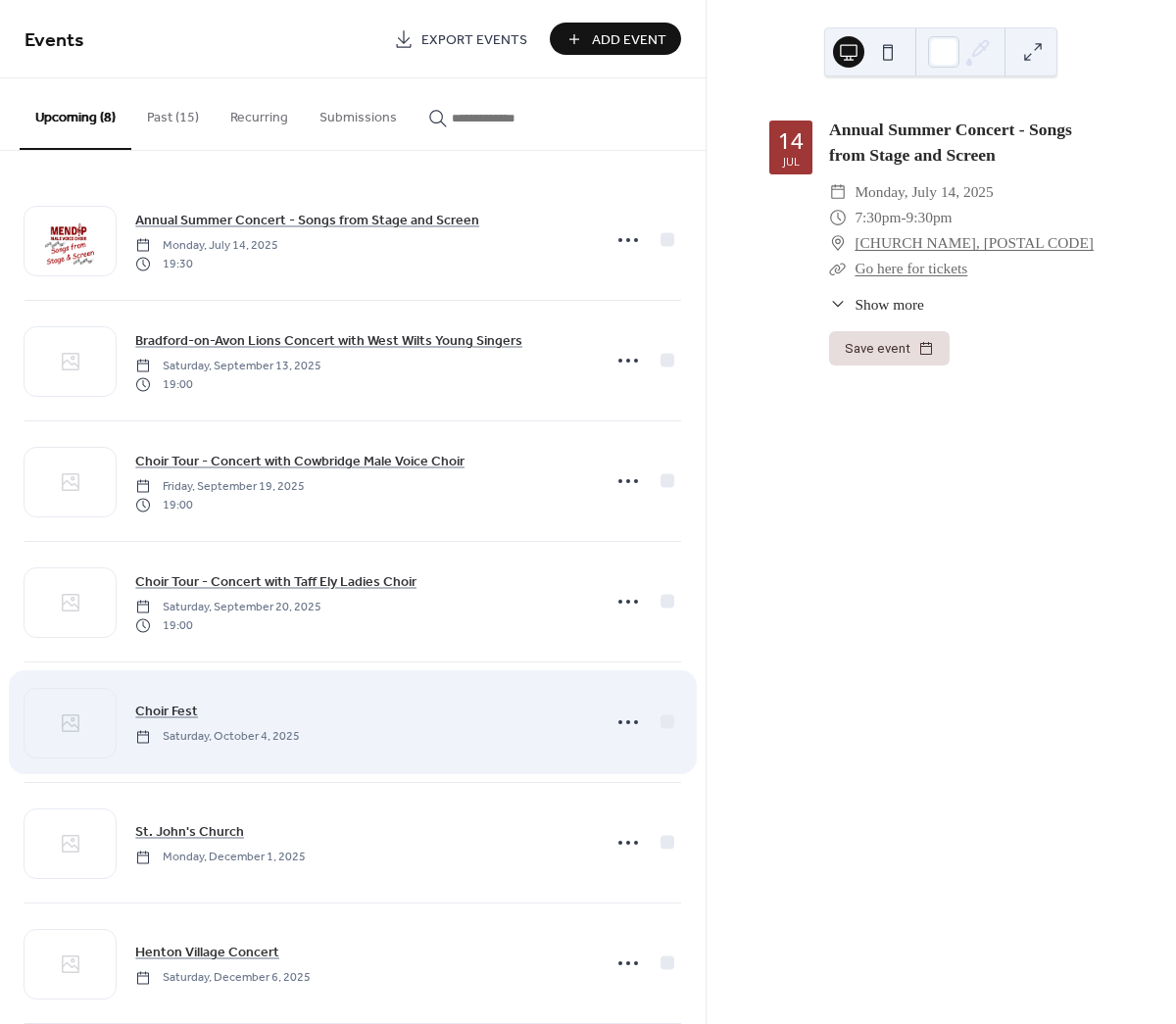 scroll, scrollTop: 150, scrollLeft: 0, axis: vertical 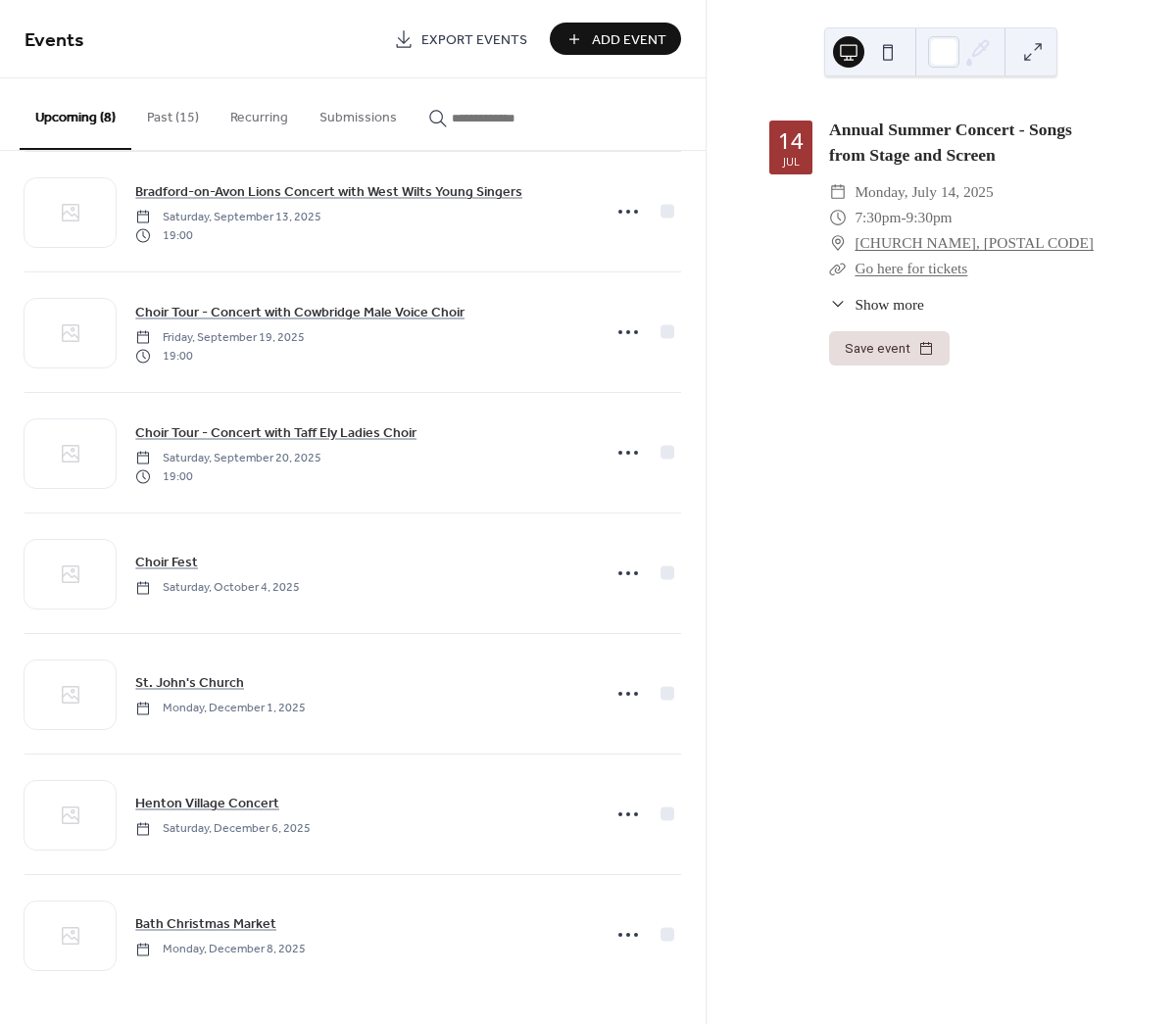 click on "Add Event" at bounding box center [629, 40] 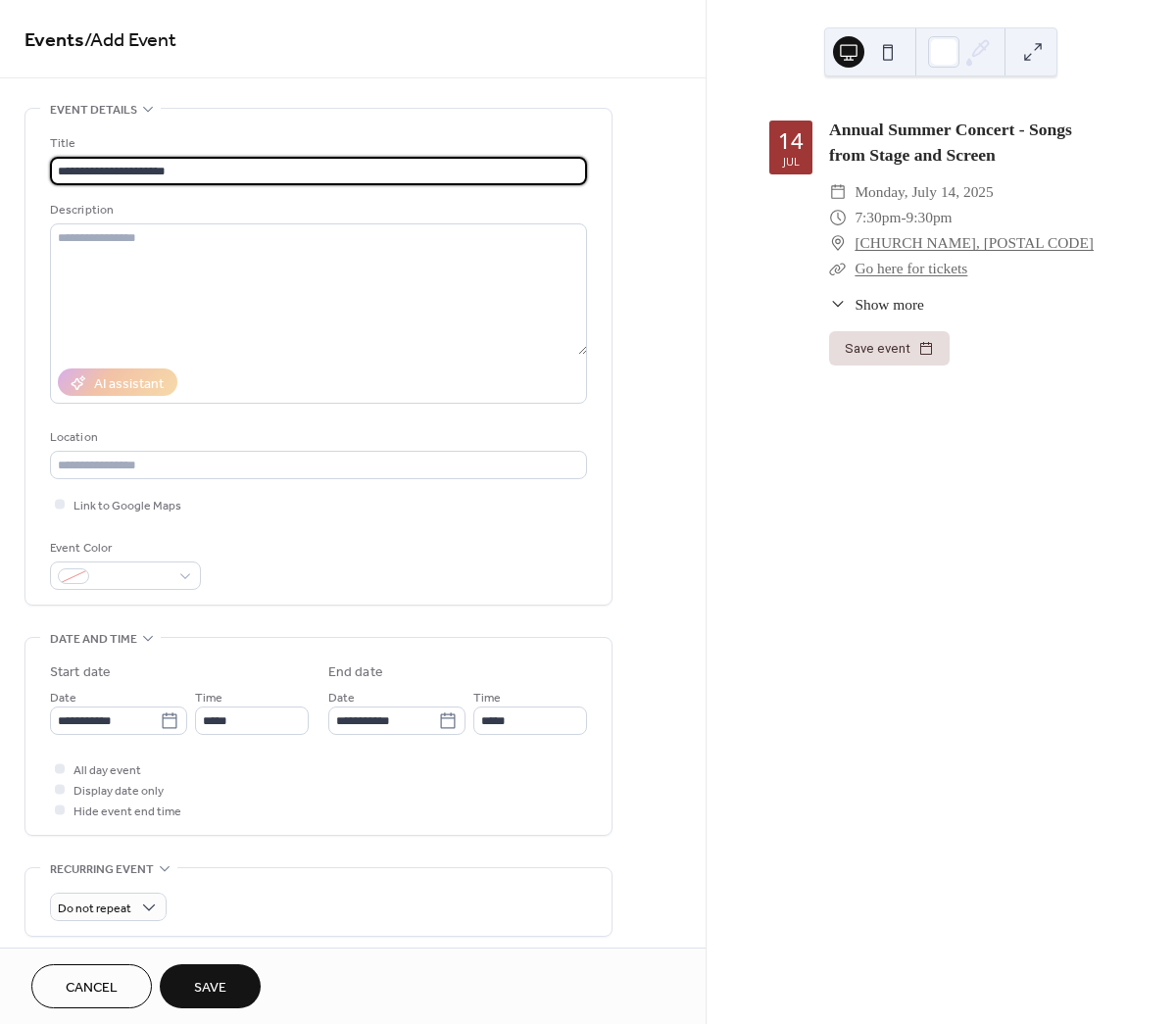 type on "**********" 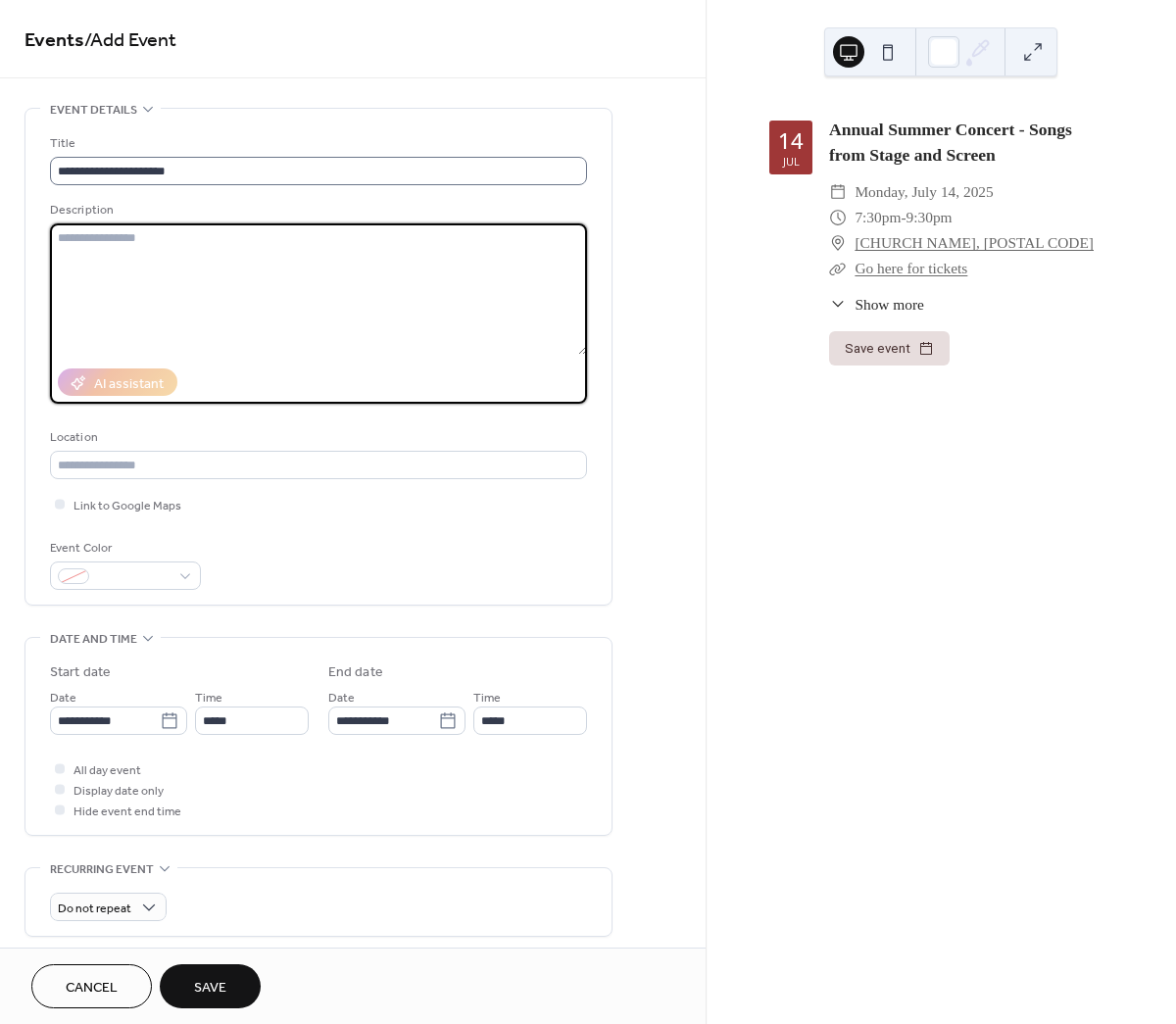 paste on "**********" 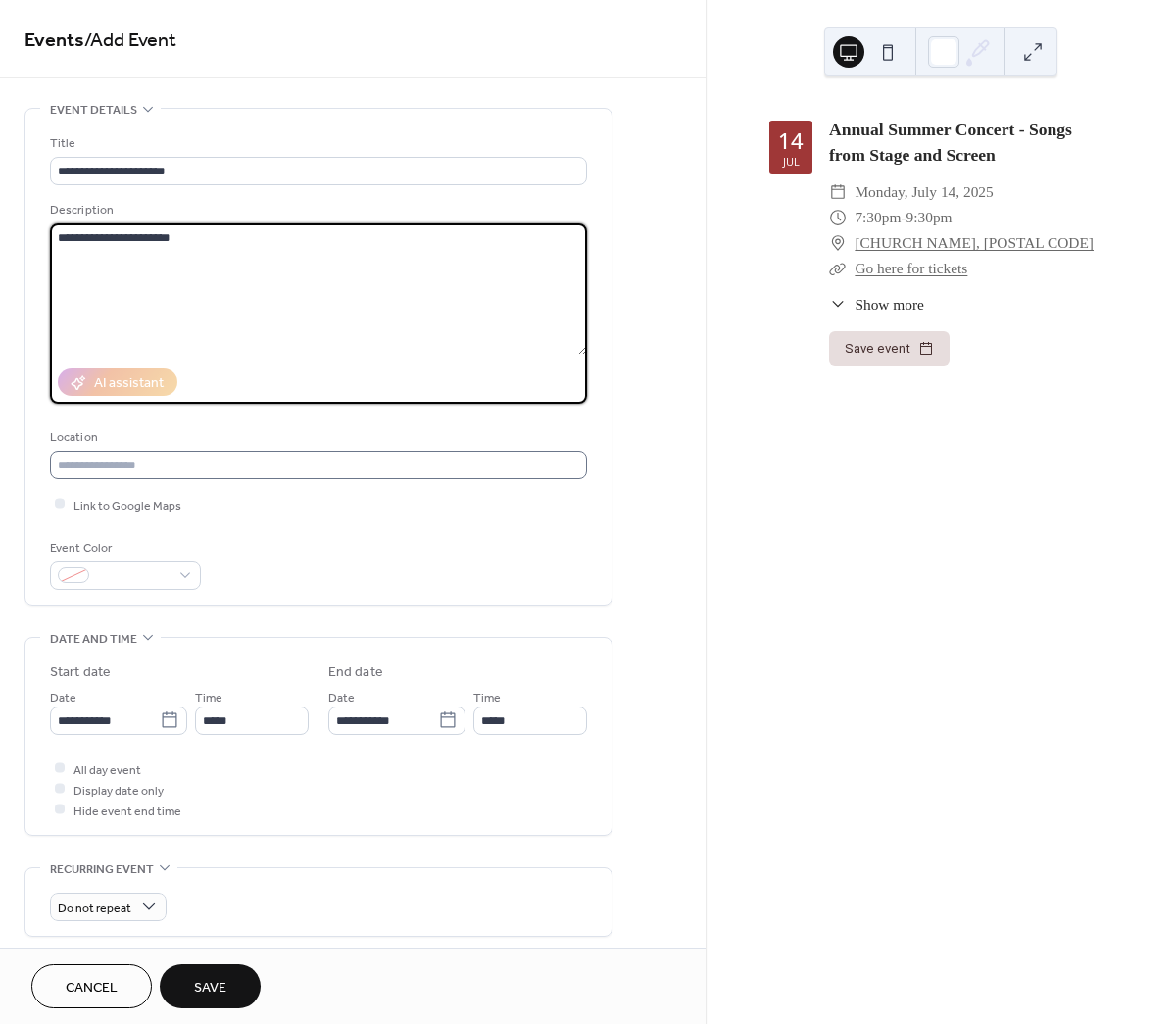 type on "**********" 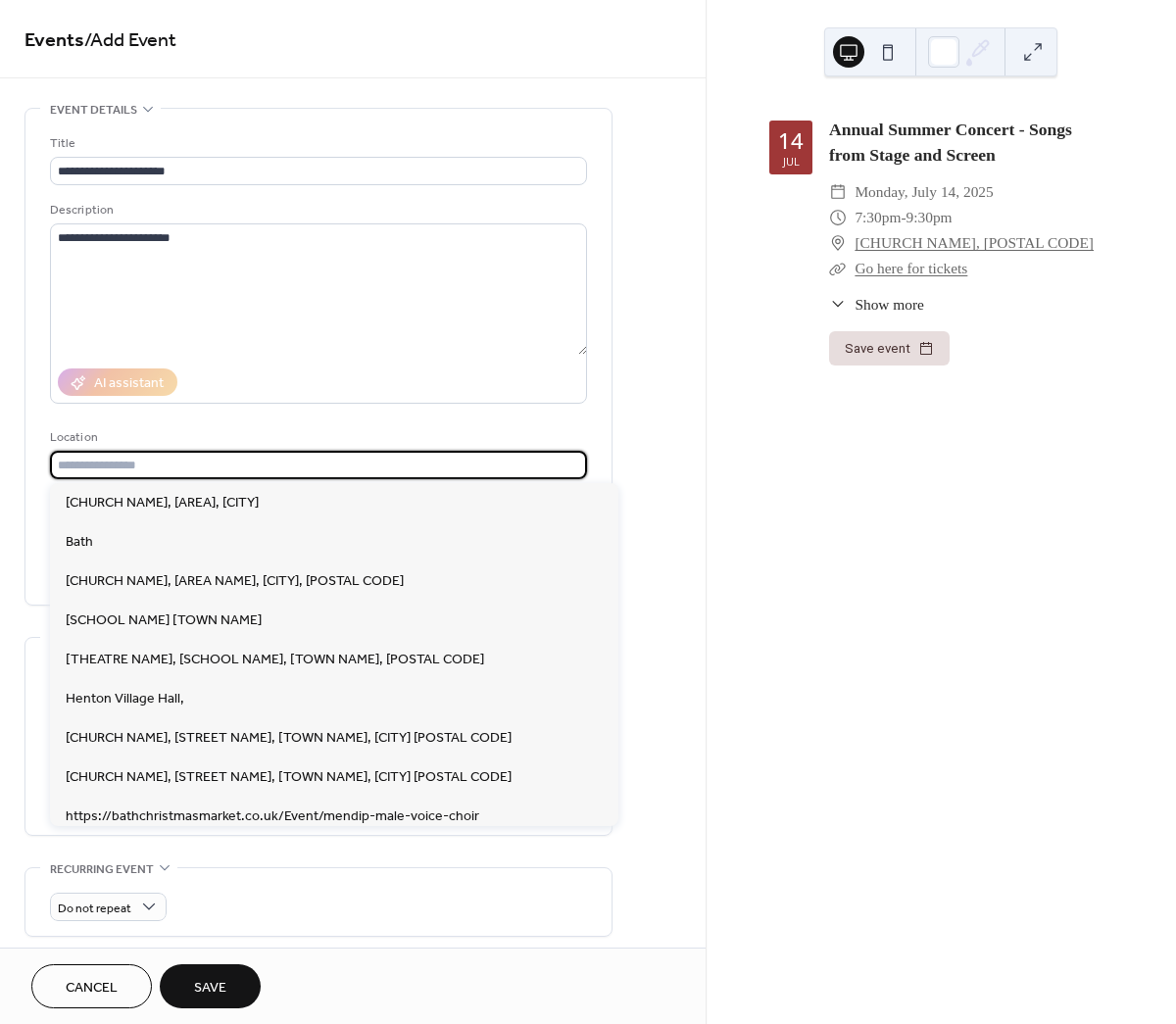 click at bounding box center [318, 464] 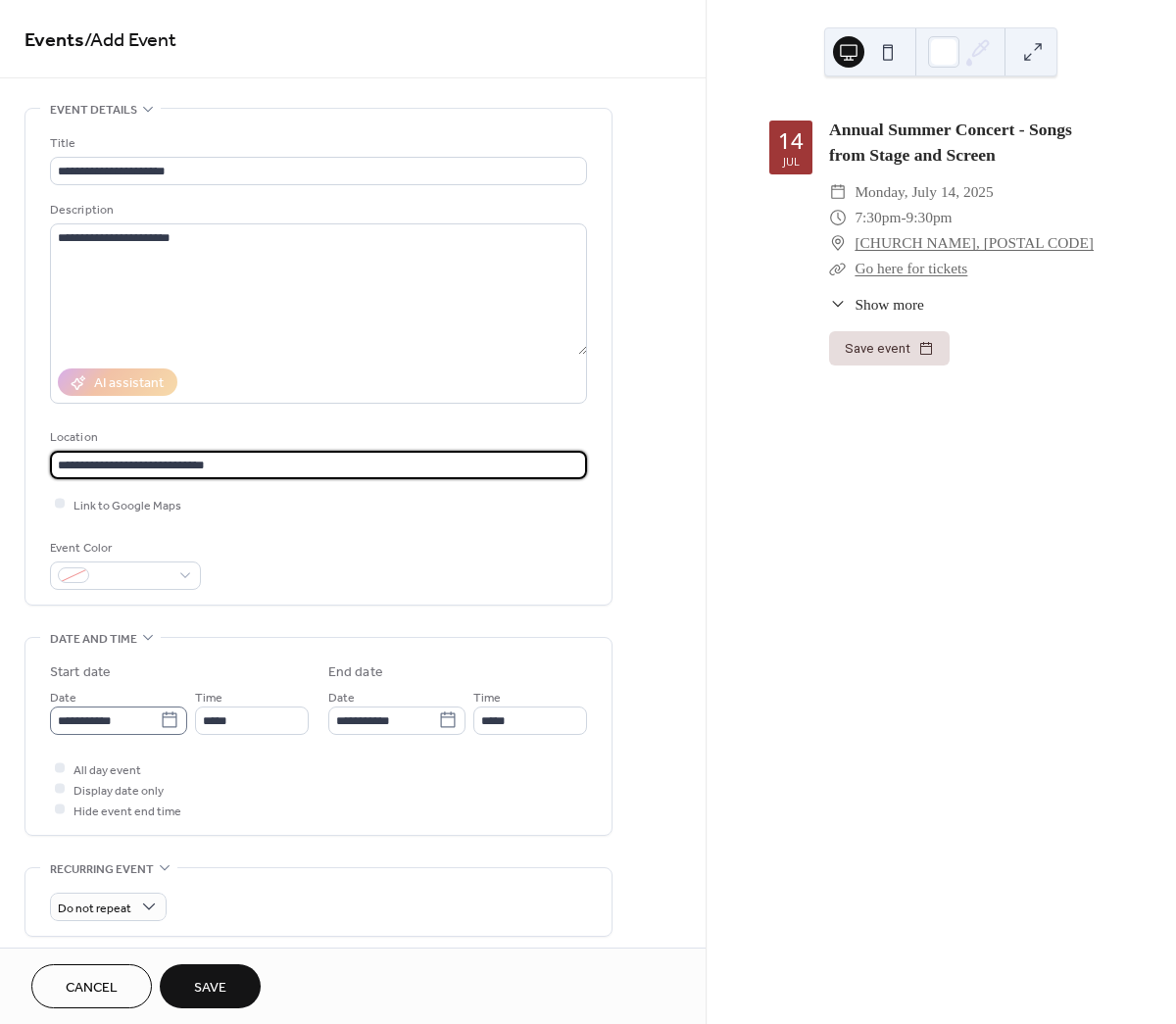 type on "**********" 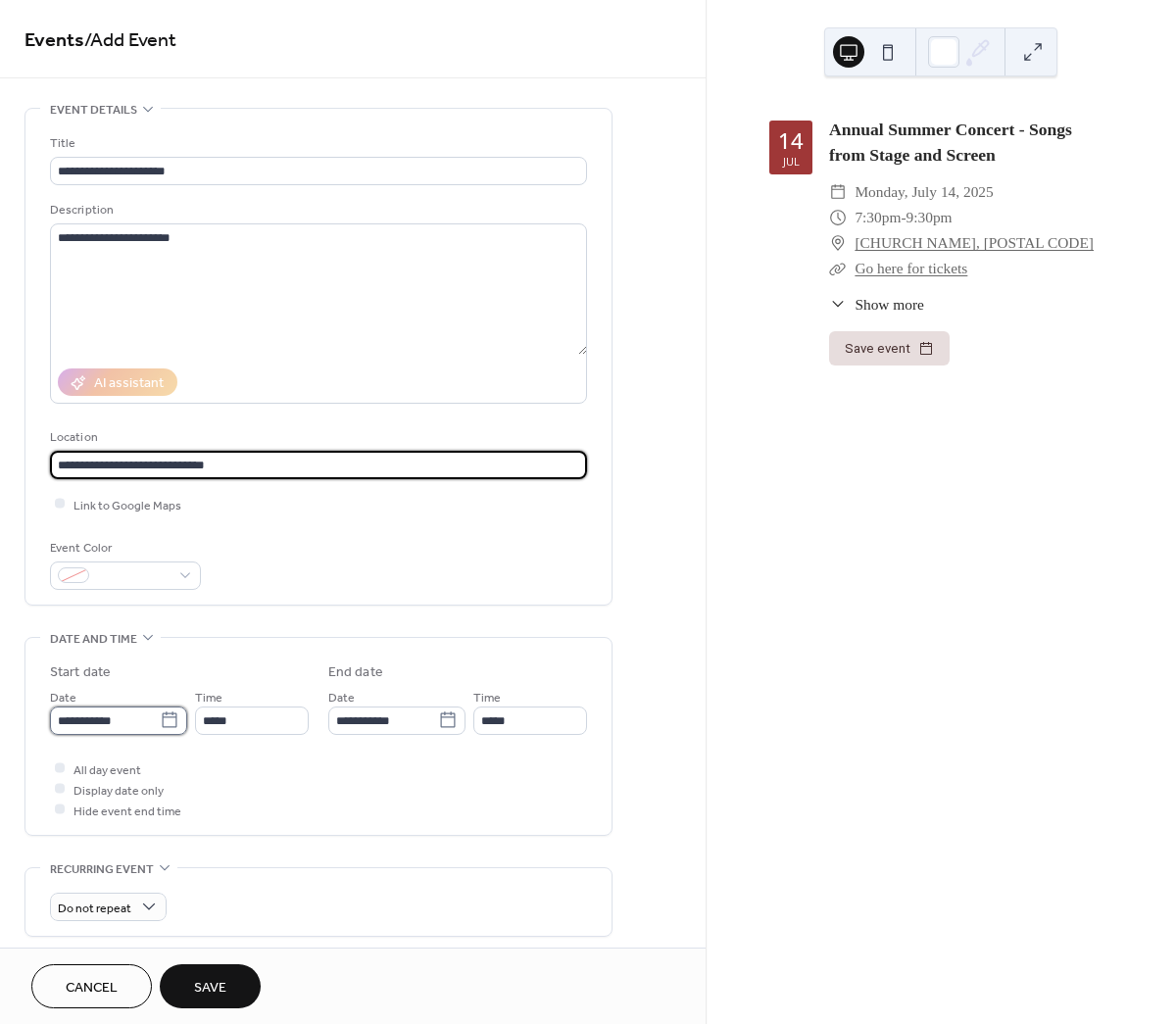 click on "**********" at bounding box center [105, 720] 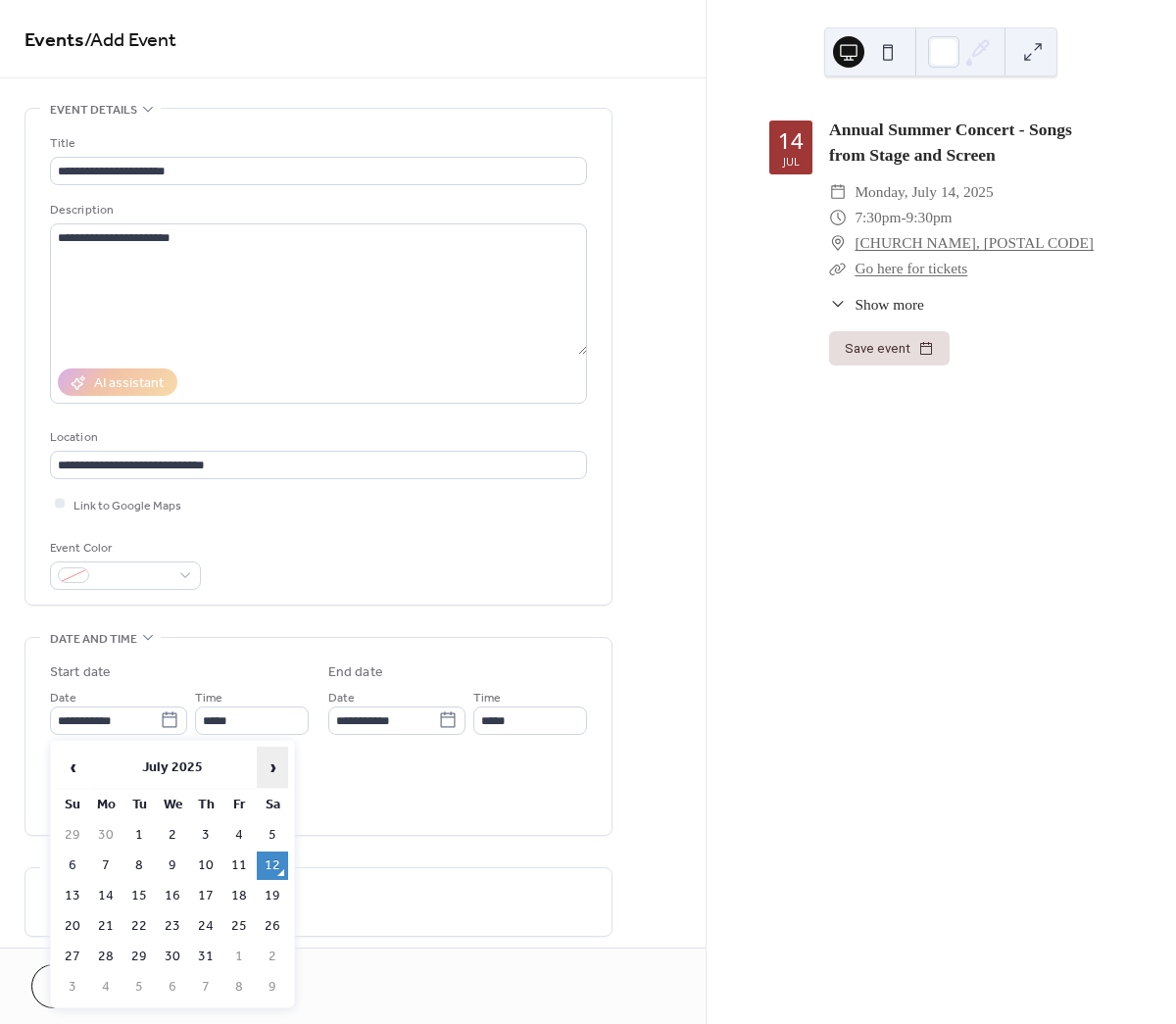click on "›" at bounding box center [272, 767] 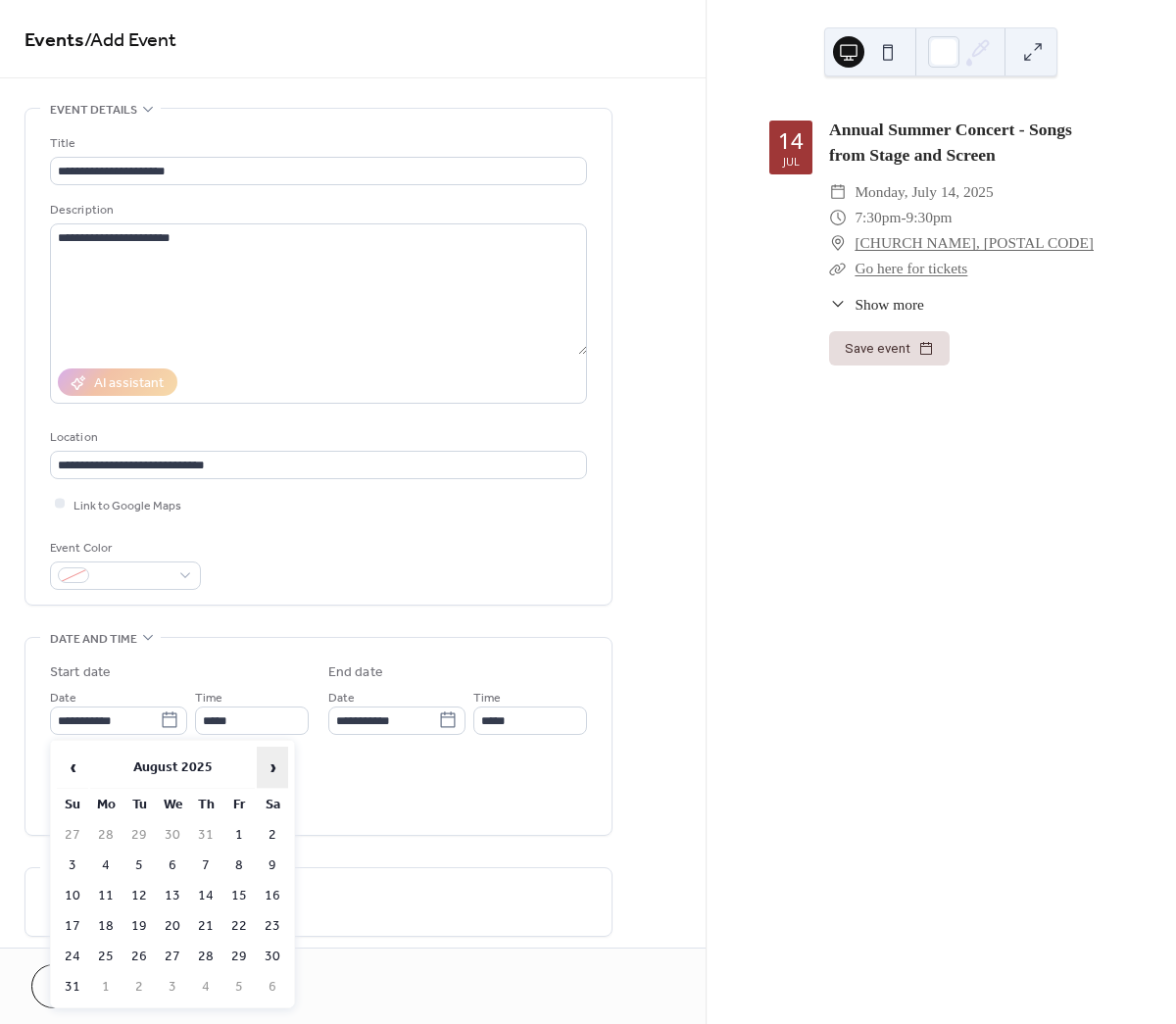 click on "›" at bounding box center (272, 767) 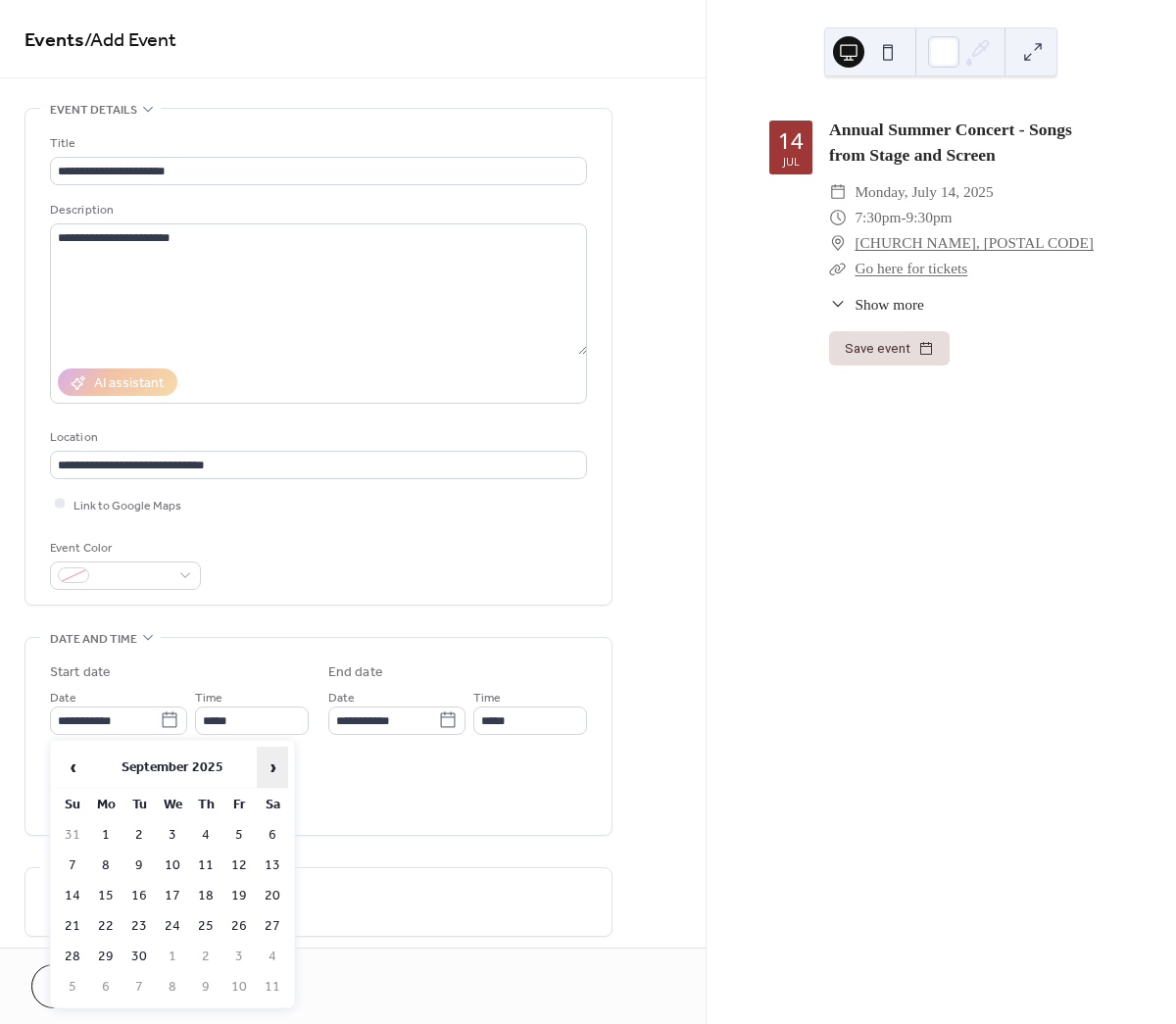 click on "›" at bounding box center (272, 767) 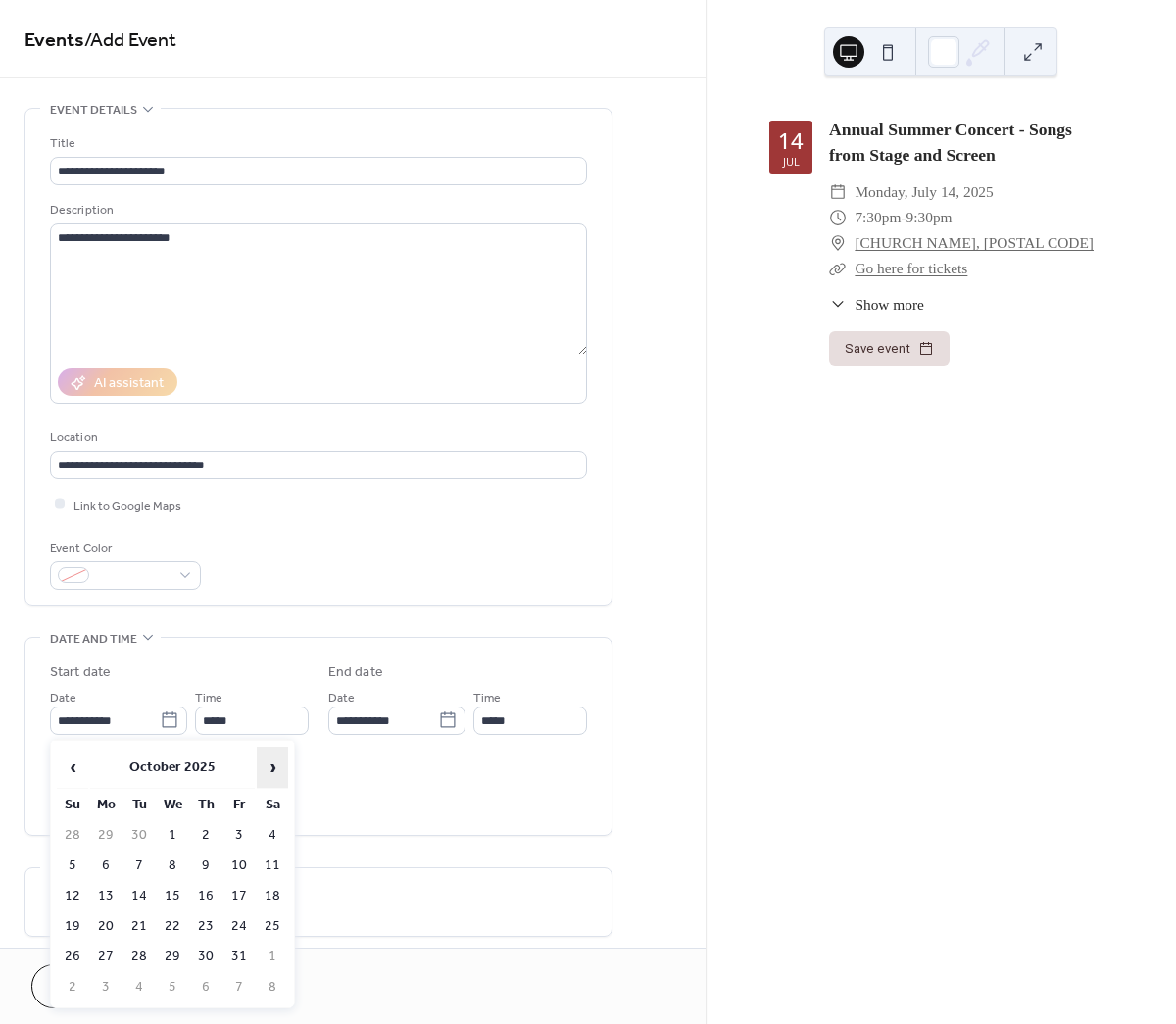 click on "›" at bounding box center (272, 767) 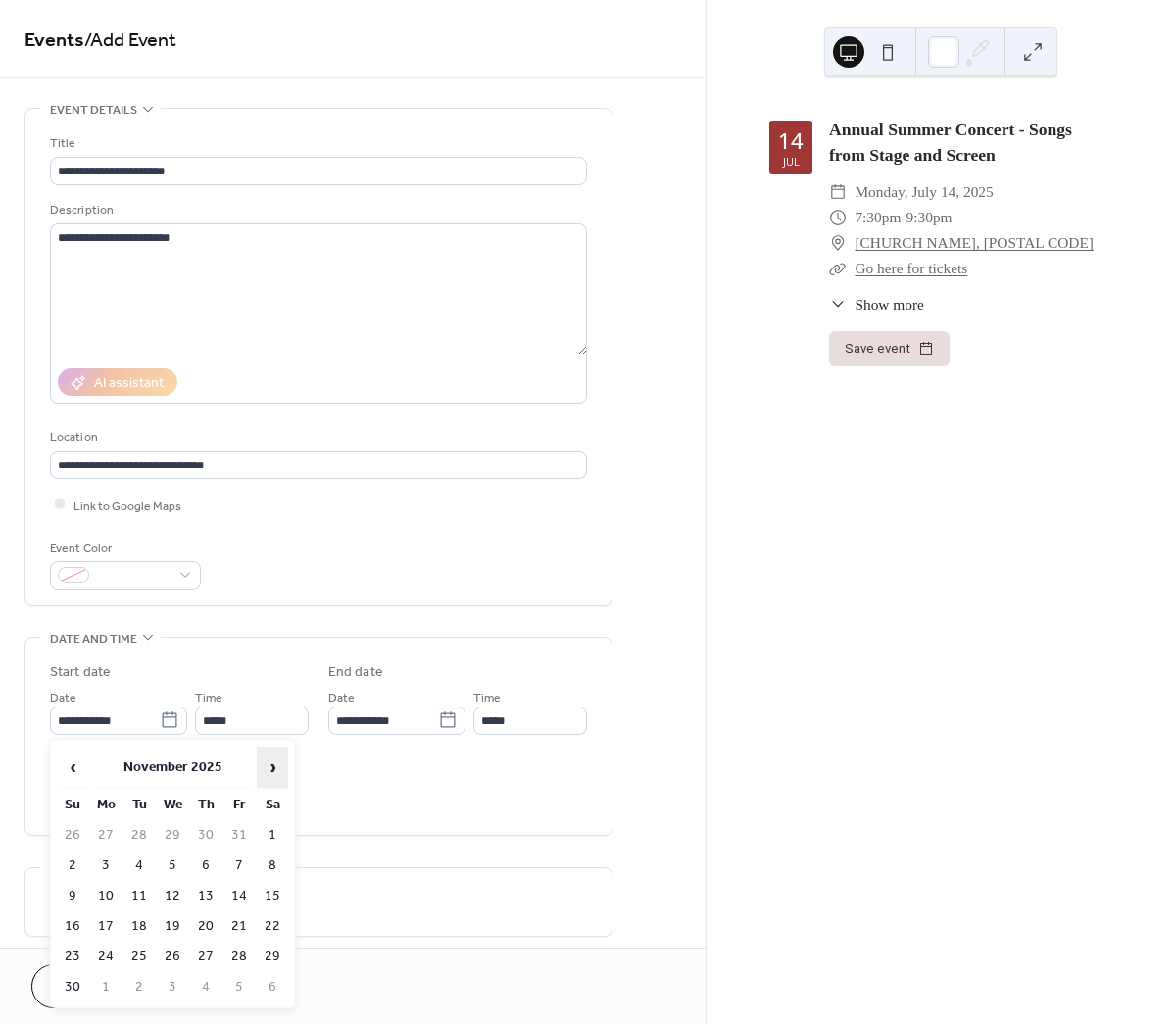 click on "›" at bounding box center (272, 767) 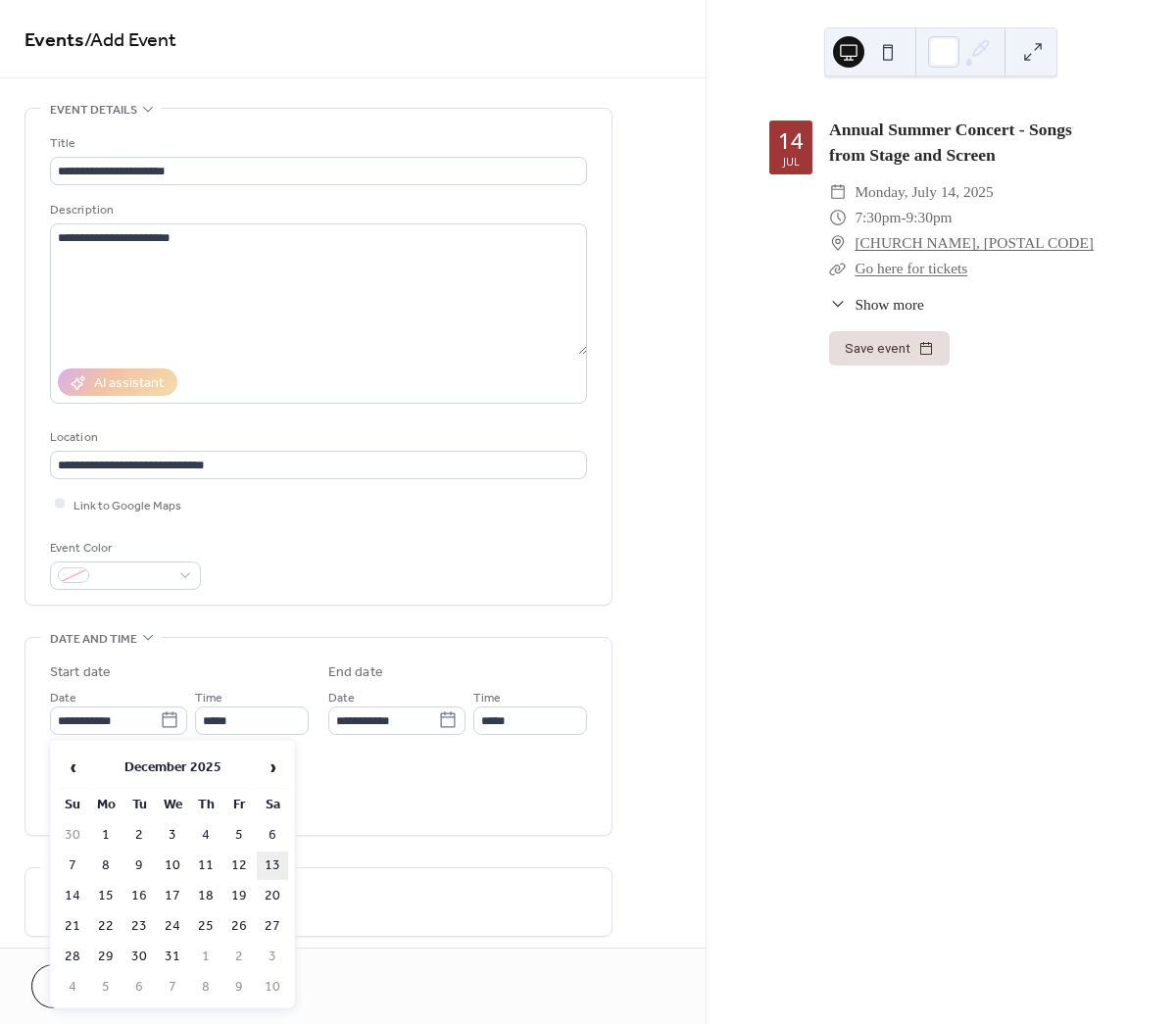 click on "13" at bounding box center [272, 865] 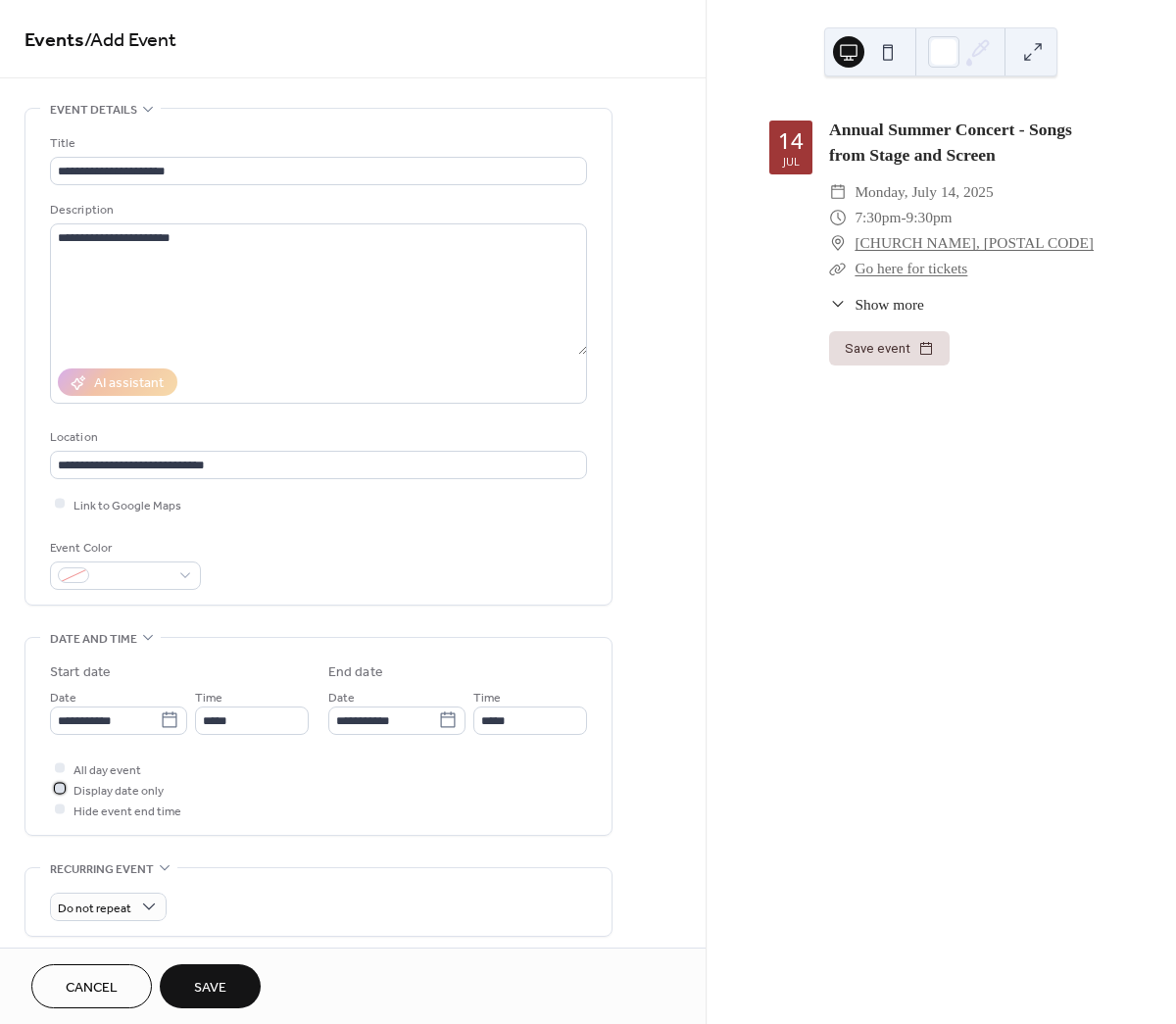click at bounding box center [60, 789] 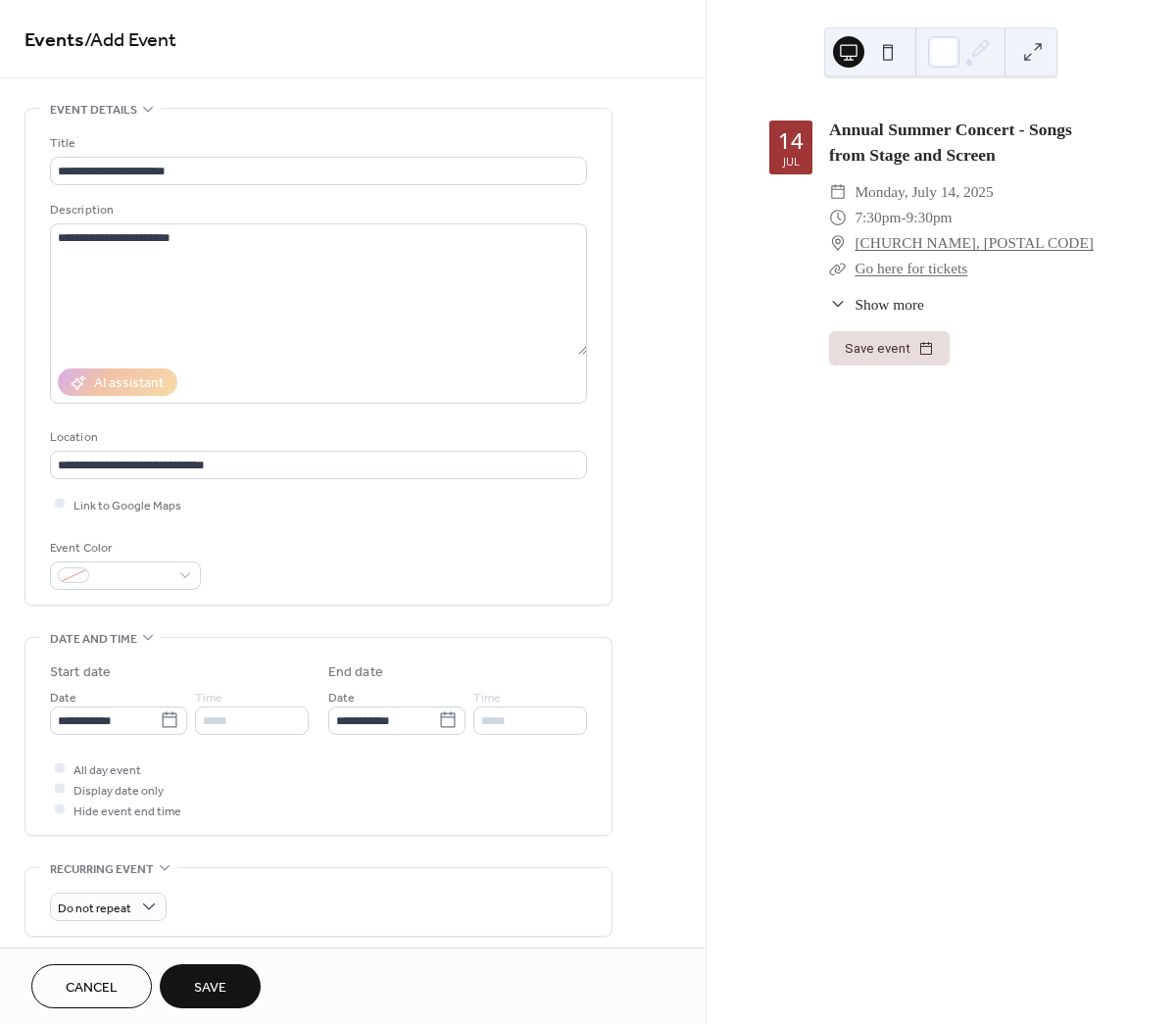 click on "Save" at bounding box center (210, 988) 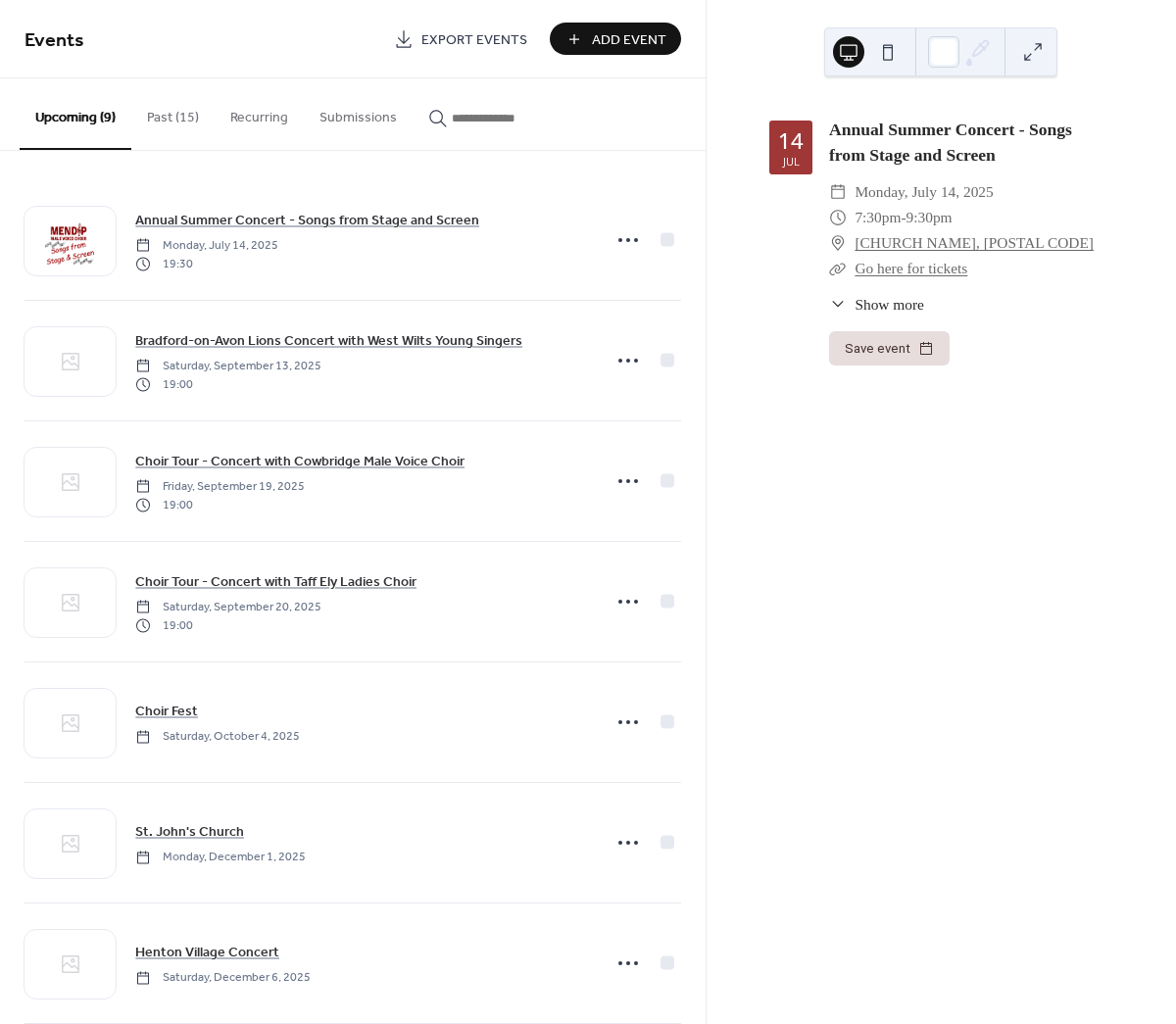 click on "Add Event" at bounding box center [629, 40] 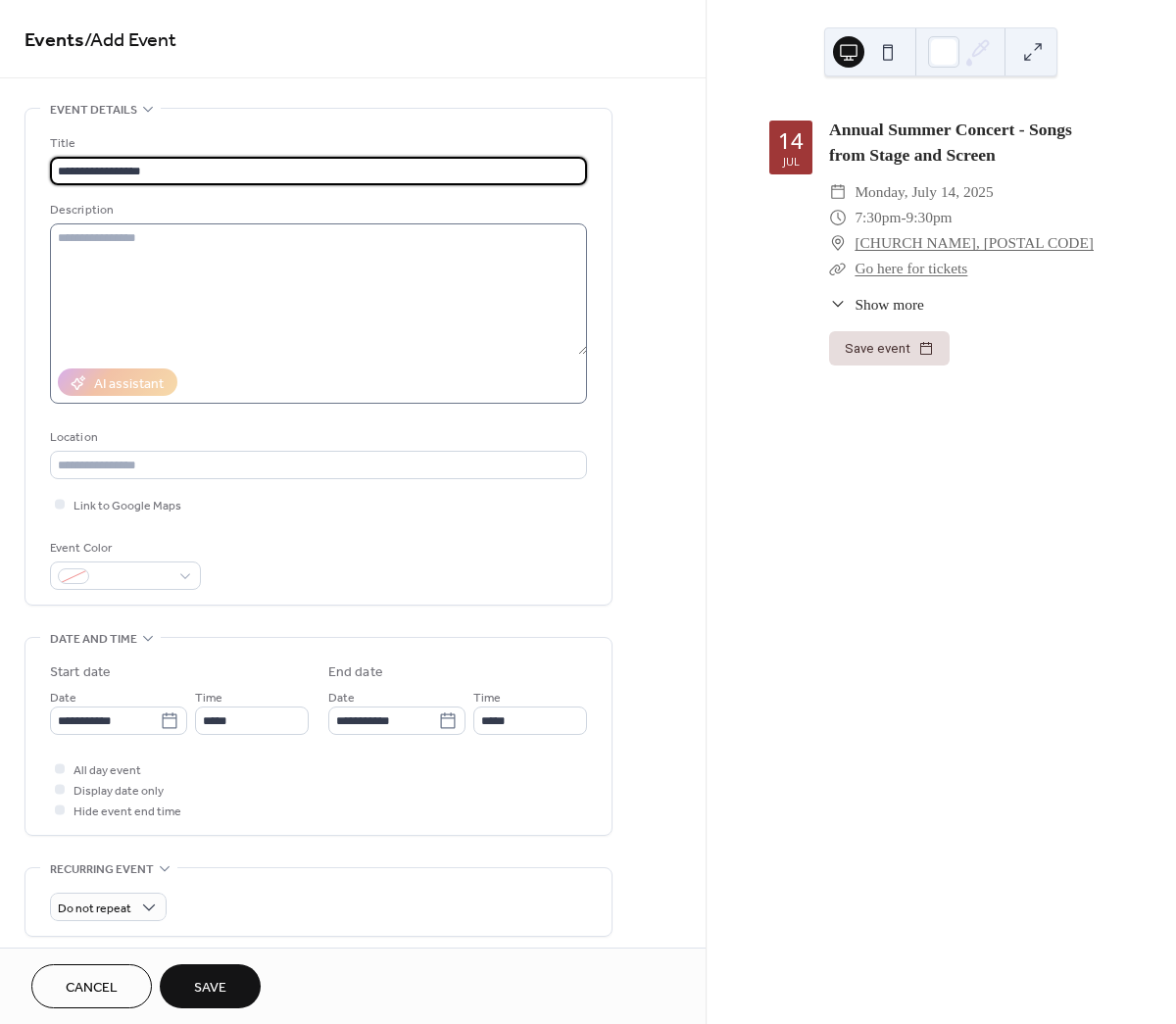type on "**********" 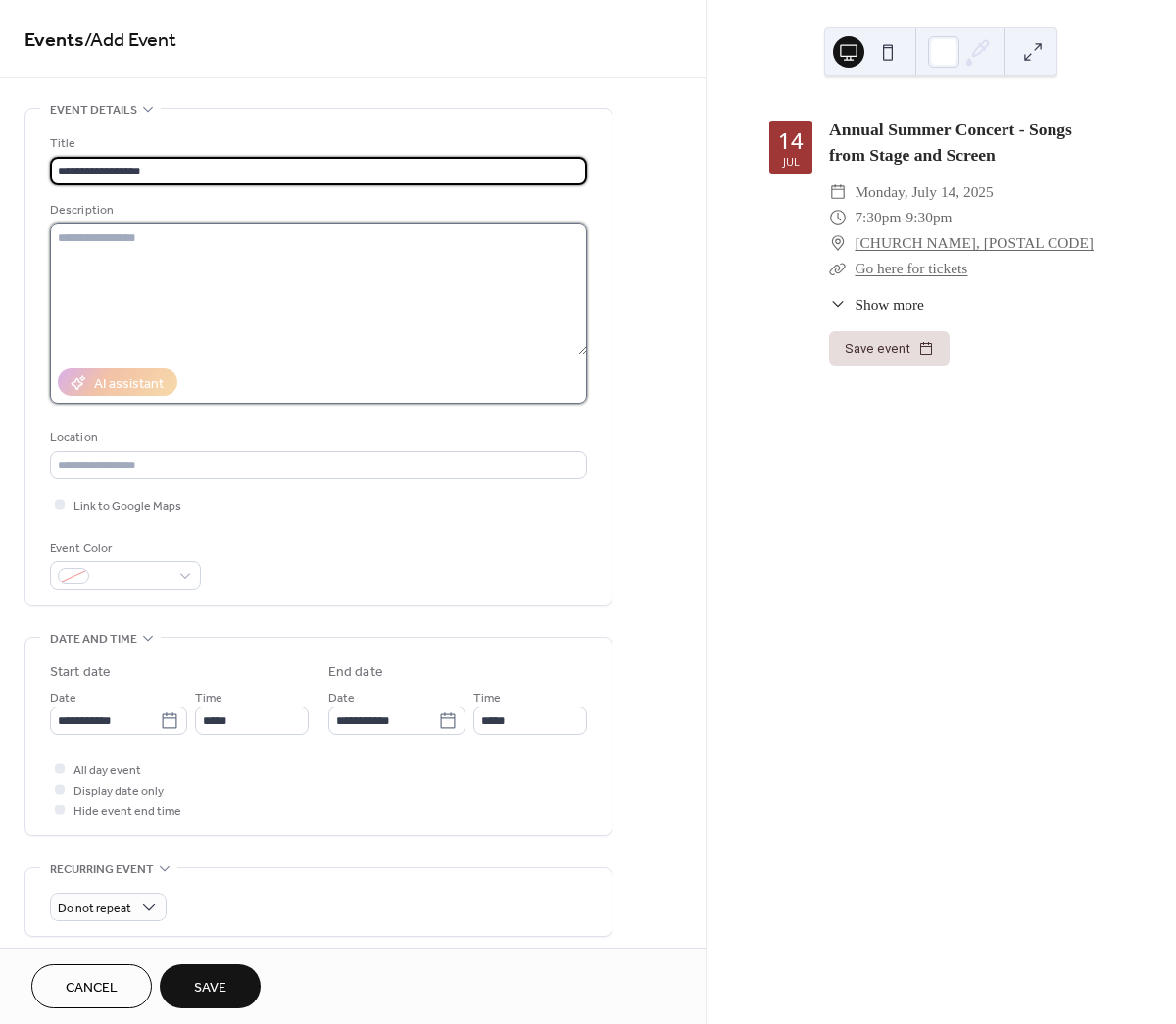 click at bounding box center [318, 289] 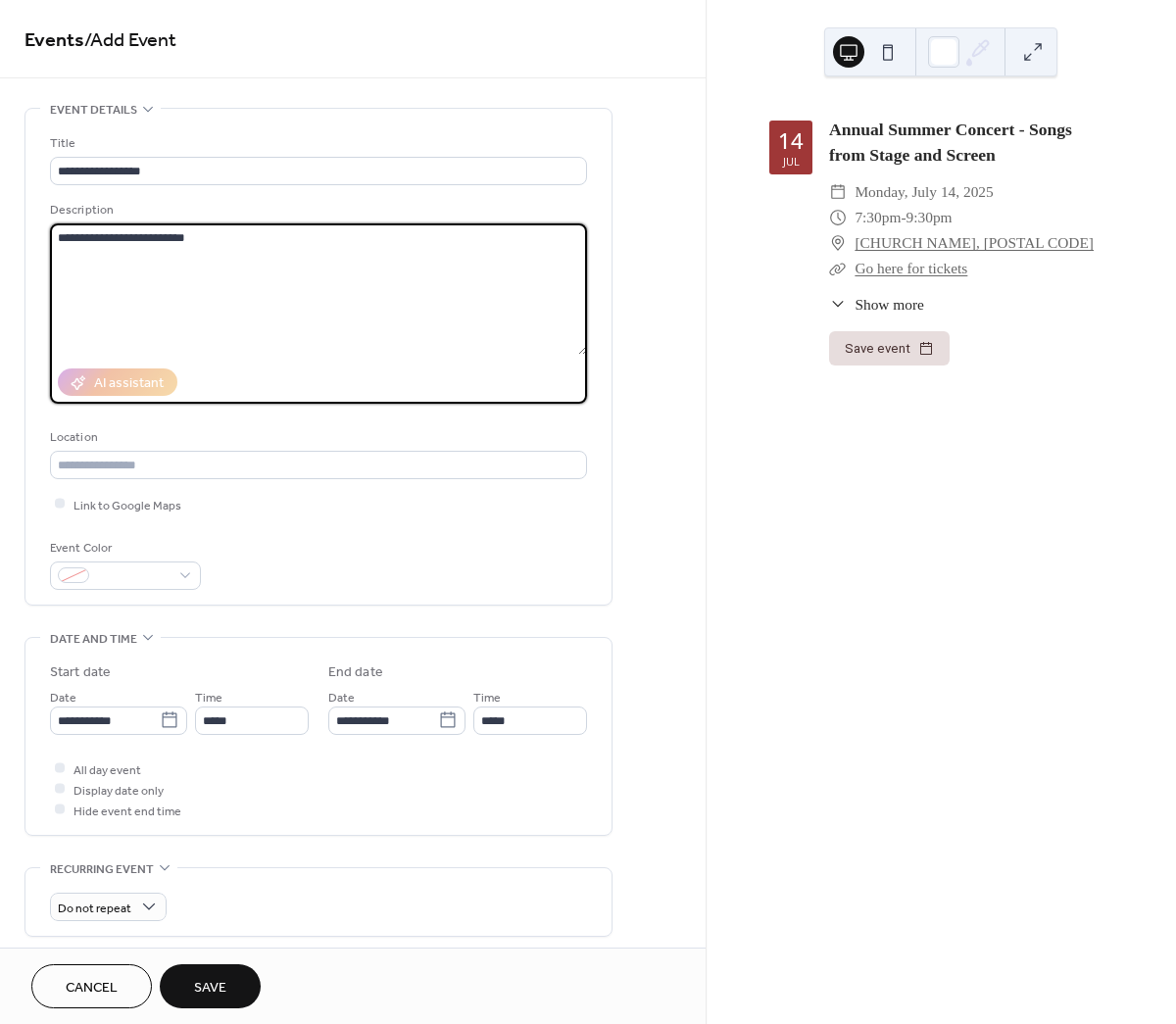 paste on "**********" 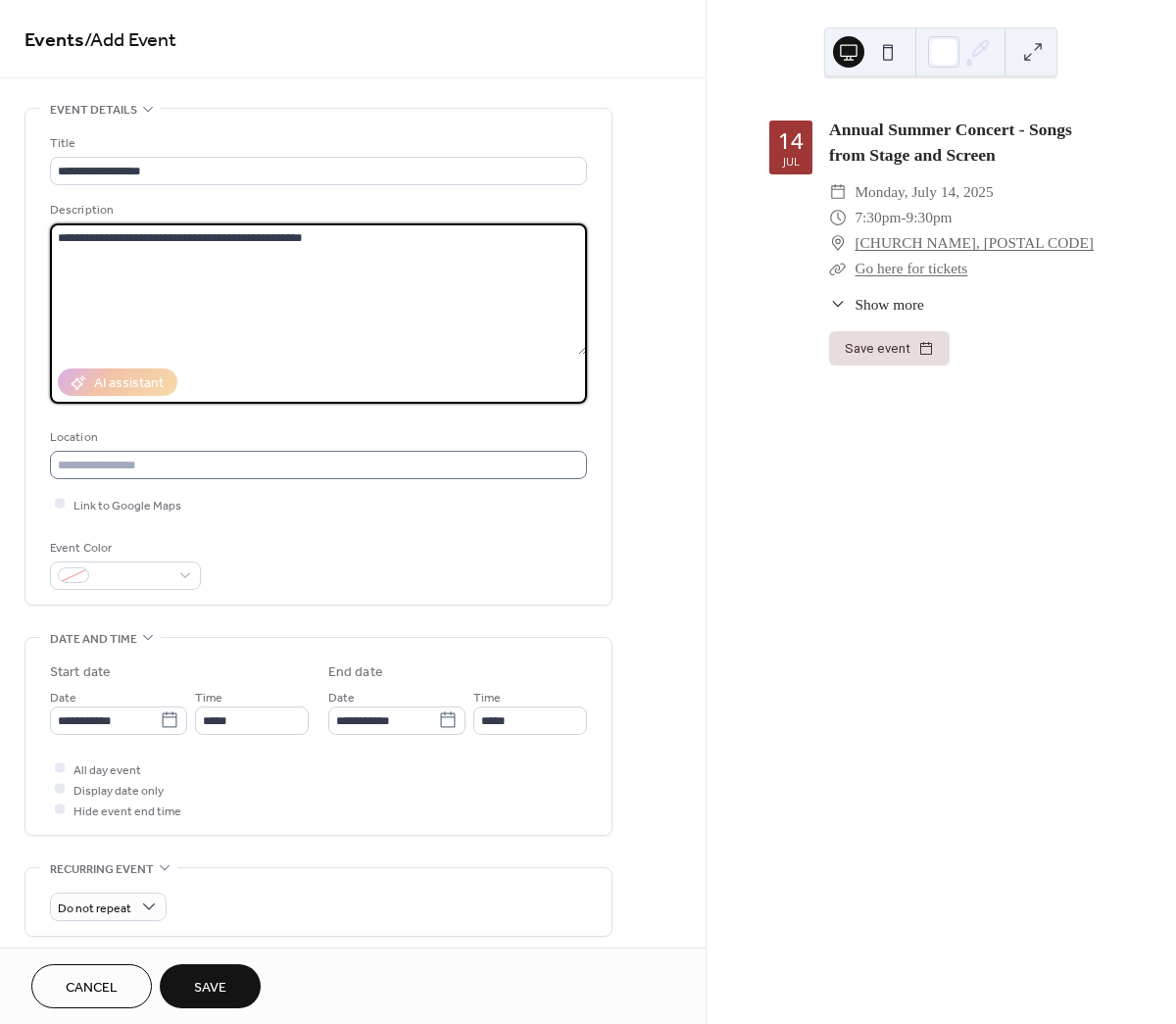 type on "**********" 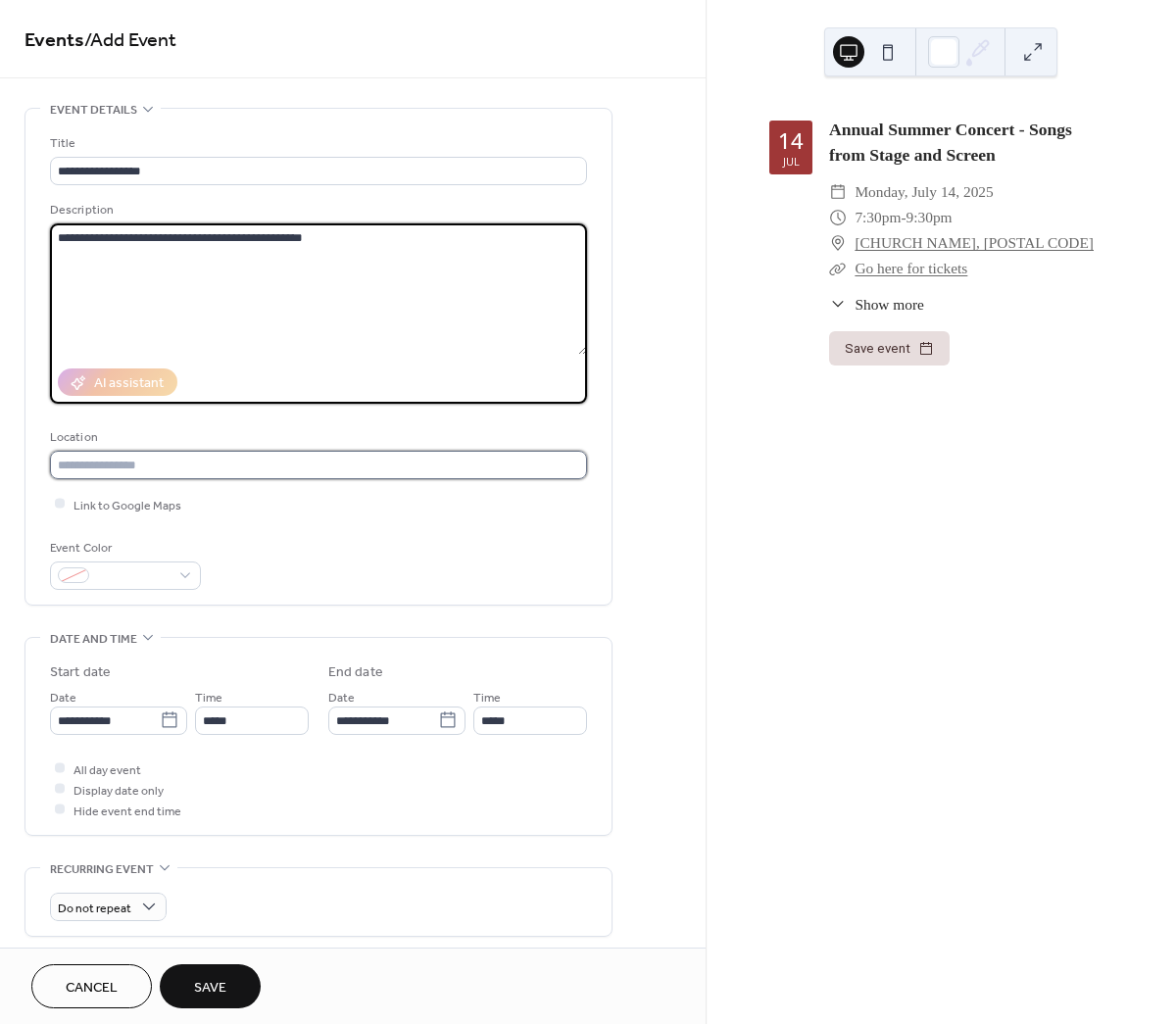 click at bounding box center (318, 464) 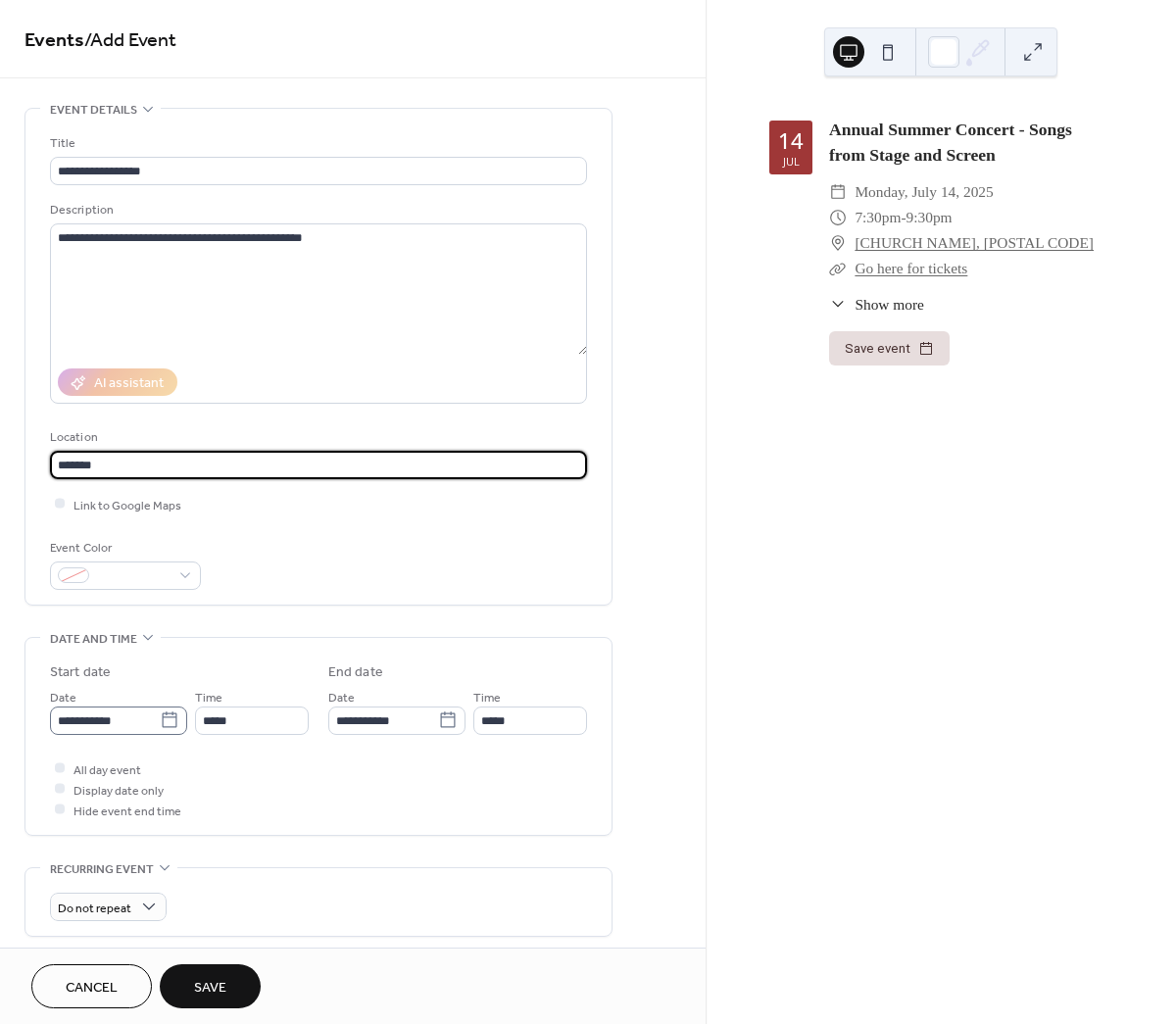 type on "*******" 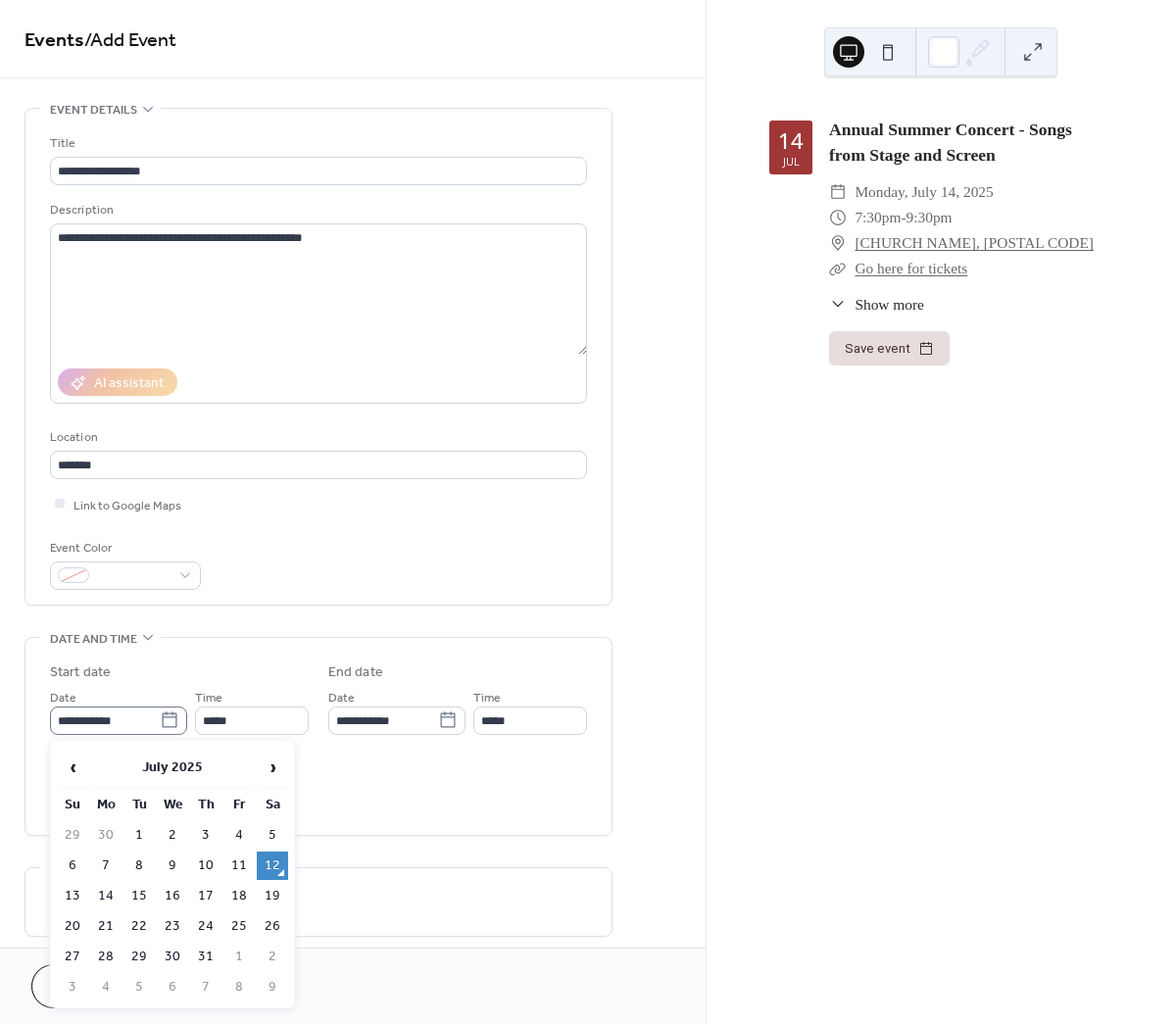 click 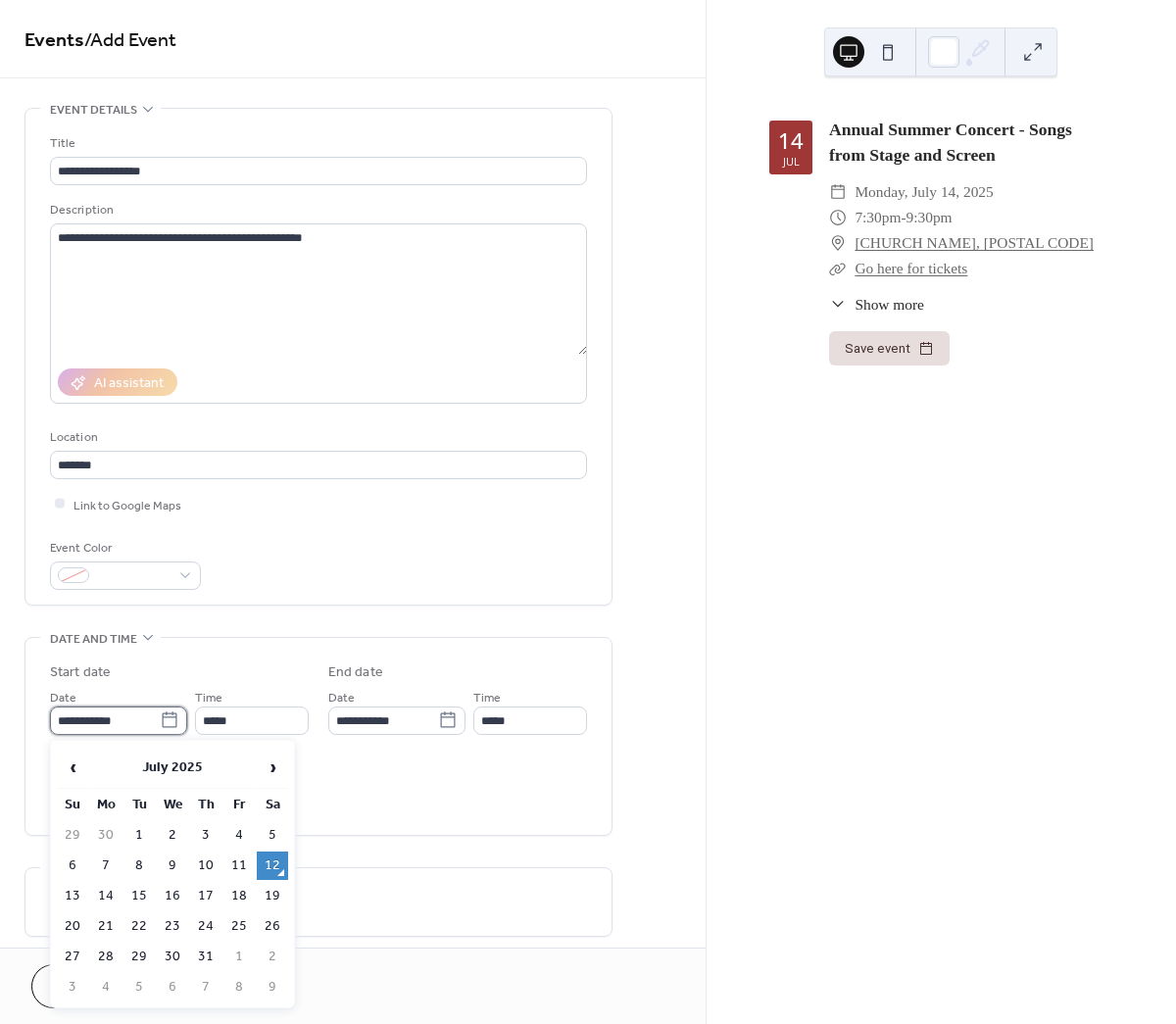 click on "**********" at bounding box center (105, 720) 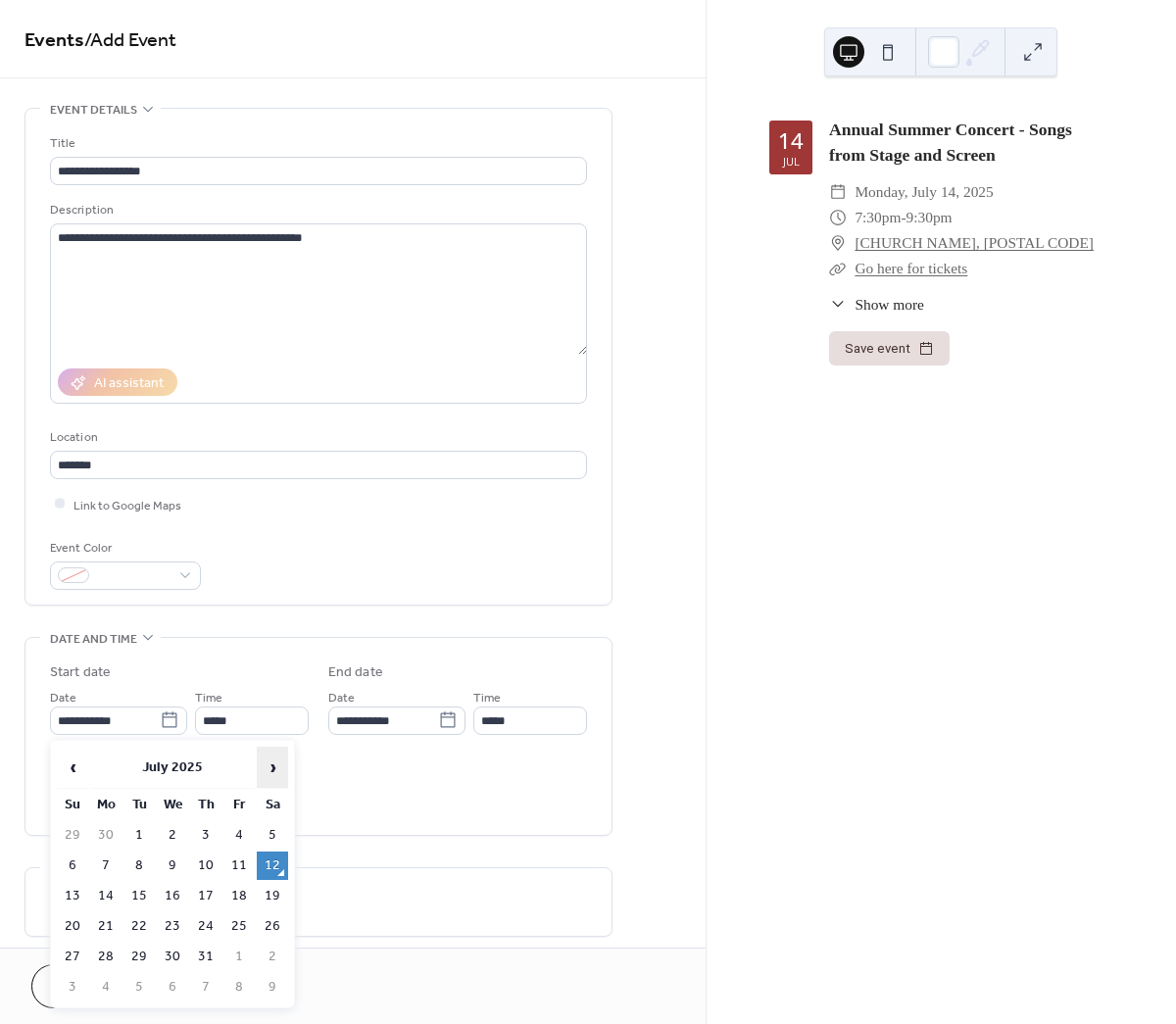 click on "›" at bounding box center (272, 767) 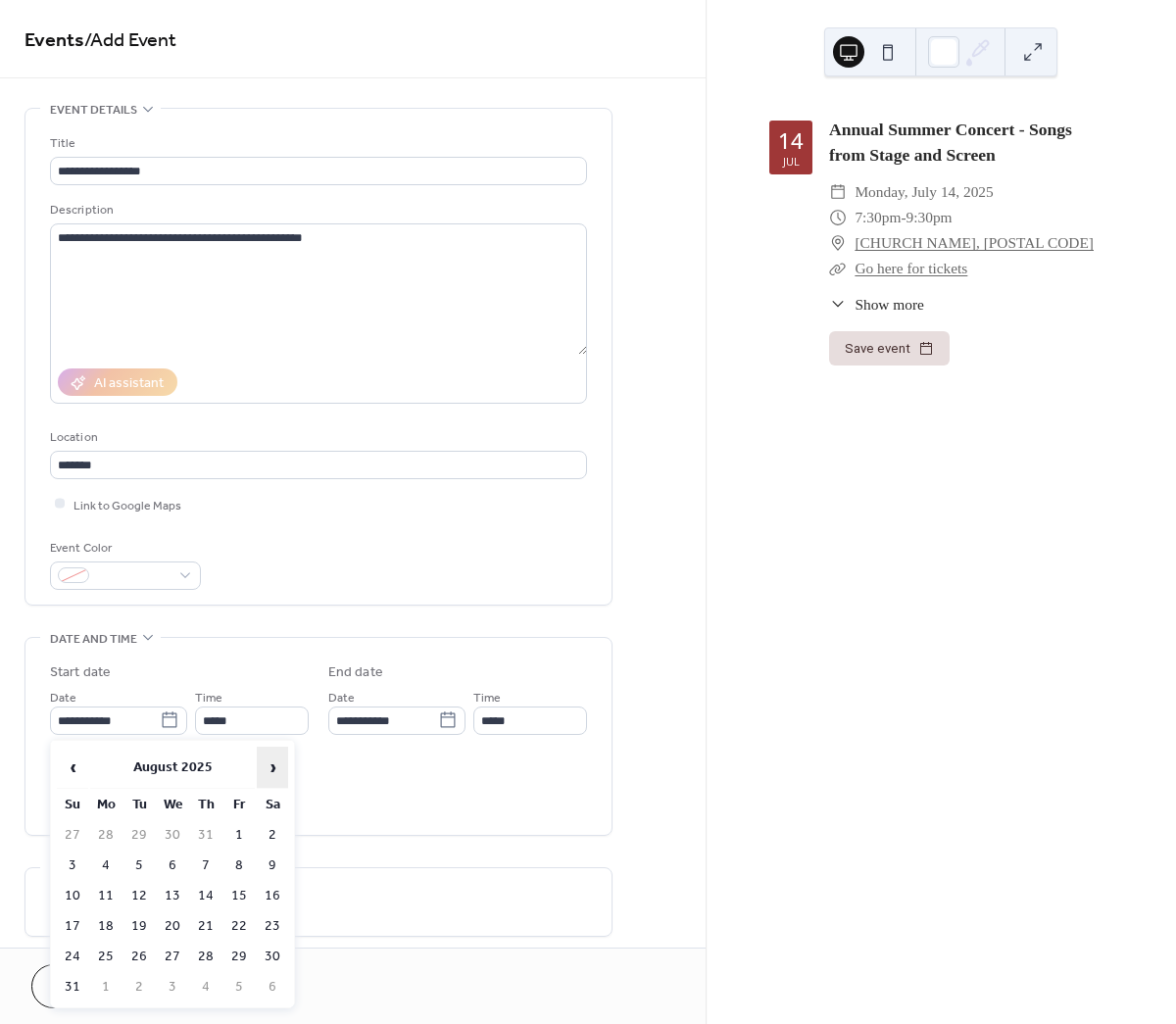 click on "›" at bounding box center (272, 767) 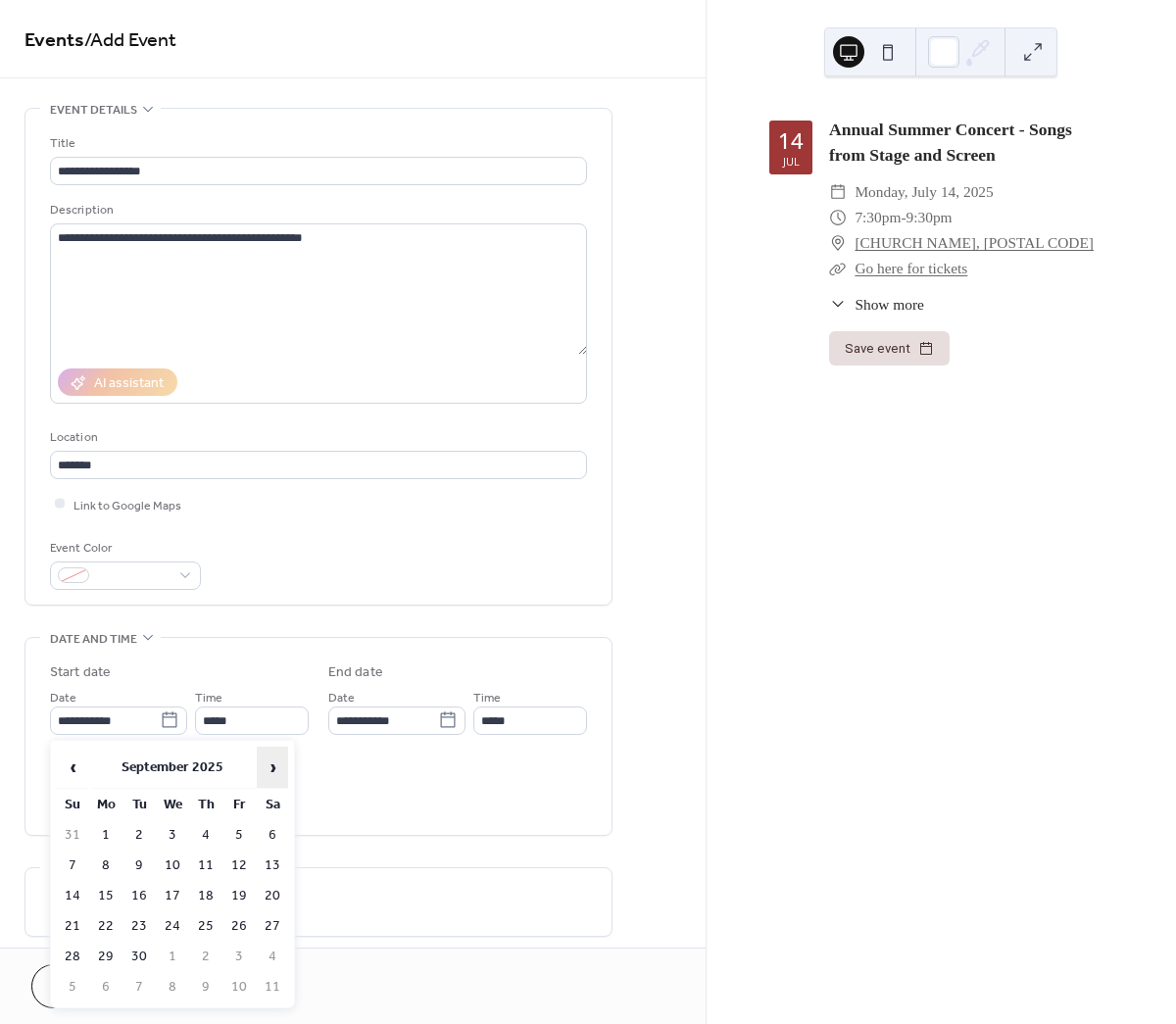 click on "›" at bounding box center [272, 767] 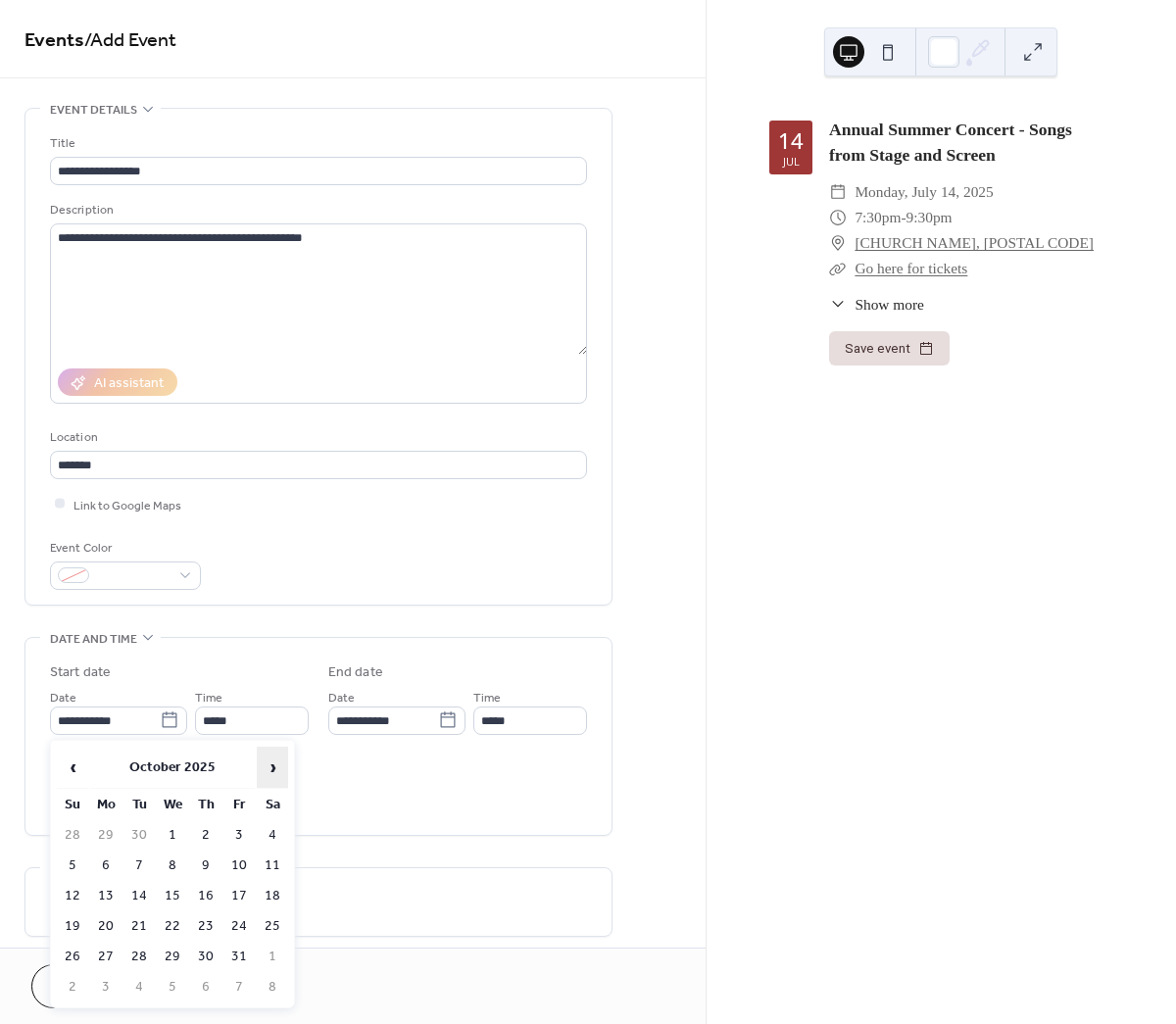 click on "›" at bounding box center [272, 767] 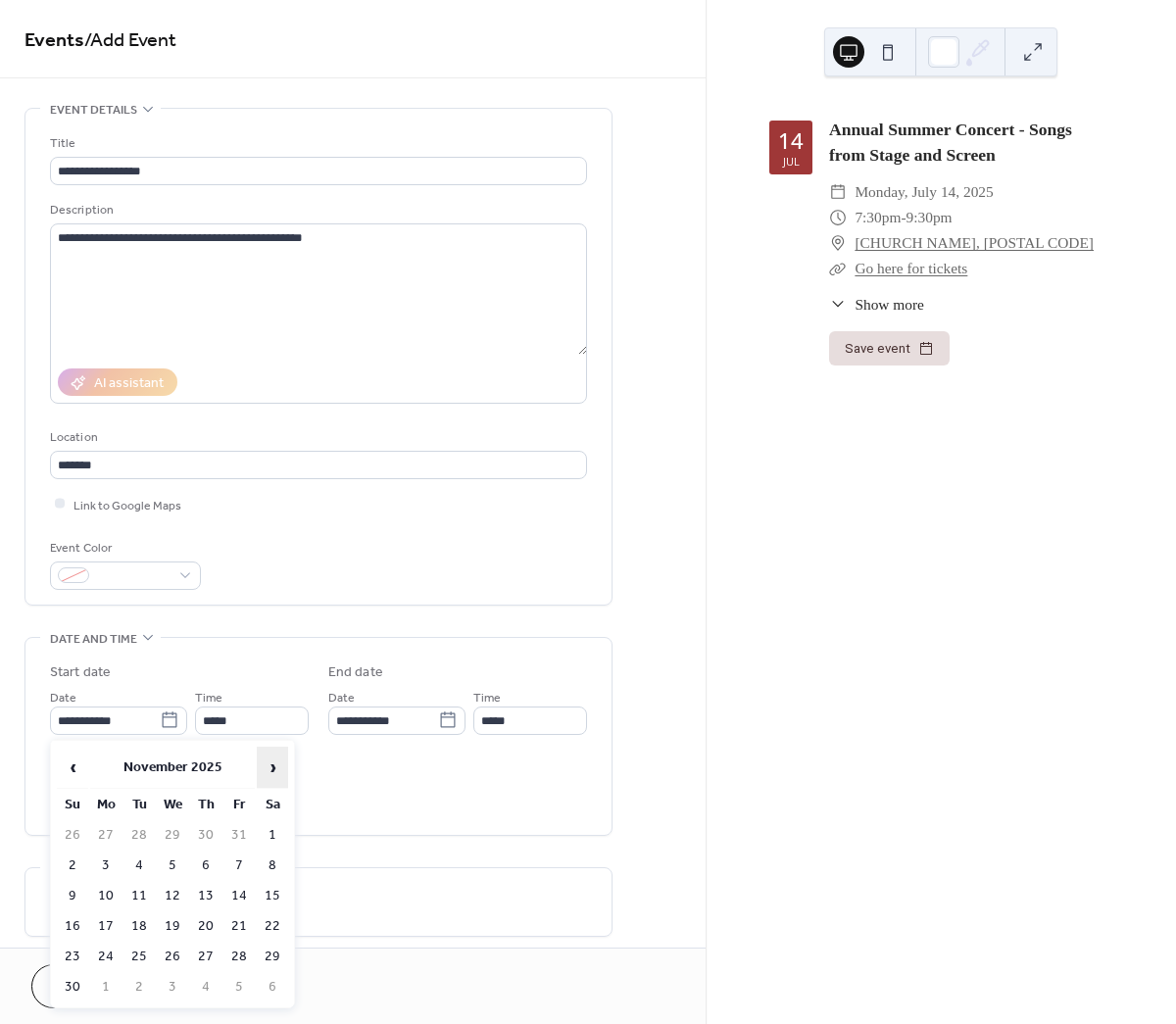 click on "›" at bounding box center (272, 767) 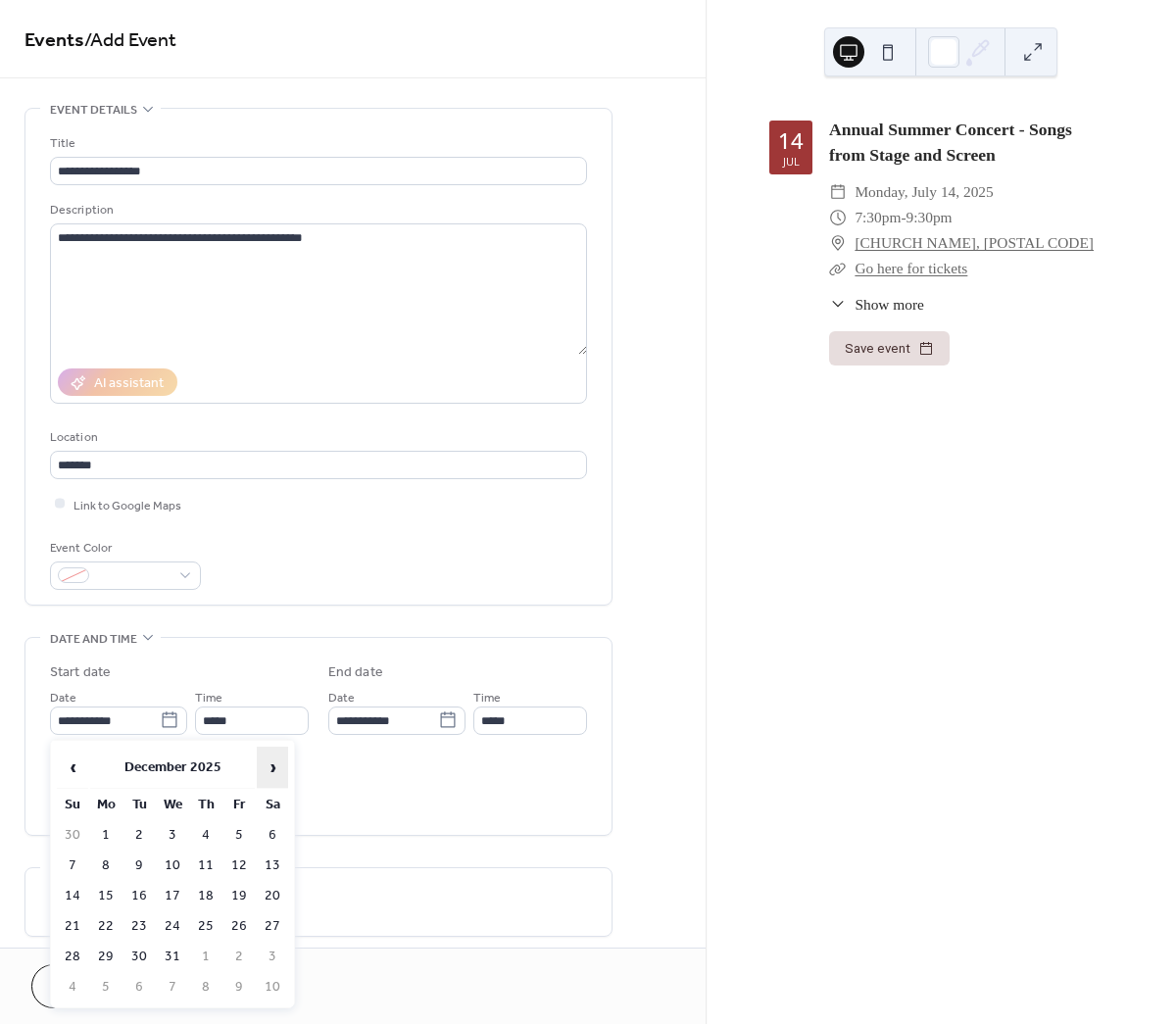 click on "›" at bounding box center [272, 767] 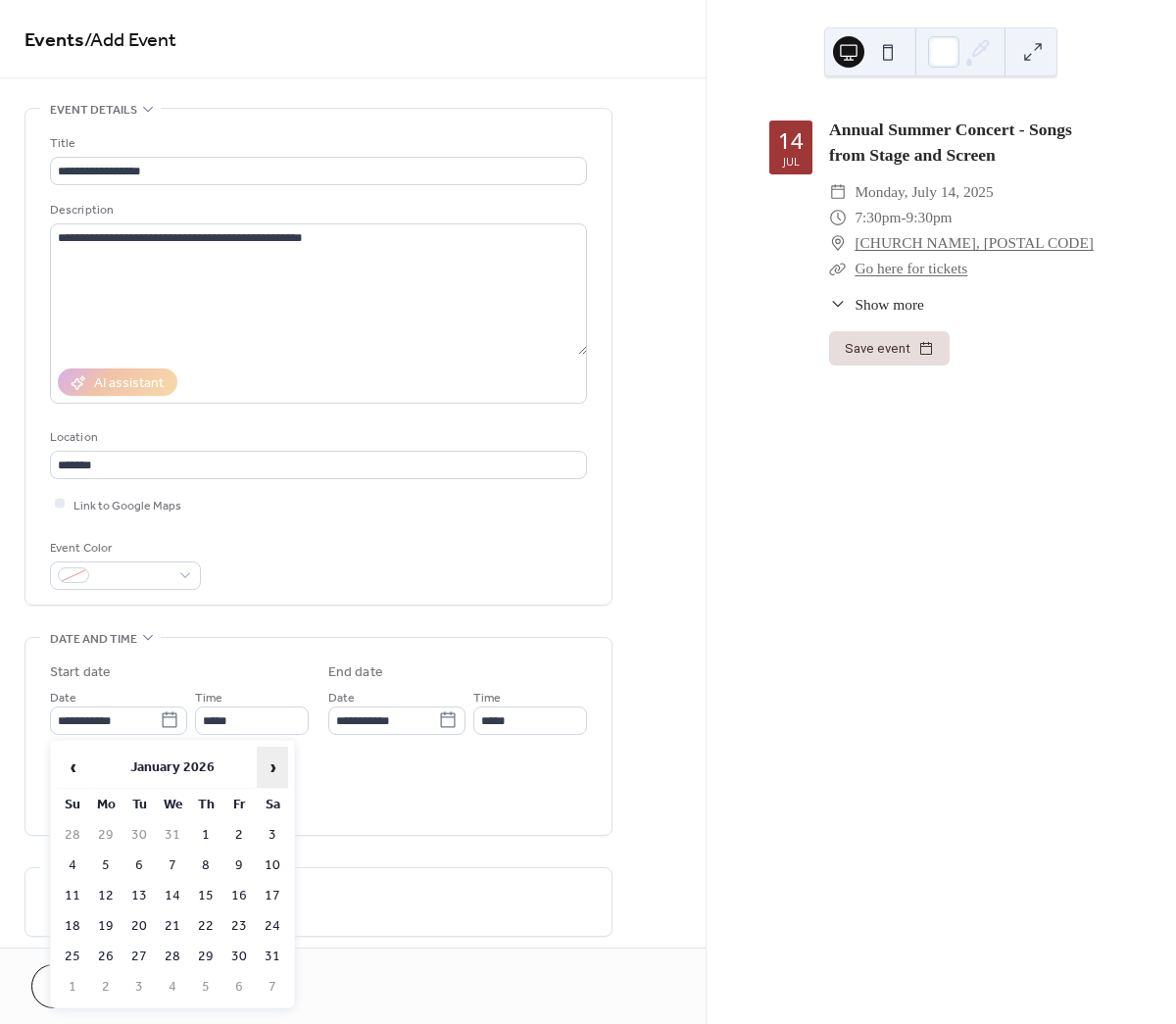 click on "›" at bounding box center (272, 767) 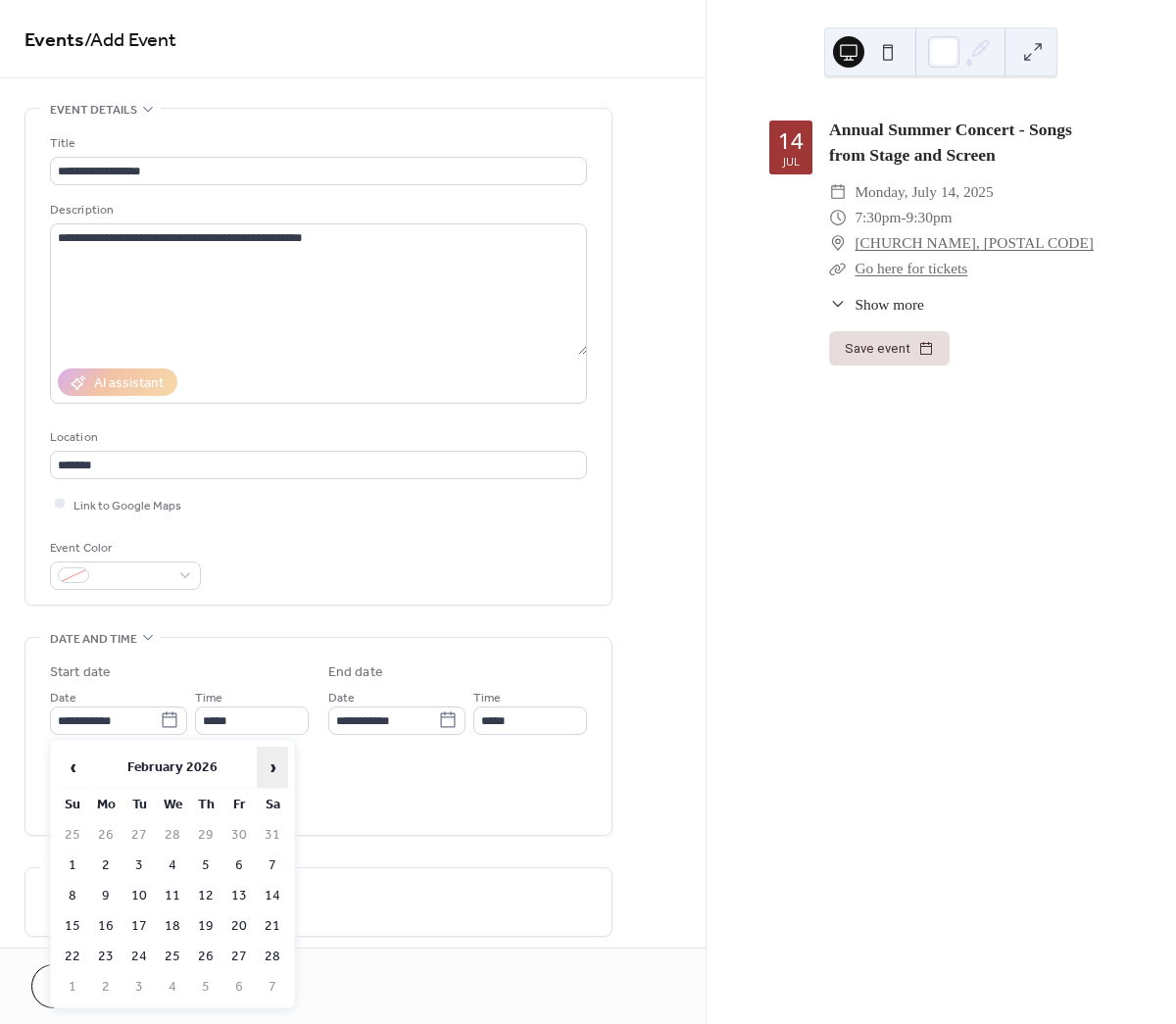 click on "›" at bounding box center [272, 767] 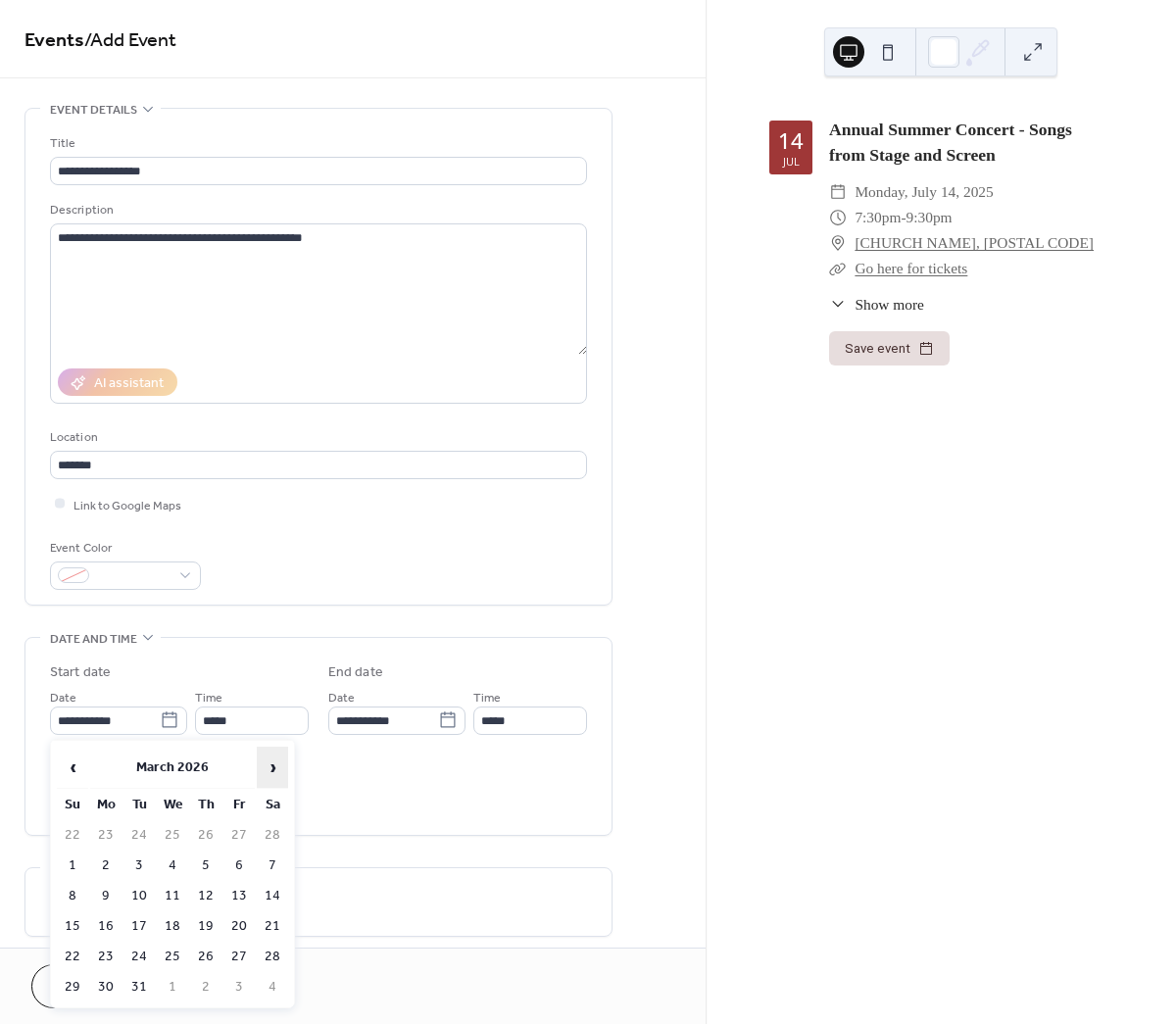 click on "›" at bounding box center [272, 767] 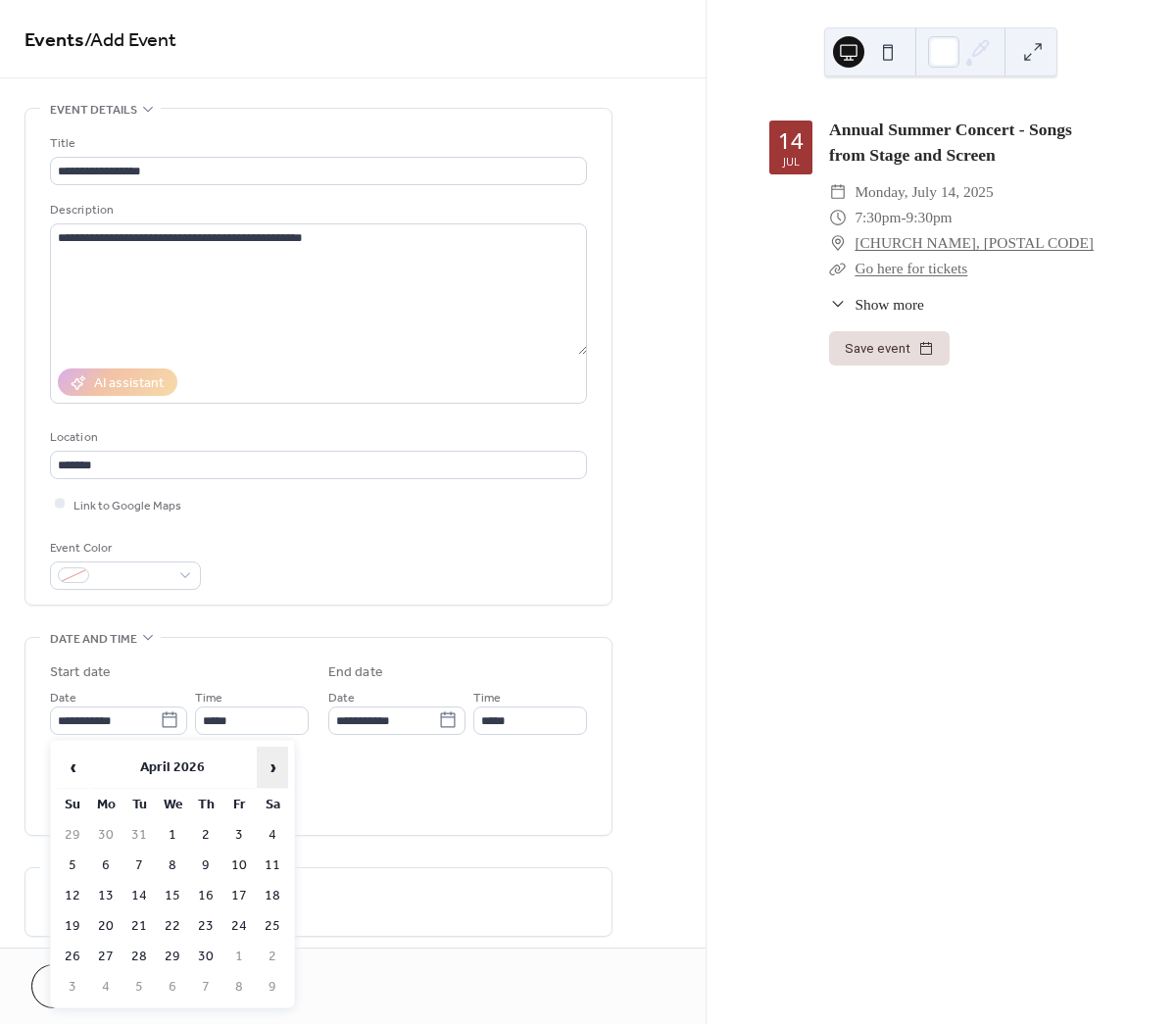 click on "›" at bounding box center (272, 767) 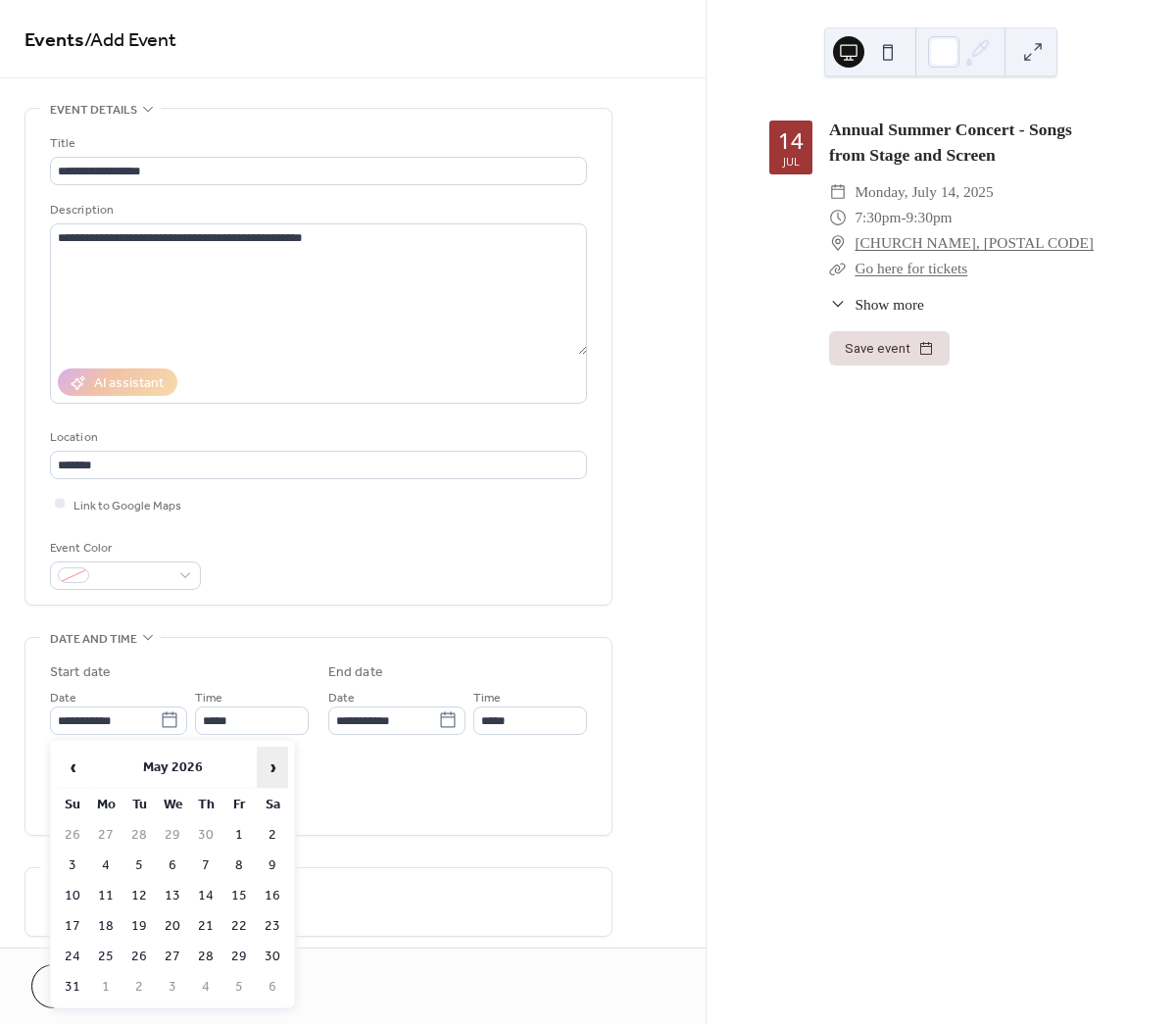 click on "›" at bounding box center [272, 767] 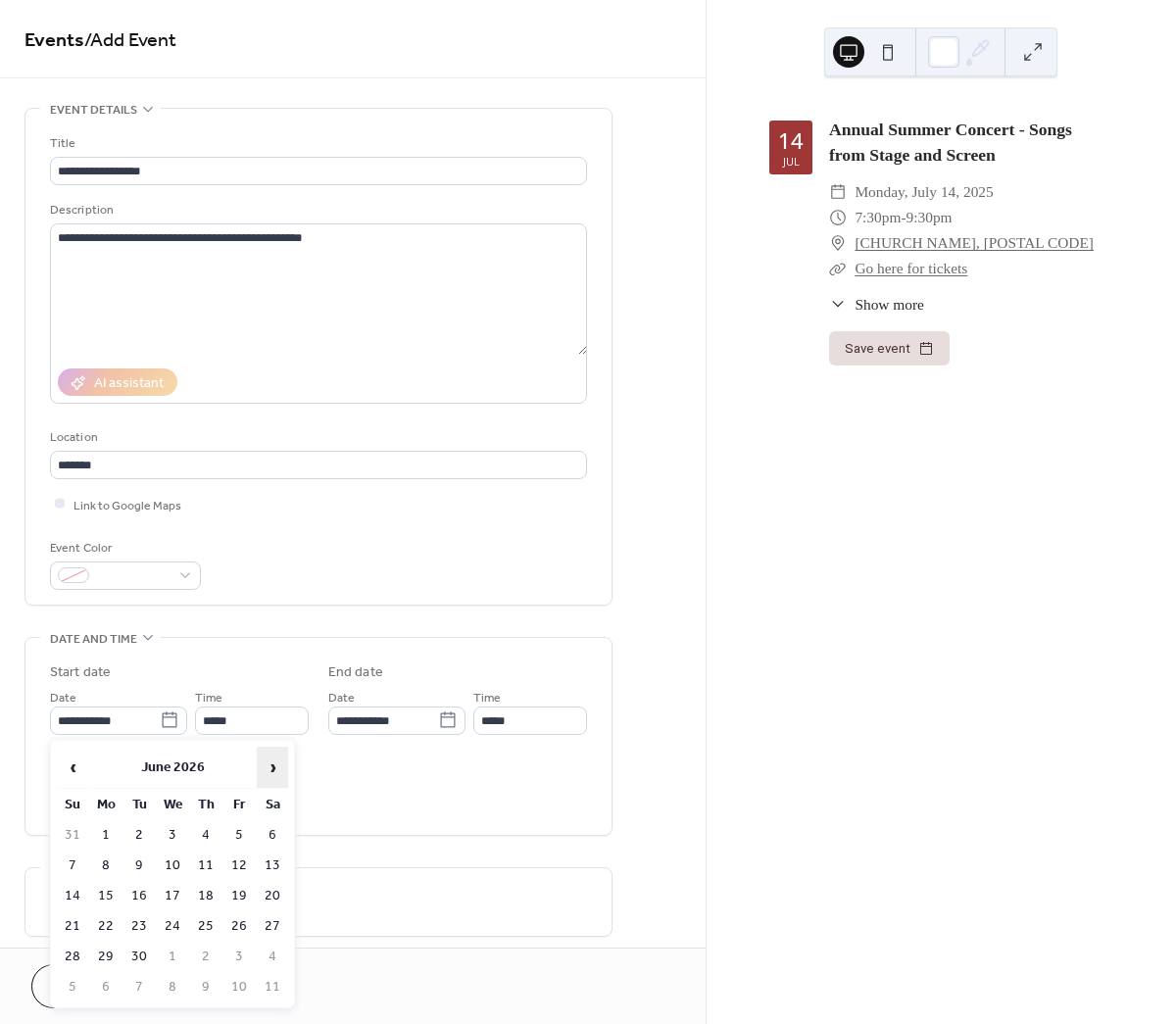 click on "›" at bounding box center [272, 767] 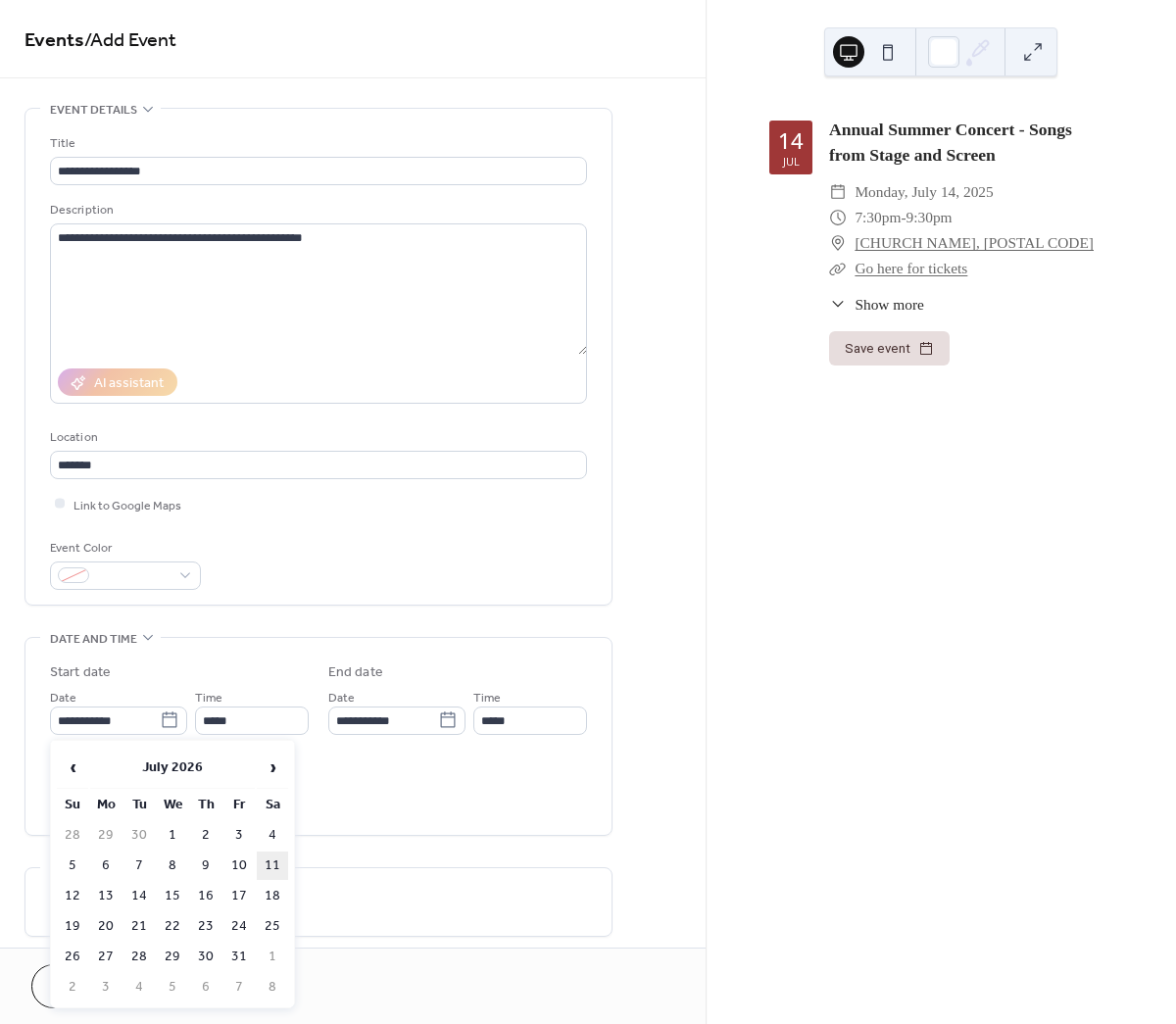 click on "11" at bounding box center (272, 865) 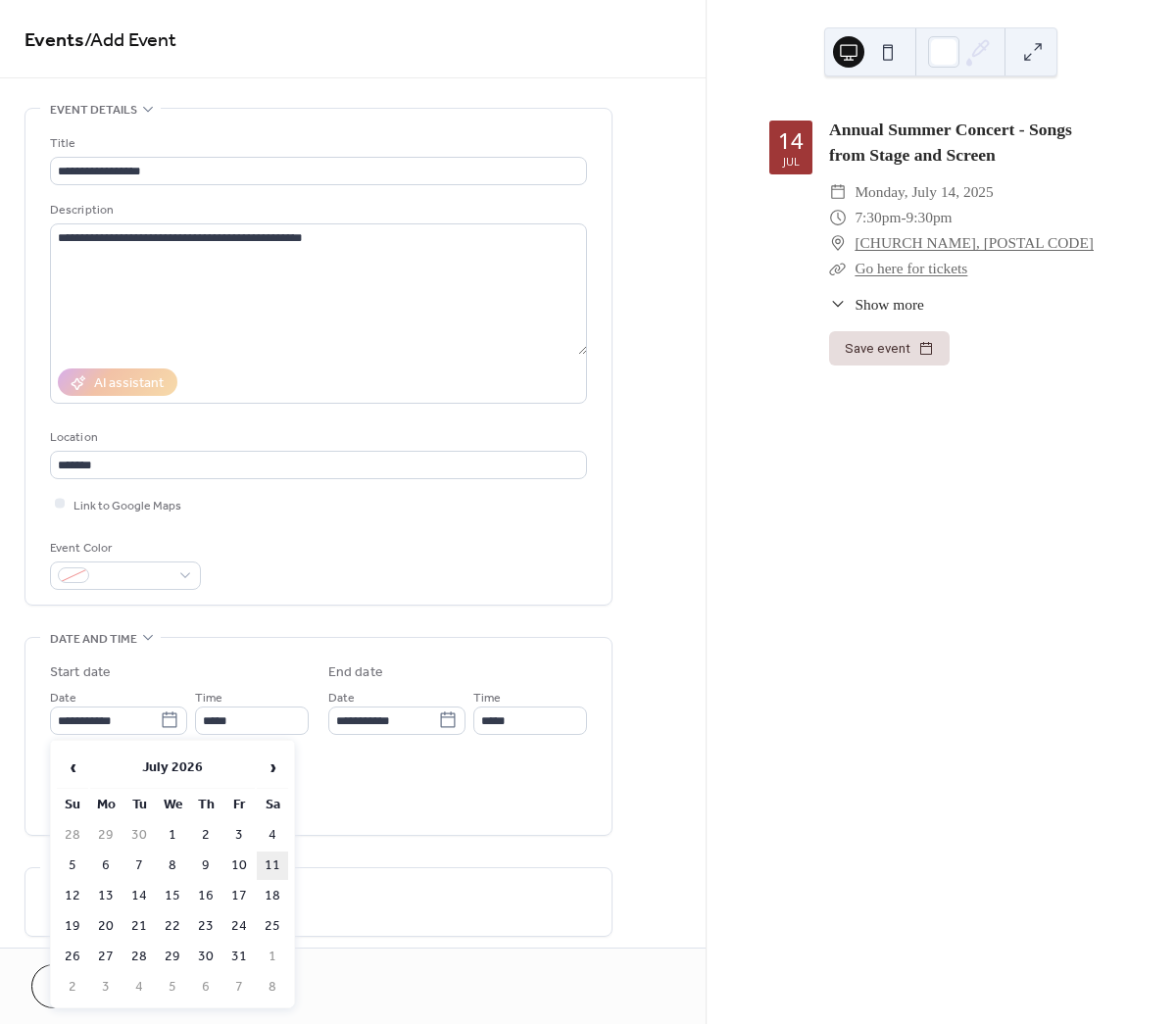 type on "**********" 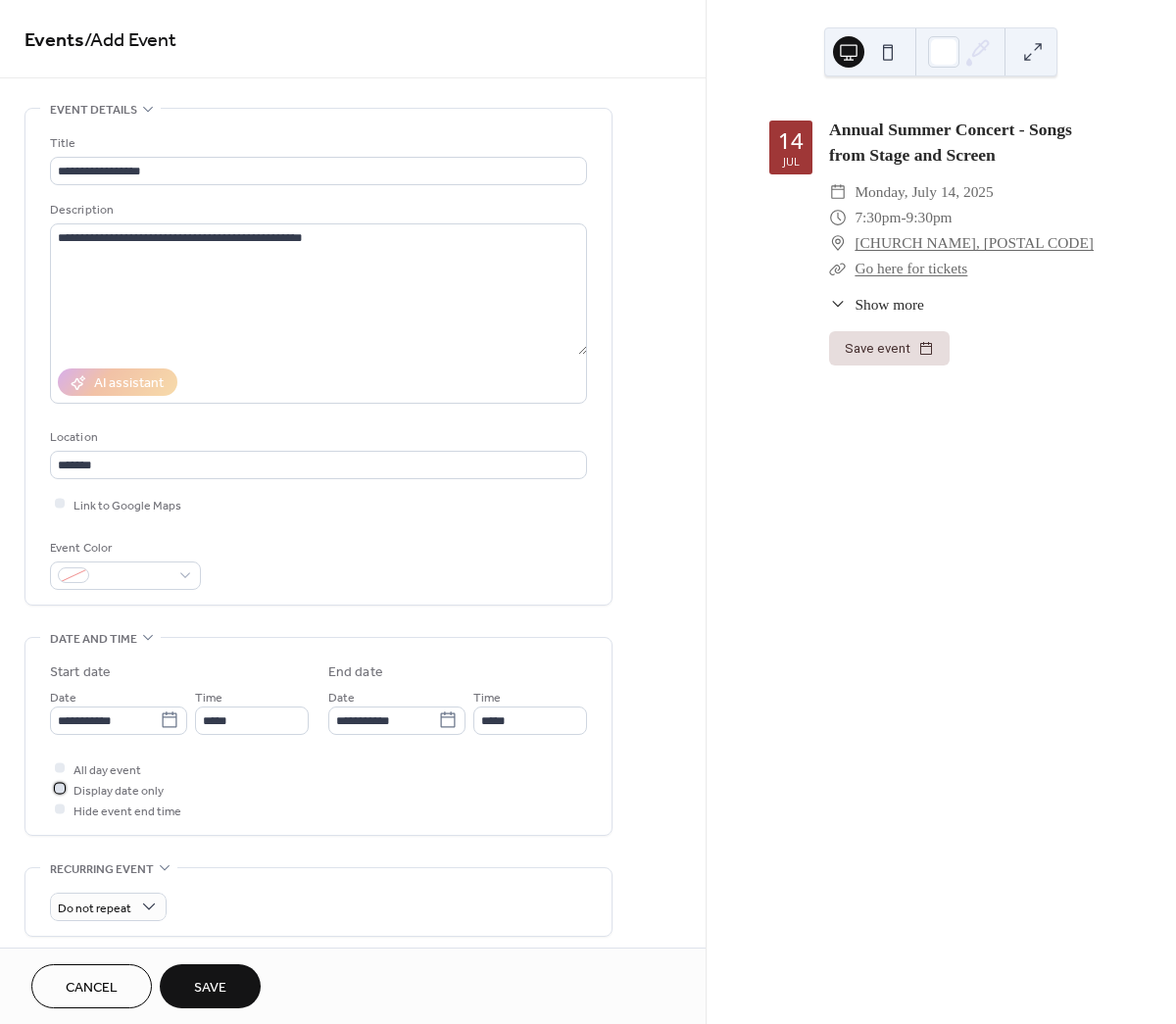 click at bounding box center (60, 789) 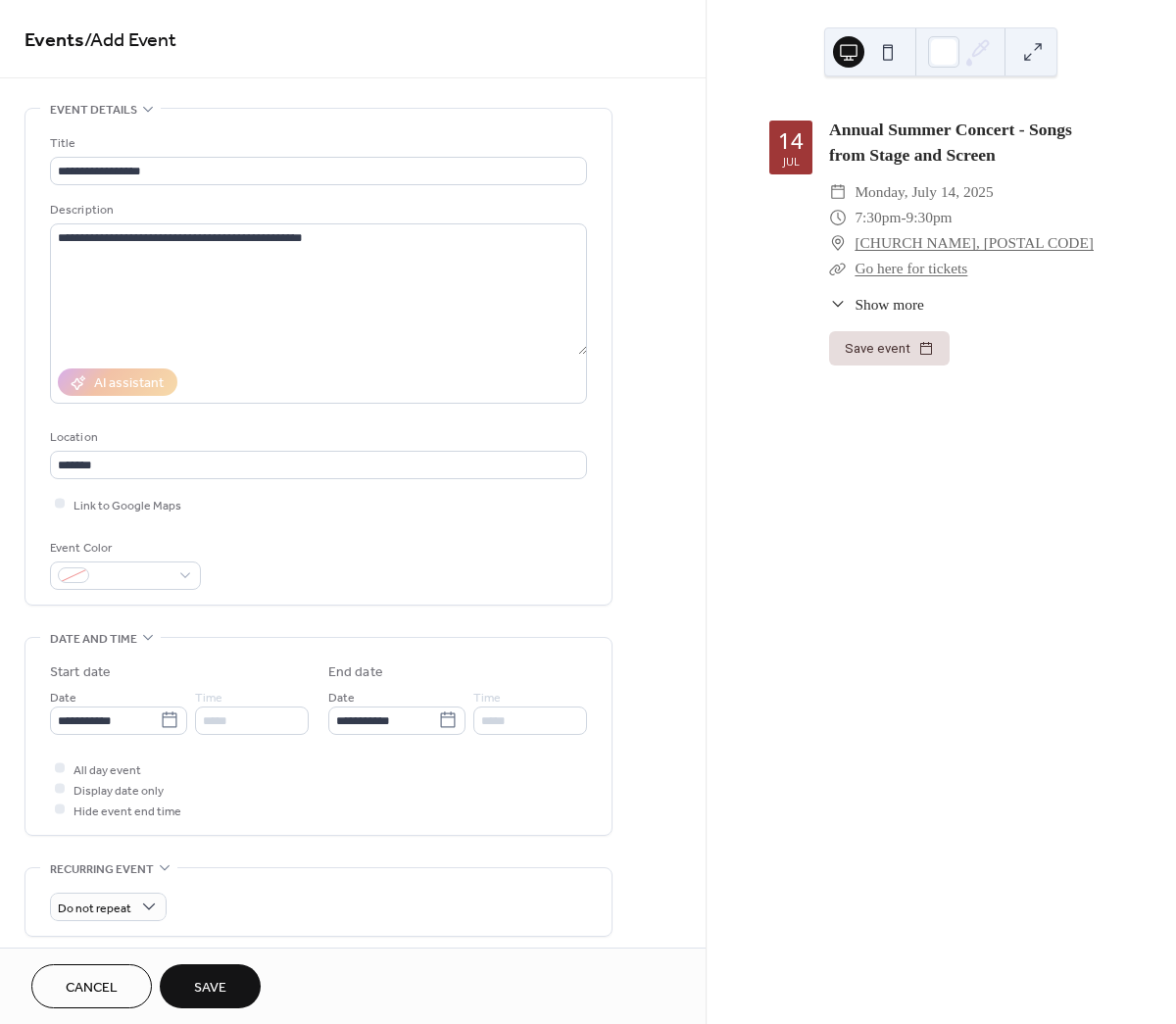 click on "Save" at bounding box center (210, 988) 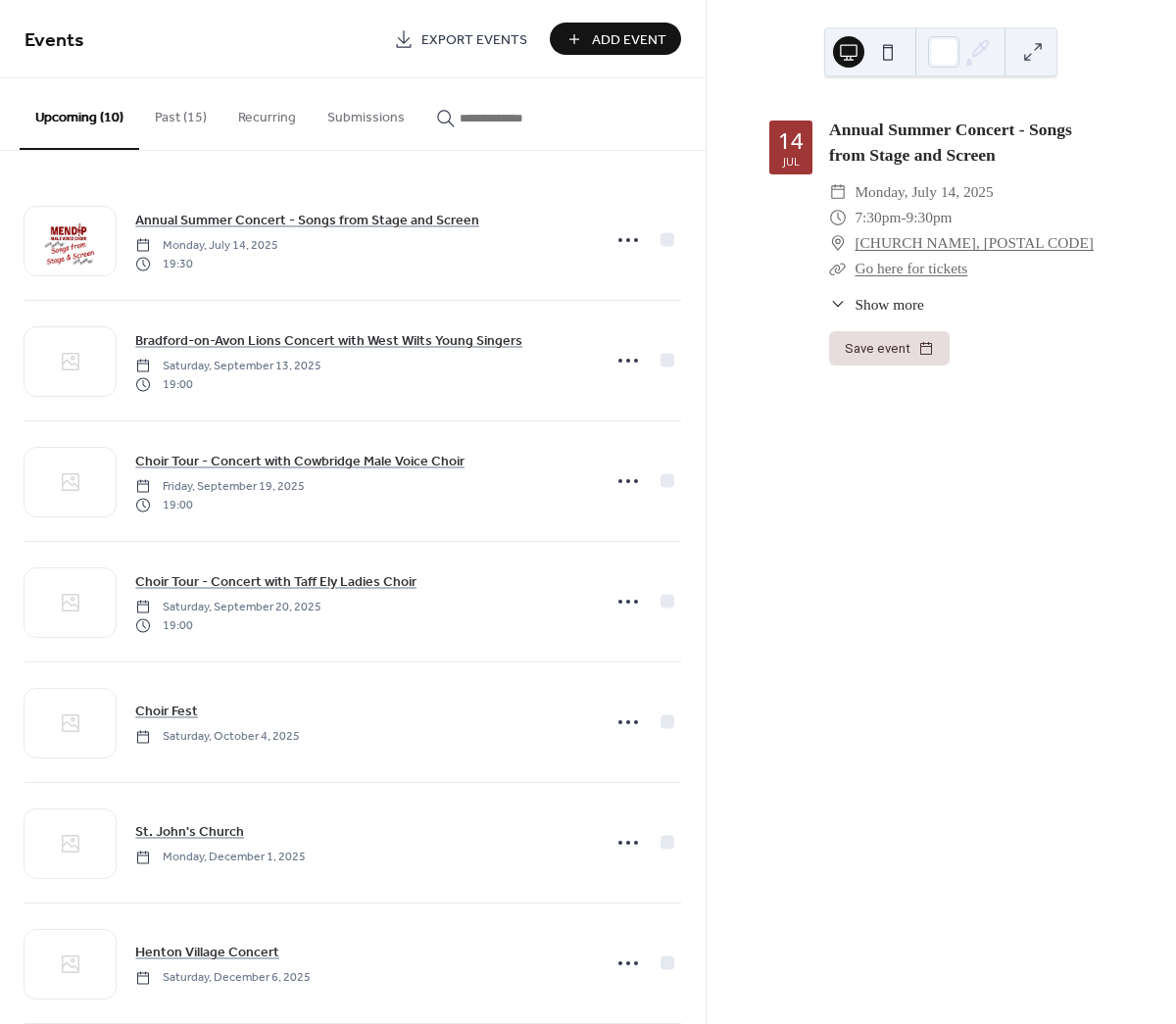 click on "Add Event" at bounding box center (629, 40) 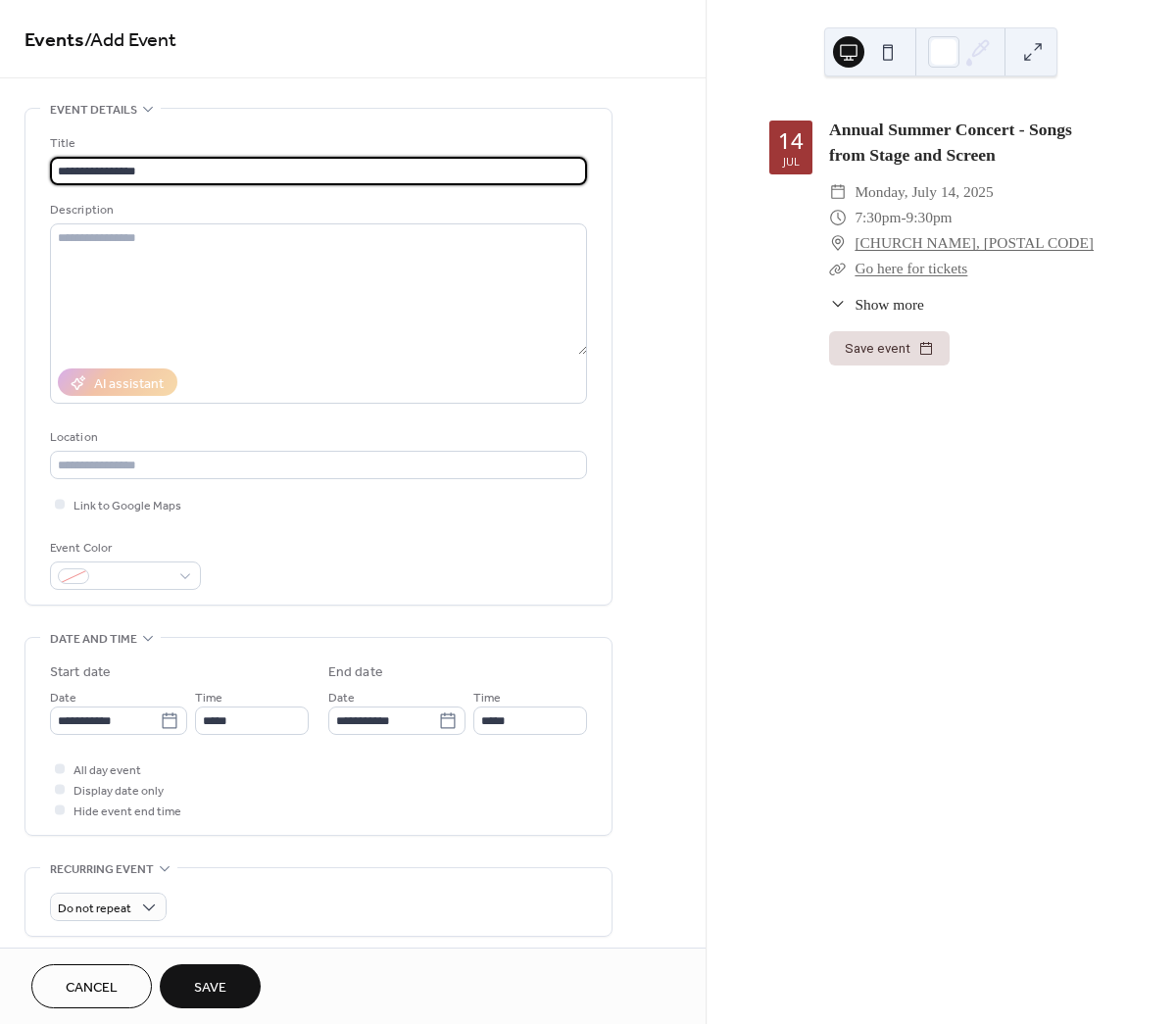 type on "**********" 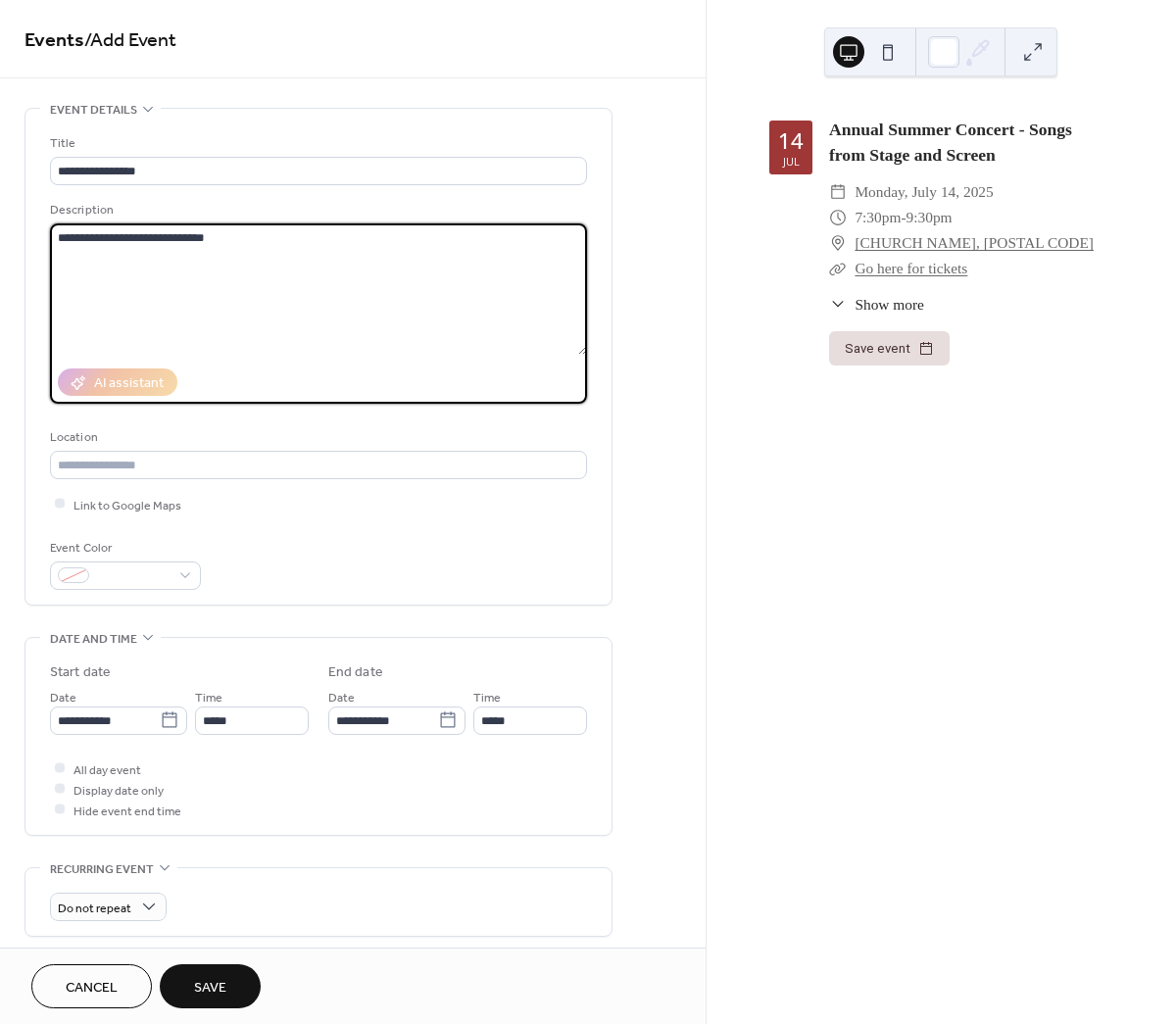 paste on "**********" 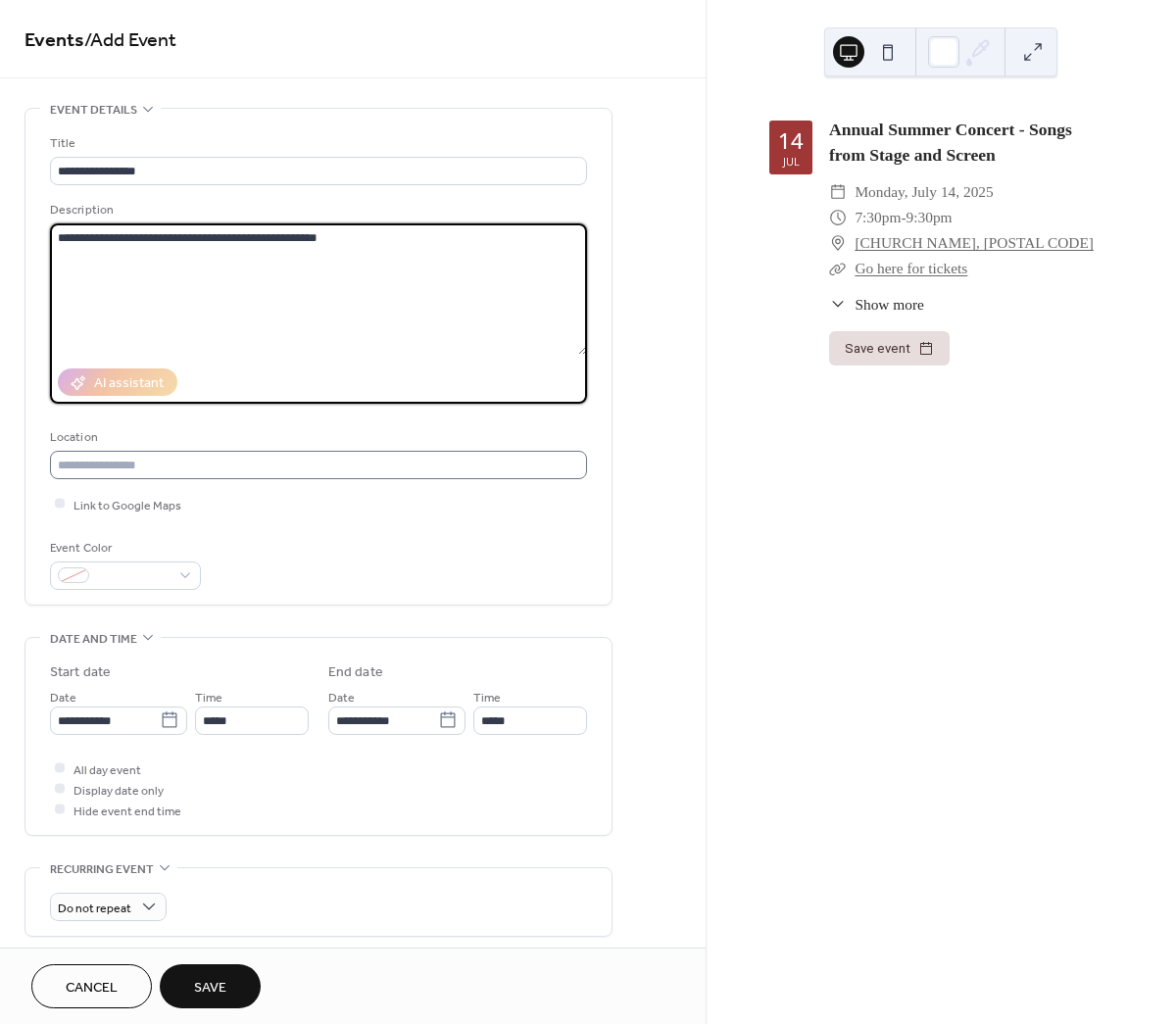 type on "**********" 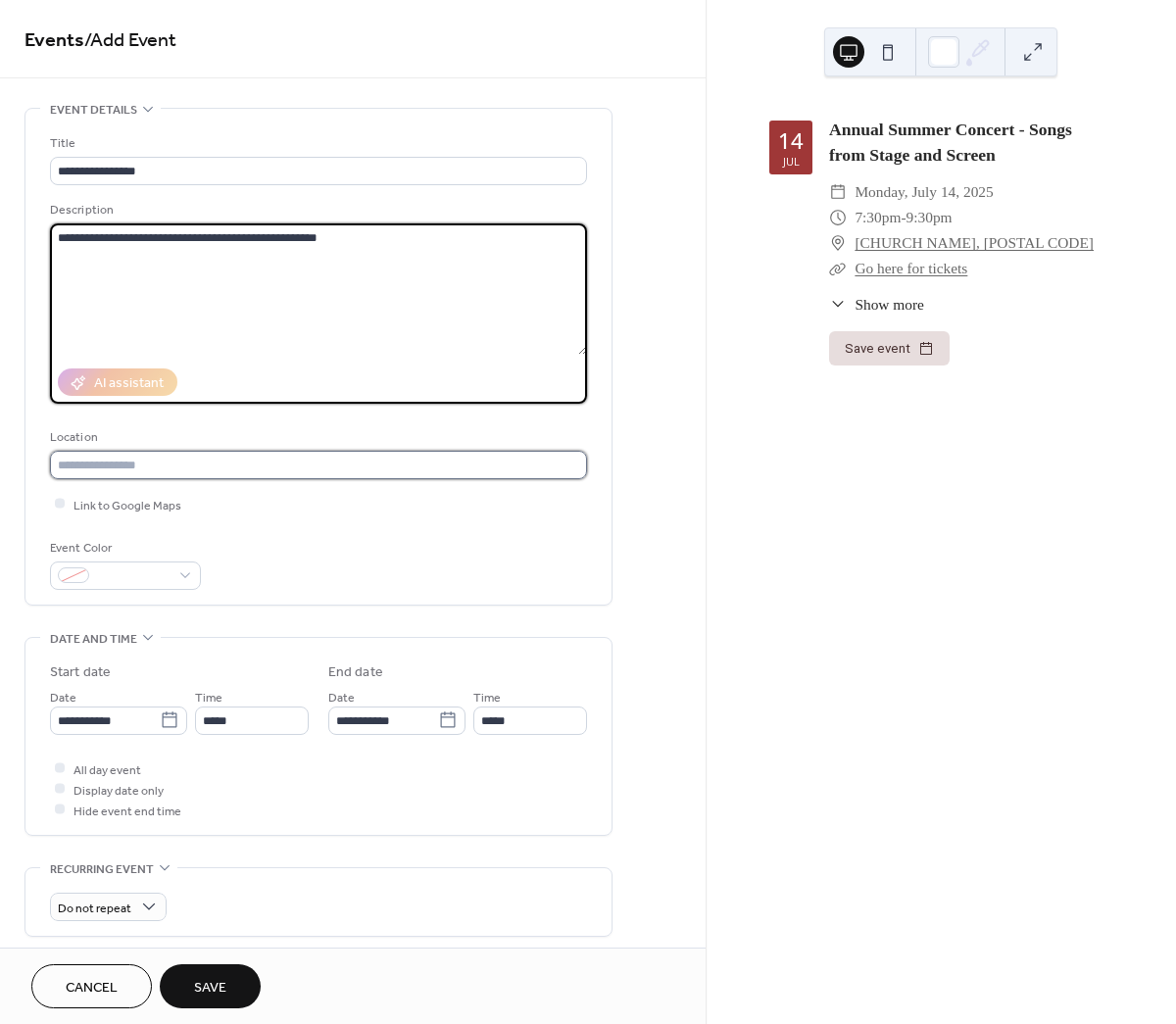 click at bounding box center (318, 464) 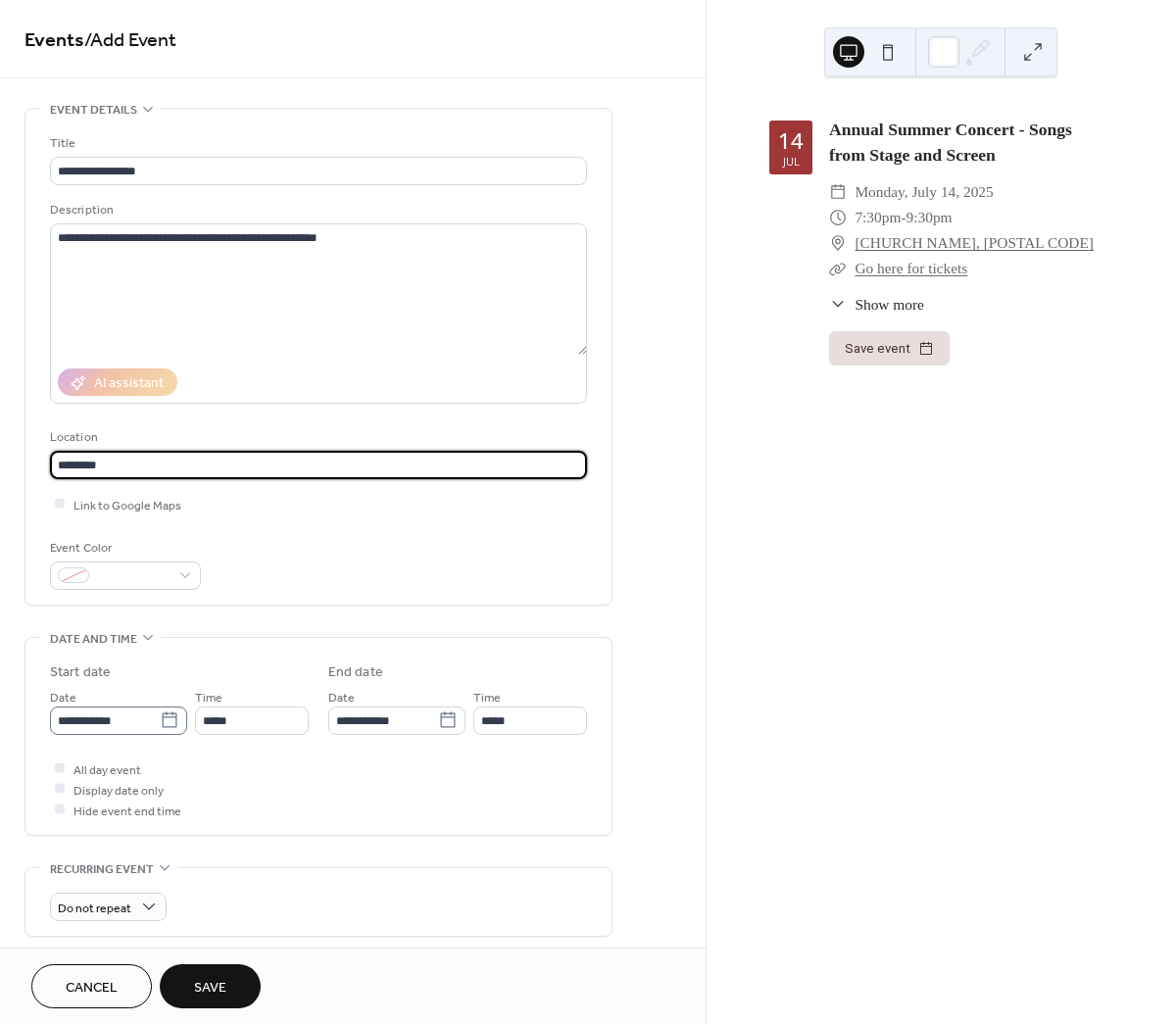 type on "********" 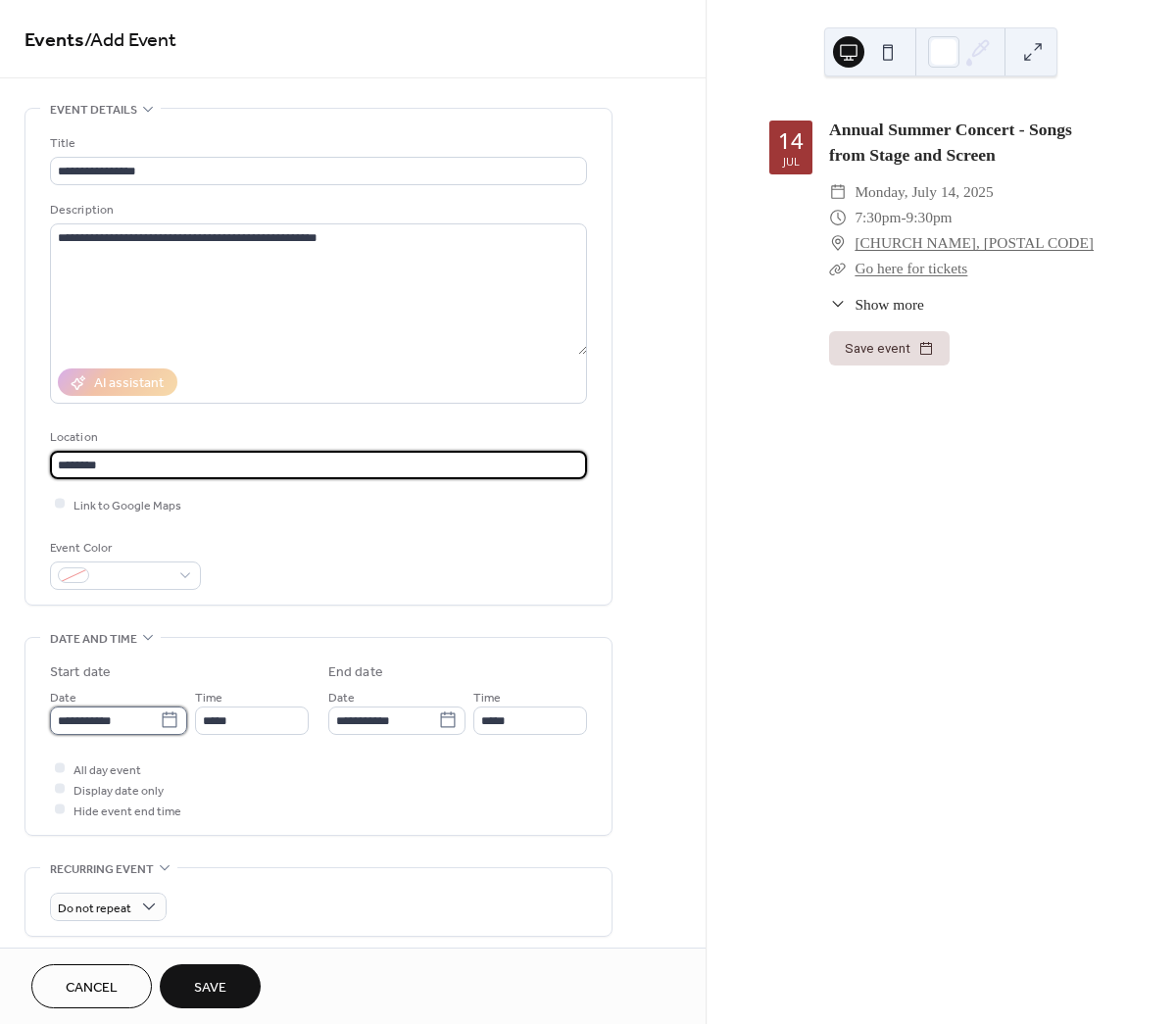 click on "**********" at bounding box center (105, 720) 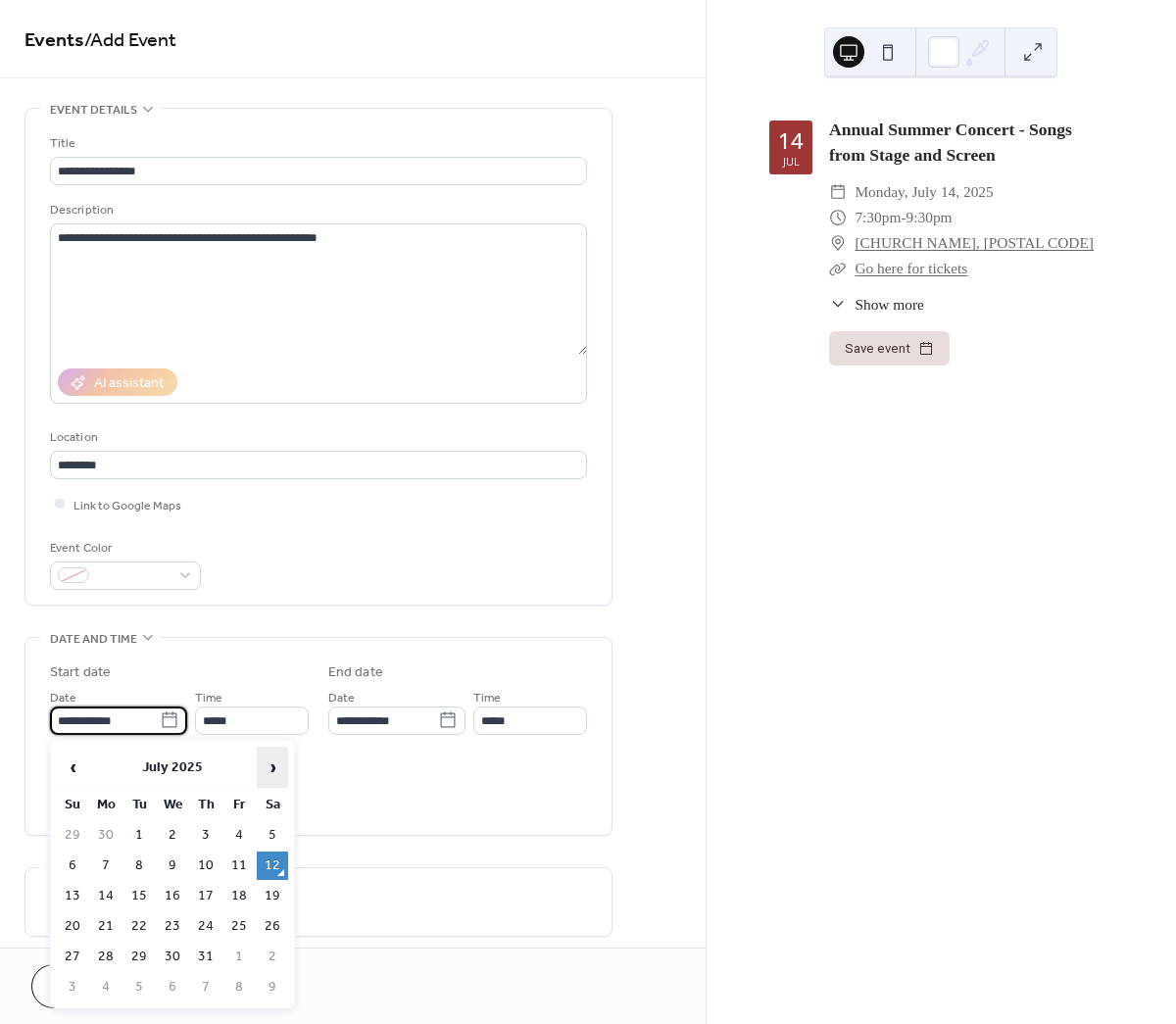 click on "›" at bounding box center [272, 767] 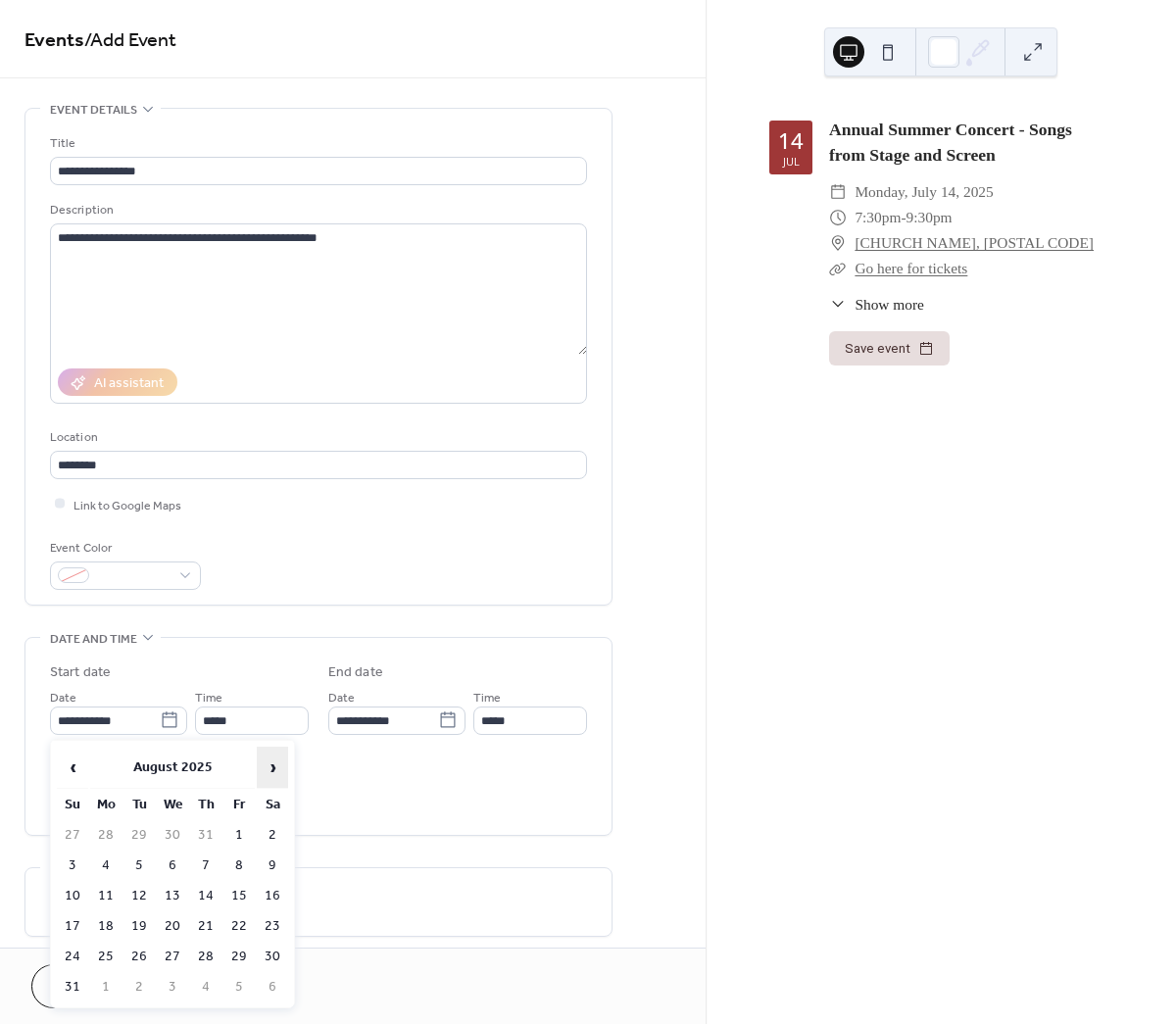 click on "›" at bounding box center [272, 767] 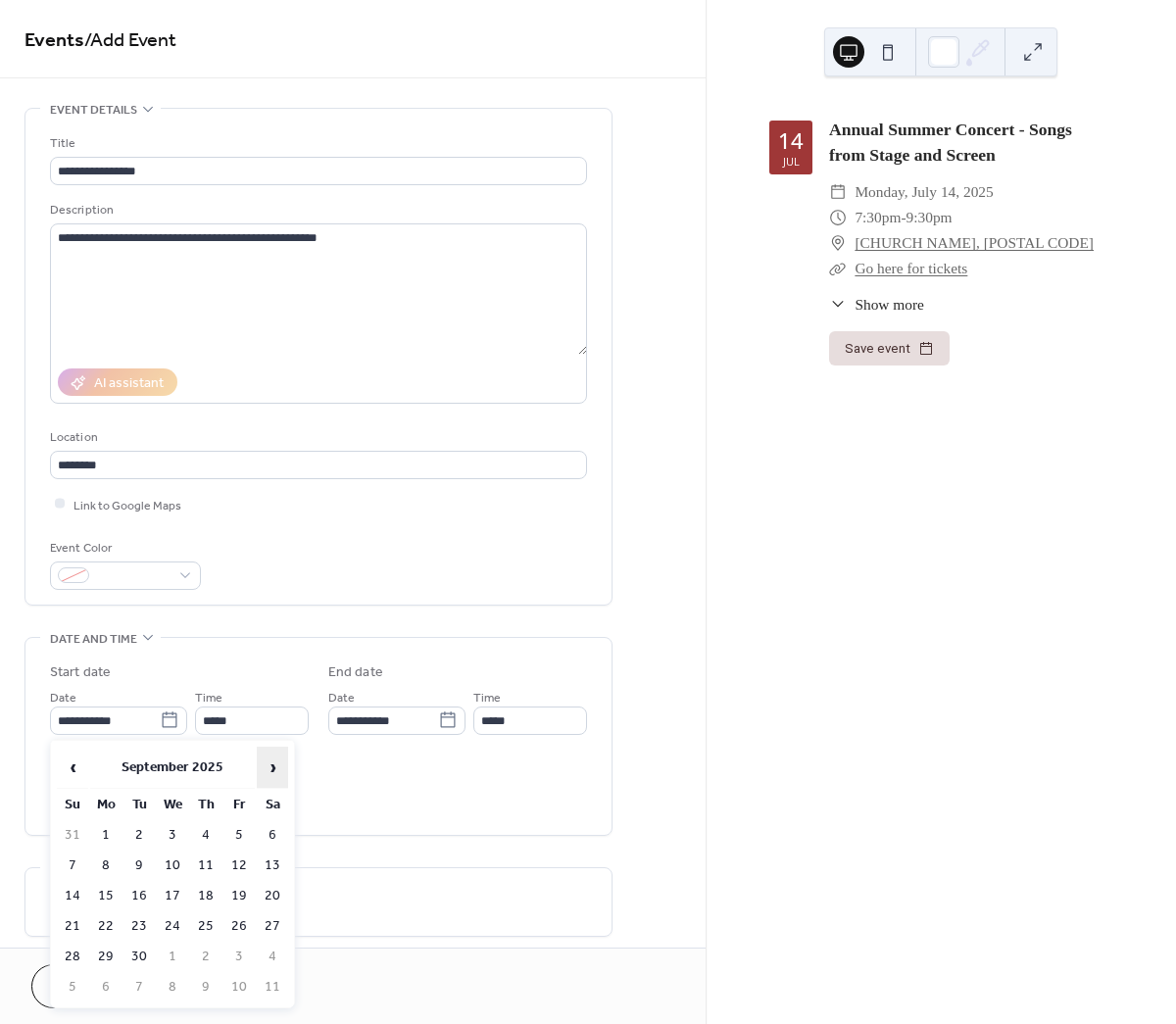 click on "›" at bounding box center (272, 767) 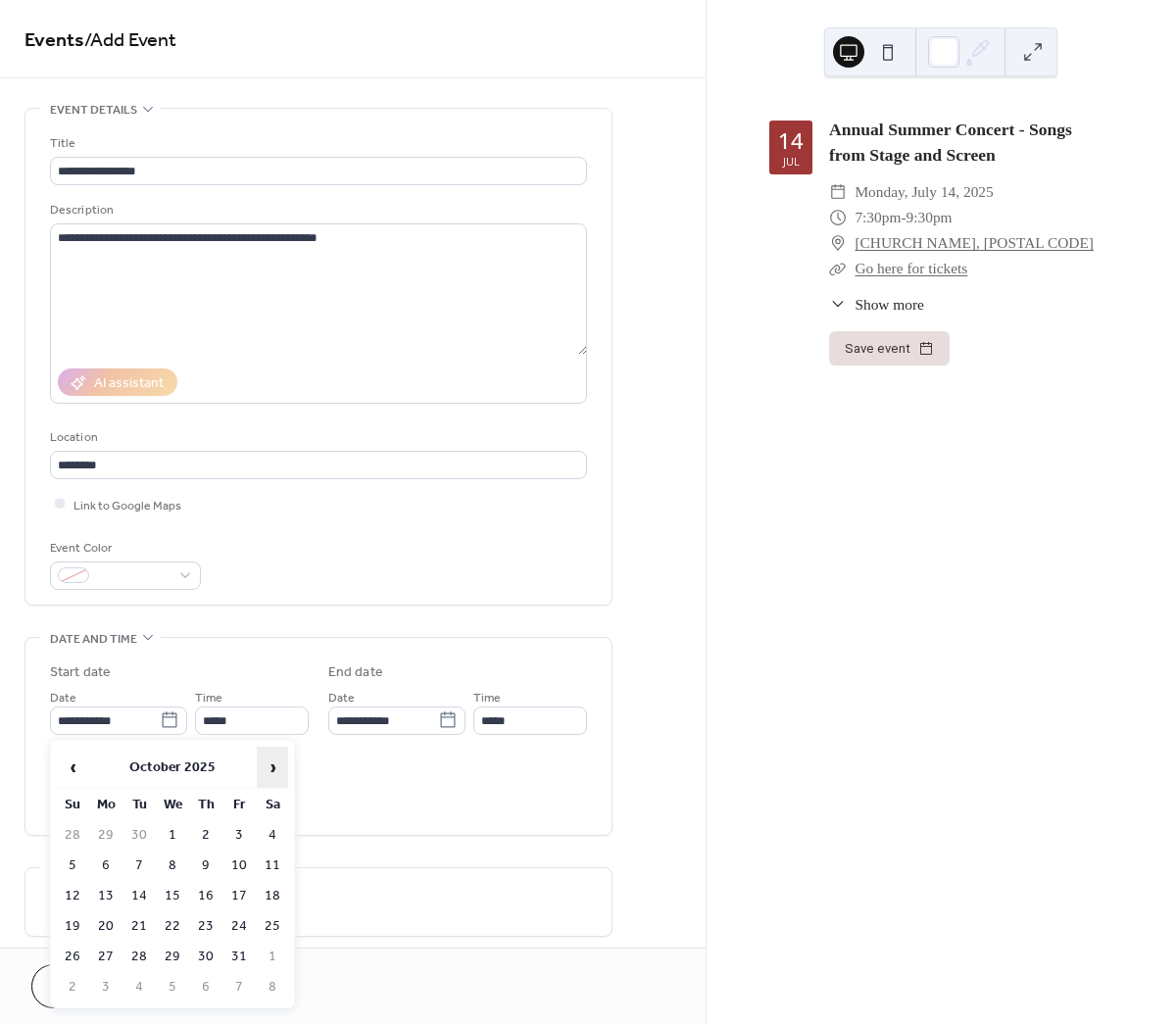 click on "›" at bounding box center [272, 767] 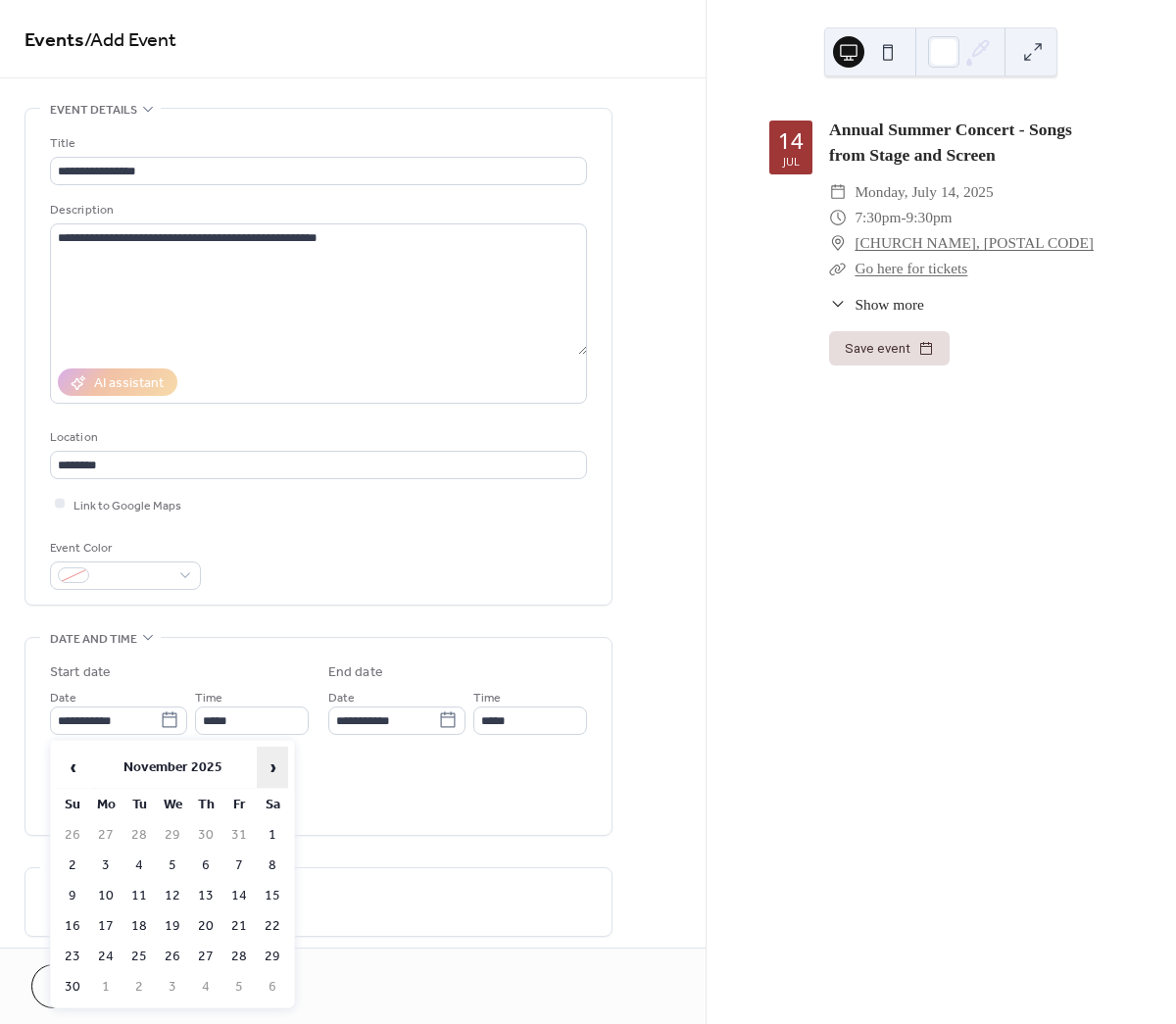 click on "›" at bounding box center (272, 767) 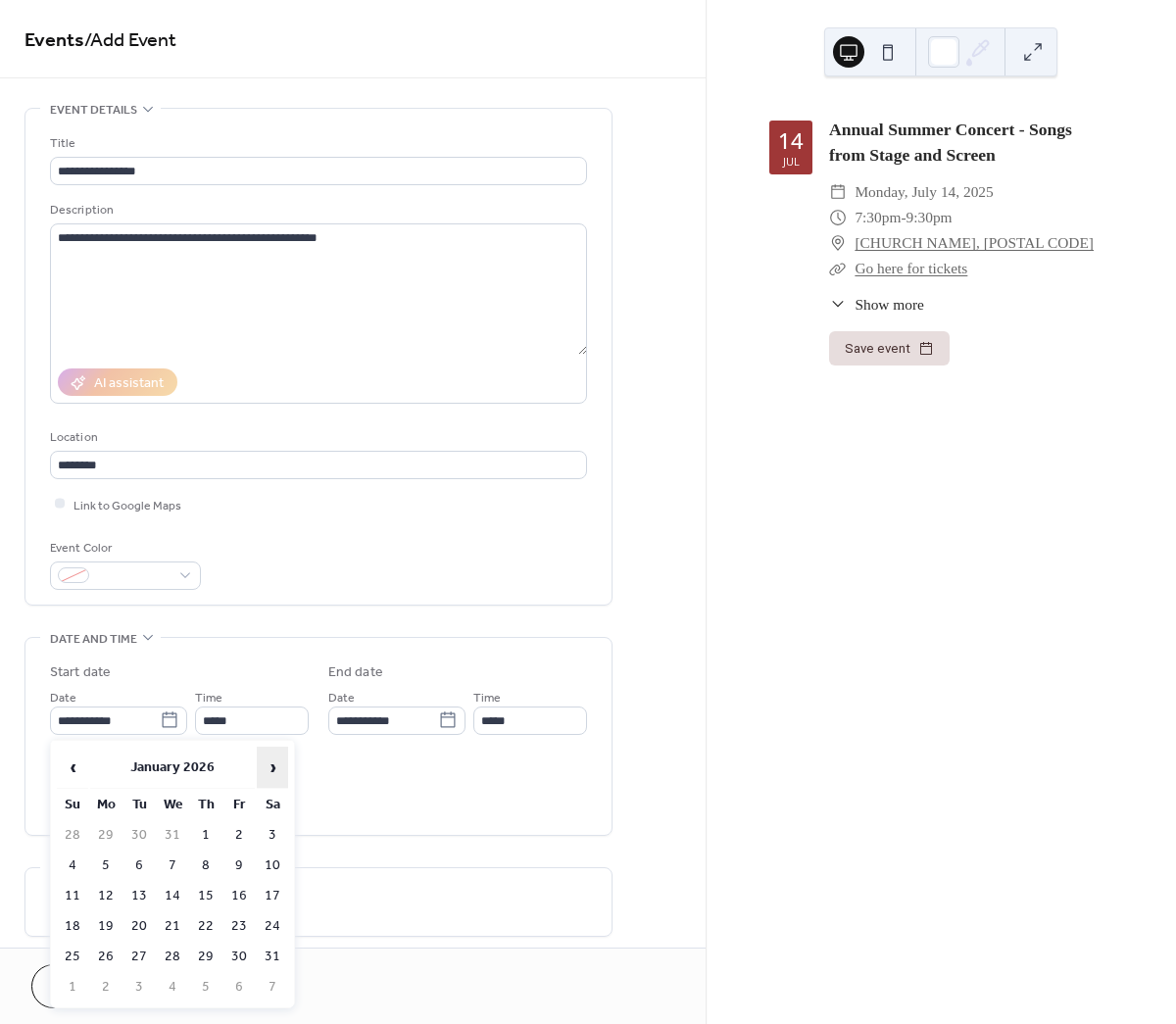 click on "›" at bounding box center [272, 767] 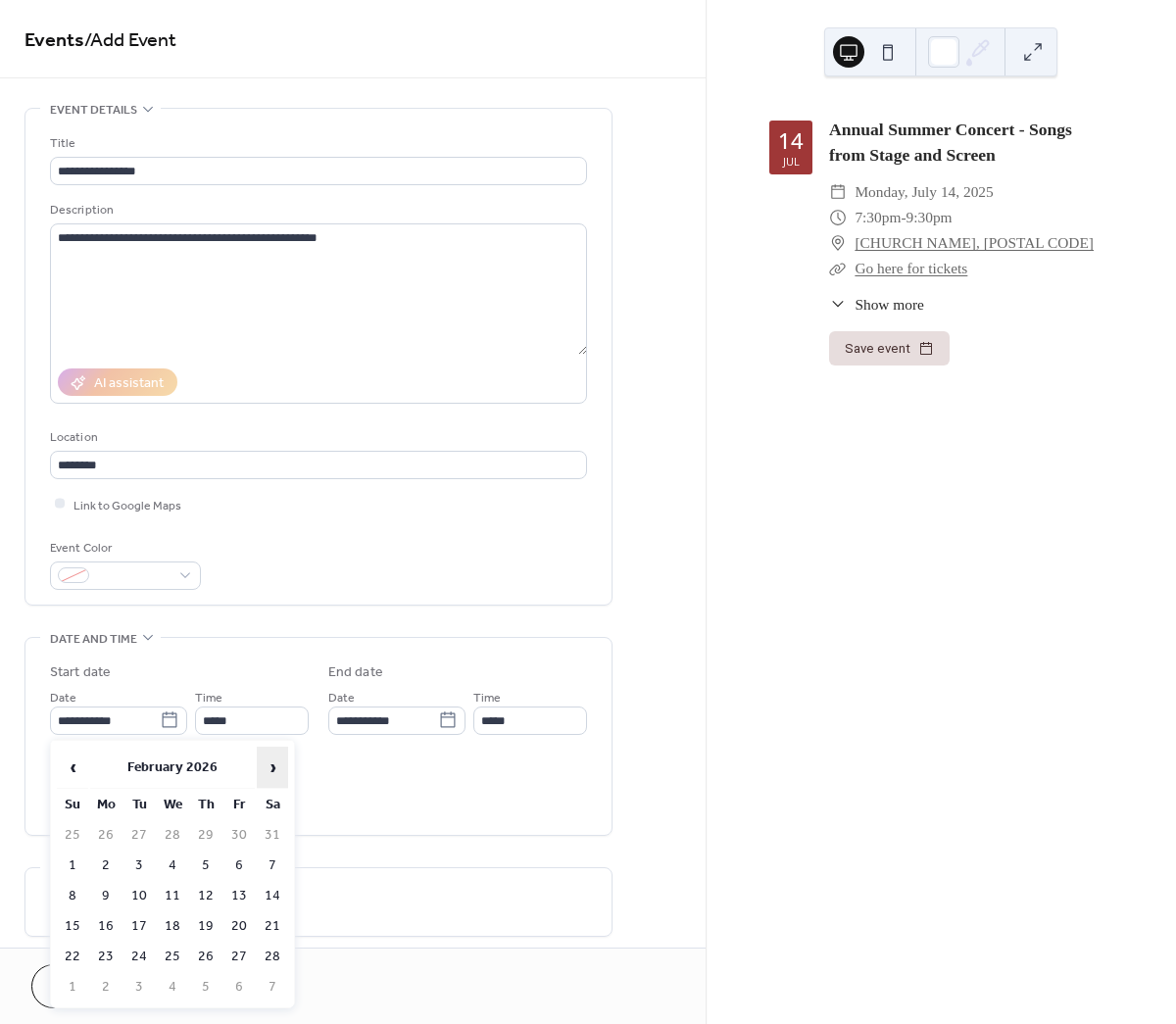 click on "›" at bounding box center (272, 767) 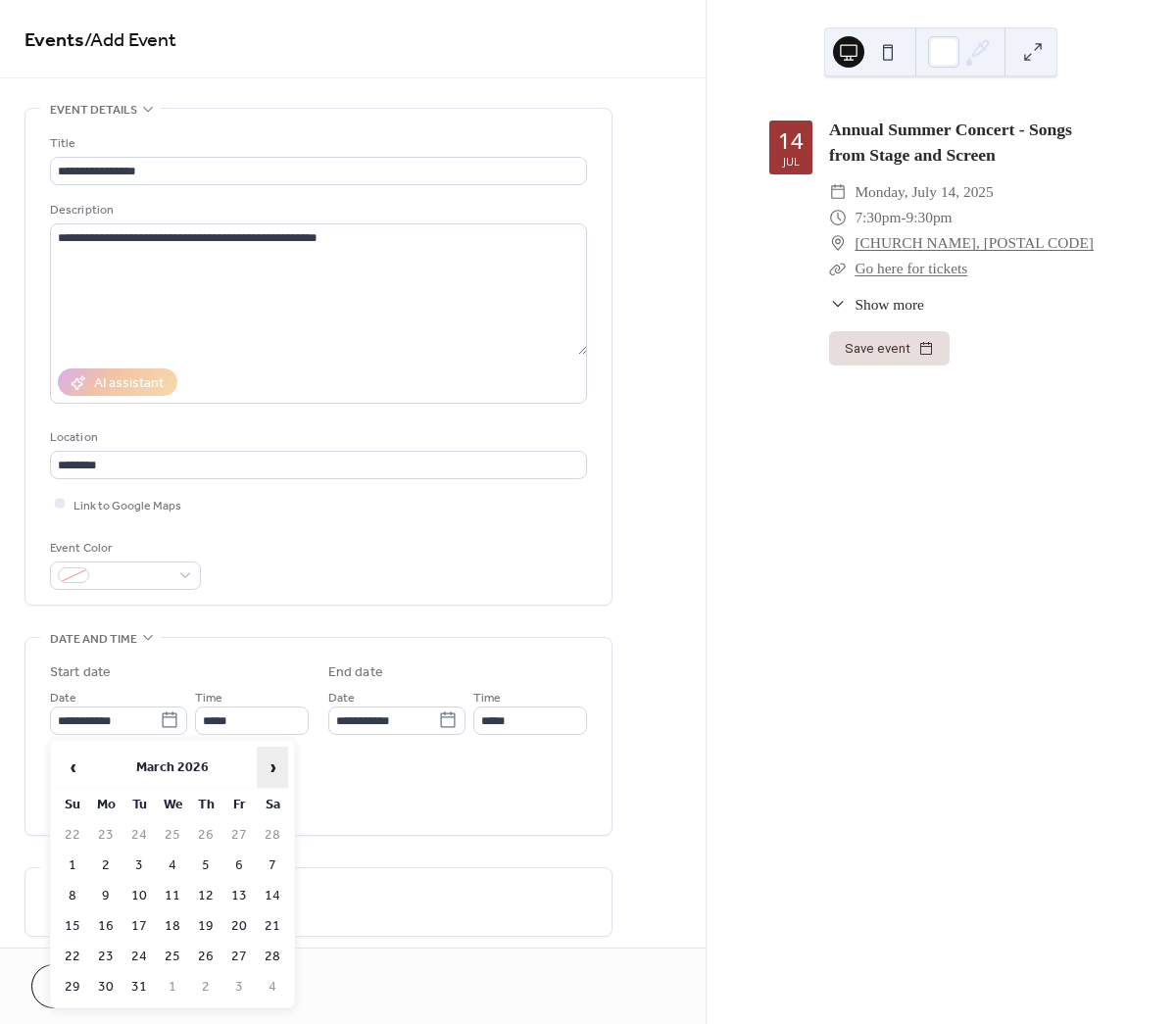 click on "›" at bounding box center (272, 767) 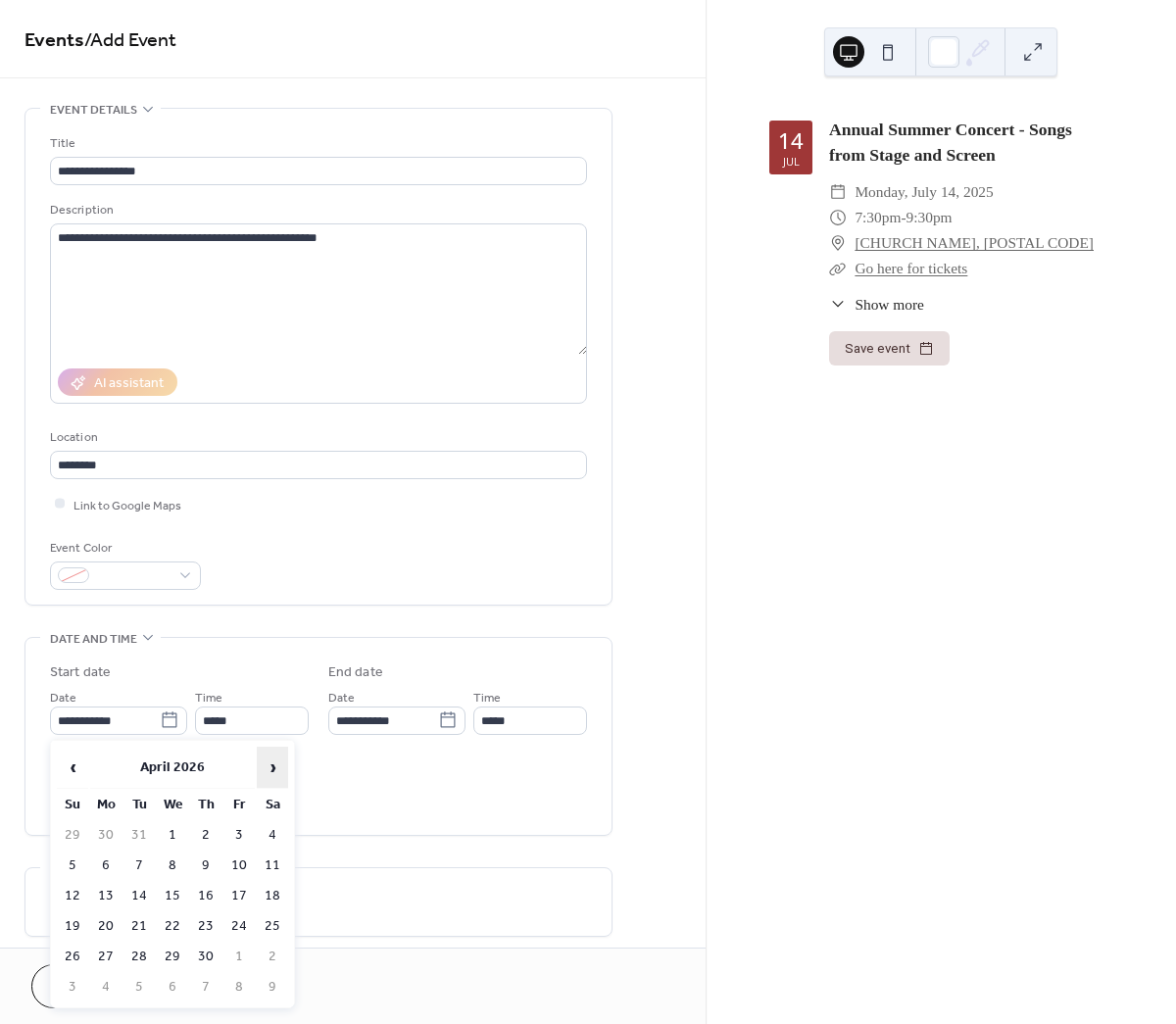 click on "›" at bounding box center (272, 767) 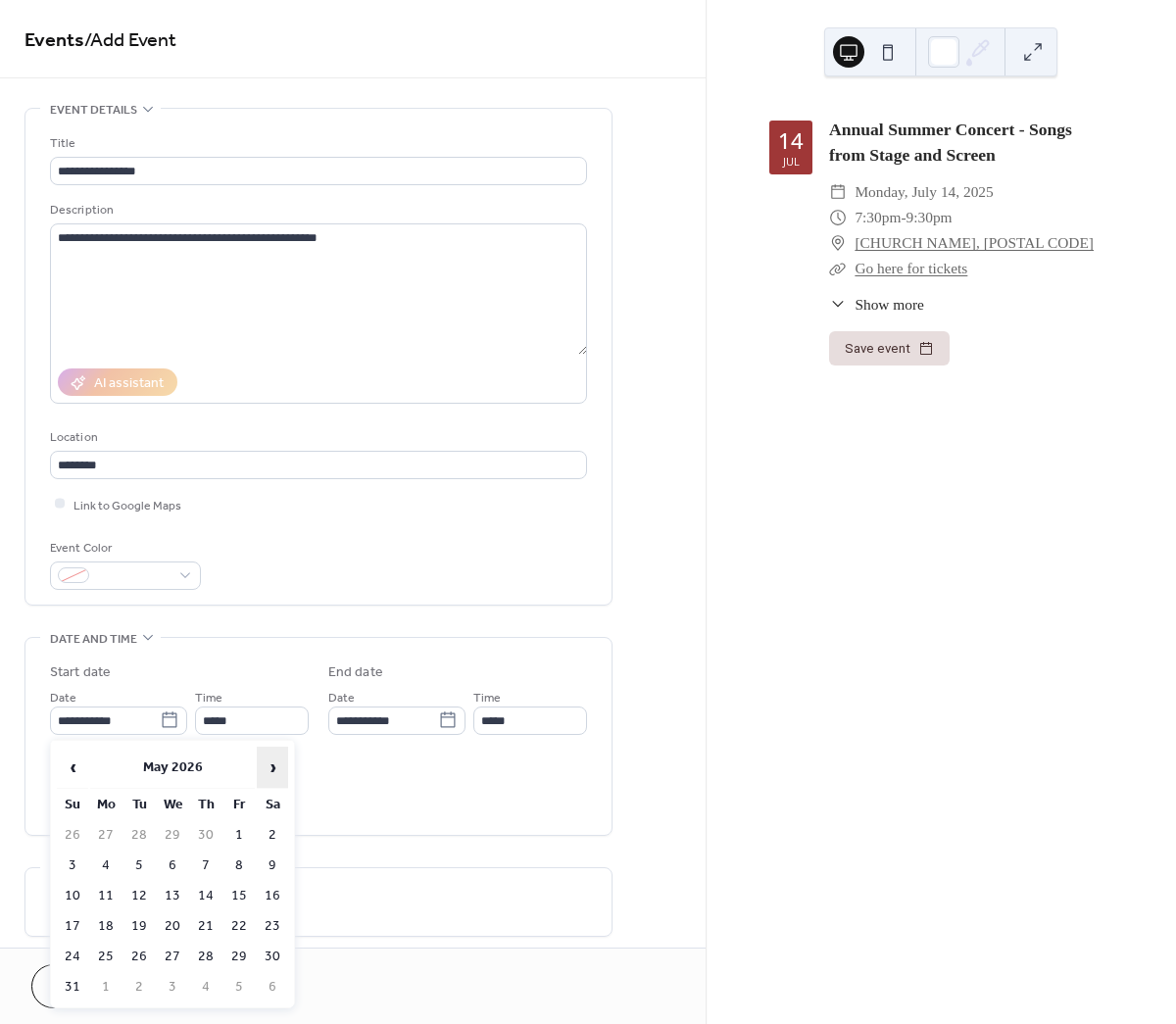 click on "›" at bounding box center [272, 767] 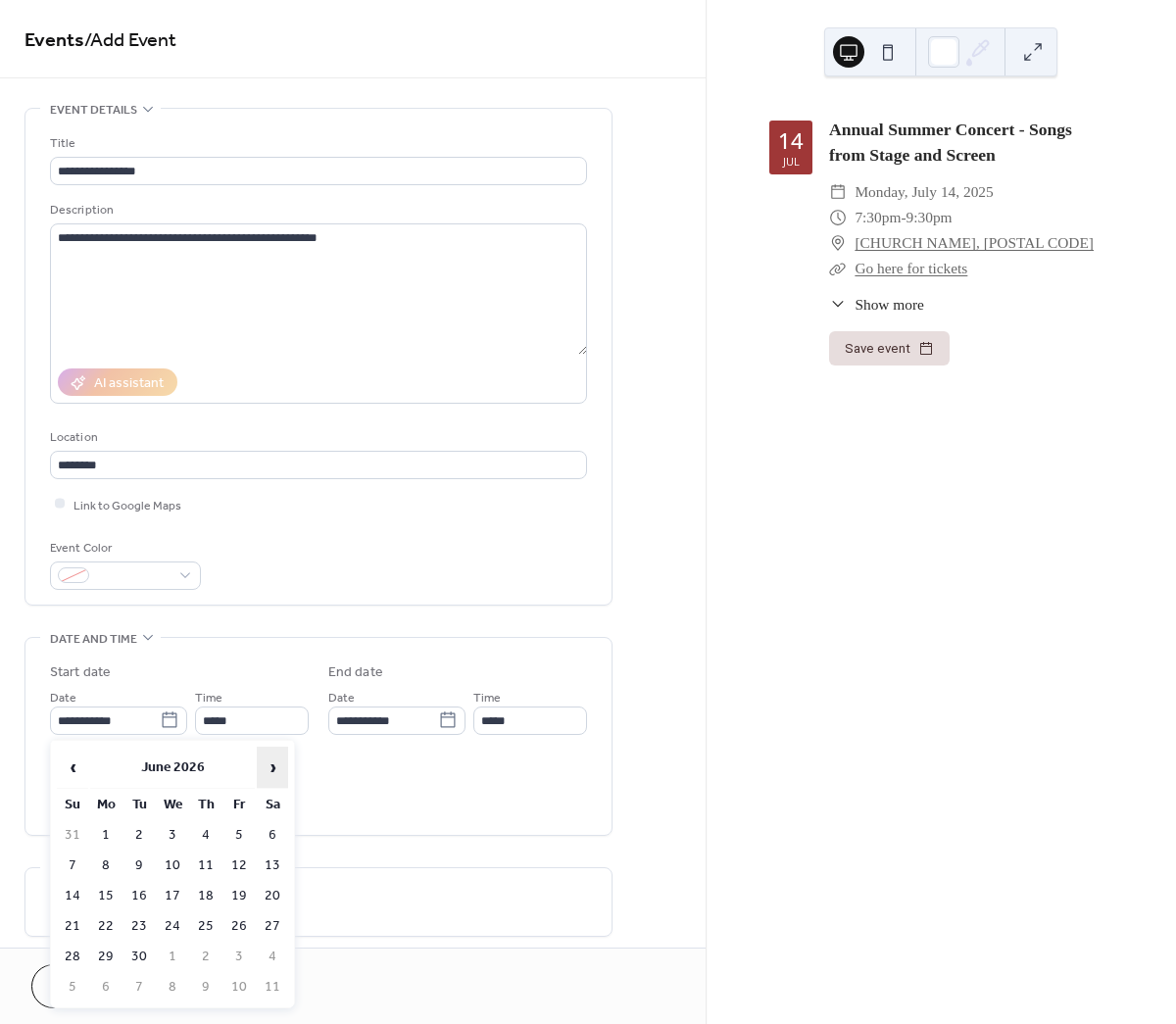 click on "›" at bounding box center [272, 767] 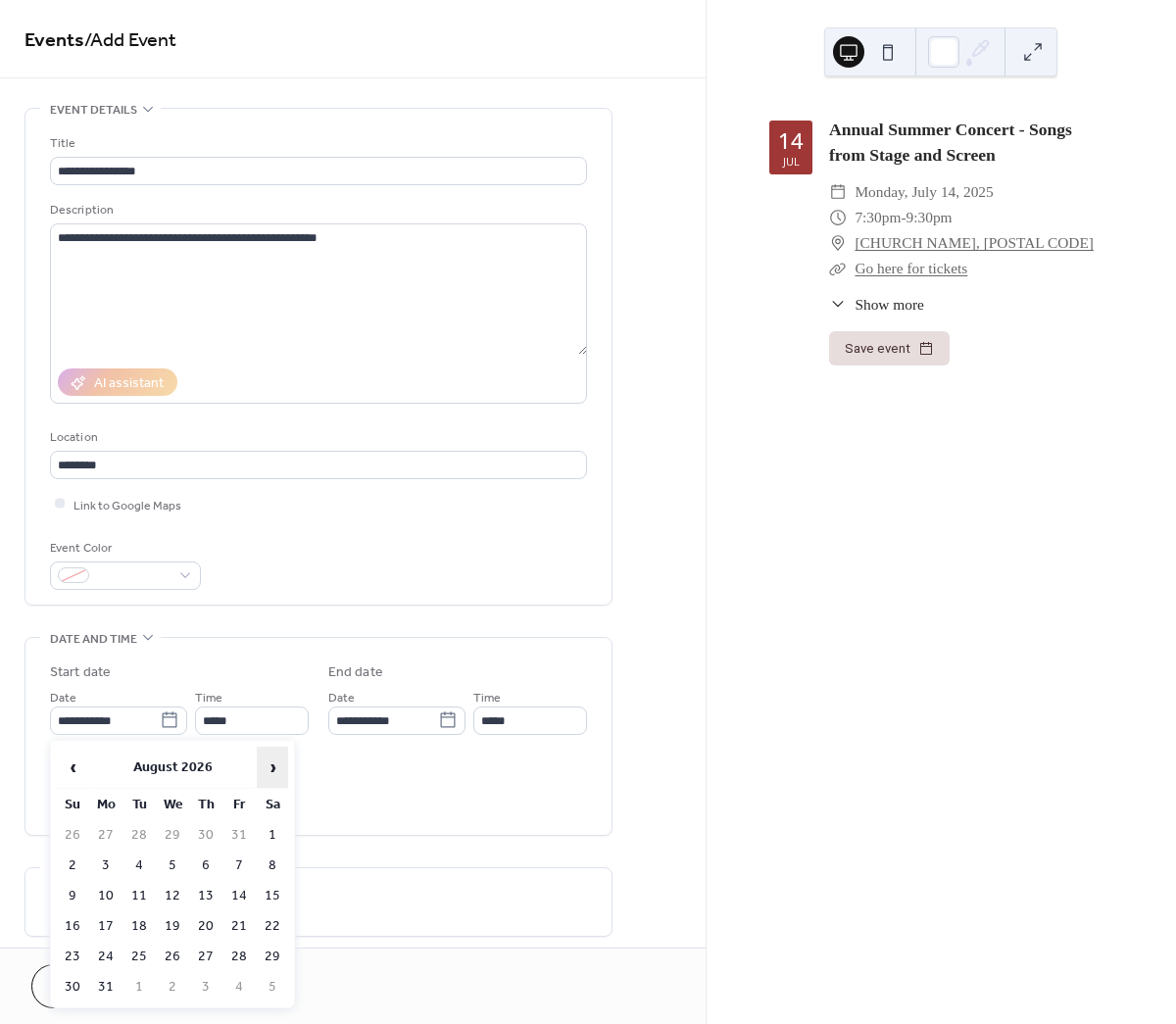 click on "›" at bounding box center [272, 767] 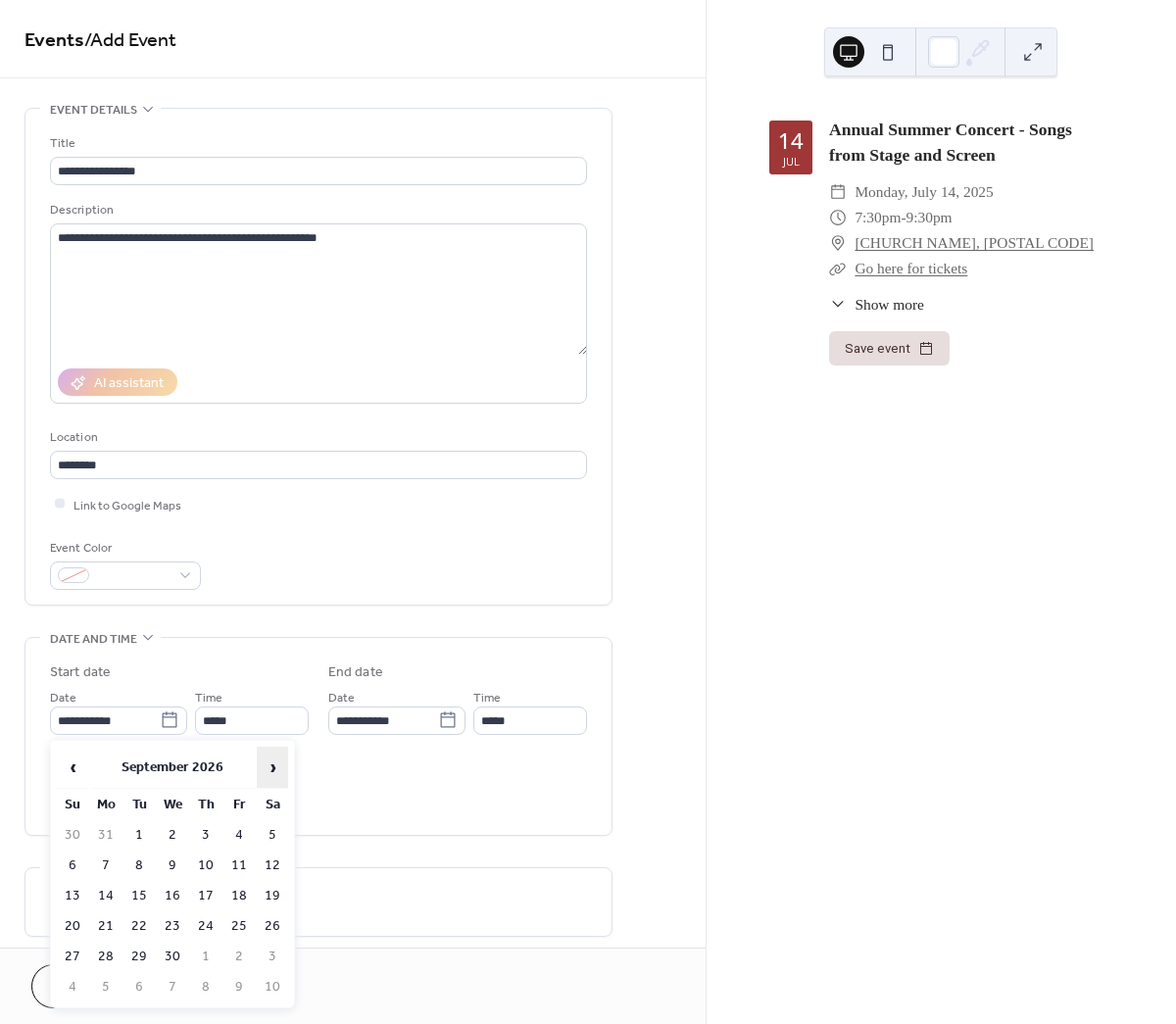 click on "›" at bounding box center (272, 767) 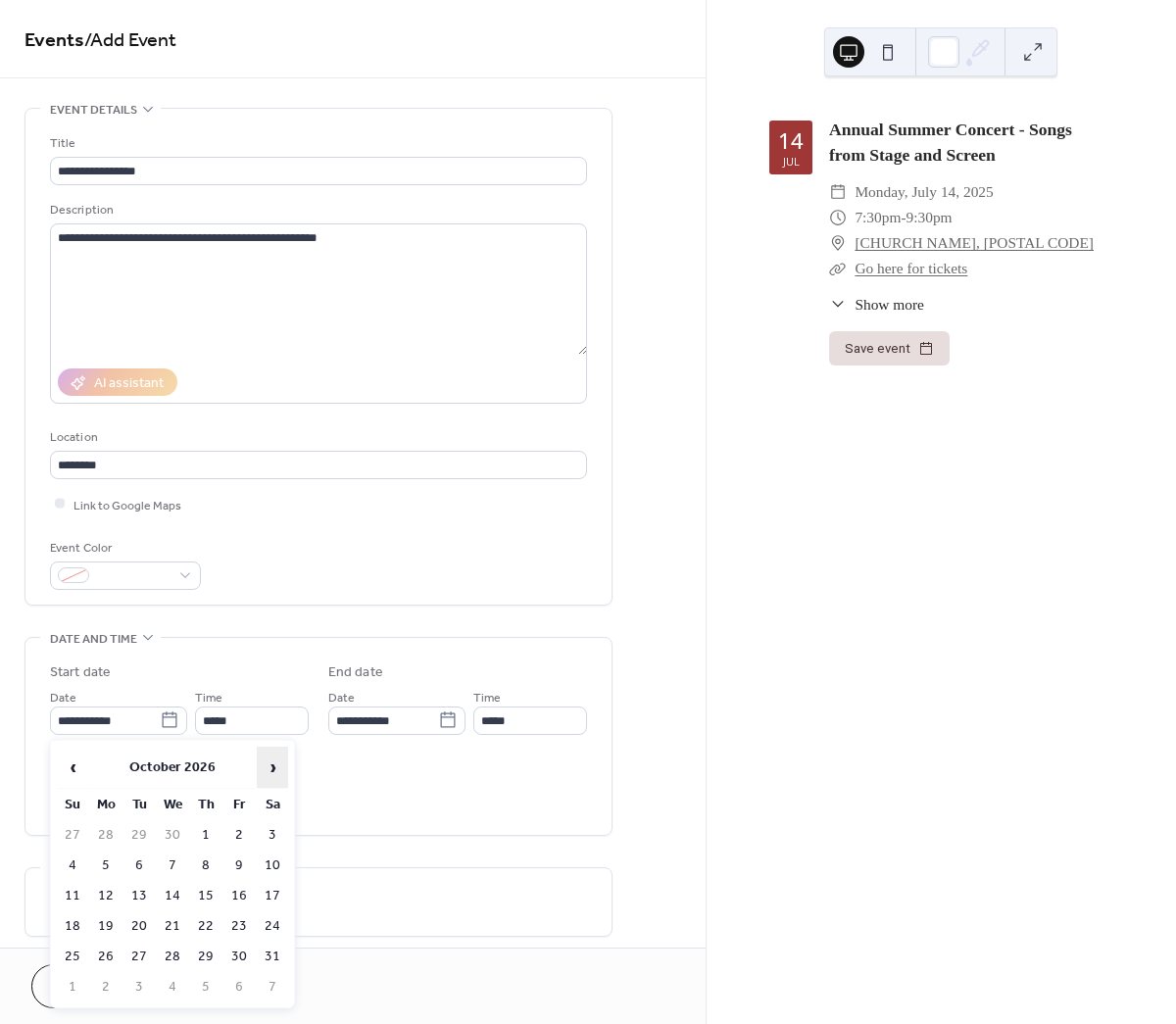 click on "›" at bounding box center (272, 767) 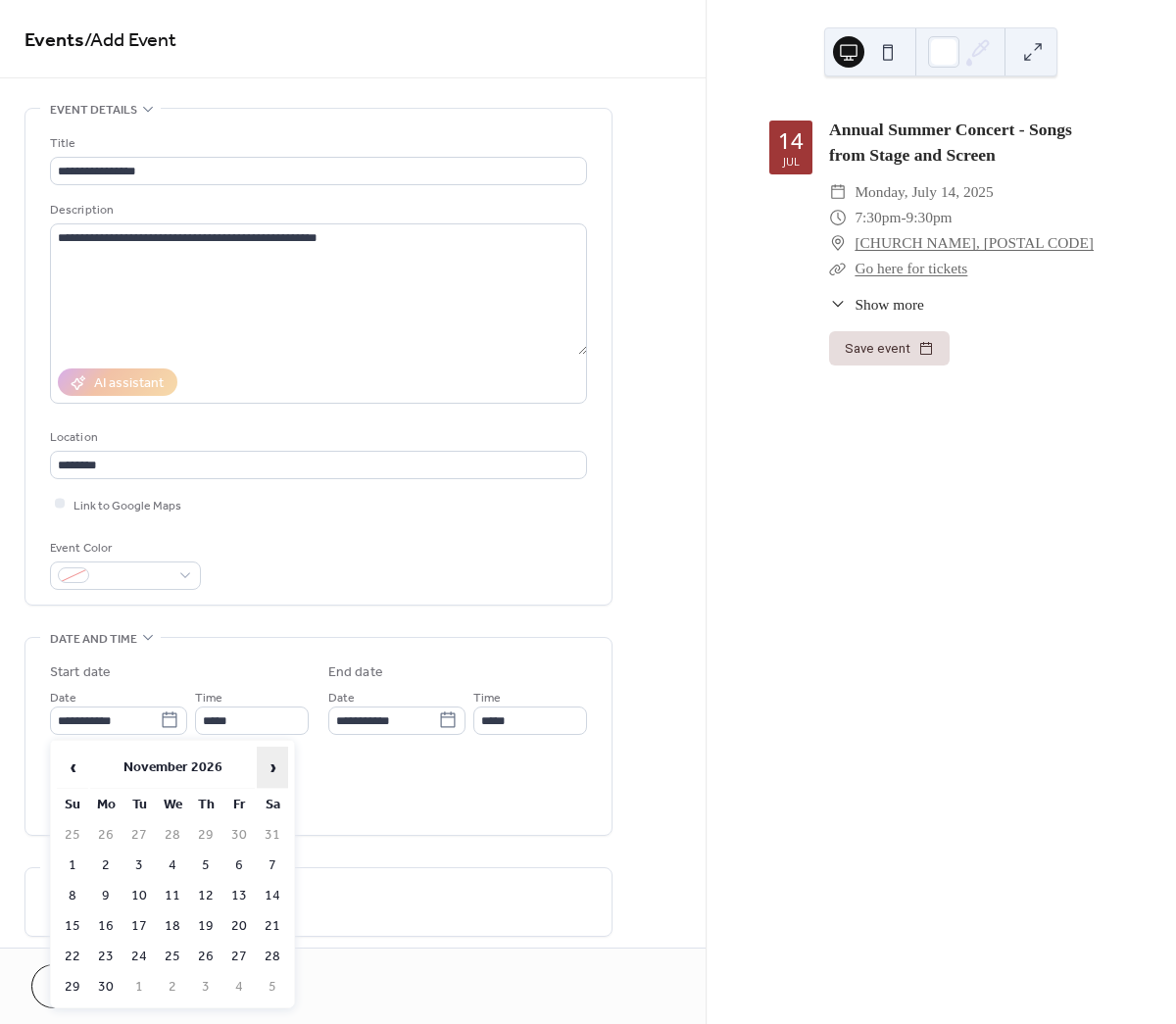 click on "›" at bounding box center [272, 767] 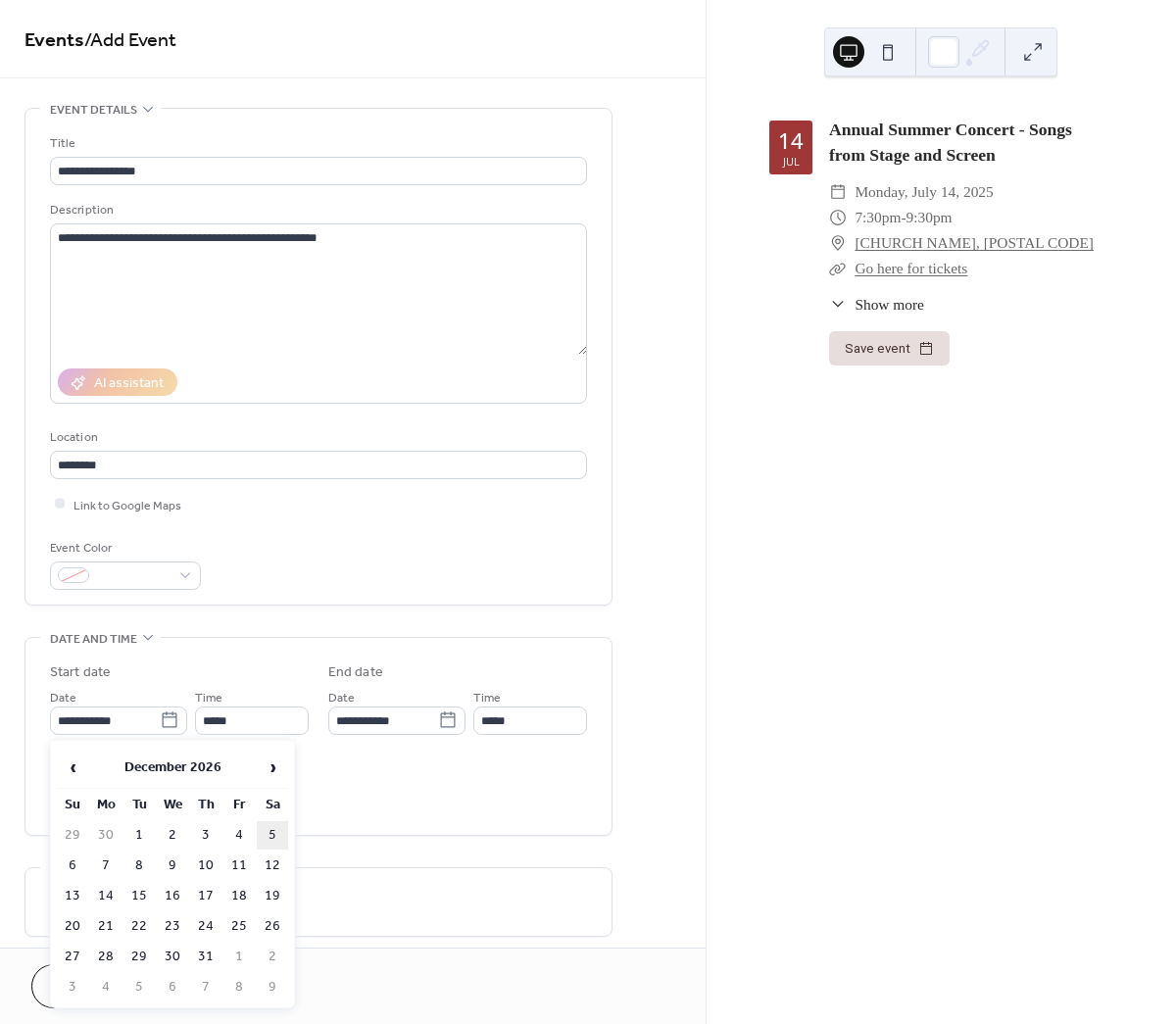 click on "5" at bounding box center [272, 835] 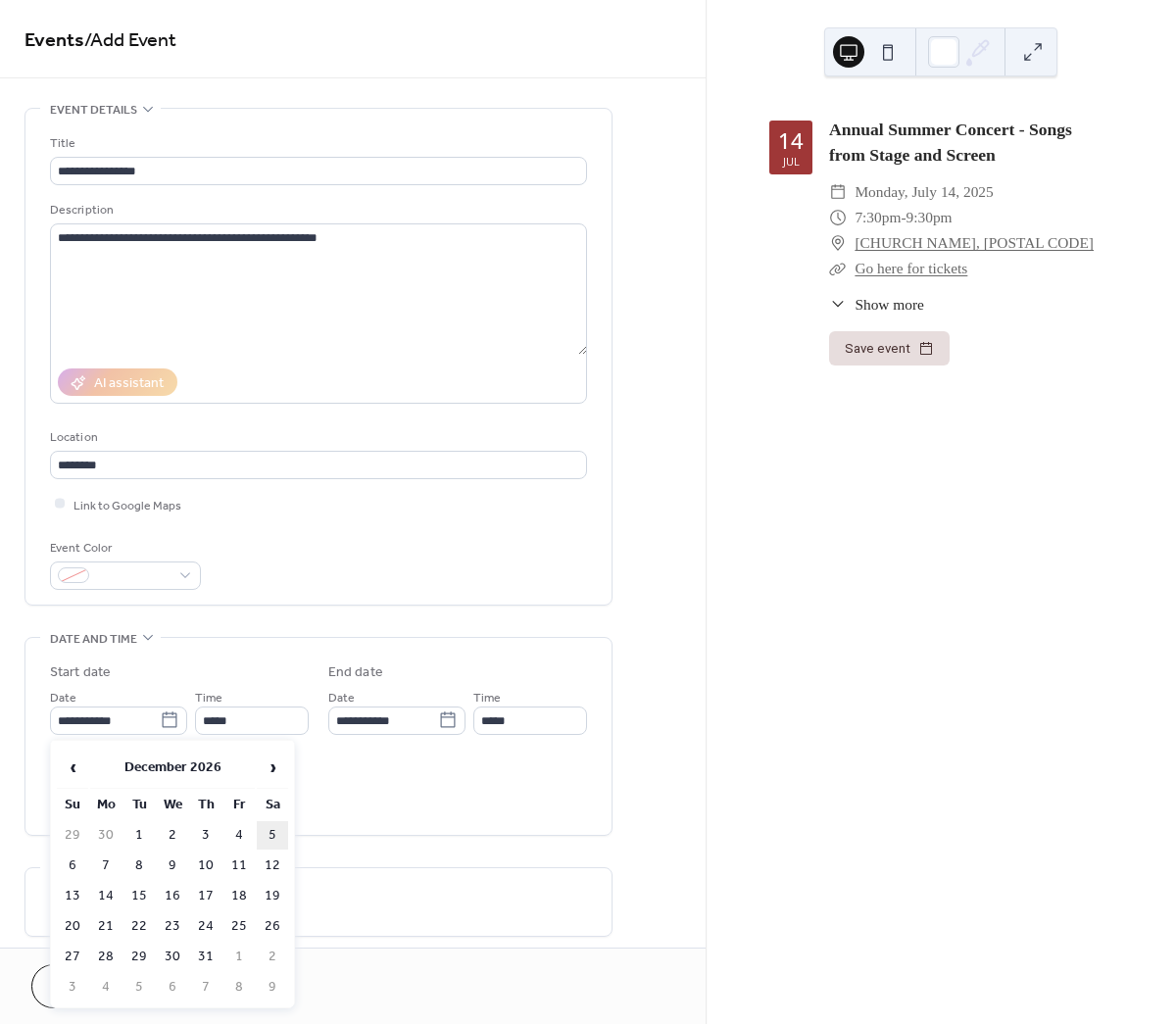 type on "**********" 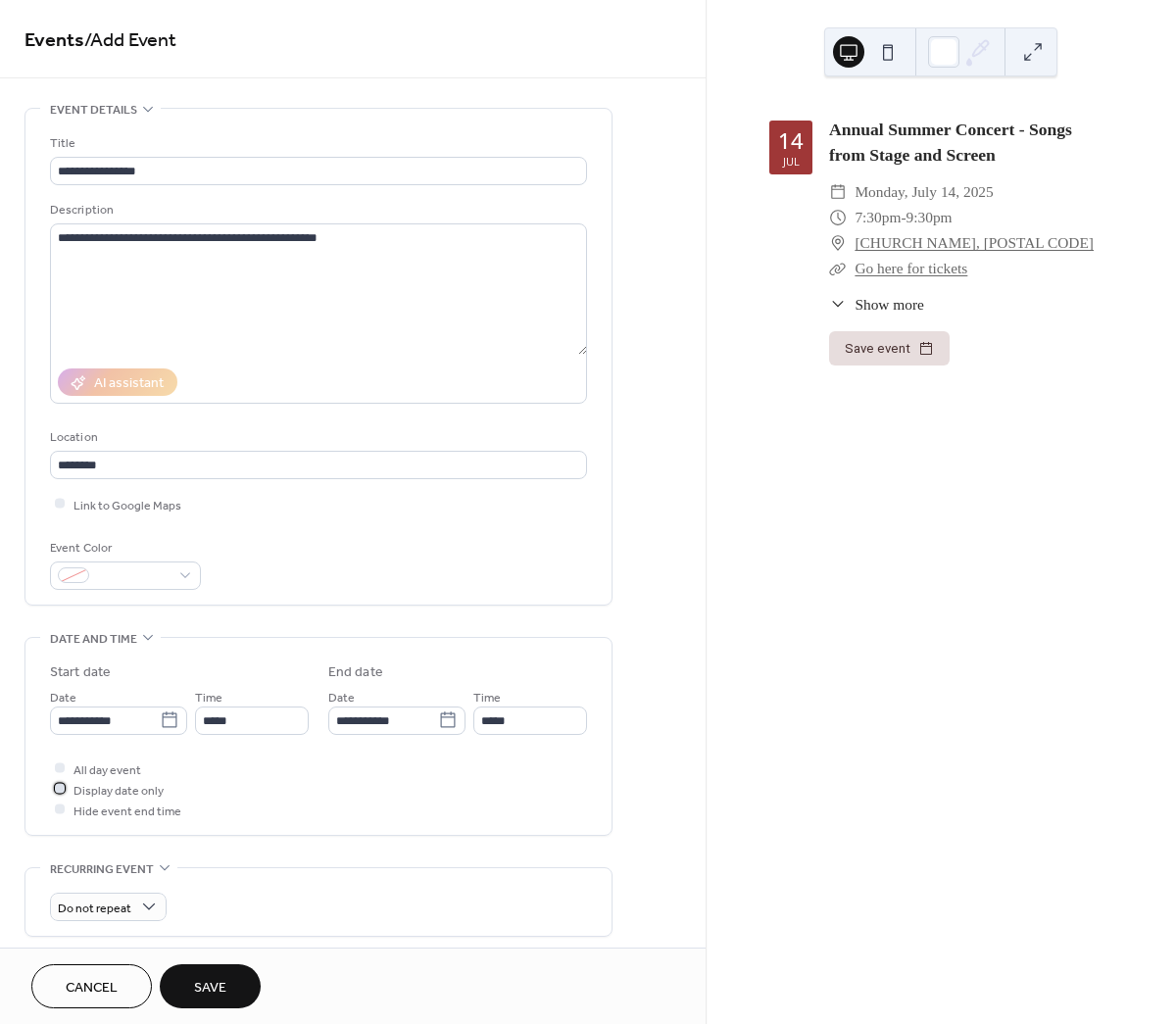 click at bounding box center (60, 789) 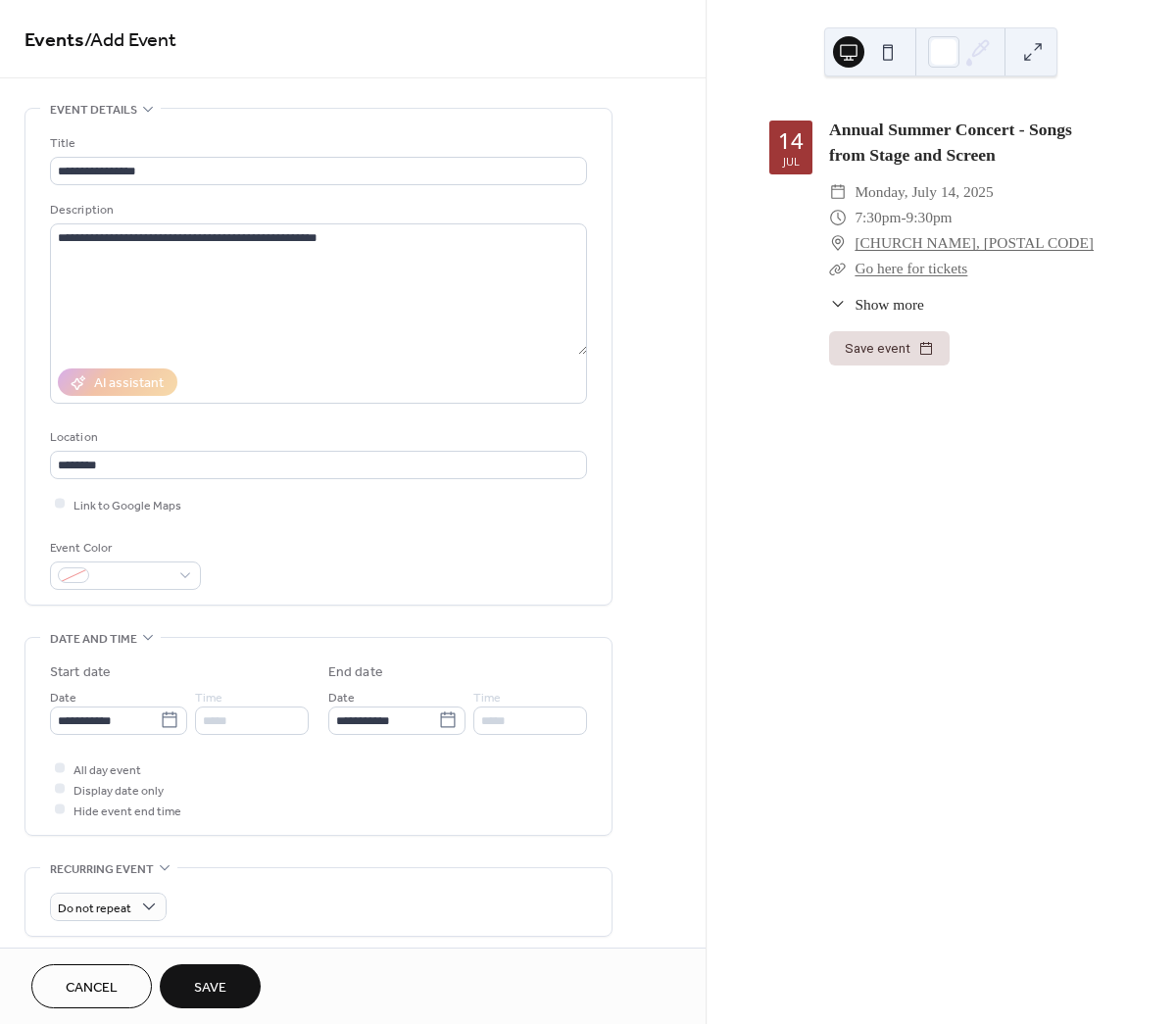 click on "Save" at bounding box center (210, 988) 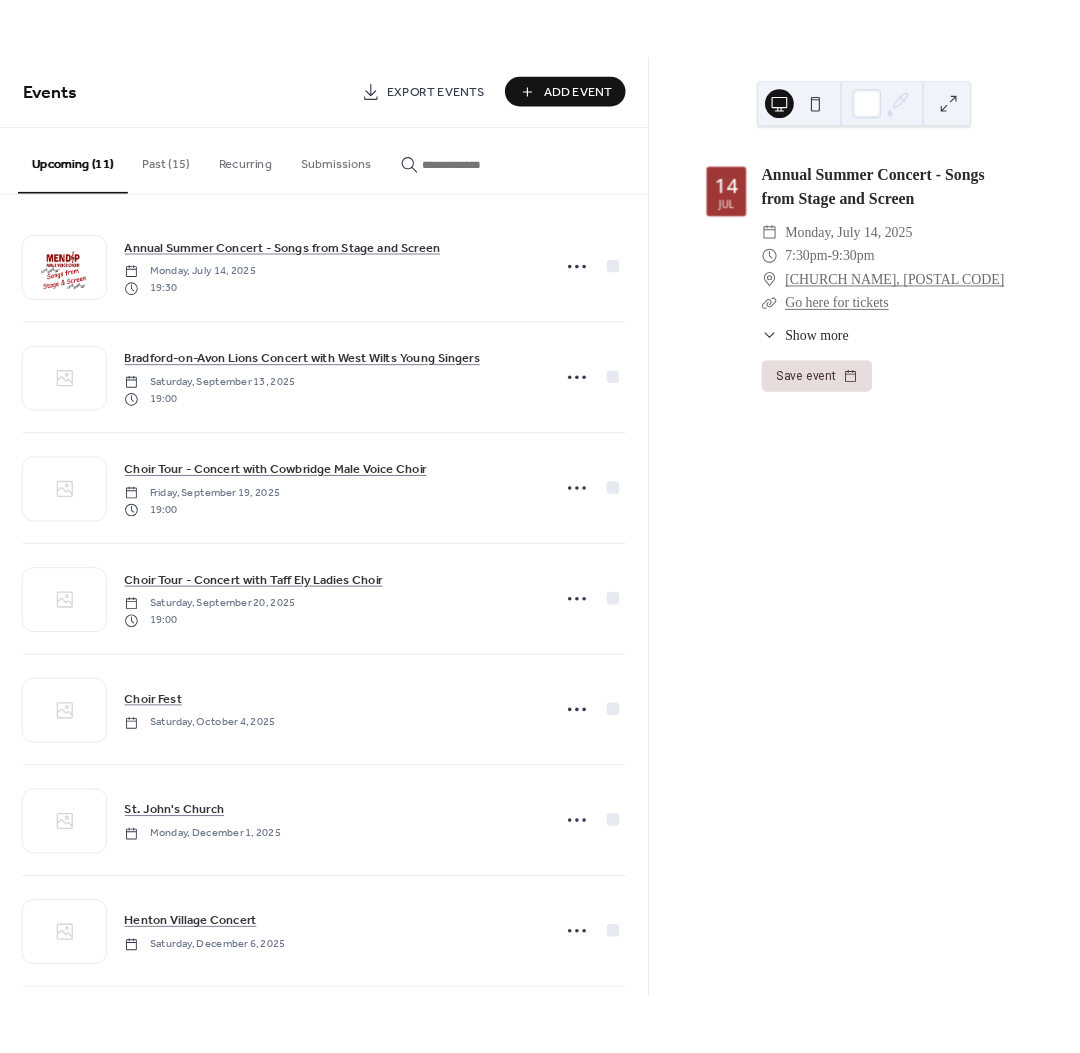 scroll, scrollTop: 0, scrollLeft: 0, axis: both 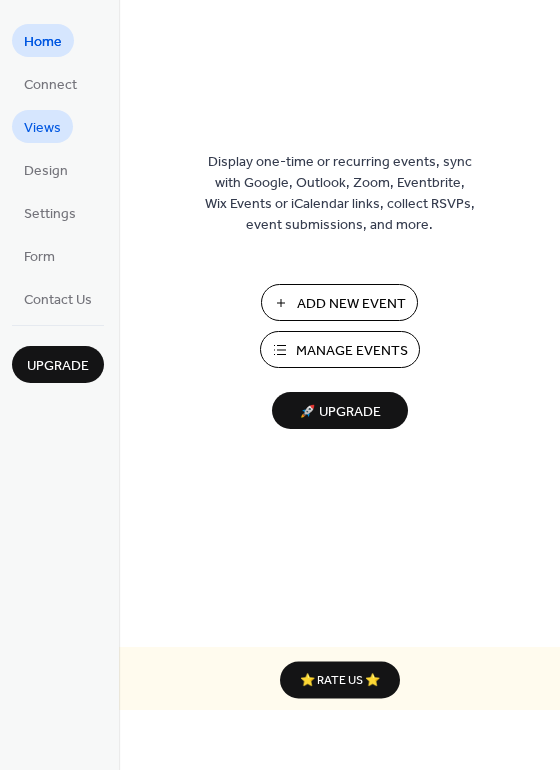click on "Views" at bounding box center [42, 128] 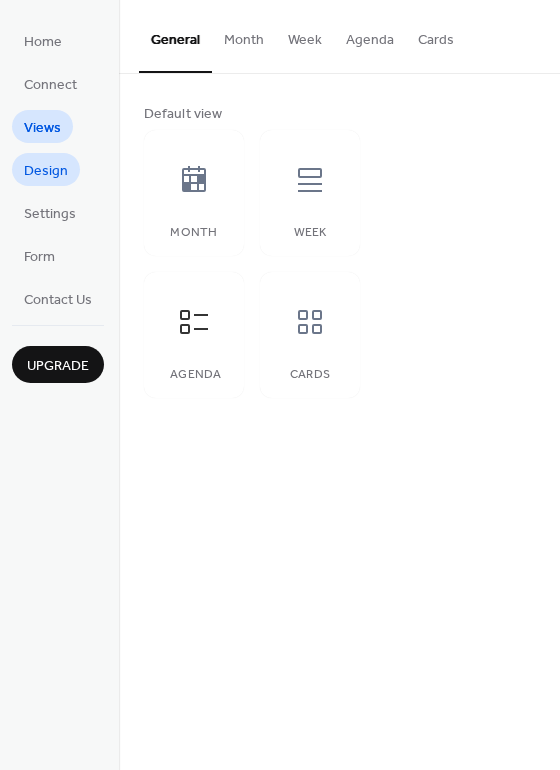 click on "Design" at bounding box center [46, 171] 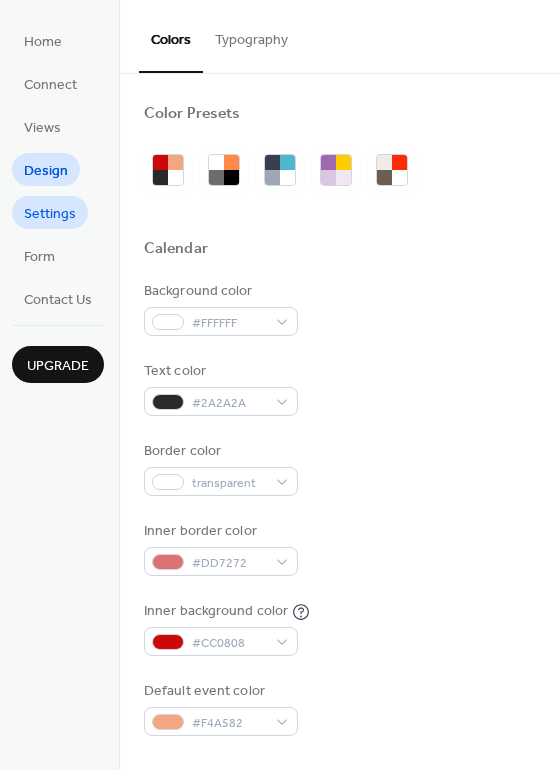 click on "Settings" at bounding box center [50, 214] 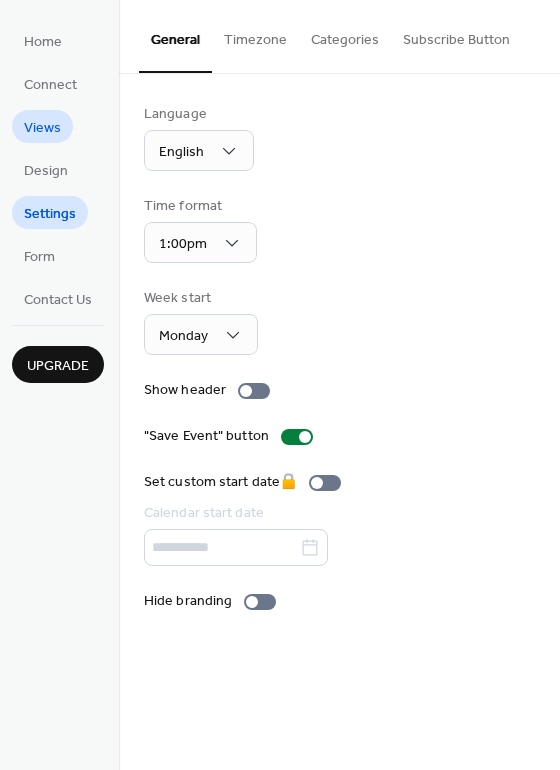 click on "Views" at bounding box center [42, 128] 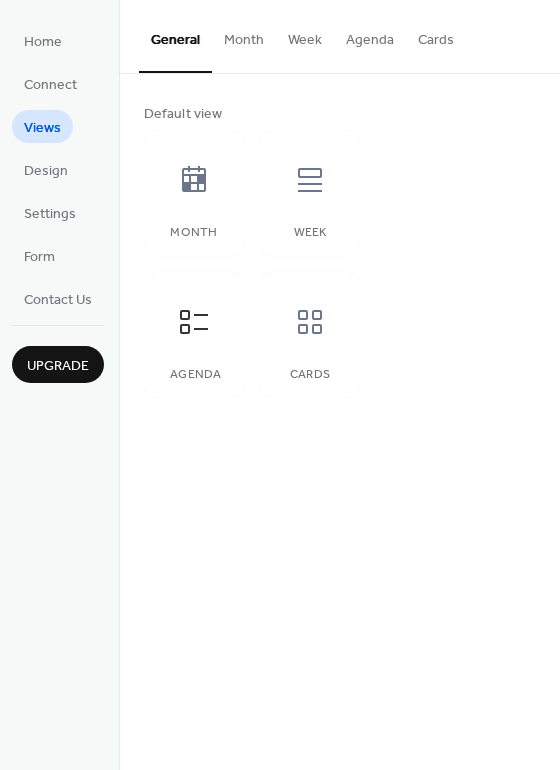 click on "Agenda" at bounding box center [370, 35] 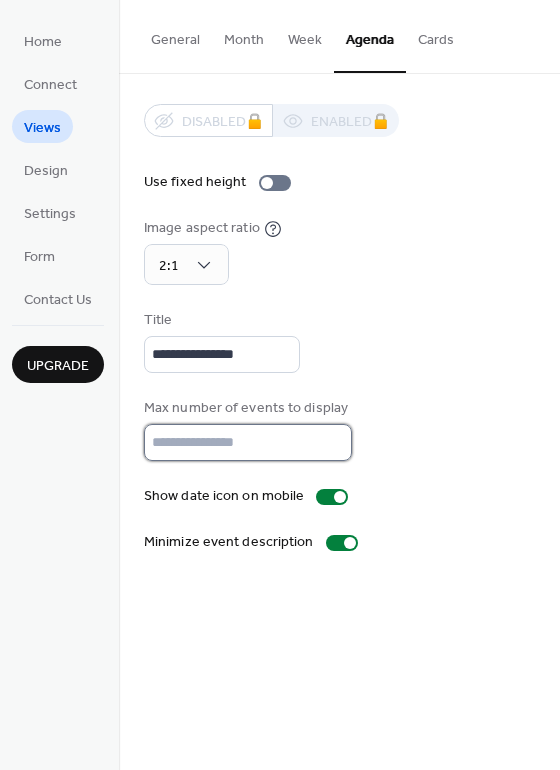 click on "*" at bounding box center (248, 442) 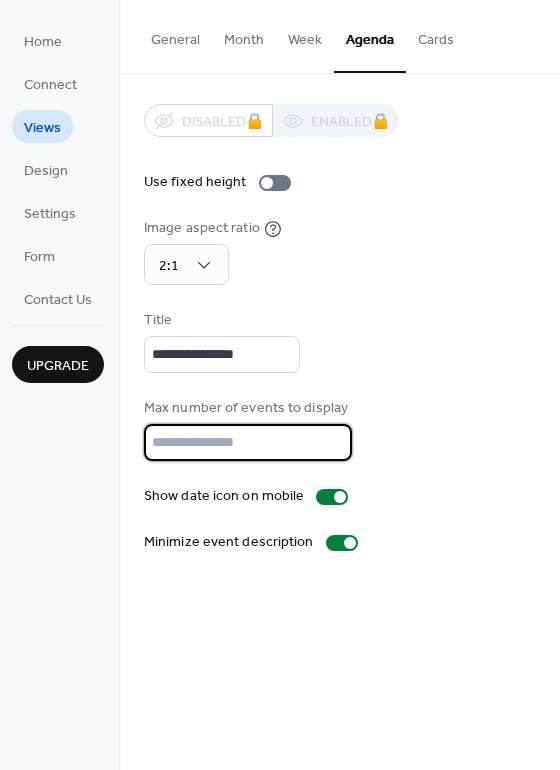 click on "*" at bounding box center (248, 442) 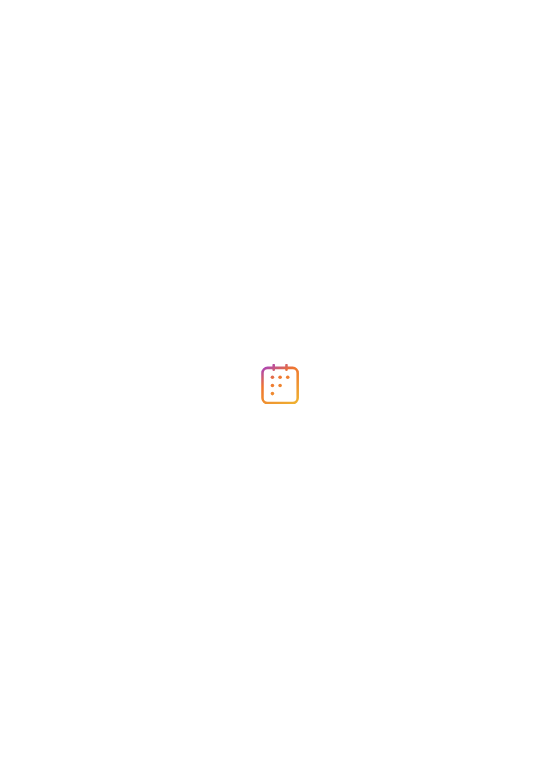 scroll, scrollTop: 0, scrollLeft: 0, axis: both 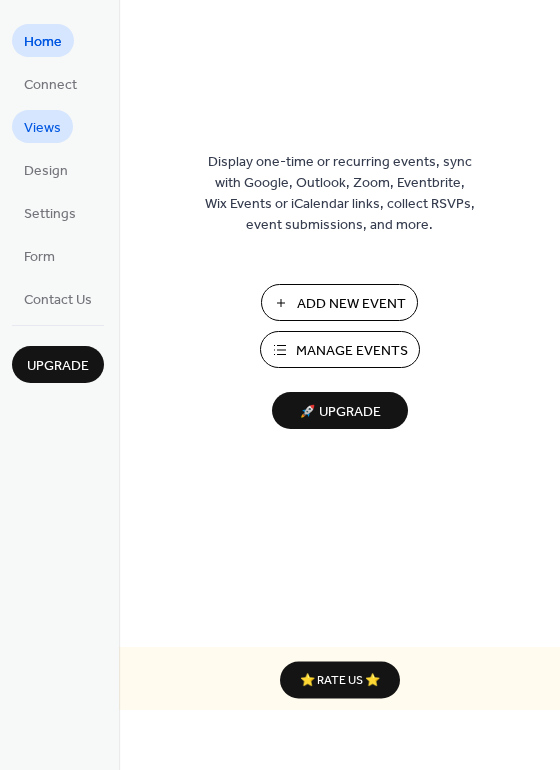 click on "Views" at bounding box center (42, 128) 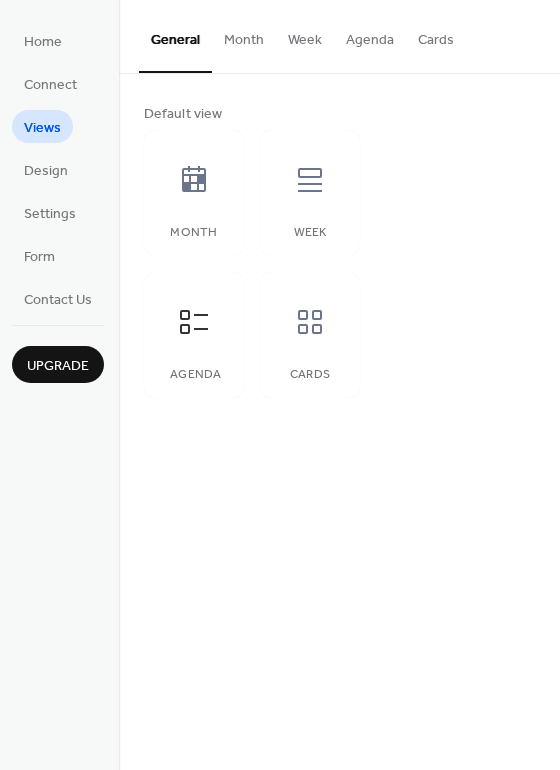 click on "Agenda" at bounding box center [370, 35] 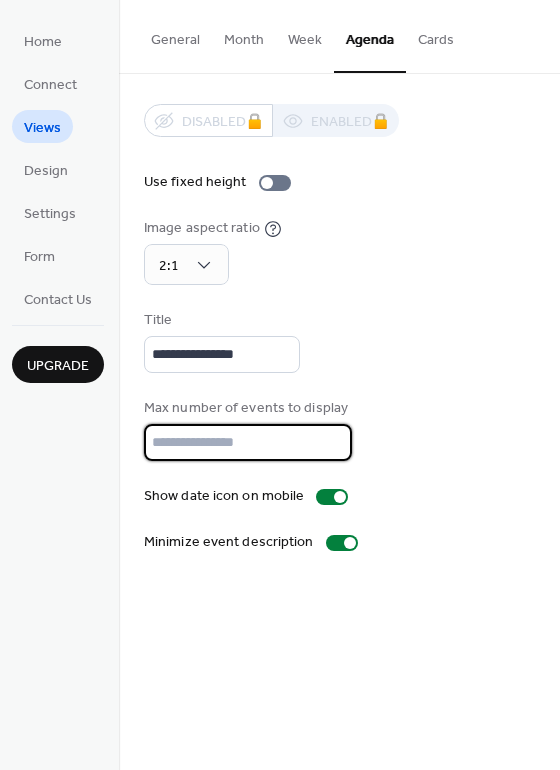 click on "**" at bounding box center (248, 442) 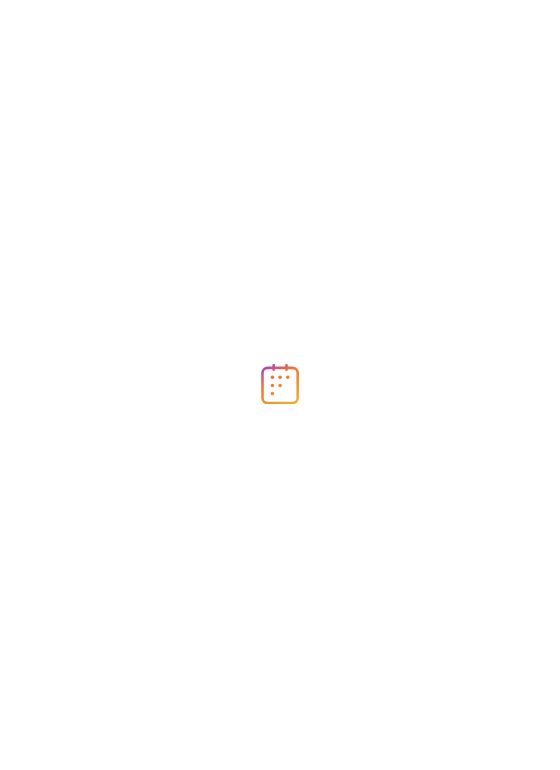 scroll, scrollTop: 0, scrollLeft: 0, axis: both 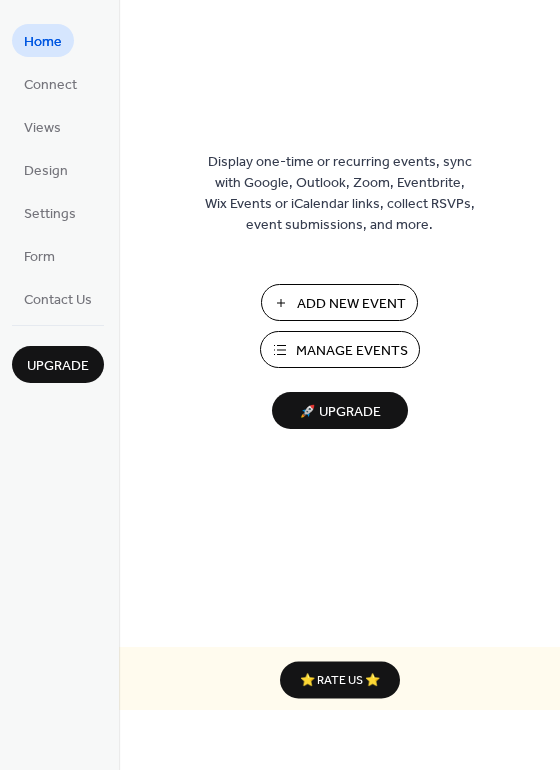click on "Manage Events" at bounding box center [352, 351] 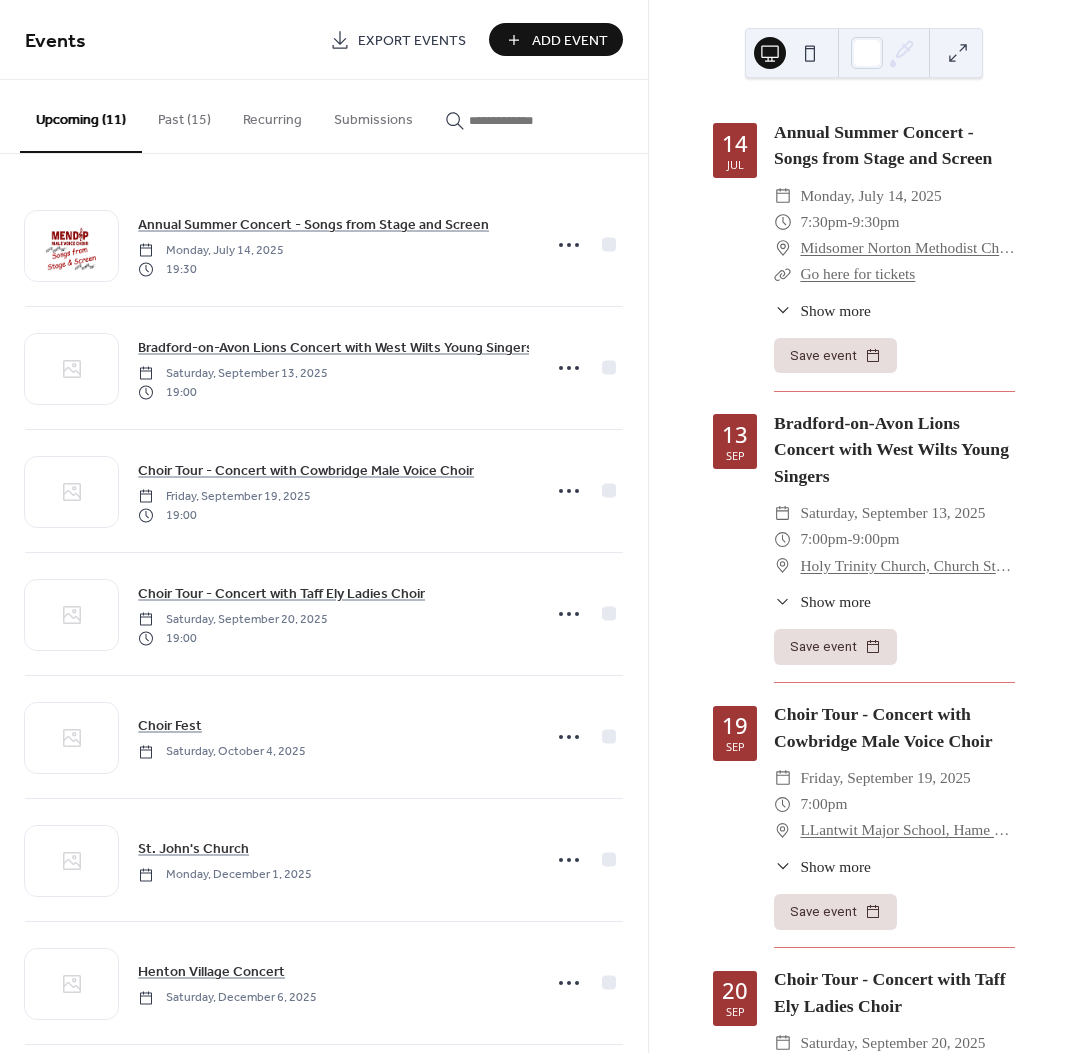 scroll, scrollTop: 0, scrollLeft: 0, axis: both 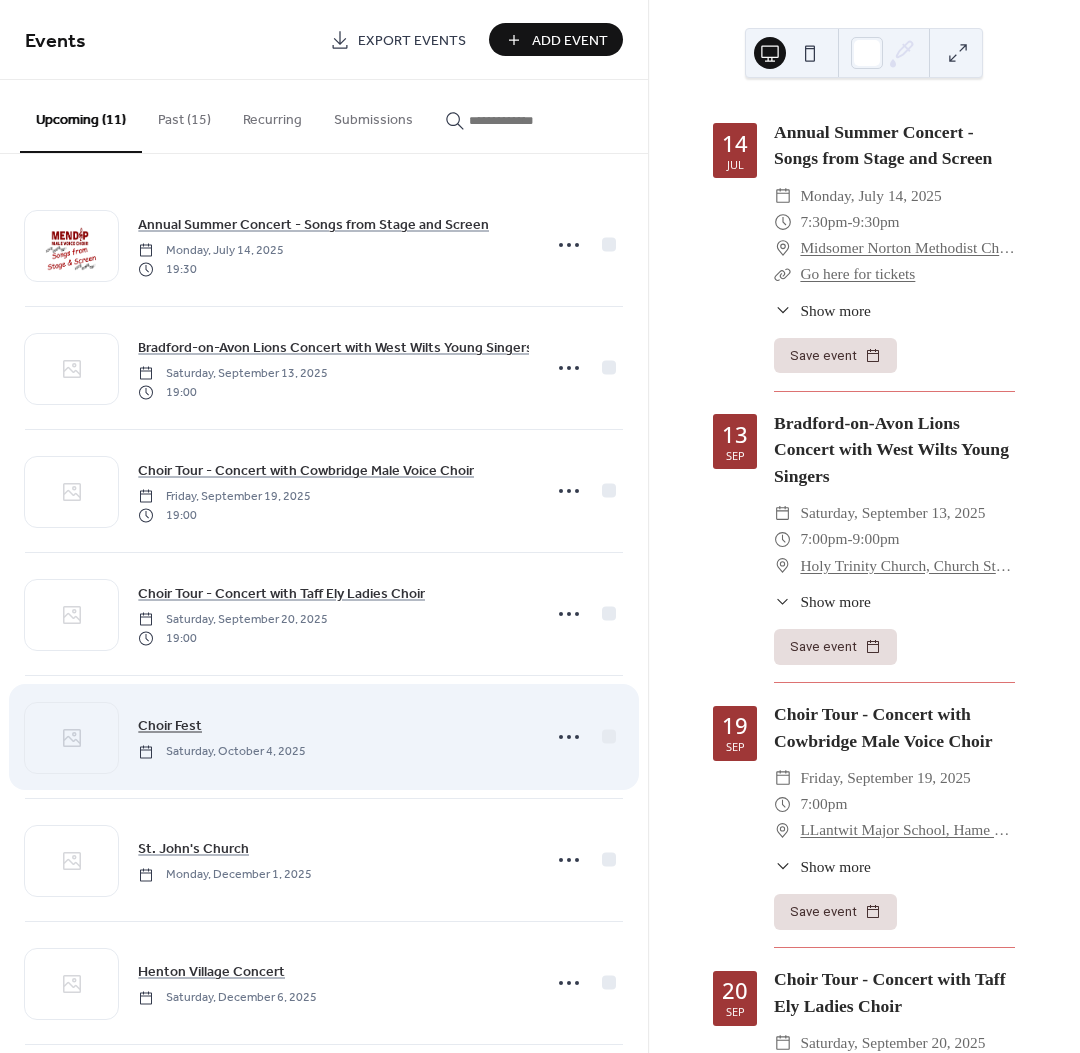 click on "Choir Fest" at bounding box center [170, 726] 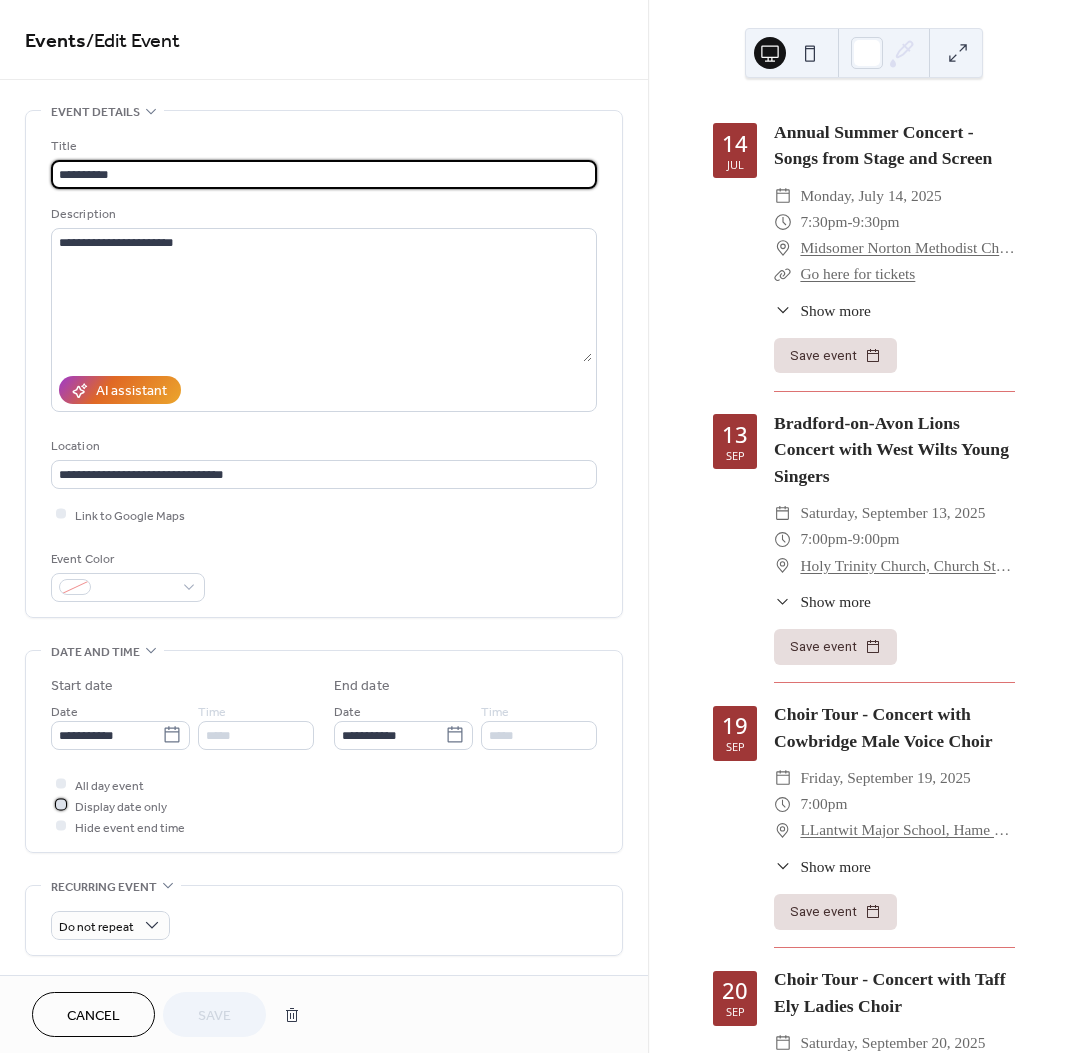 click 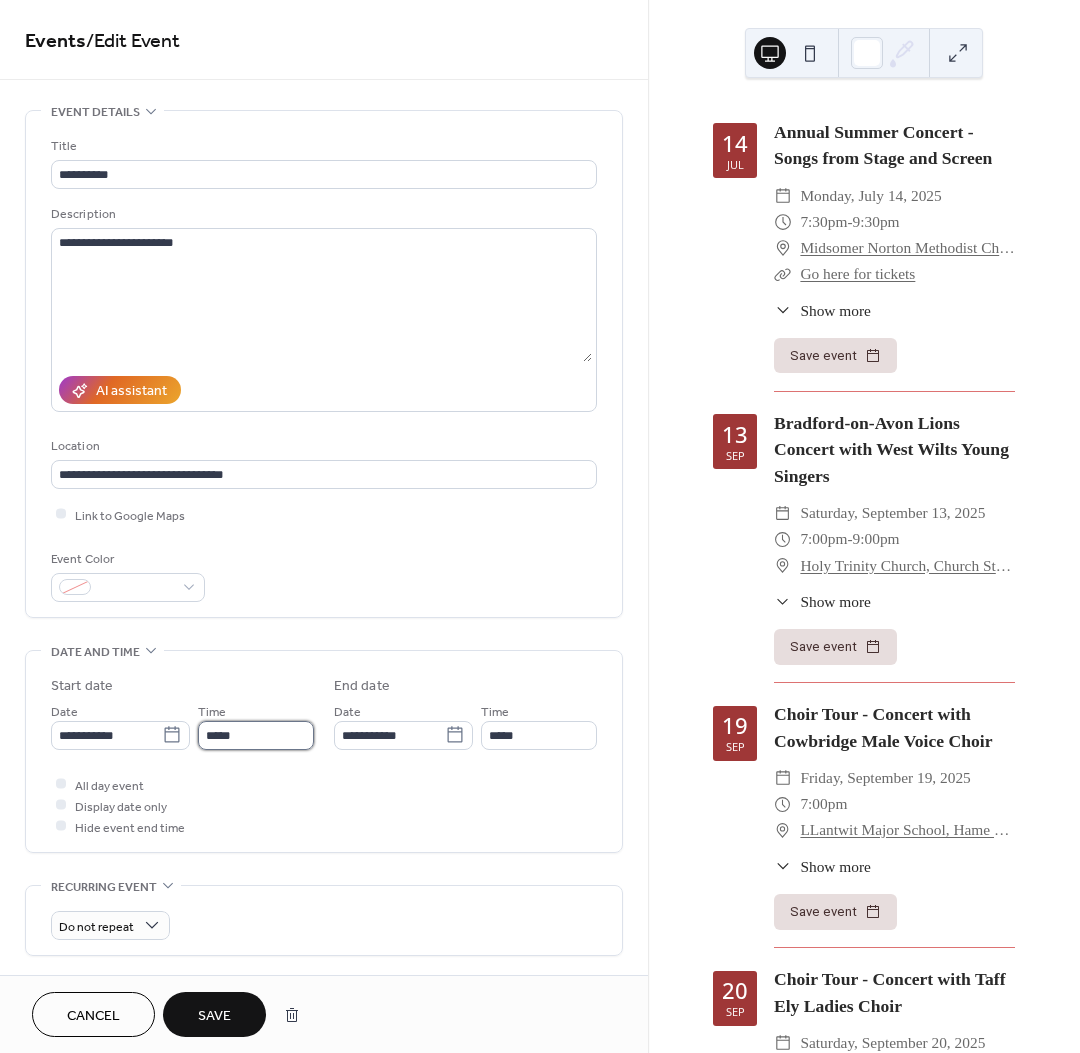 click on "*****" at bounding box center [256, 735] 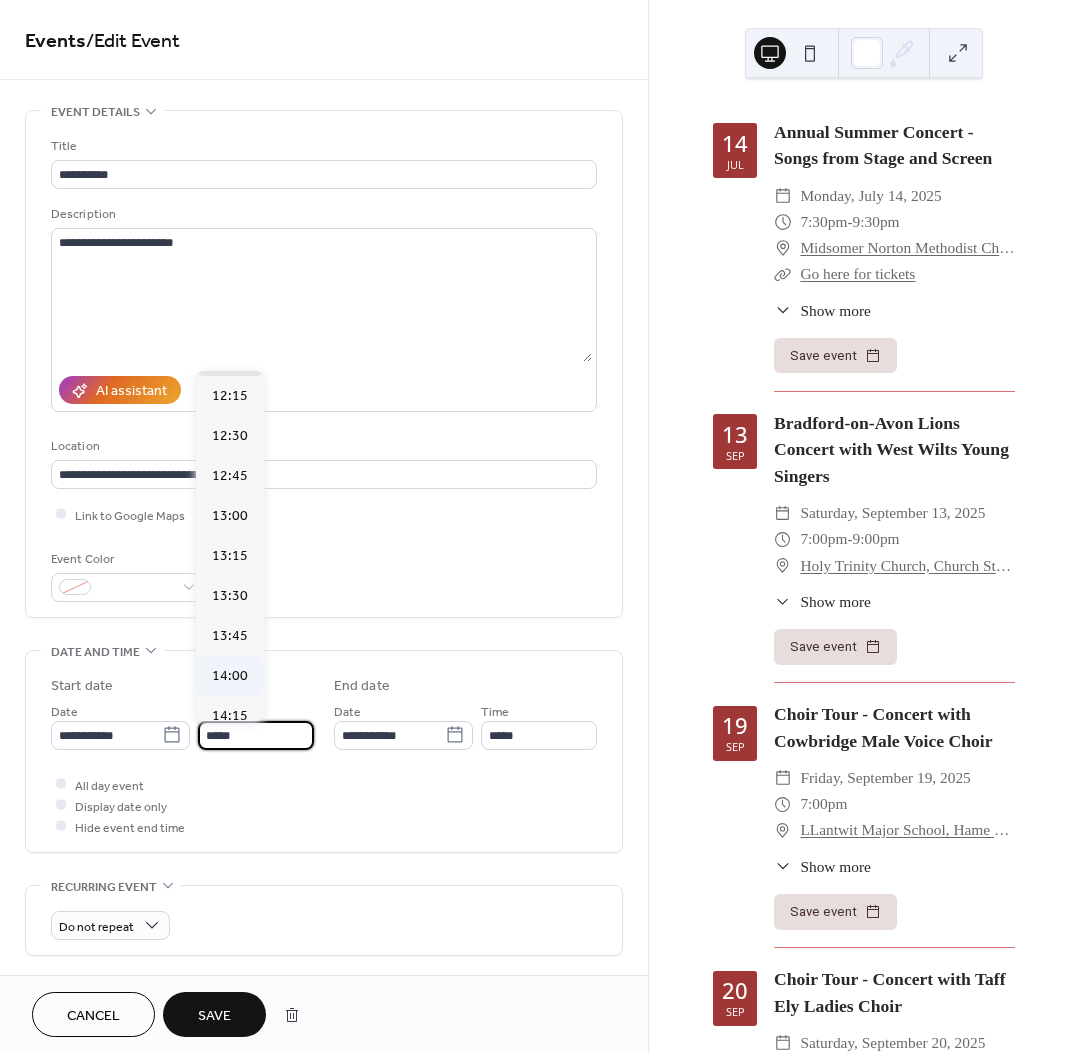 scroll, scrollTop: 2205, scrollLeft: 0, axis: vertical 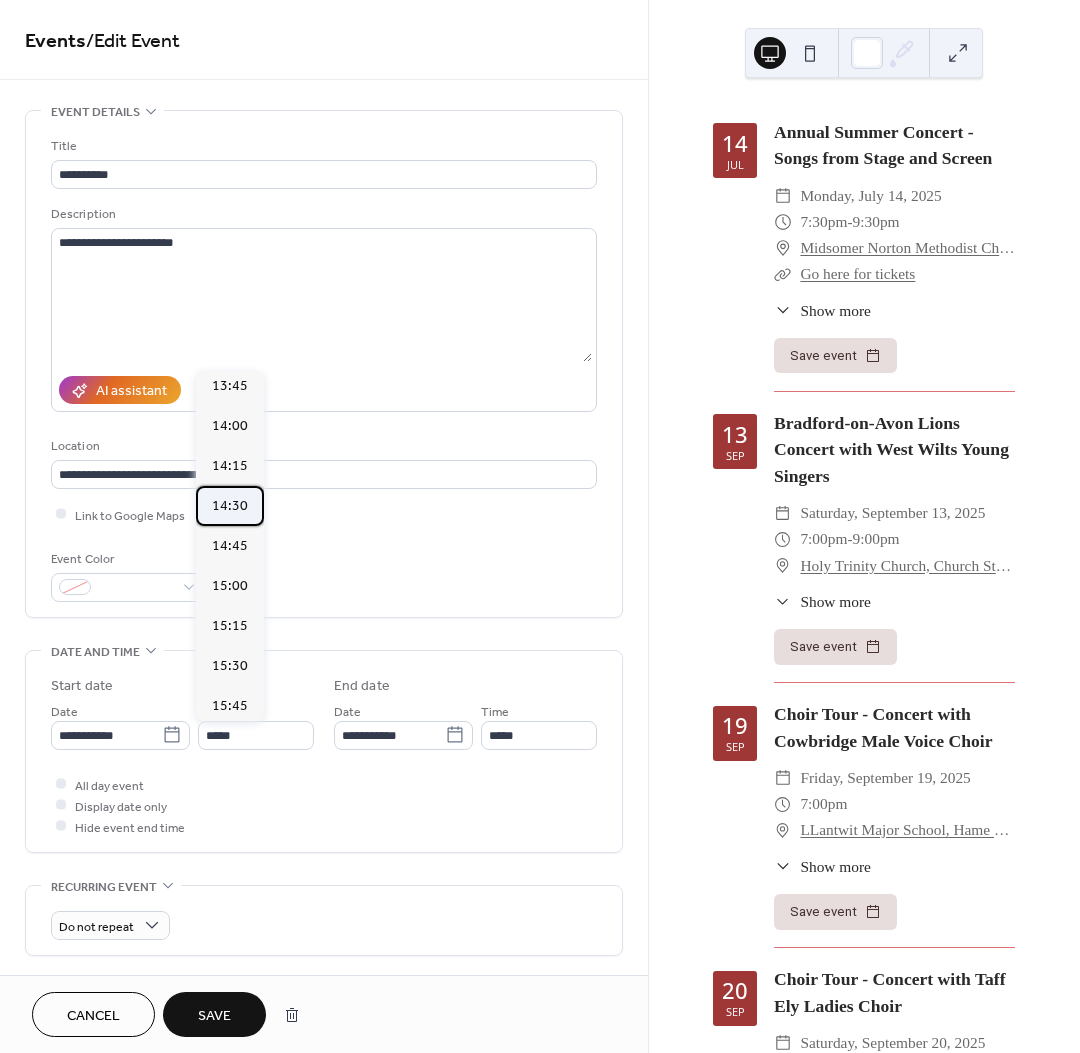 click on "14:30" at bounding box center [230, 506] 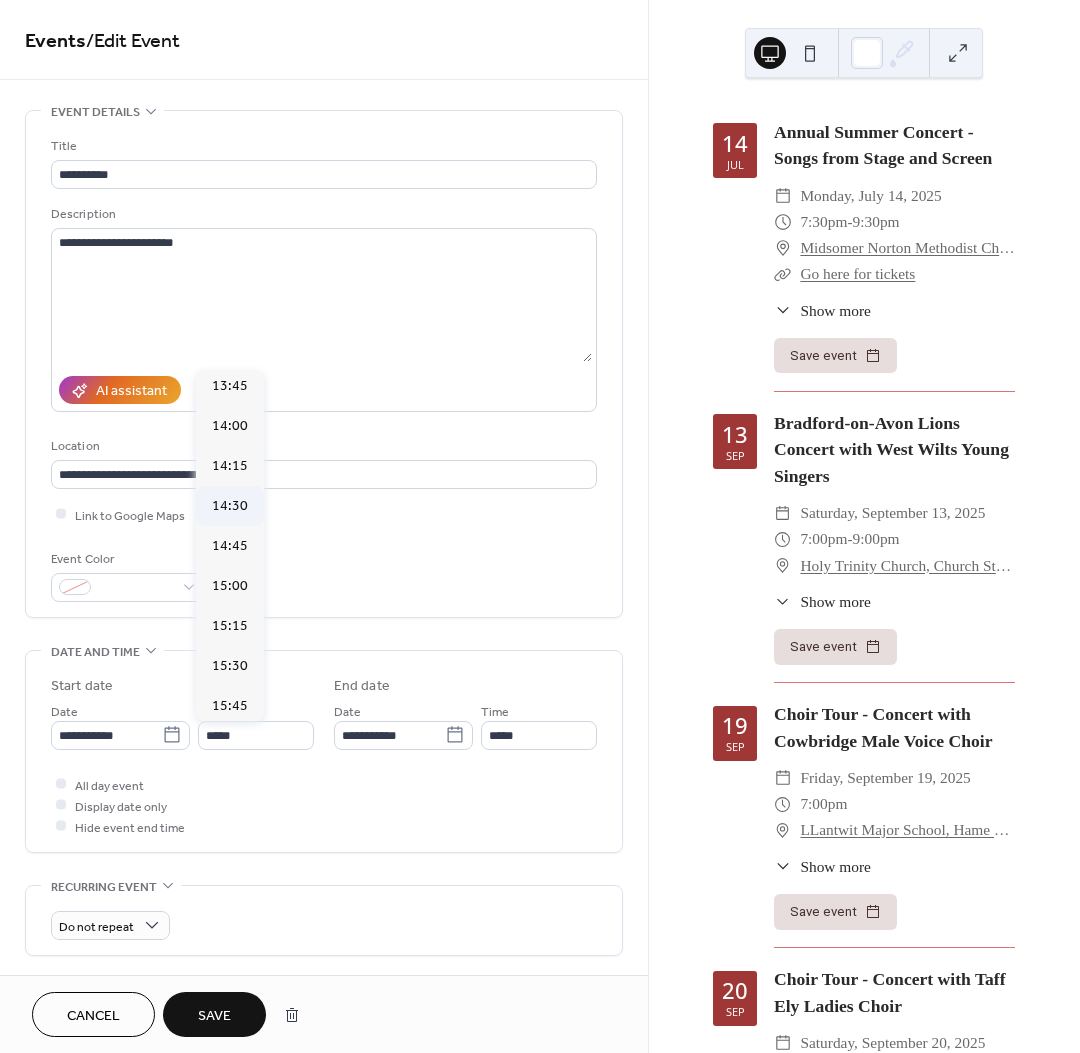 type on "*****" 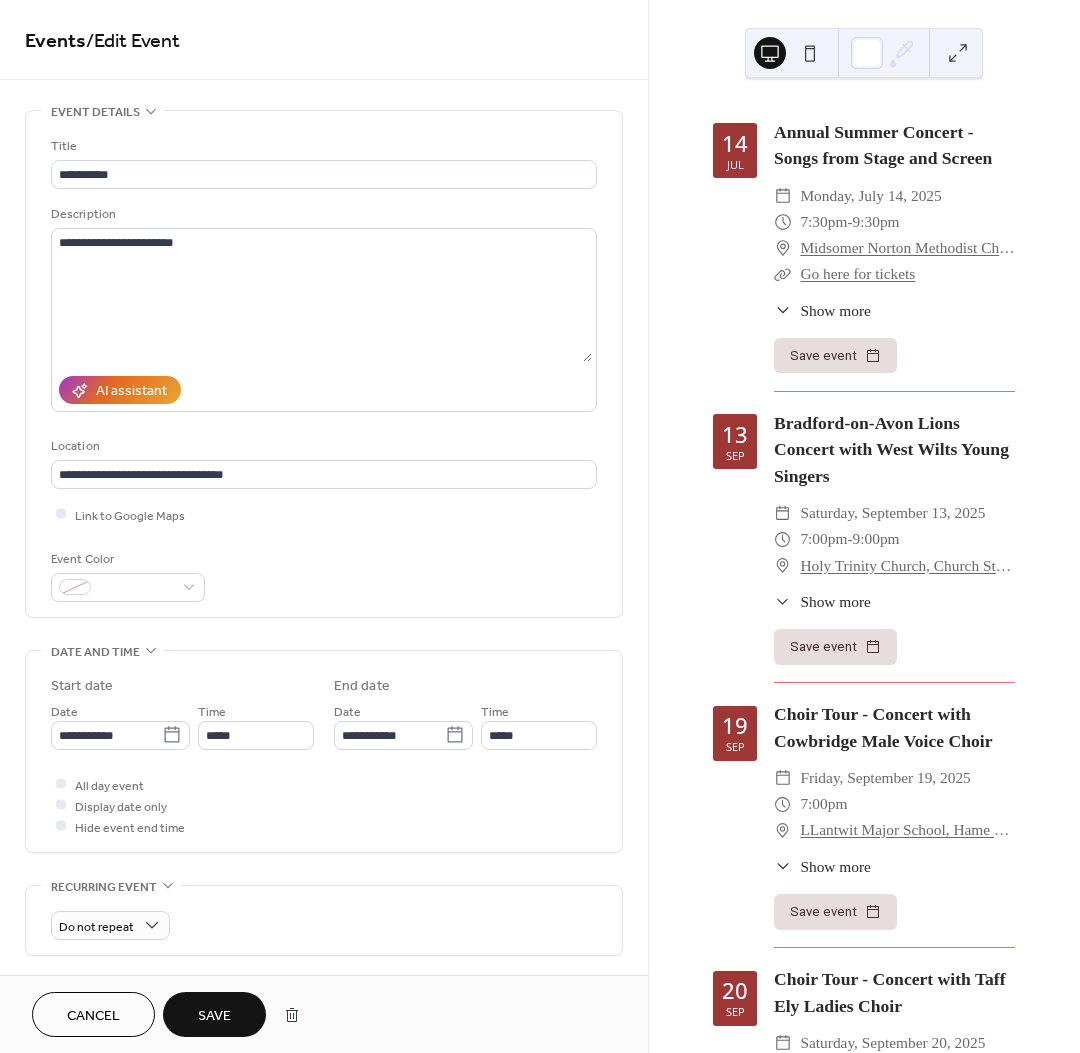 click on "Save" at bounding box center (214, 1016) 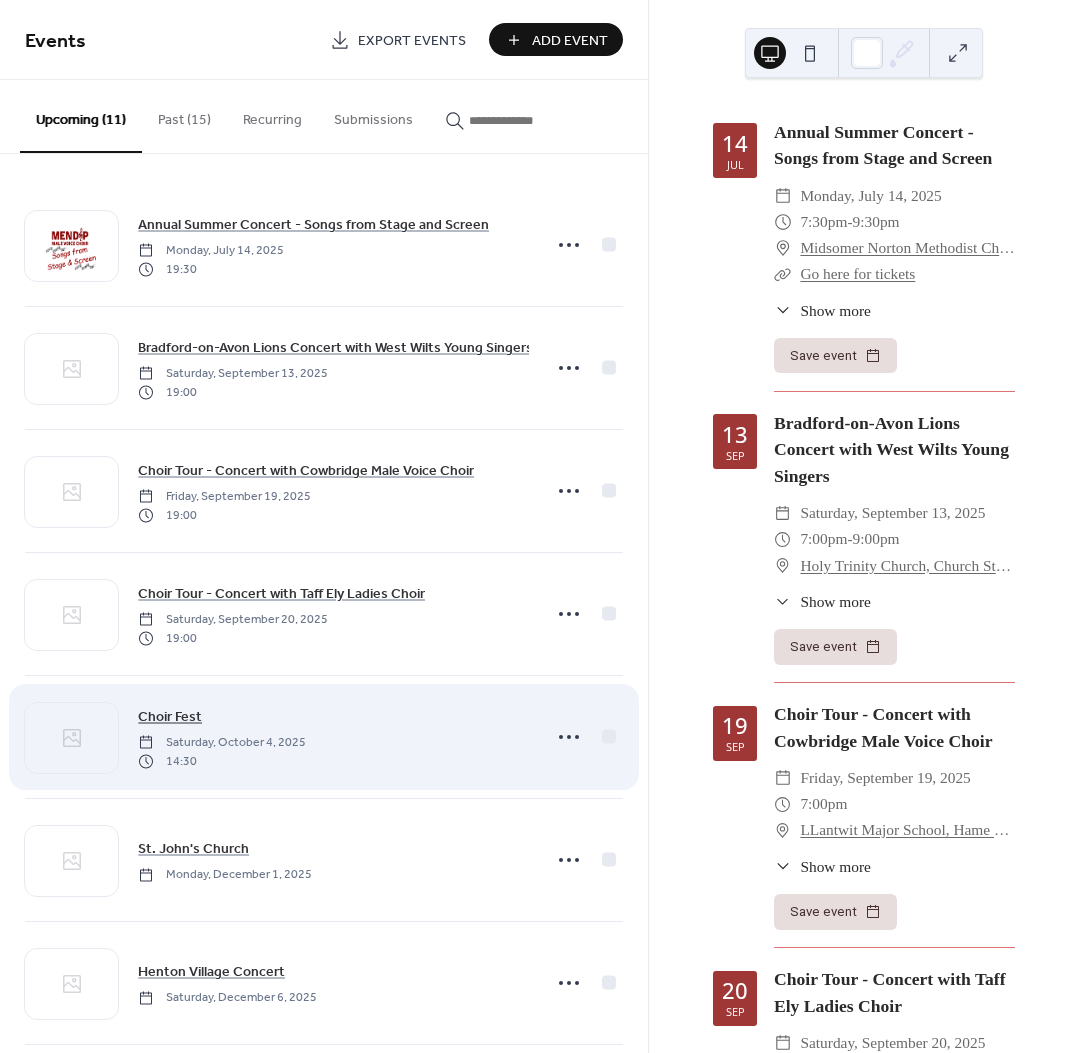 click on "Choir Fest" at bounding box center (170, 717) 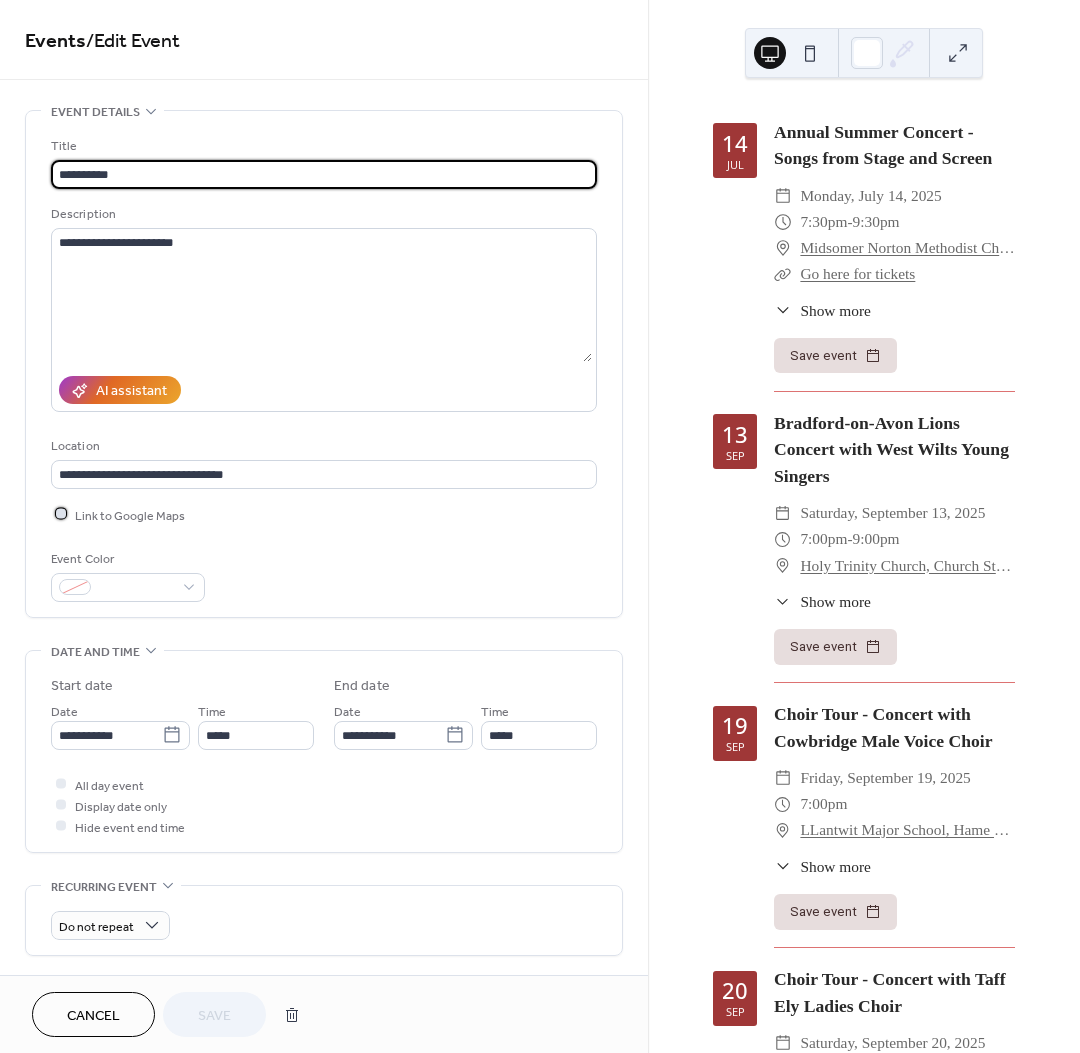 click at bounding box center [61, 514] 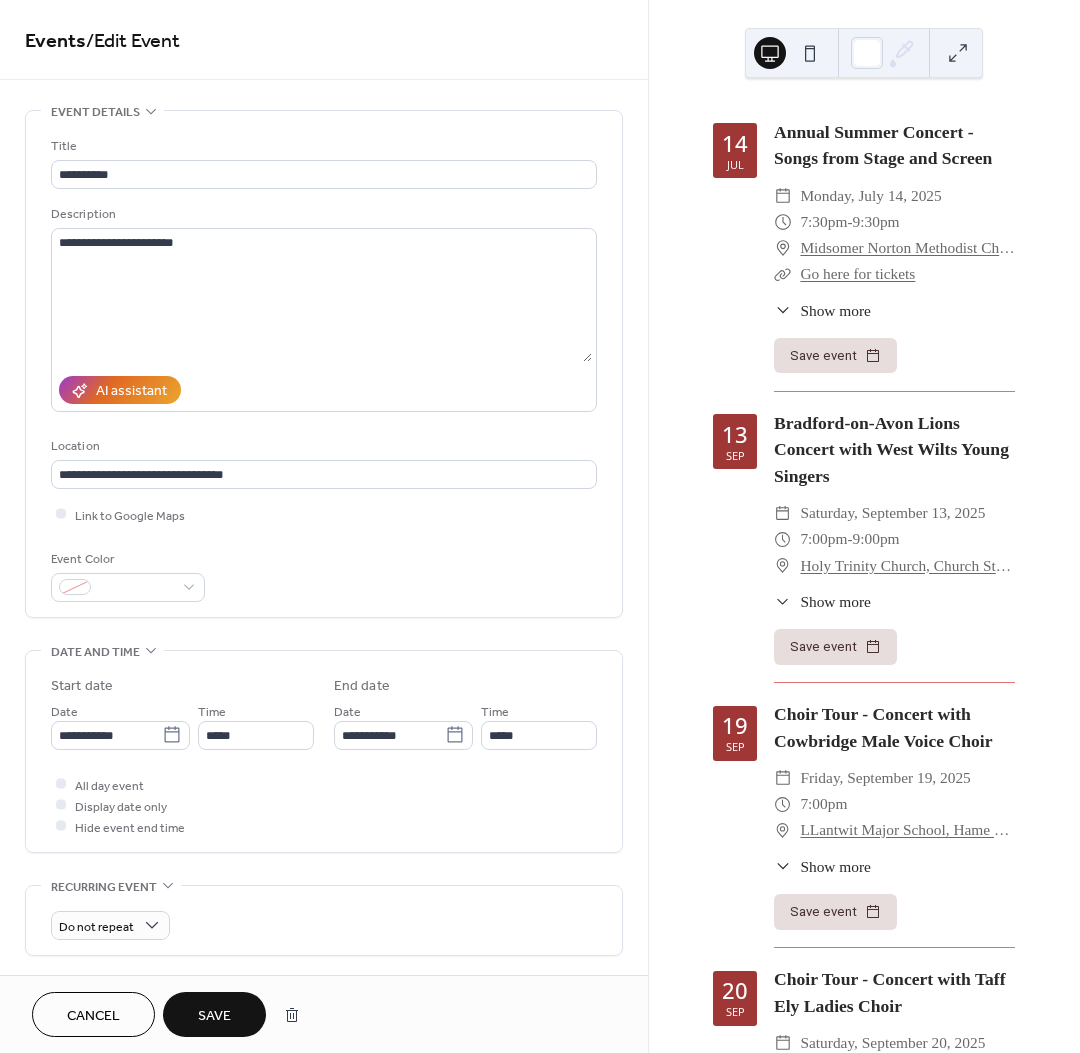 click on "Save" at bounding box center [214, 1016] 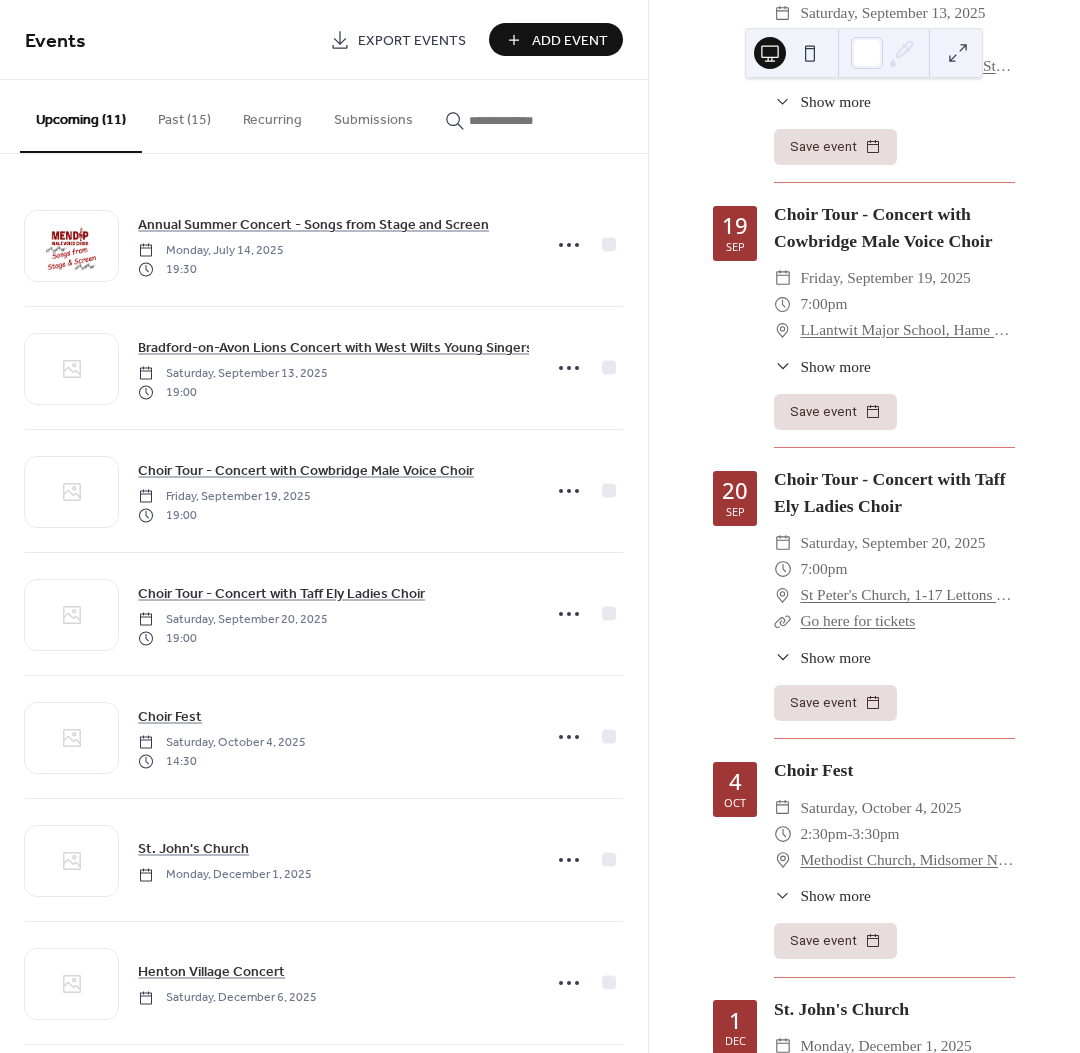 scroll, scrollTop: 625, scrollLeft: 0, axis: vertical 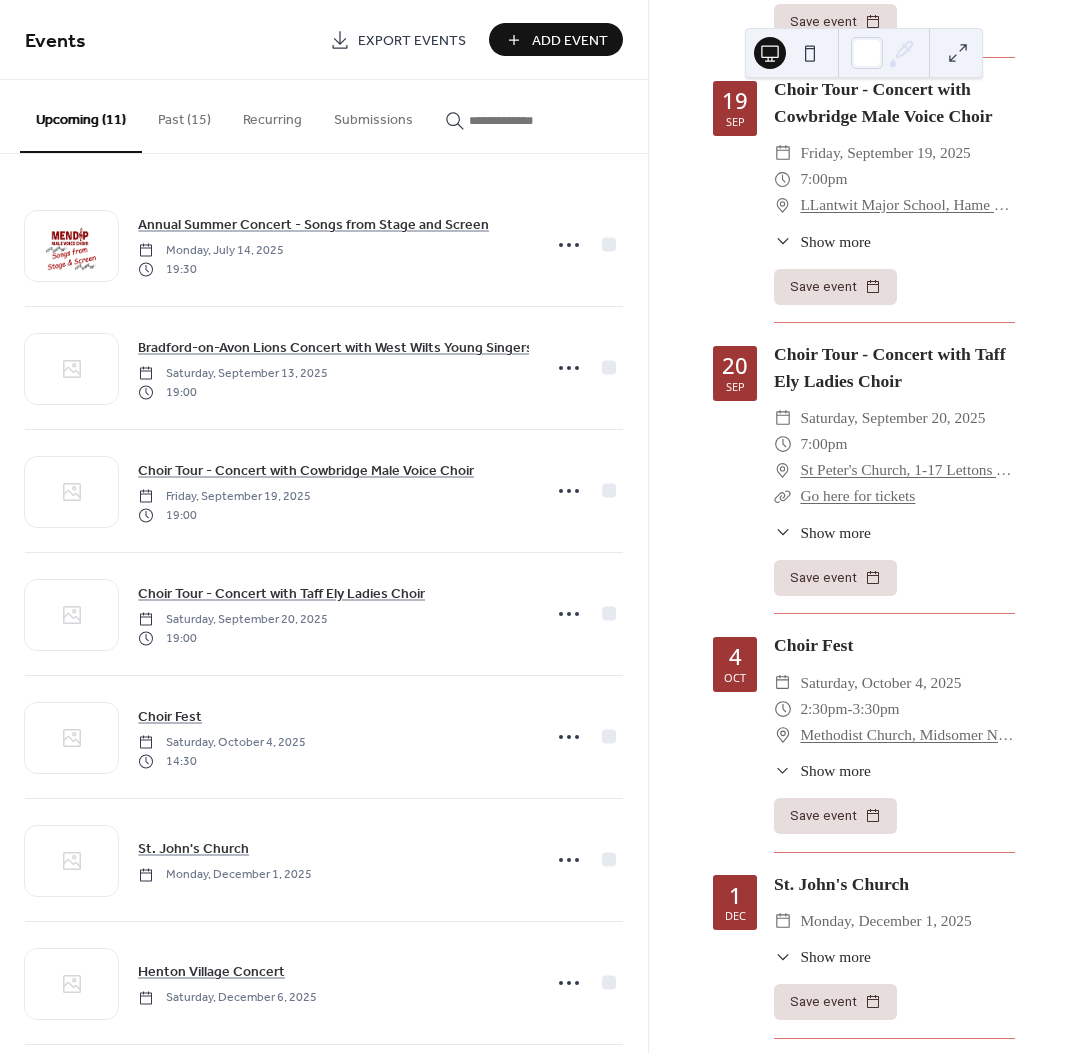 click on "Methodist Church, Midsomer Norton" at bounding box center [907, 735] 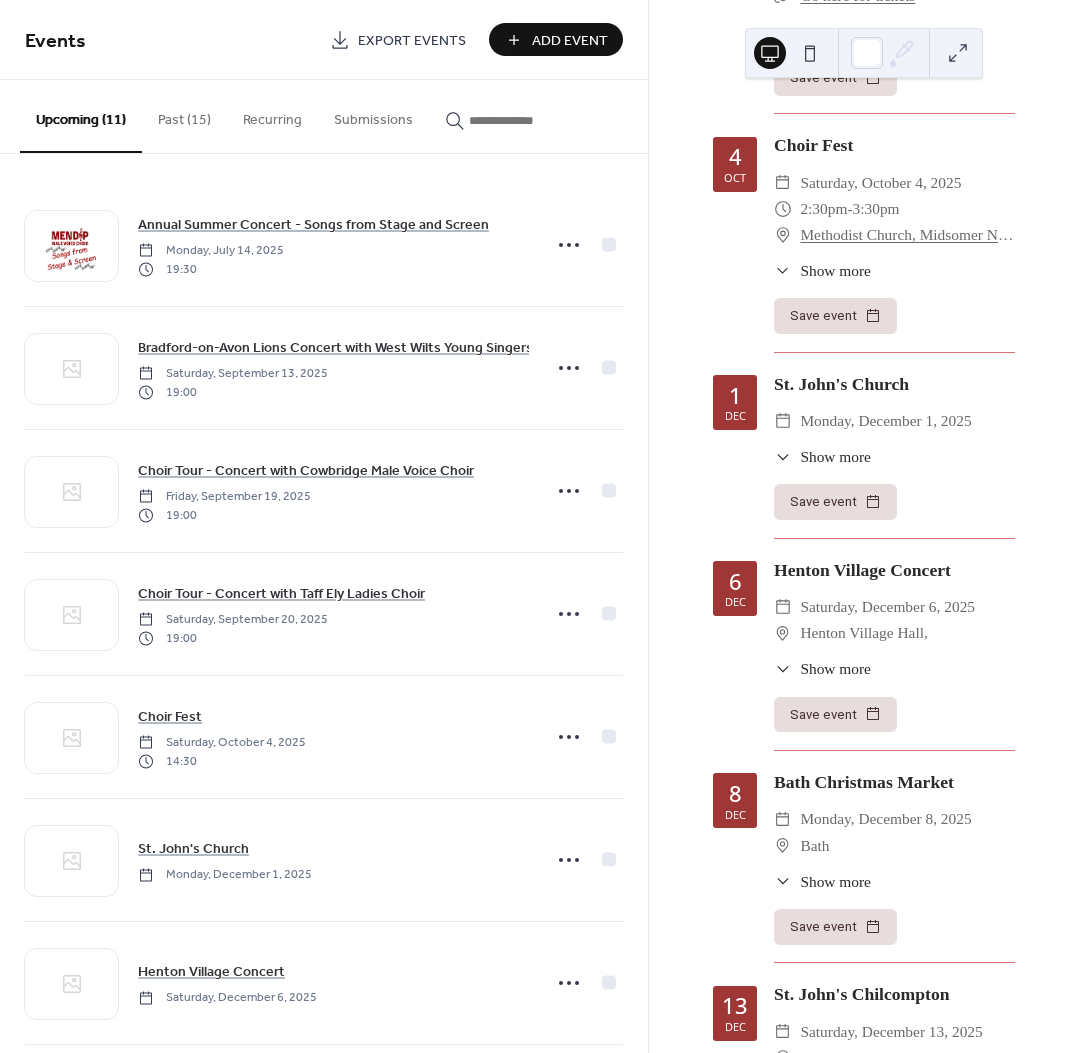 scroll, scrollTop: 1375, scrollLeft: 0, axis: vertical 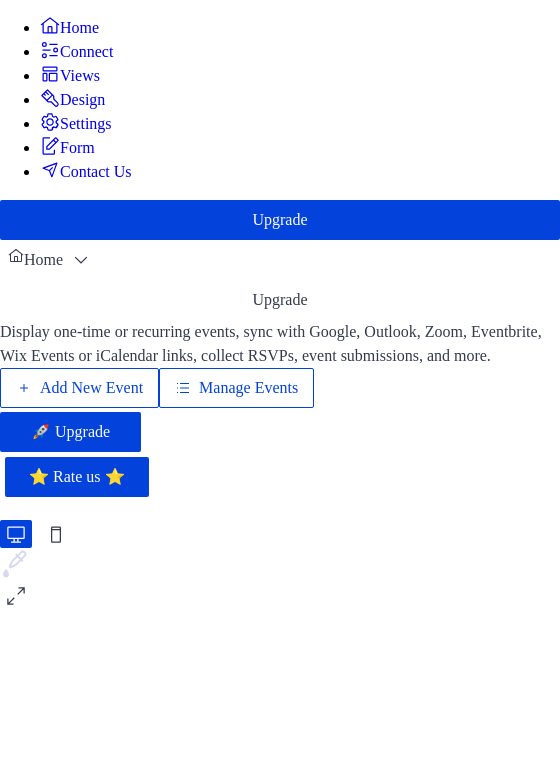 click on "Manage Events" at bounding box center [248, 388] 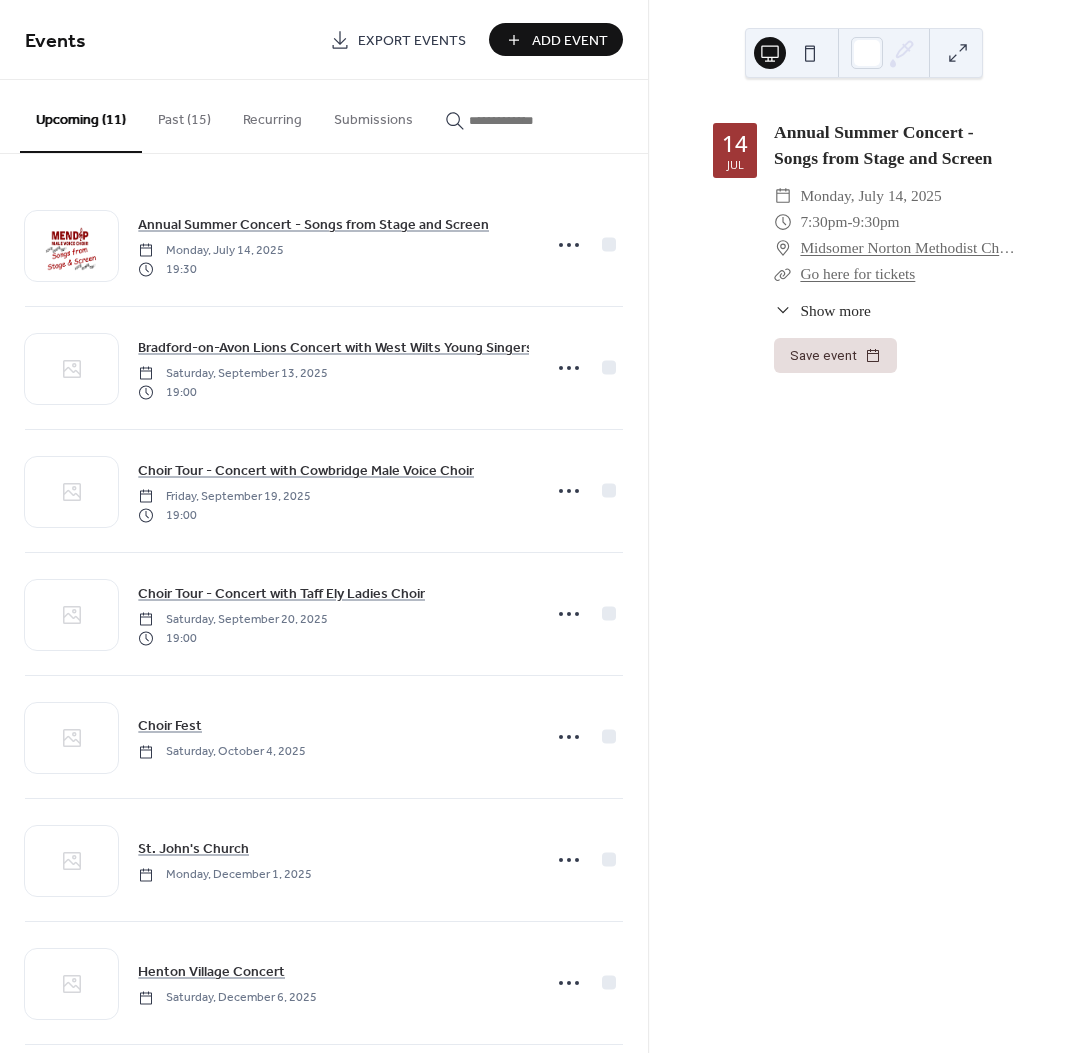 scroll, scrollTop: 0, scrollLeft: 0, axis: both 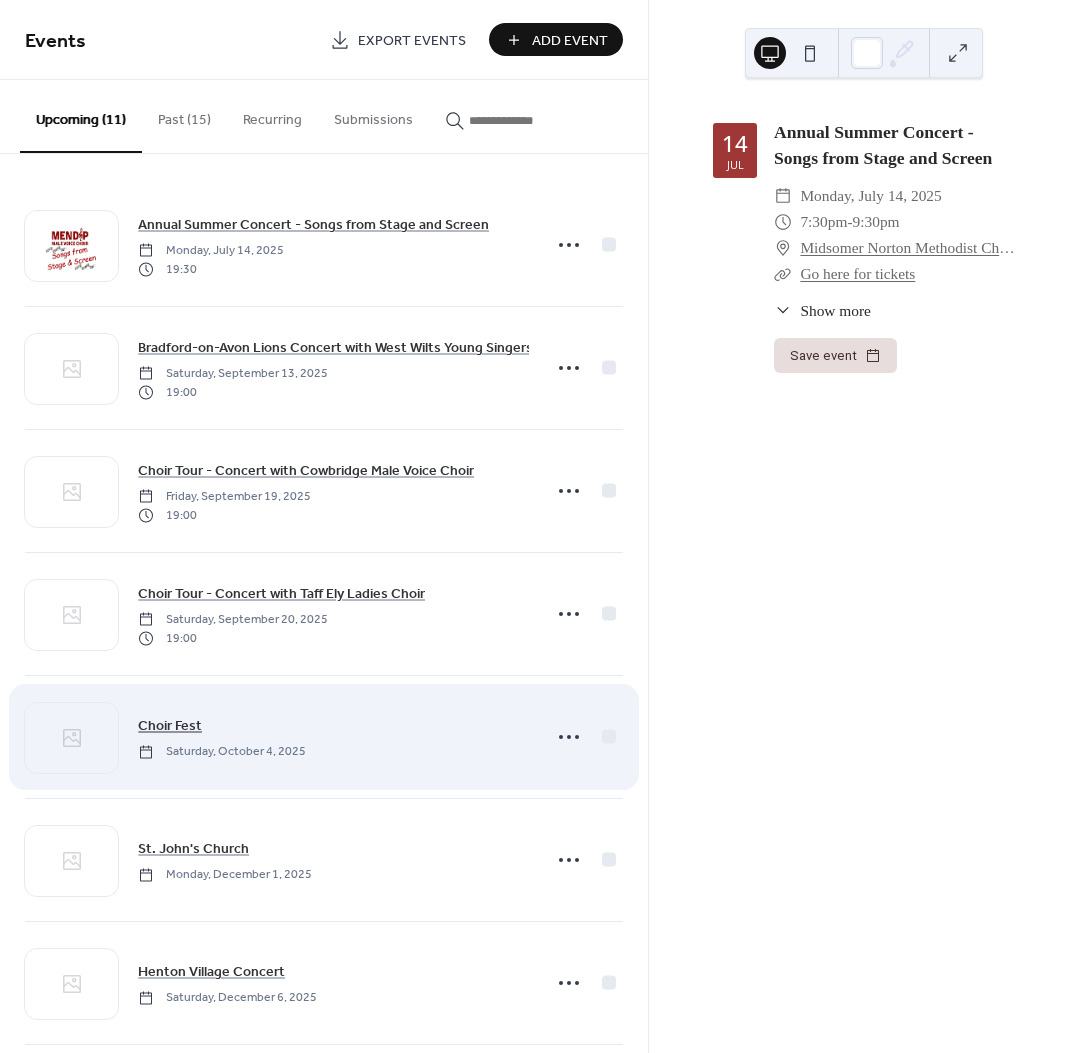 click on "Choir Fest" at bounding box center [170, 726] 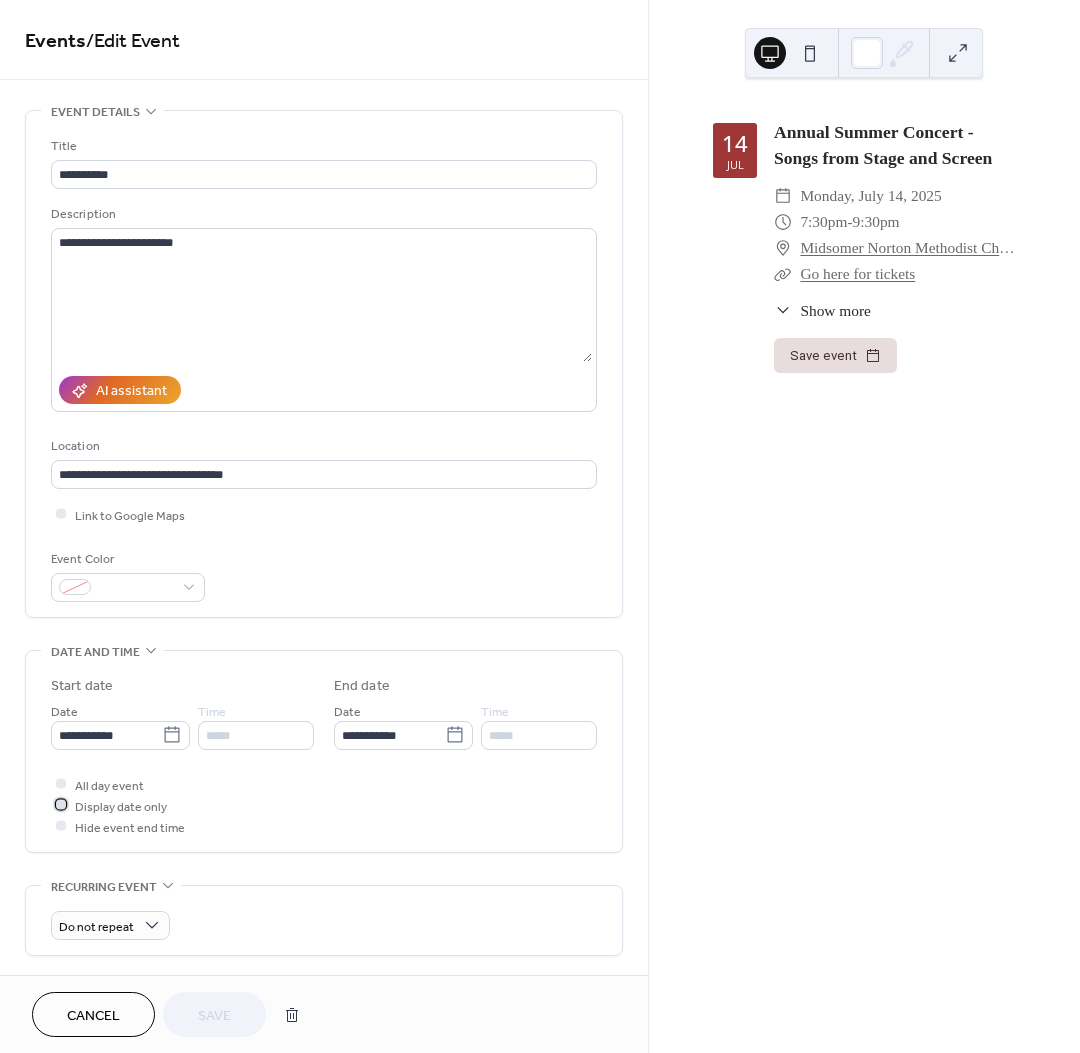 click 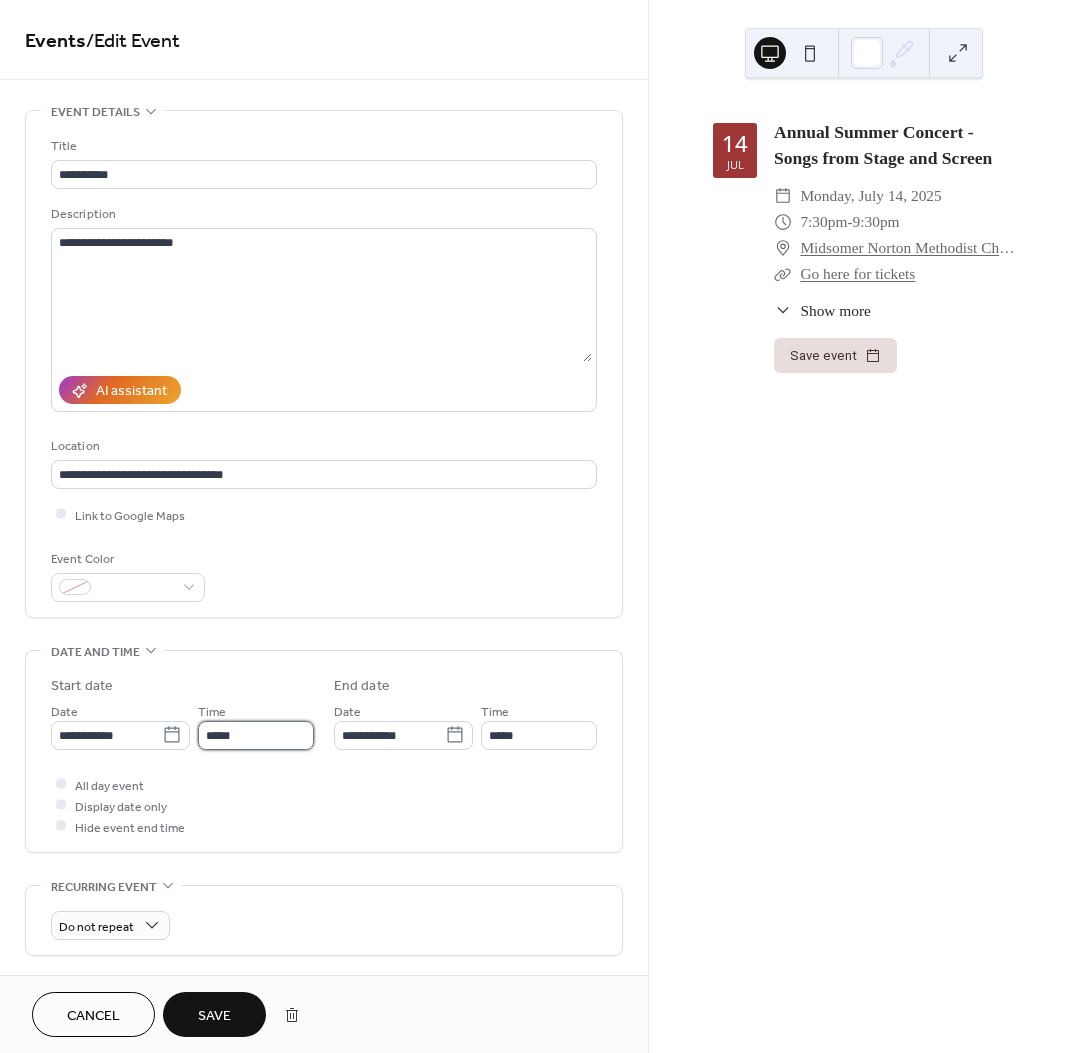 click on "*****" at bounding box center [256, 735] 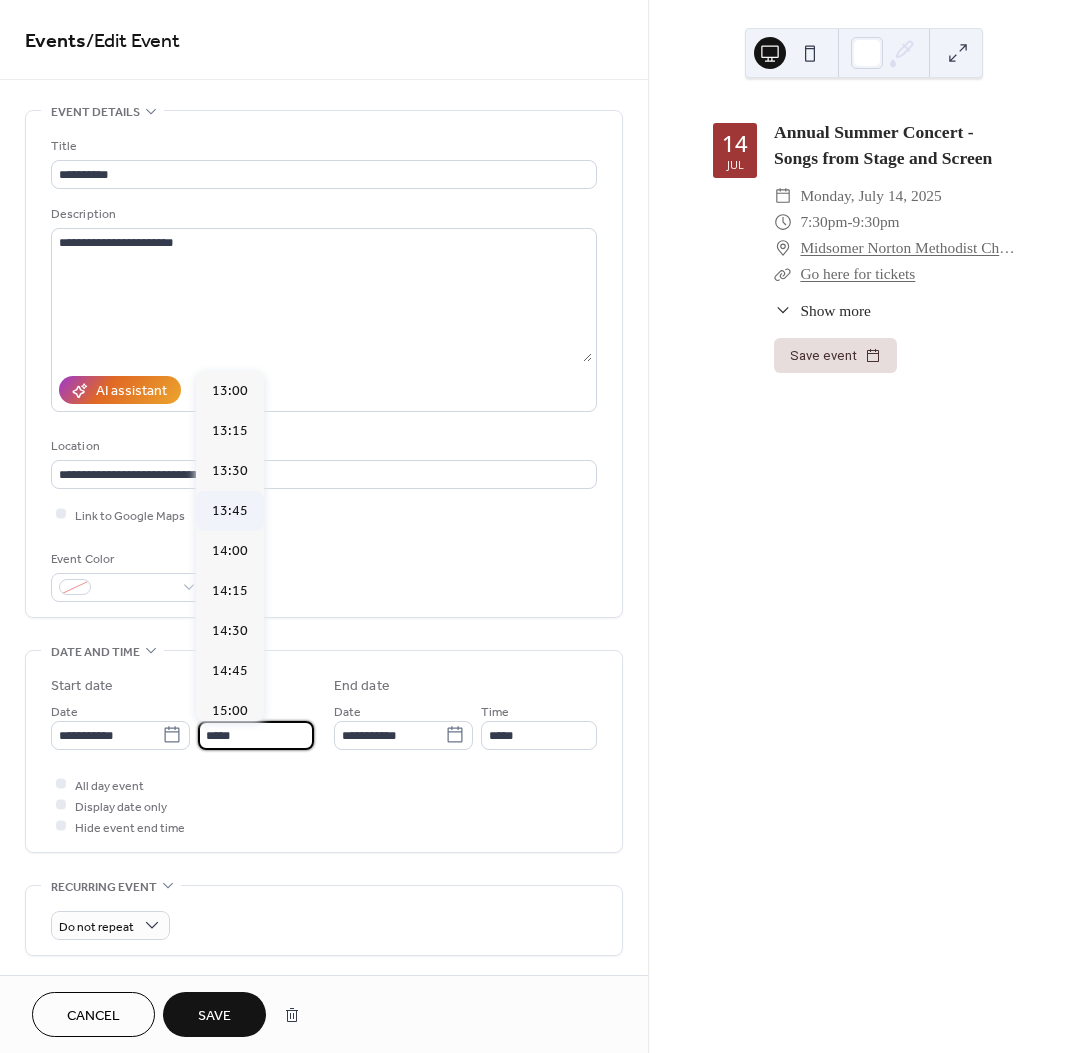 scroll, scrollTop: 2205, scrollLeft: 0, axis: vertical 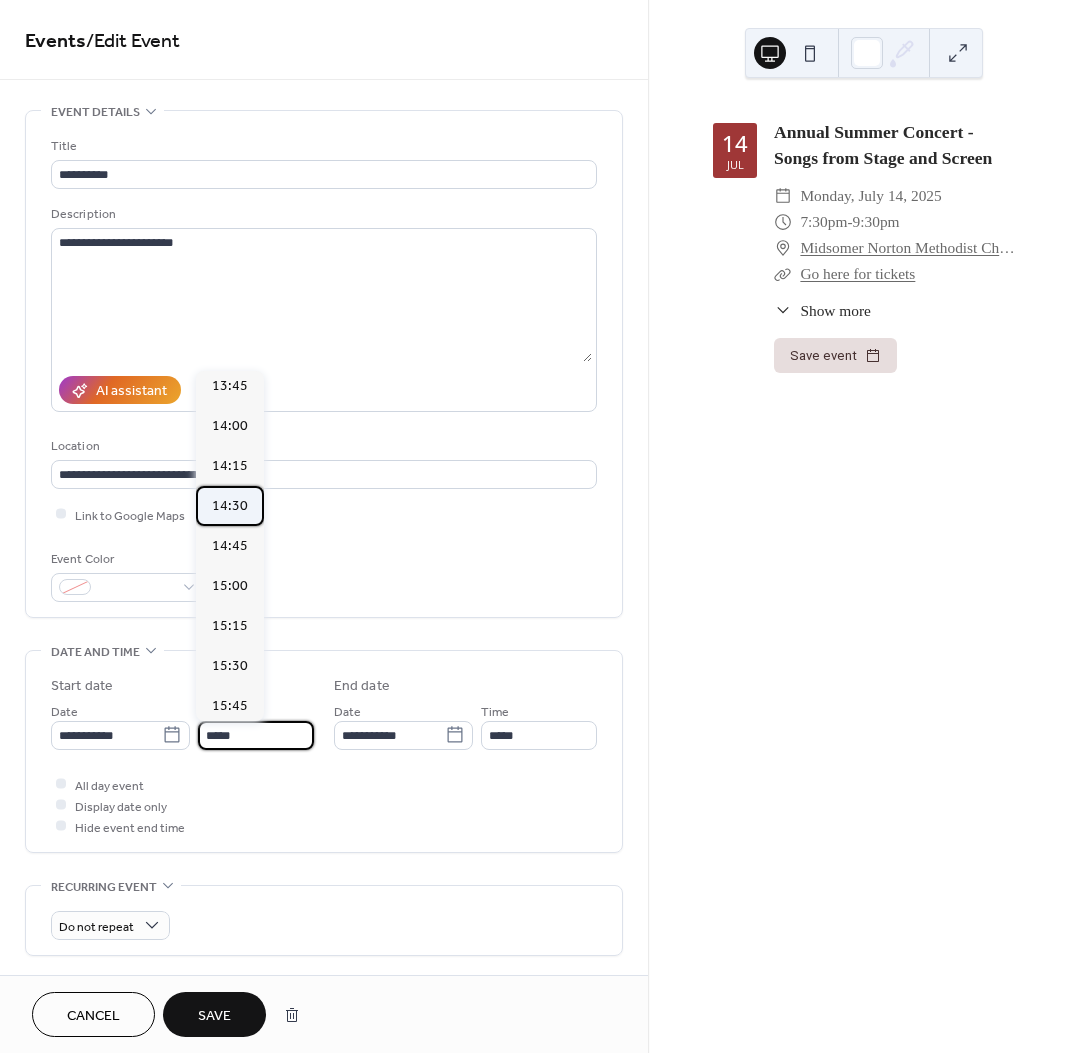 click on "14:30" at bounding box center [230, 506] 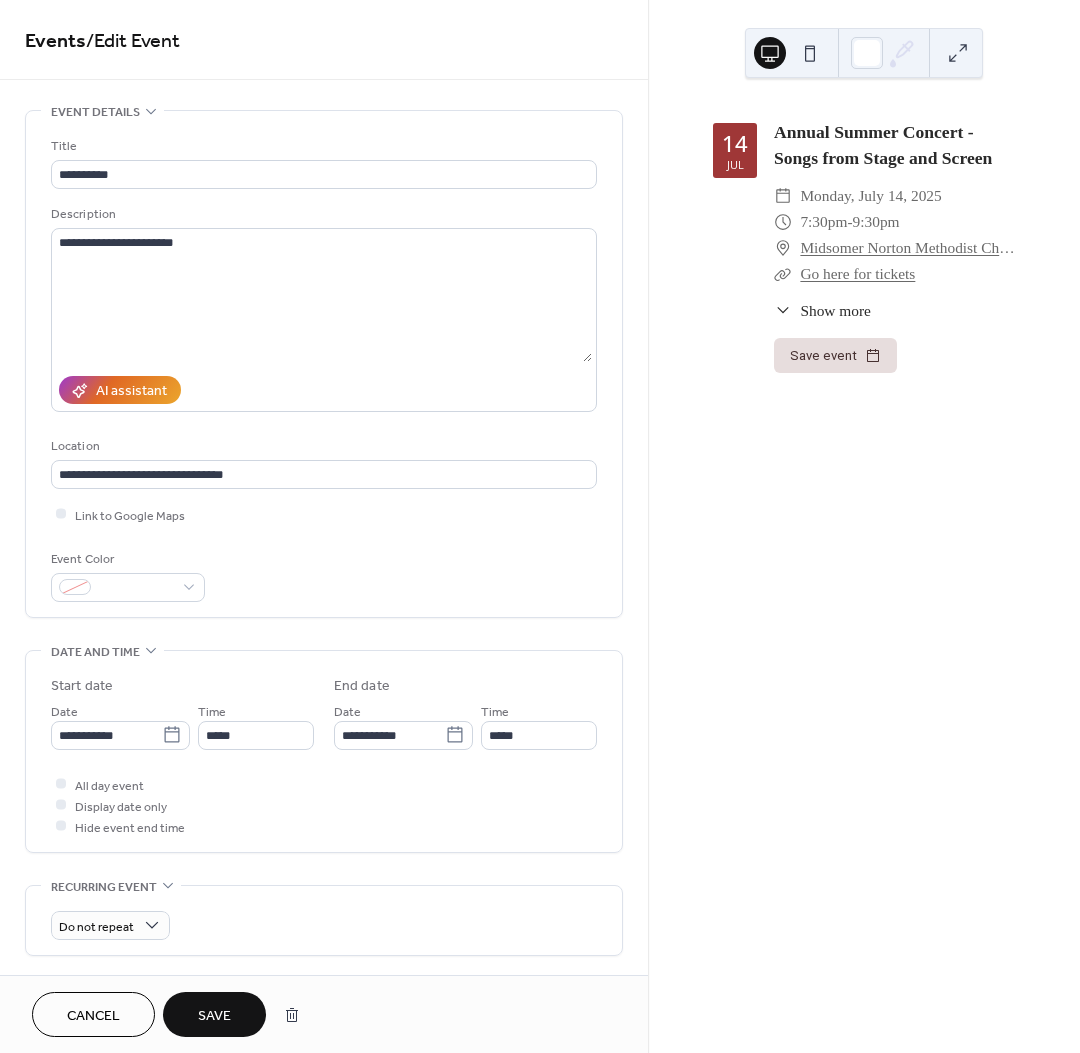 type on "*****" 